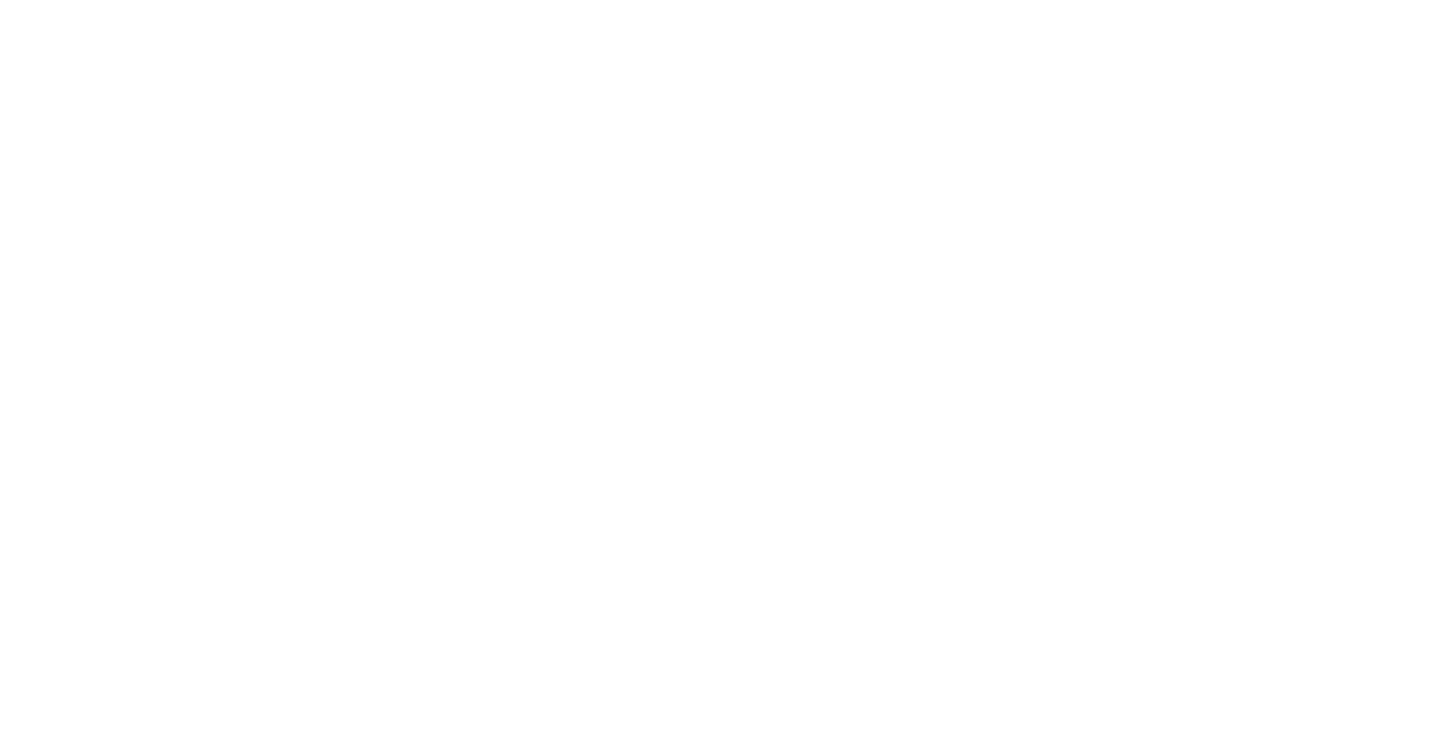 scroll, scrollTop: 0, scrollLeft: 0, axis: both 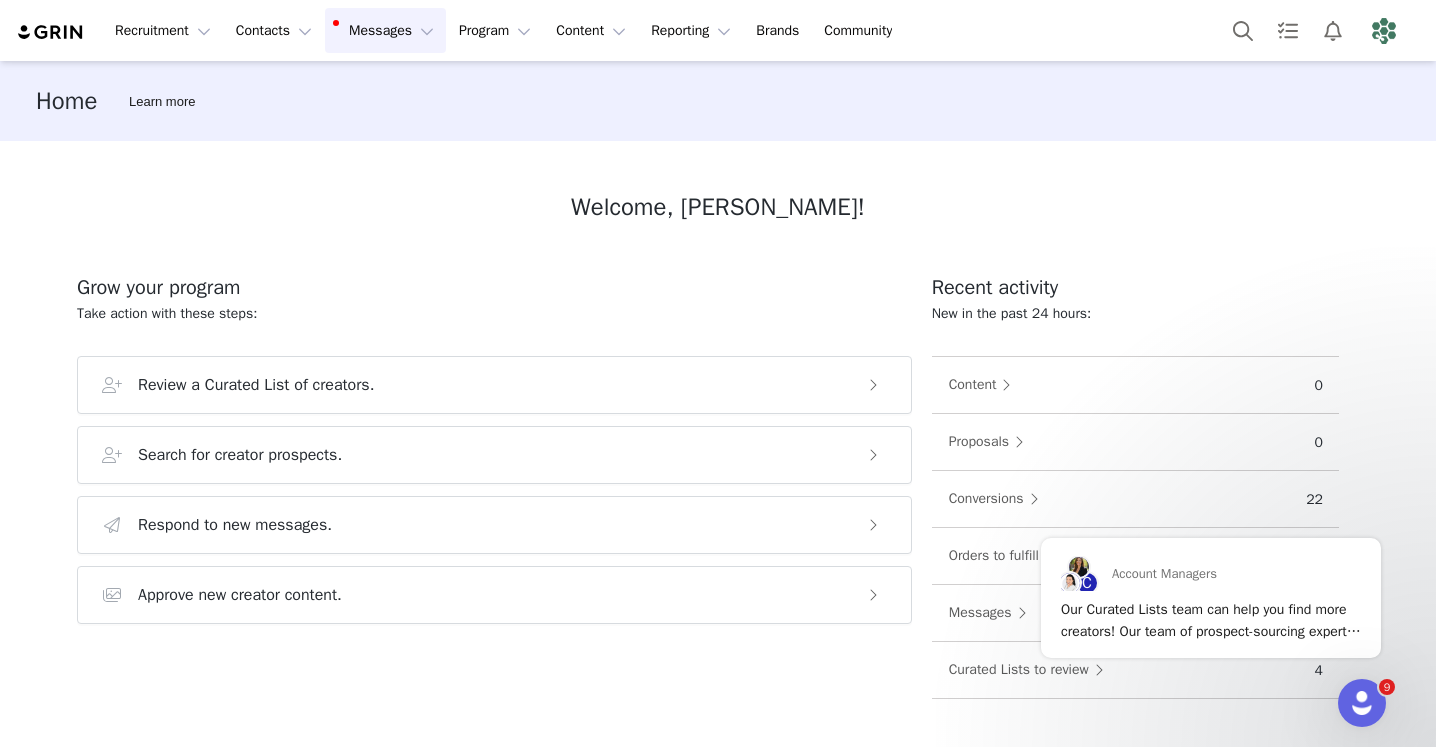 click on "Messages Messages" at bounding box center [385, 30] 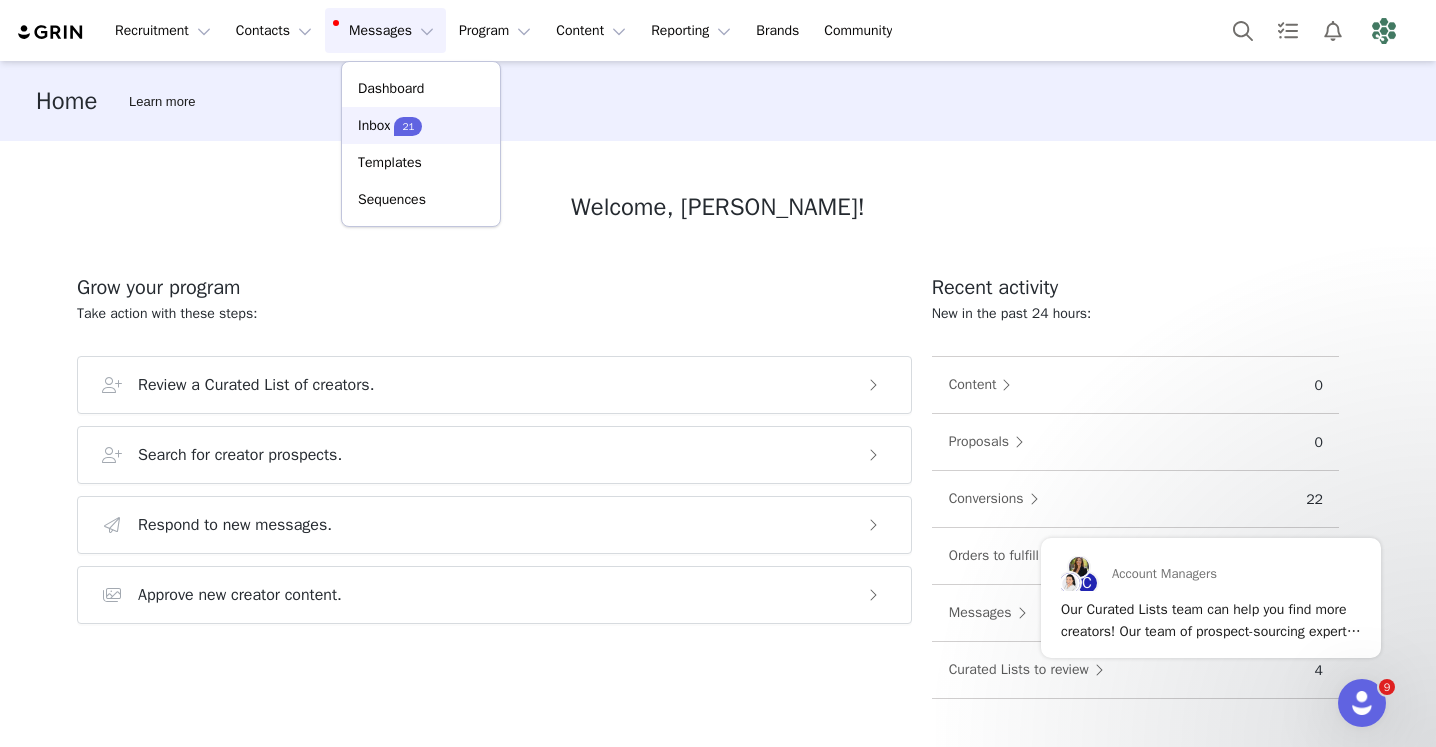 click on "Inbox 21" at bounding box center [421, 125] 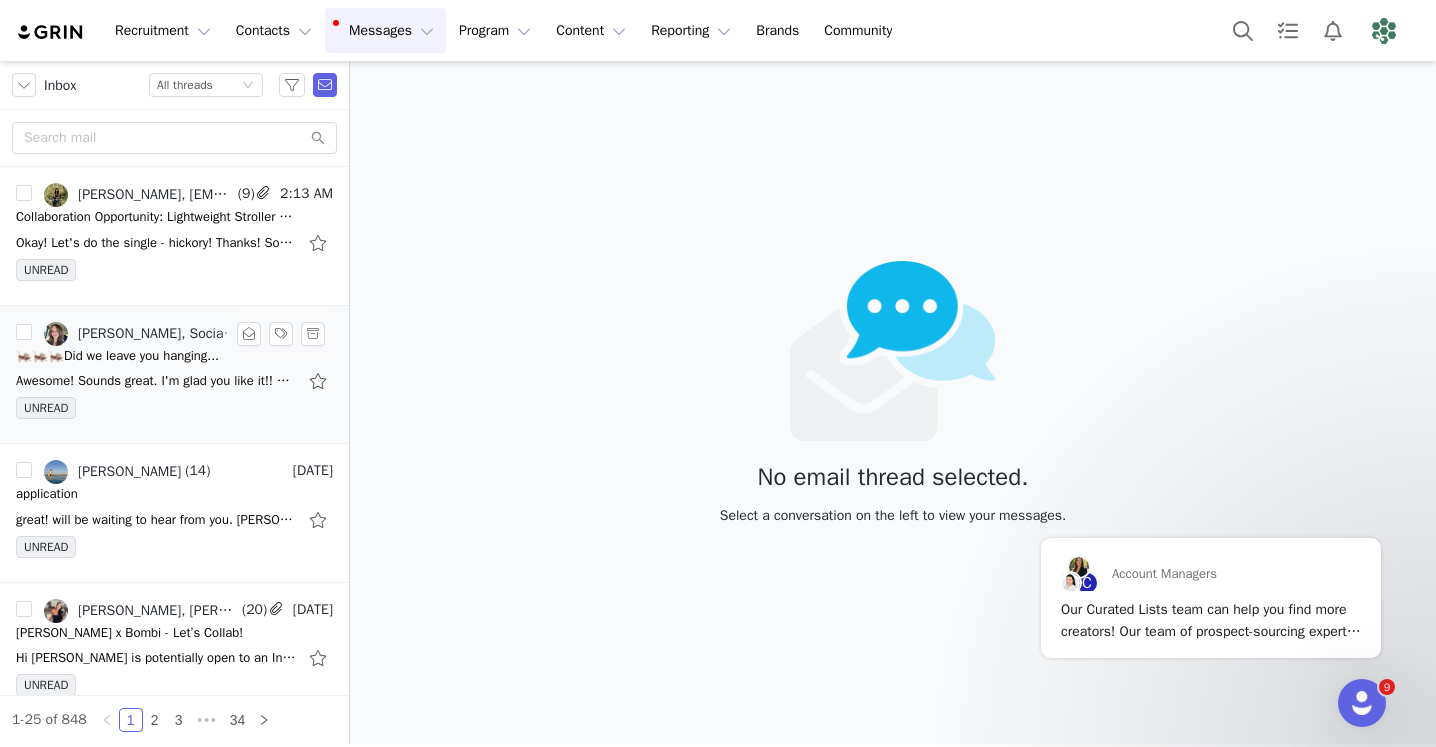 click on "Brianna, Social Media" at bounding box center [141, 334] 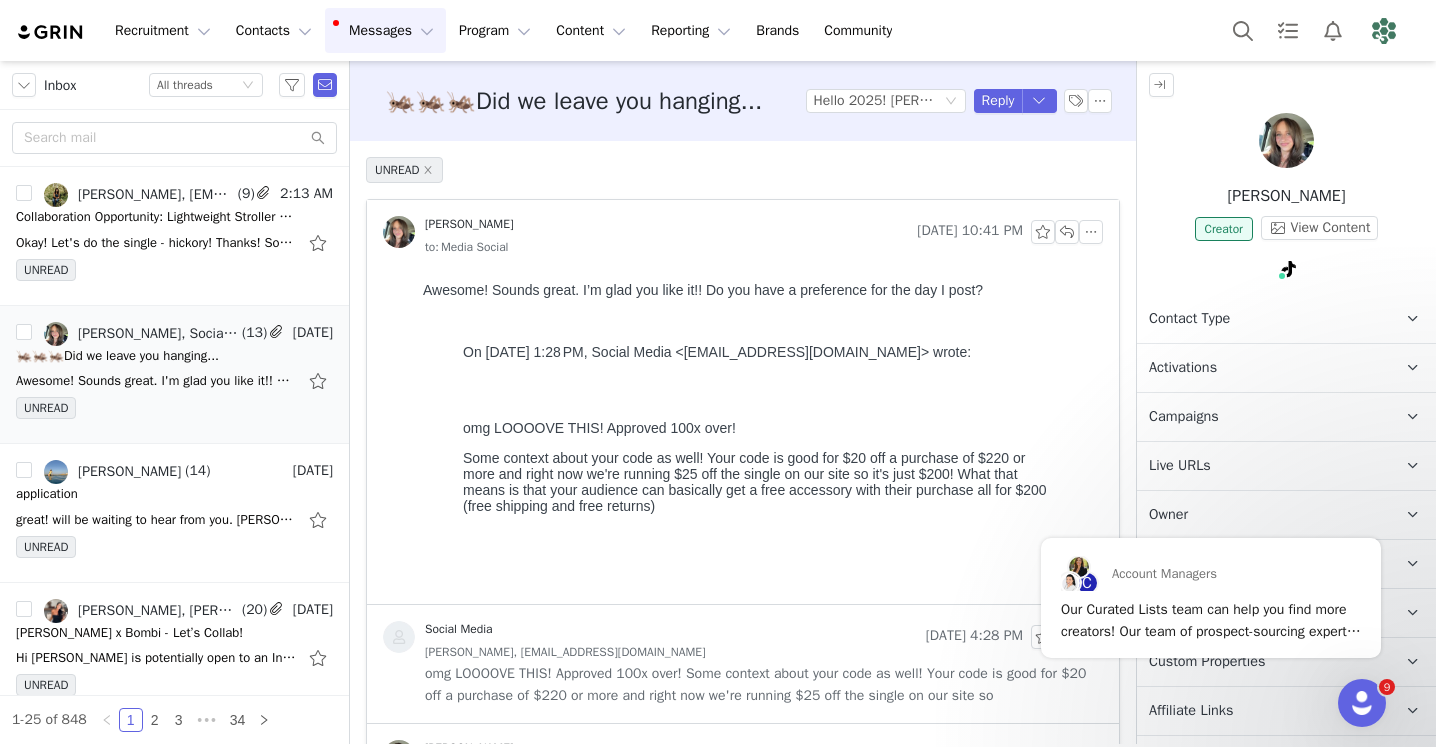 scroll, scrollTop: 0, scrollLeft: 0, axis: both 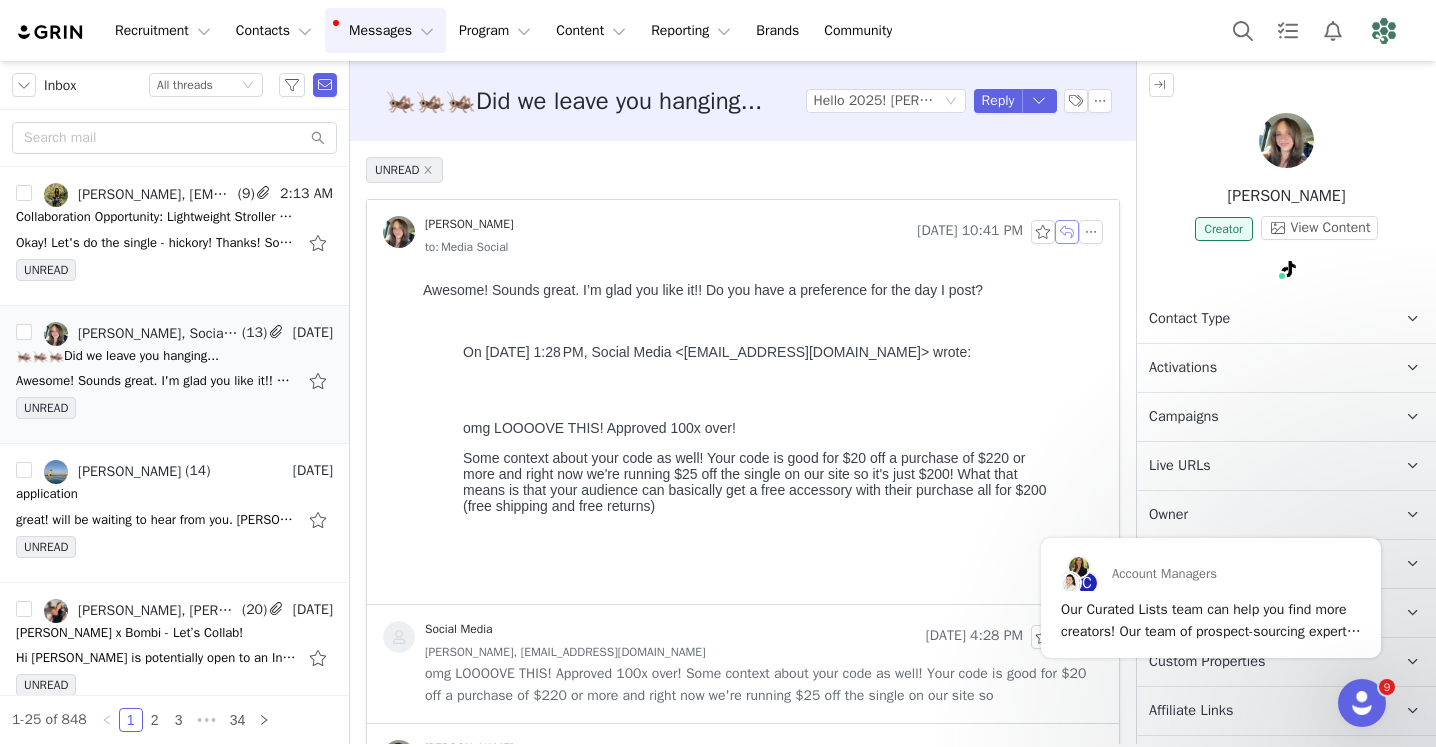 click at bounding box center [1067, 232] 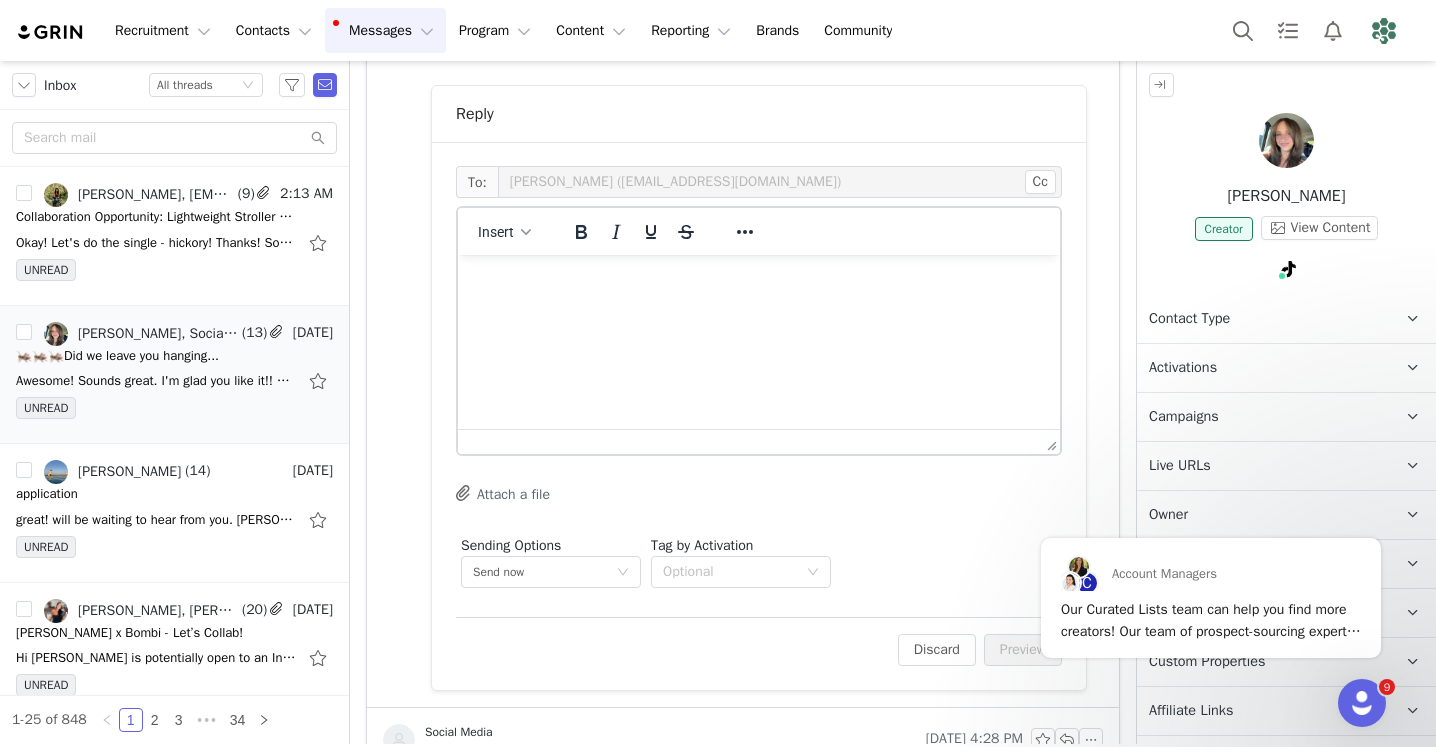 scroll, scrollTop: 567, scrollLeft: 0, axis: vertical 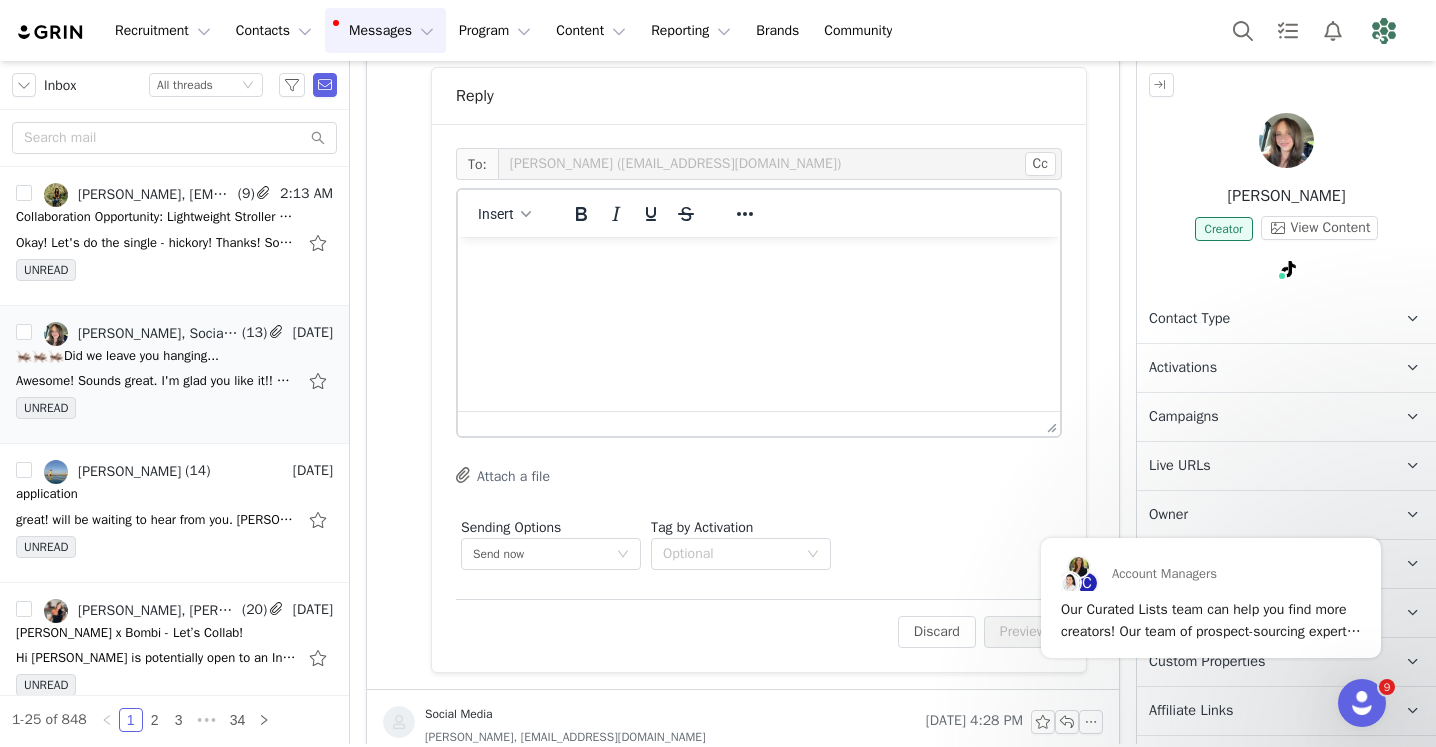 click at bounding box center [759, 264] 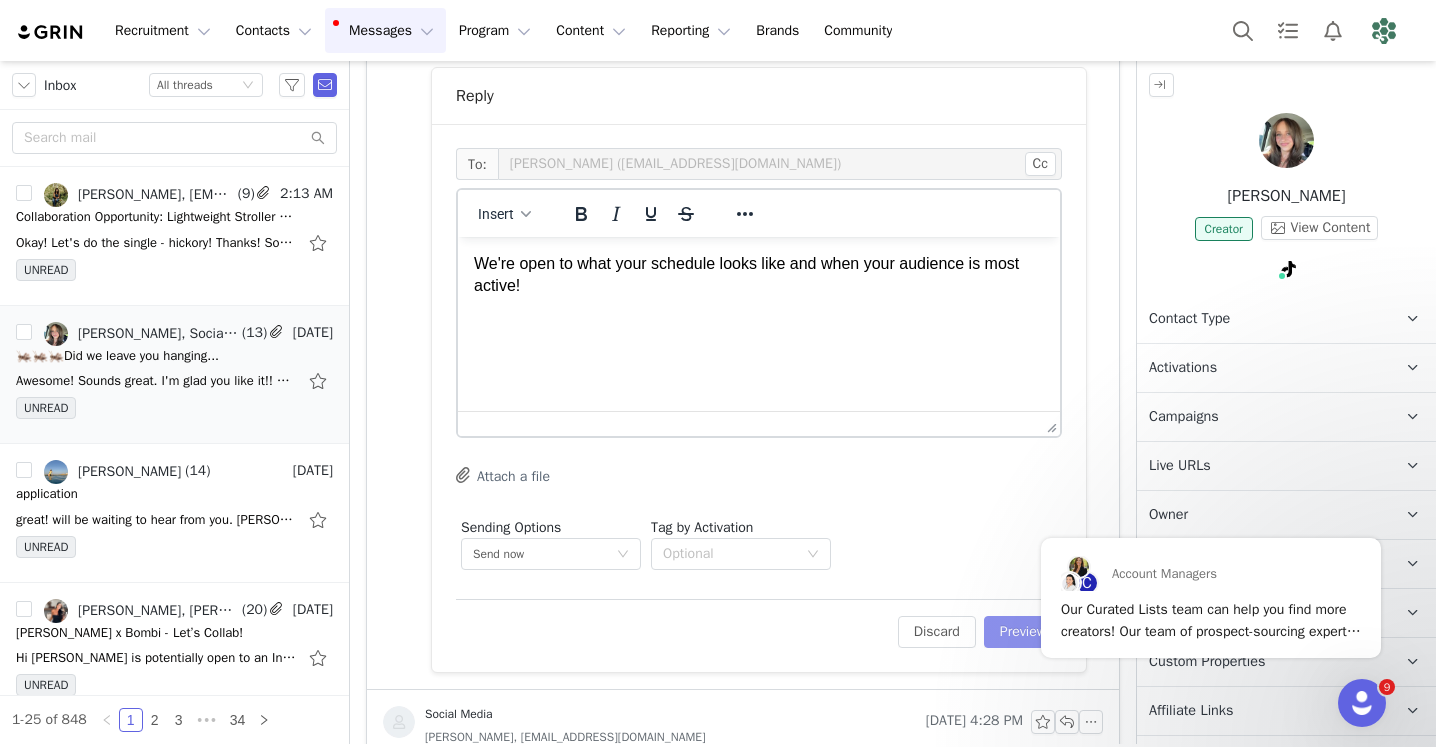click on "Preview" at bounding box center (1023, 632) 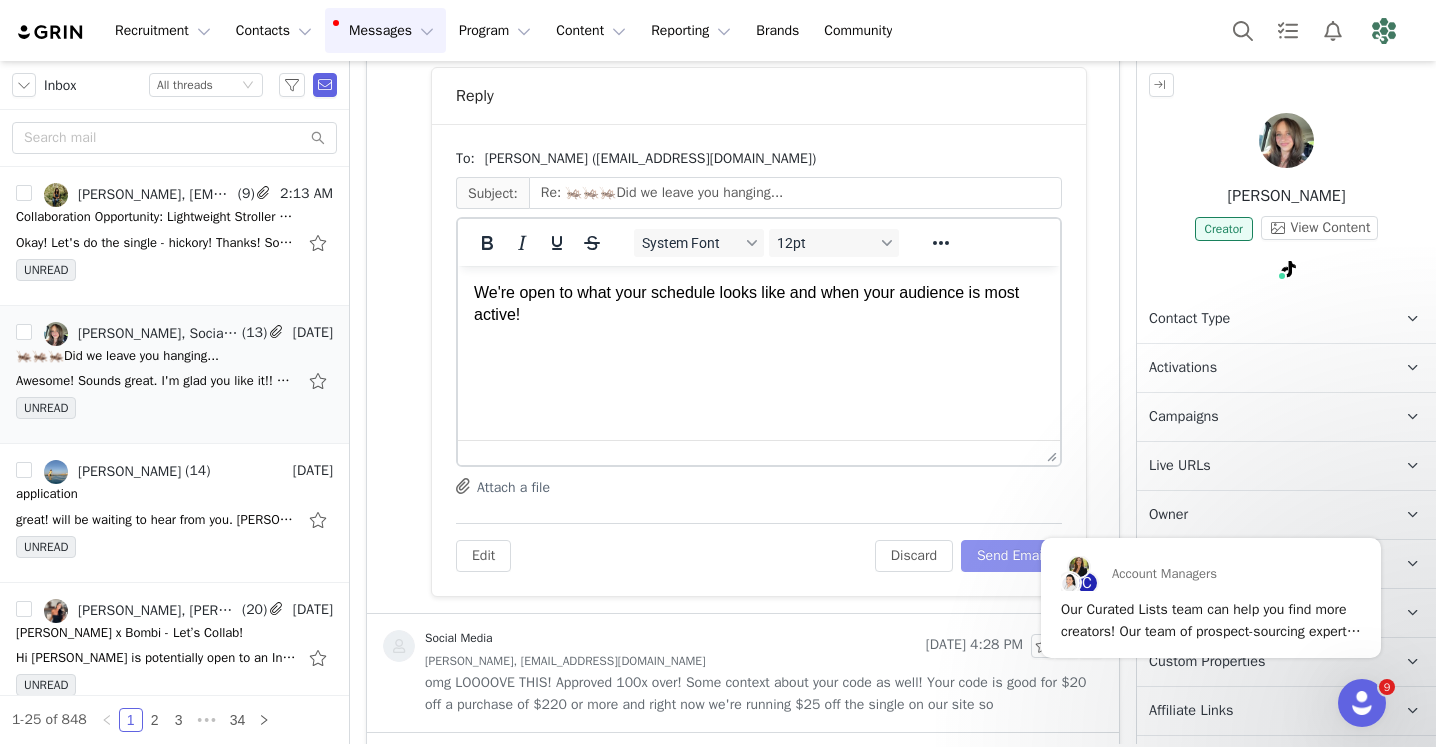 scroll, scrollTop: 0, scrollLeft: 0, axis: both 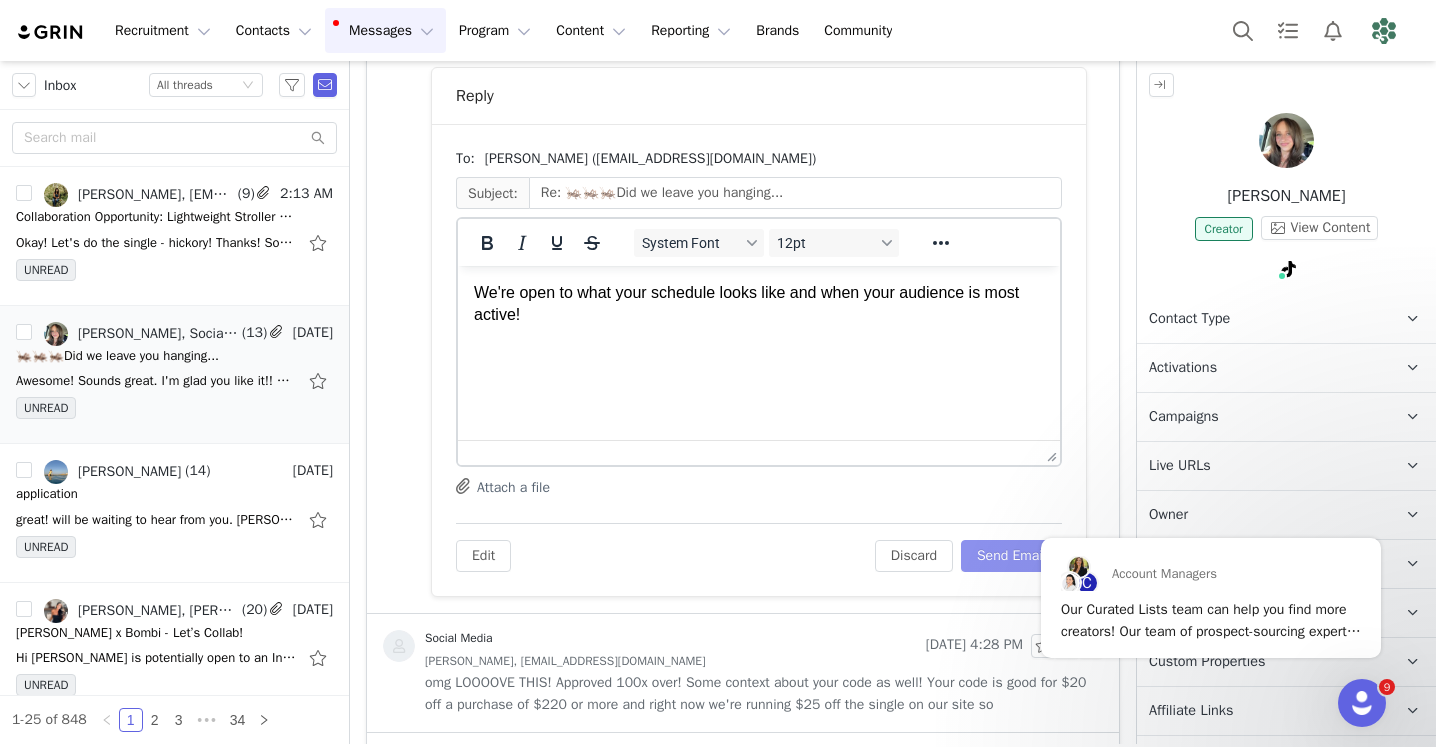 click on "Send Email" at bounding box center (1011, 556) 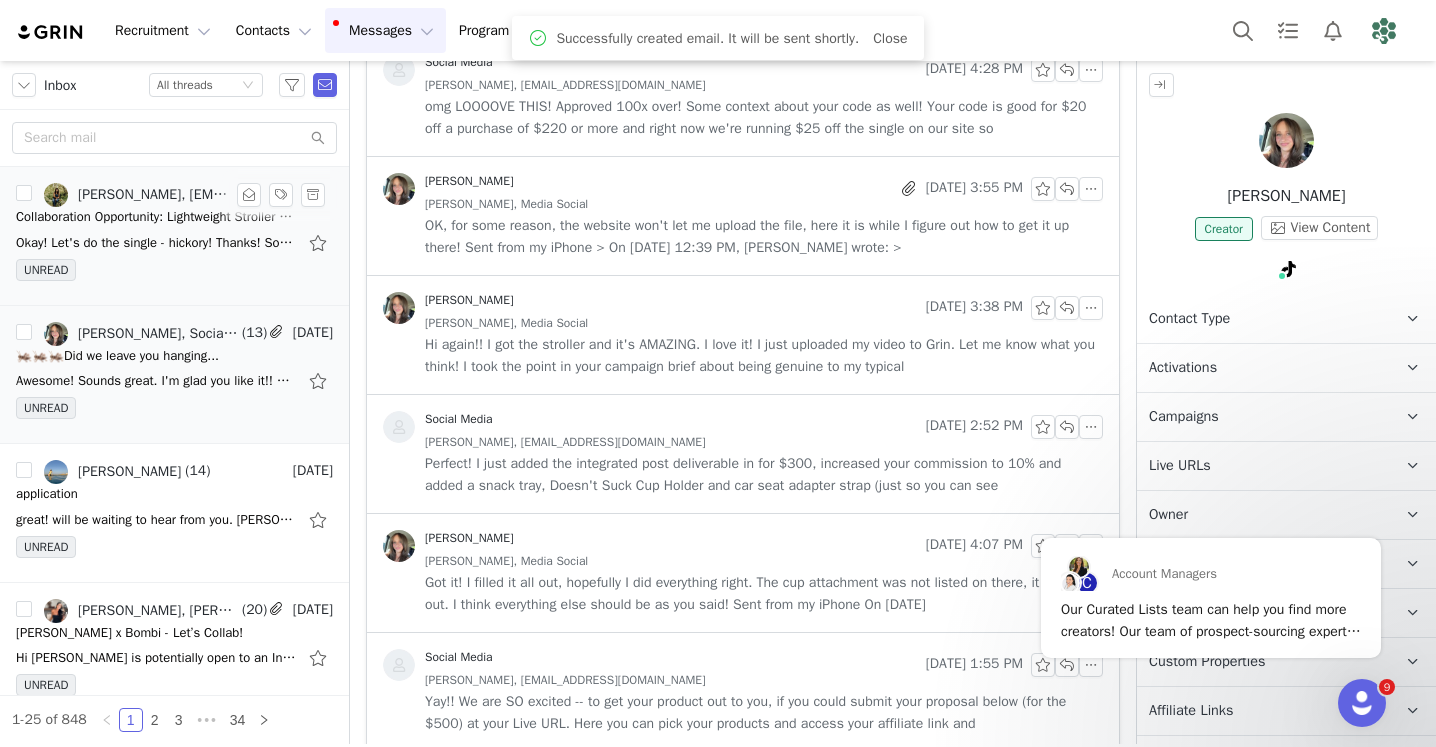 click on "Okay! Let's do the single - hickory! Thanks! So excited to make content! On Tue, Jul 8, 2025 at 1:29 PM Social Media <social@bombigear.com> wrote: Hi! We would be open to whichever you would" at bounding box center [156, 243] 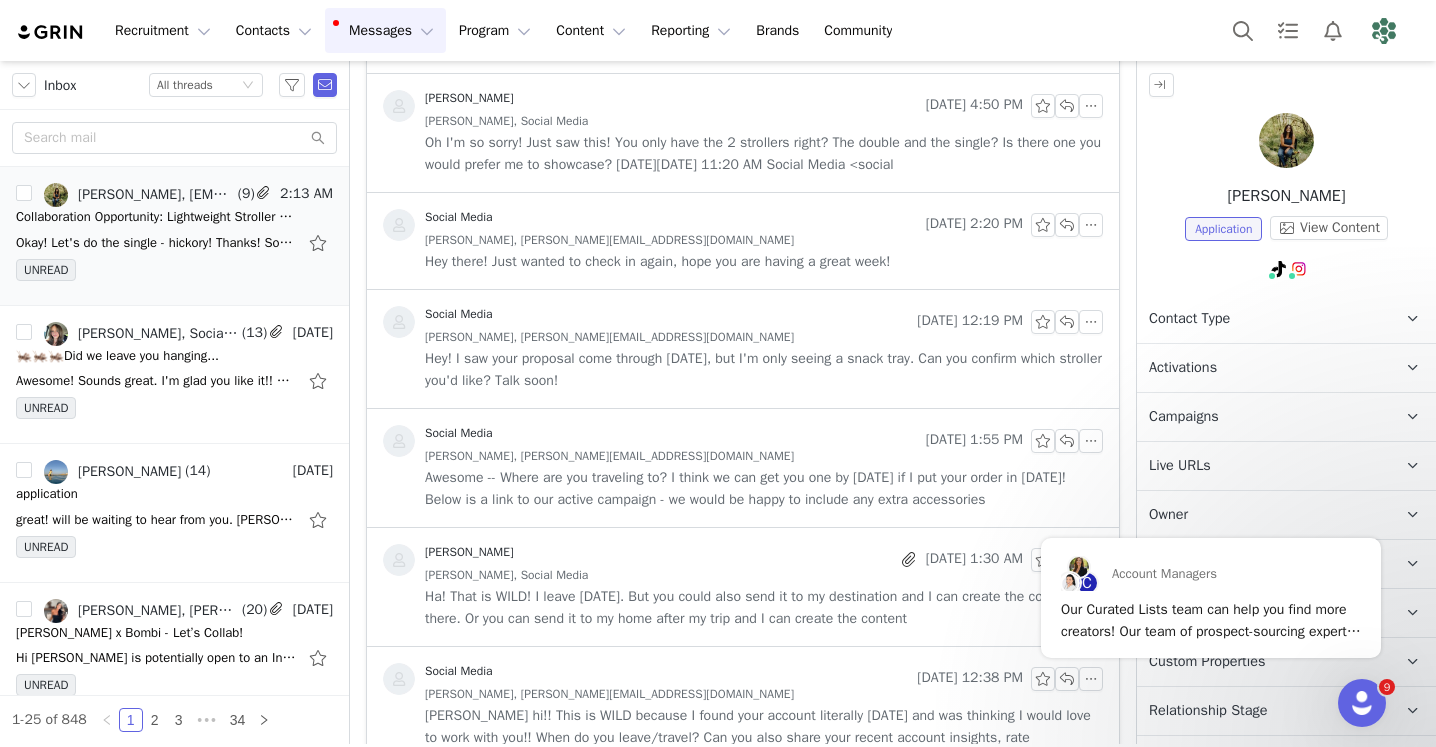 scroll, scrollTop: 0, scrollLeft: 0, axis: both 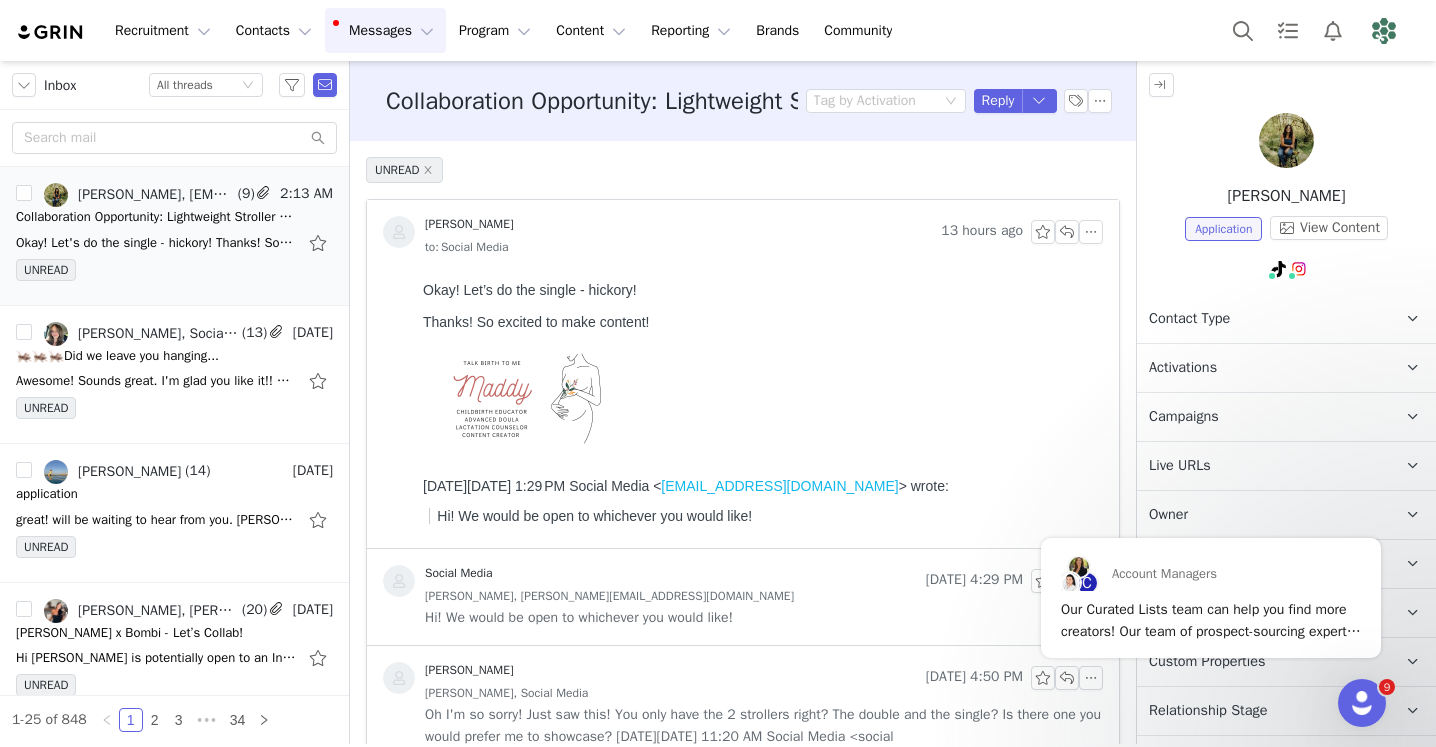 click on "Madeline McGlinchy, maddy@talkbirthtome.org" at bounding box center [764, 596] 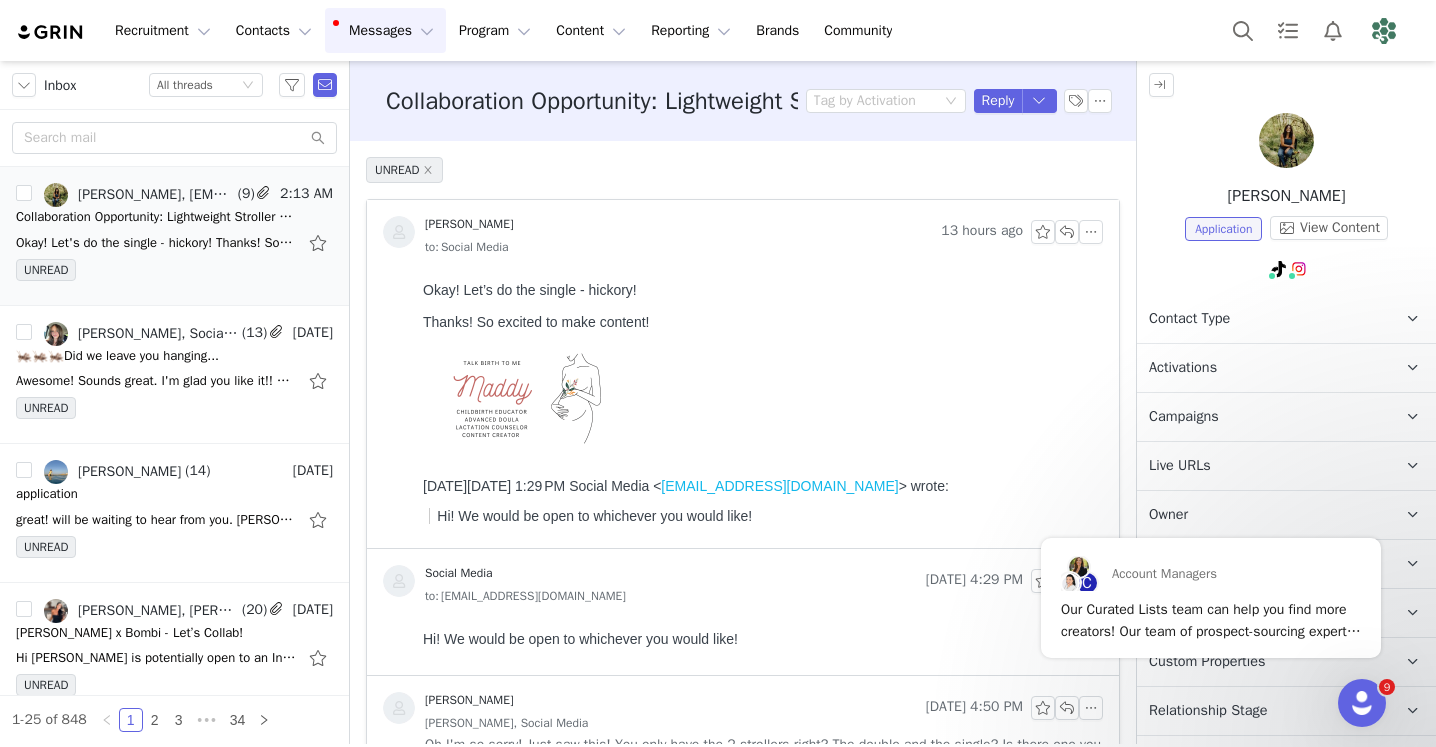 scroll, scrollTop: 0, scrollLeft: 0, axis: both 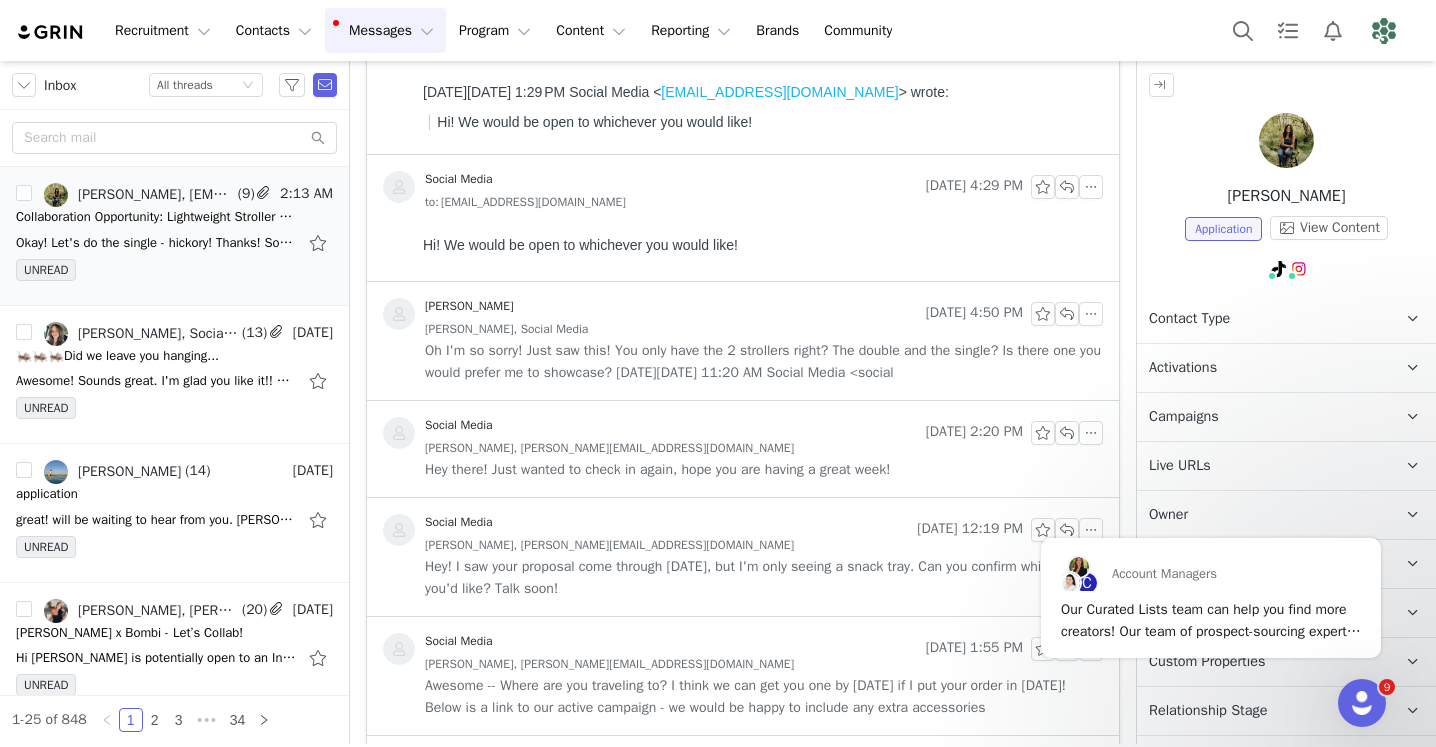 click on "Oh I'm so sorry! Just saw this! You only have the 2 strollers right? The double and the single? Is there one you would prefer me to showcase? On Thu, Jul 3, 2025 at 11:20 AM Social Media <social" at bounding box center [764, 362] 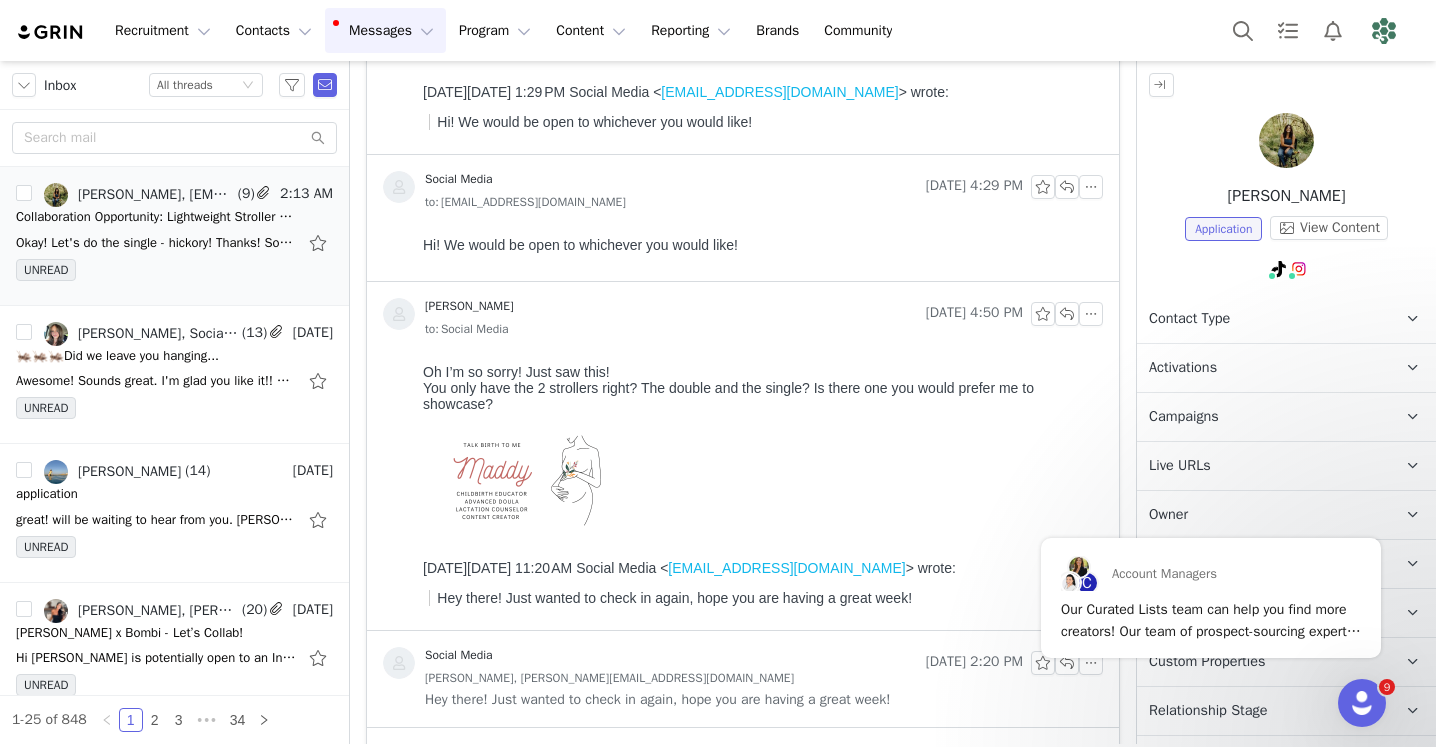 scroll, scrollTop: 0, scrollLeft: 0, axis: both 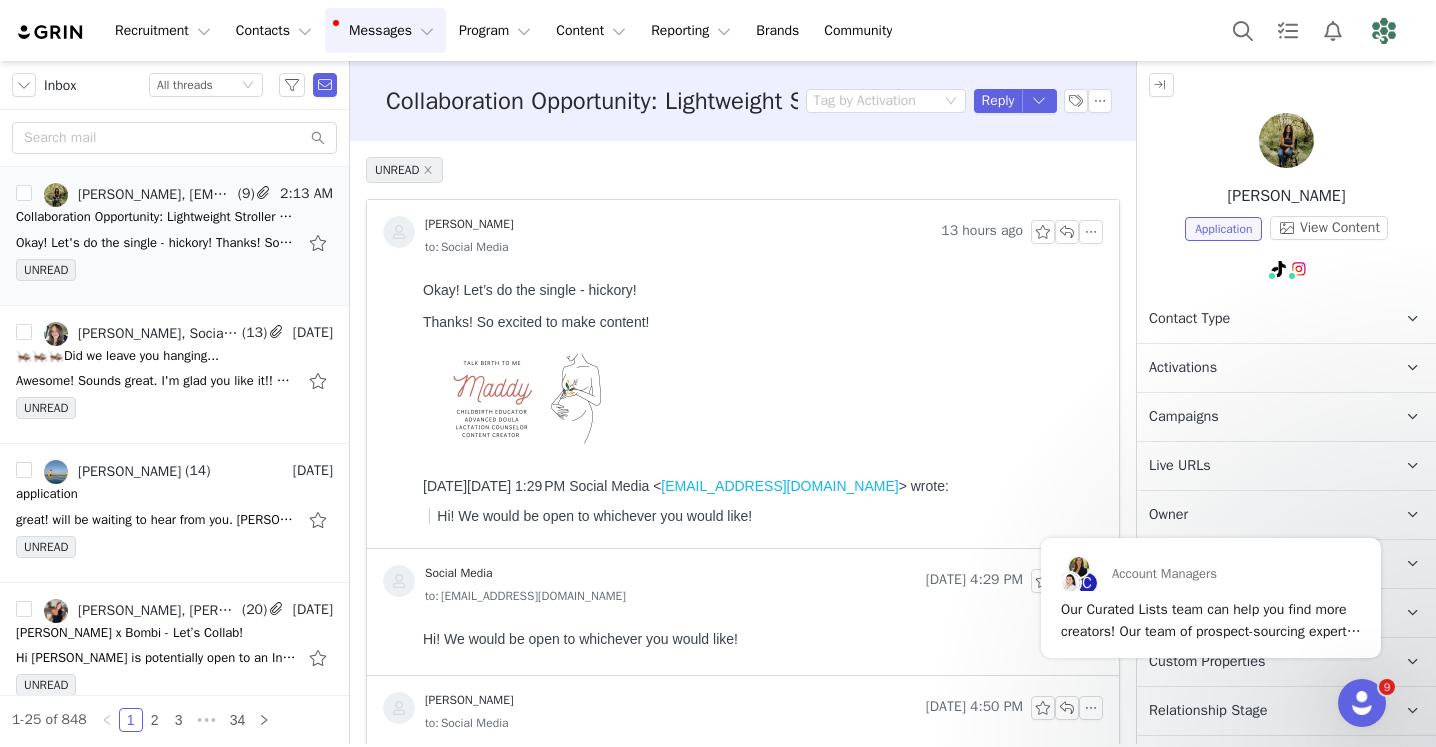 click on "Activations" at bounding box center (1183, 368) 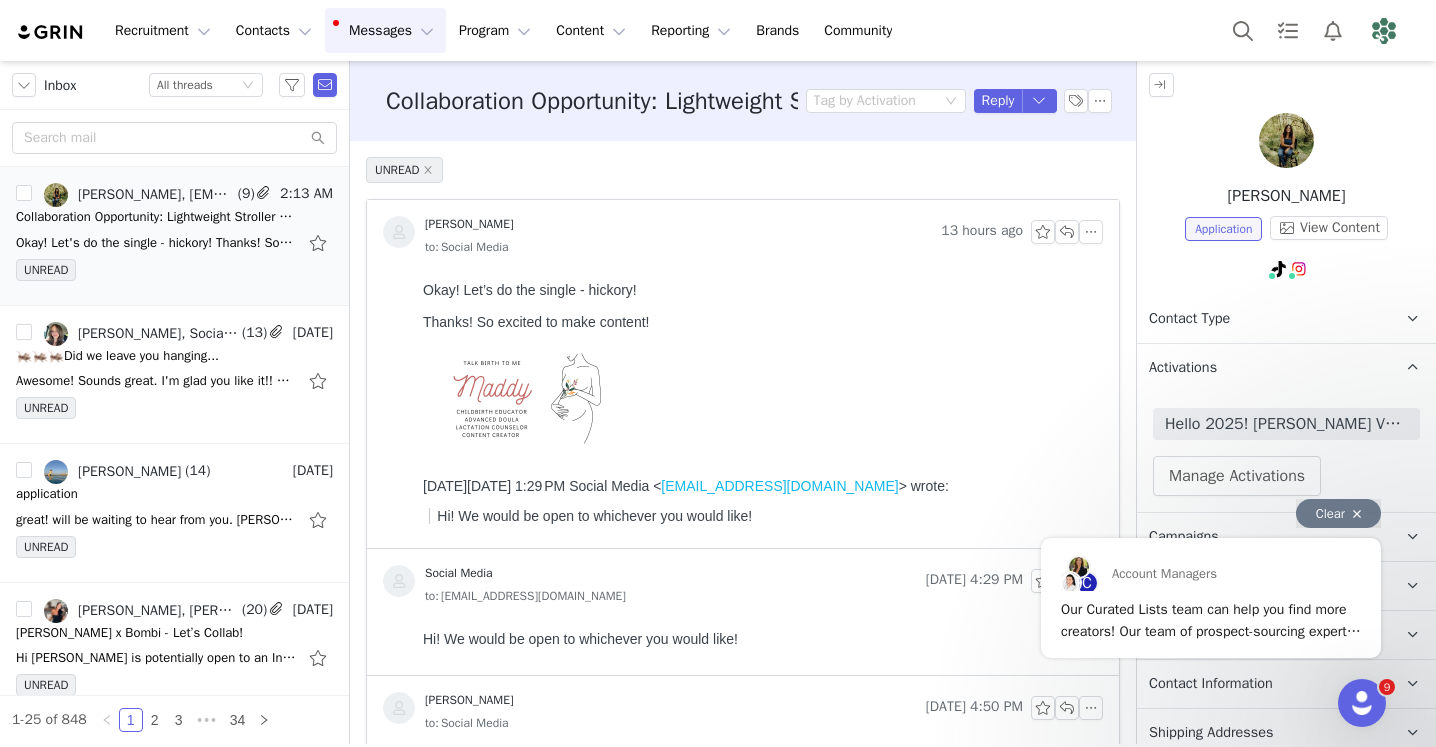 click on "Clear" at bounding box center (1338, 513) 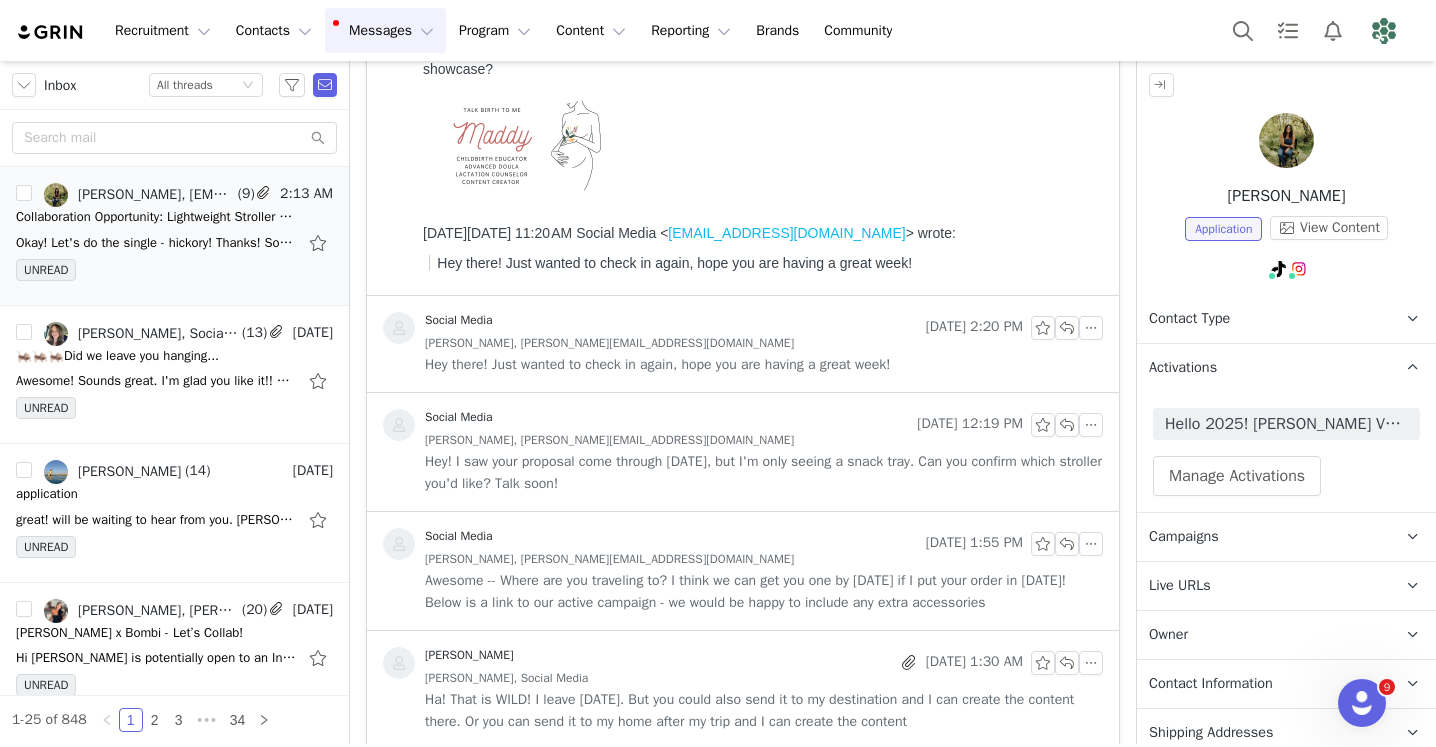 scroll, scrollTop: 989, scrollLeft: 0, axis: vertical 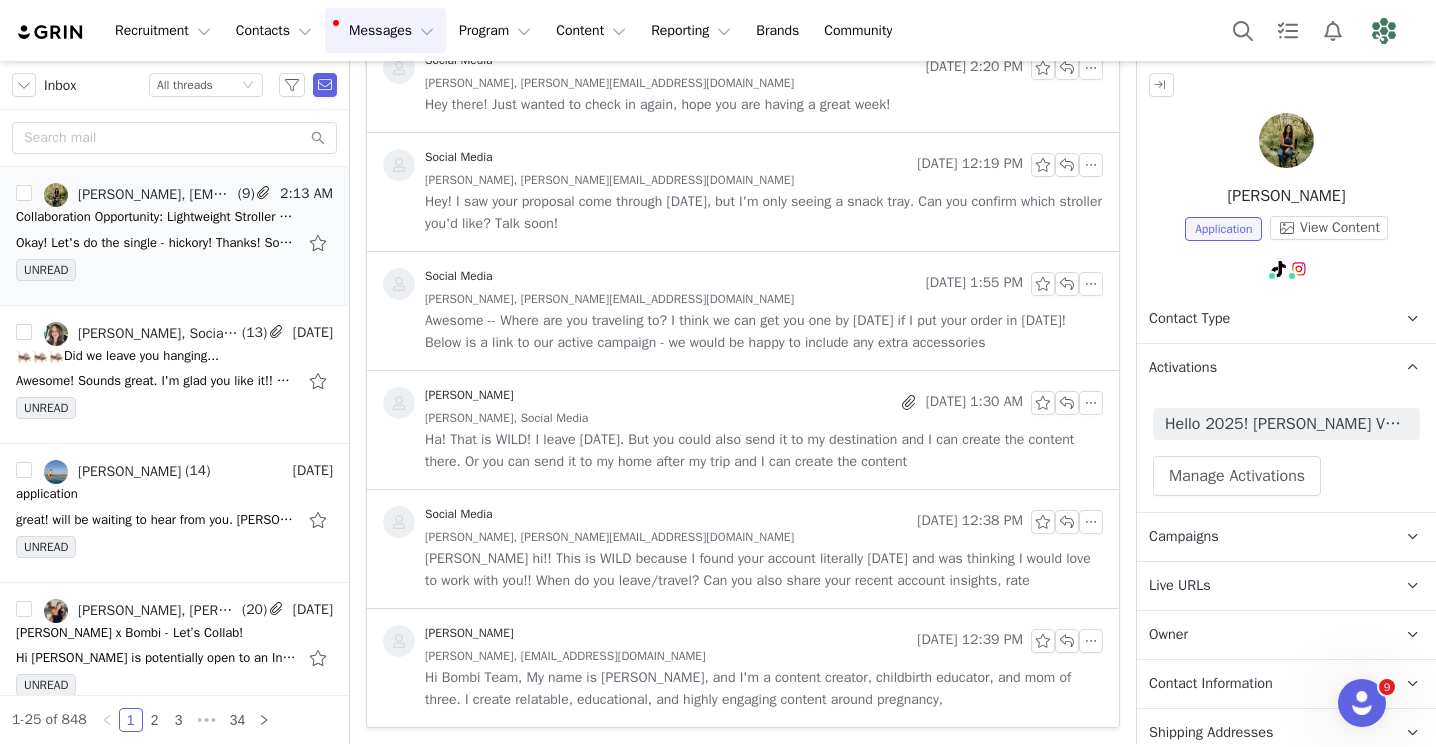 click on "Ha! That is WILD! I leave Wednesday June 11. But you could also send it to my destination and I can create the content there. Or you can send it to my home after my trip and I can create the content" at bounding box center (764, 451) 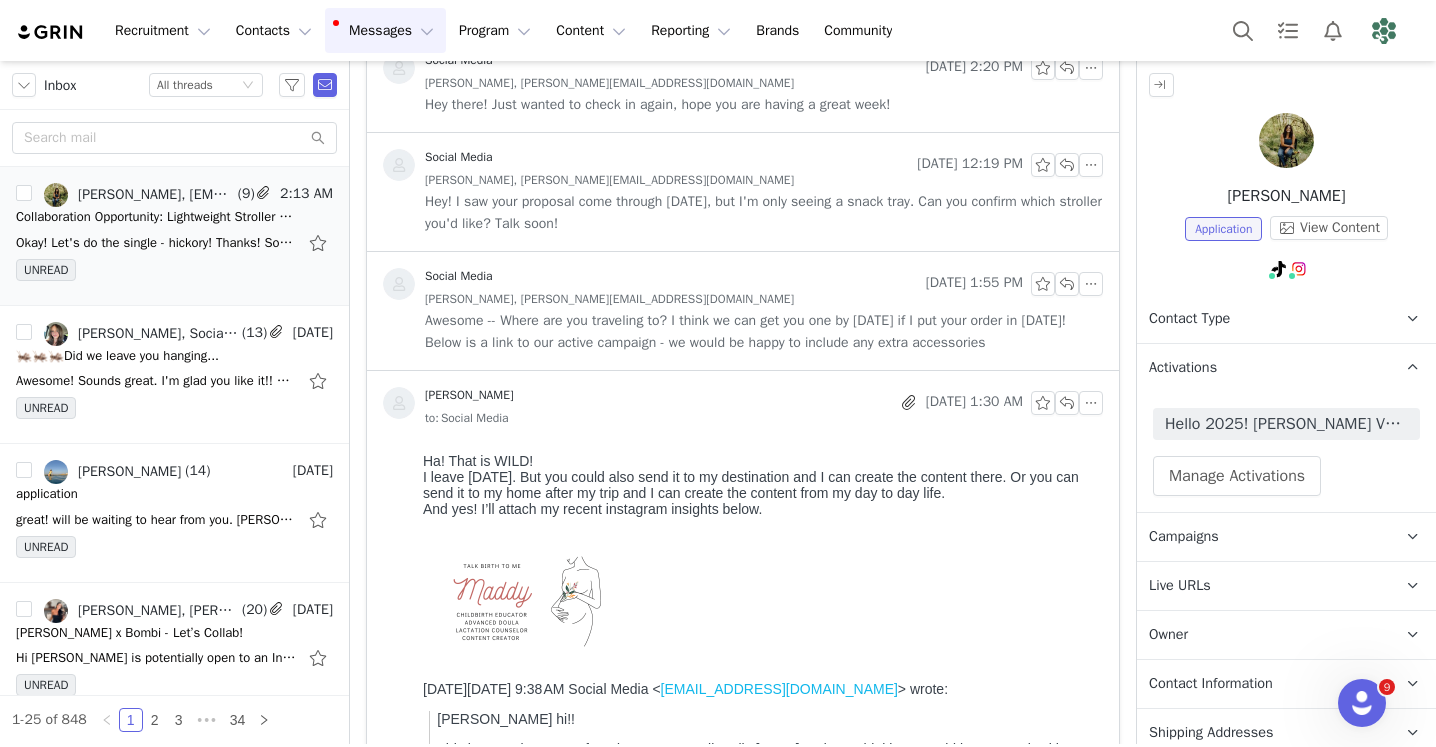 scroll, scrollTop: 0, scrollLeft: 0, axis: both 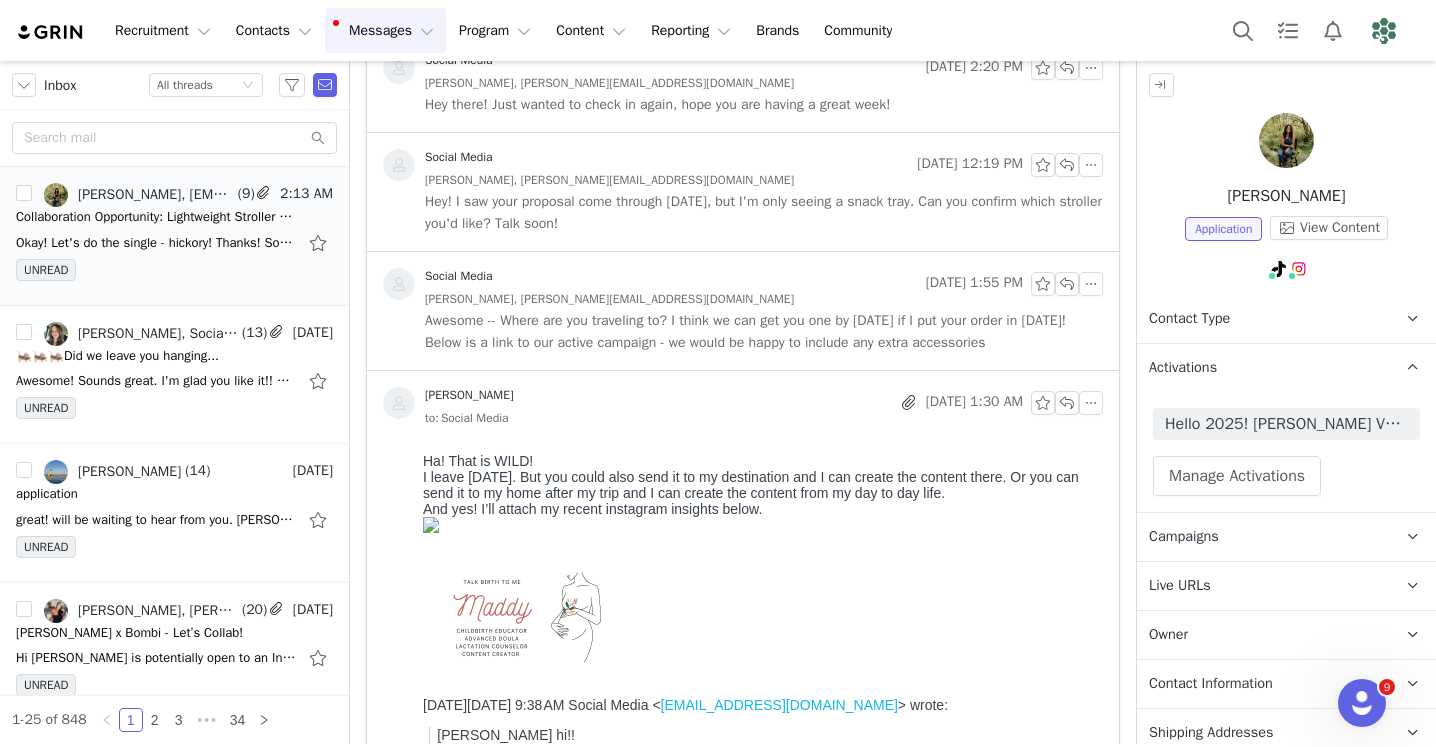 click on "Awesome -- Where are you traveling to? I think we can get you one by Wednesday if I put your order in today! Below is a link to our active campaign - we would be happy to include any extra accessories" at bounding box center (764, 332) 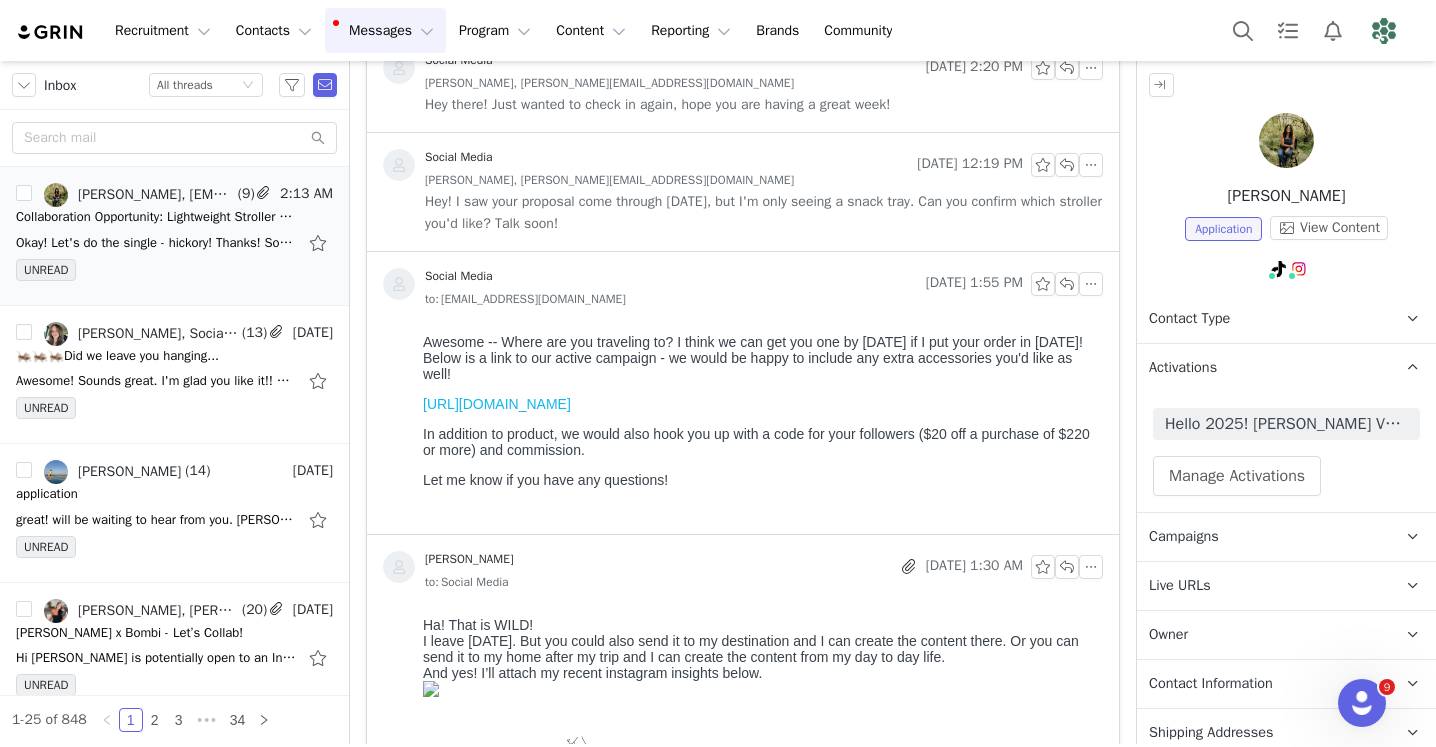 scroll, scrollTop: 0, scrollLeft: 0, axis: both 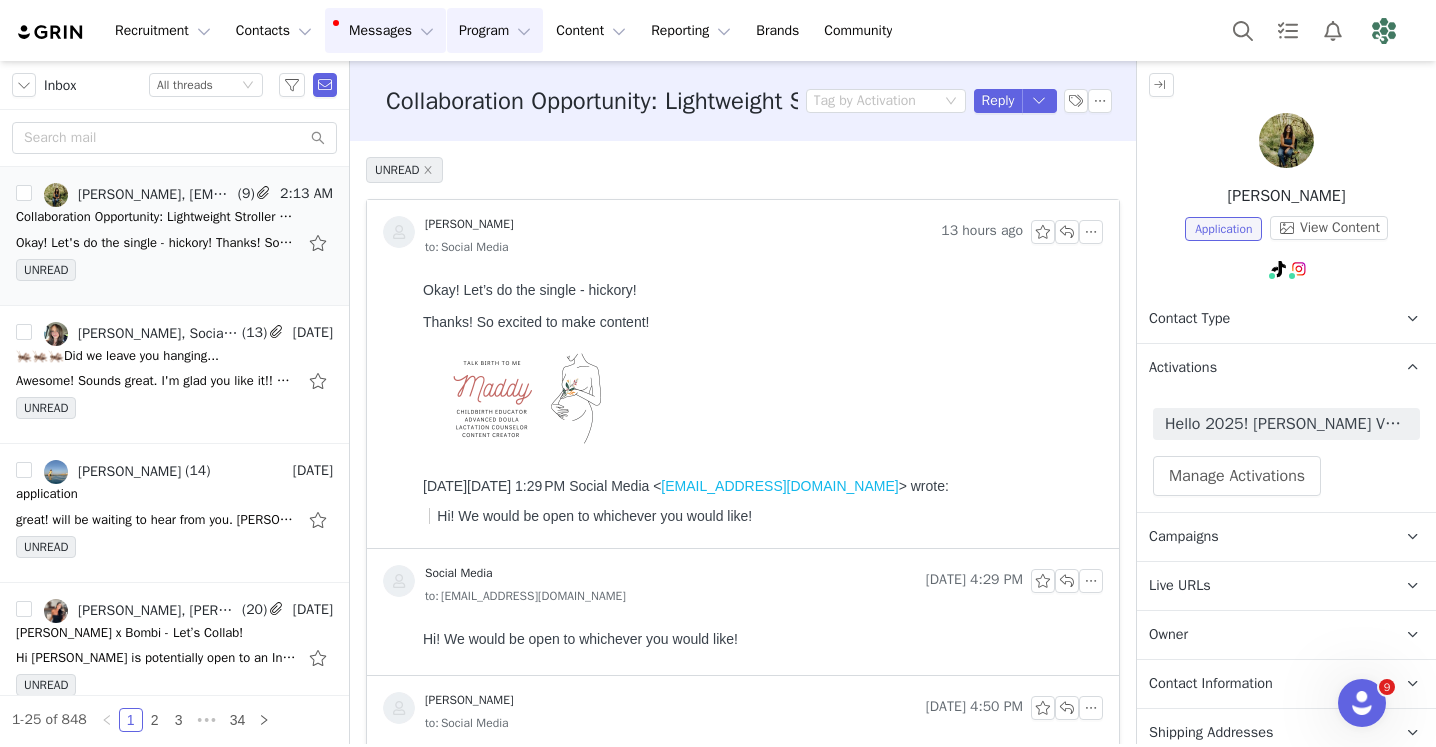 click on "Program Program" at bounding box center (495, 30) 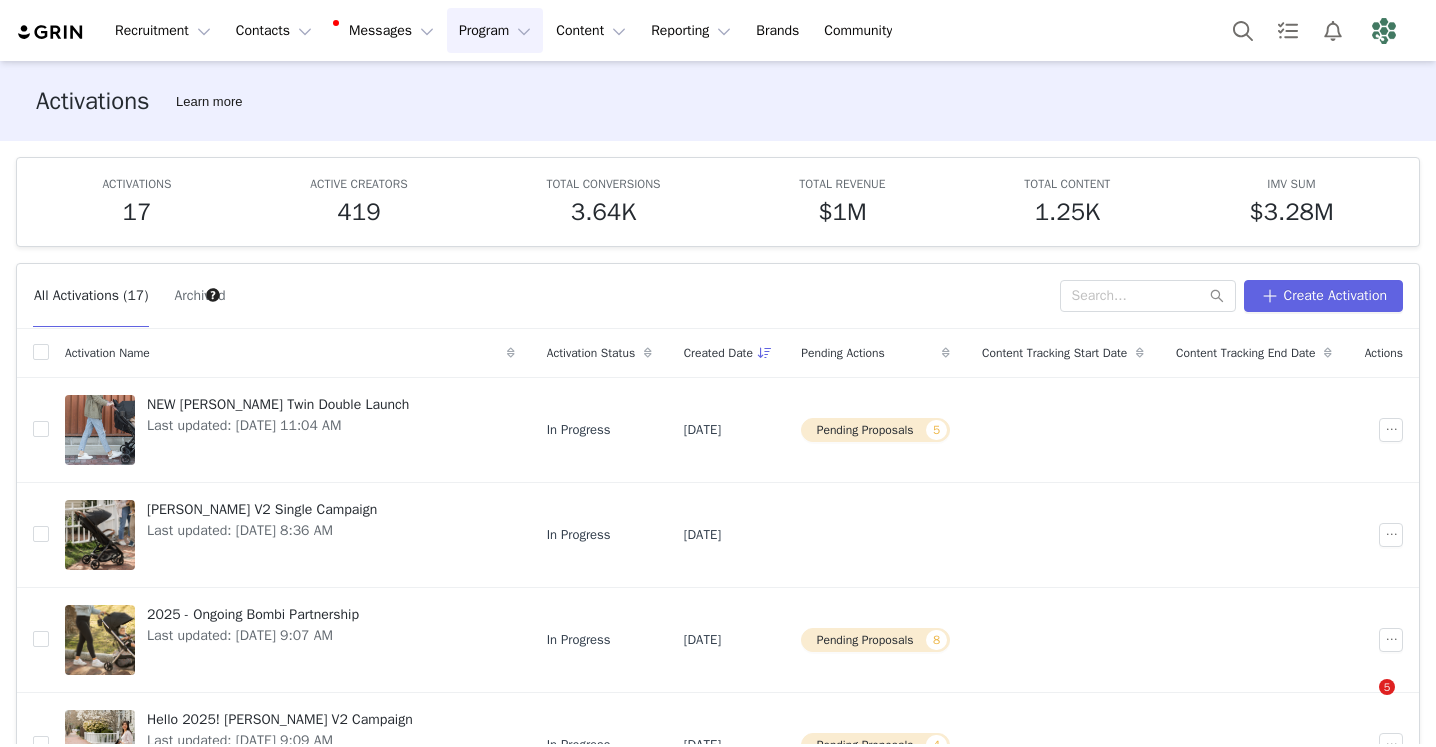 scroll, scrollTop: 0, scrollLeft: 0, axis: both 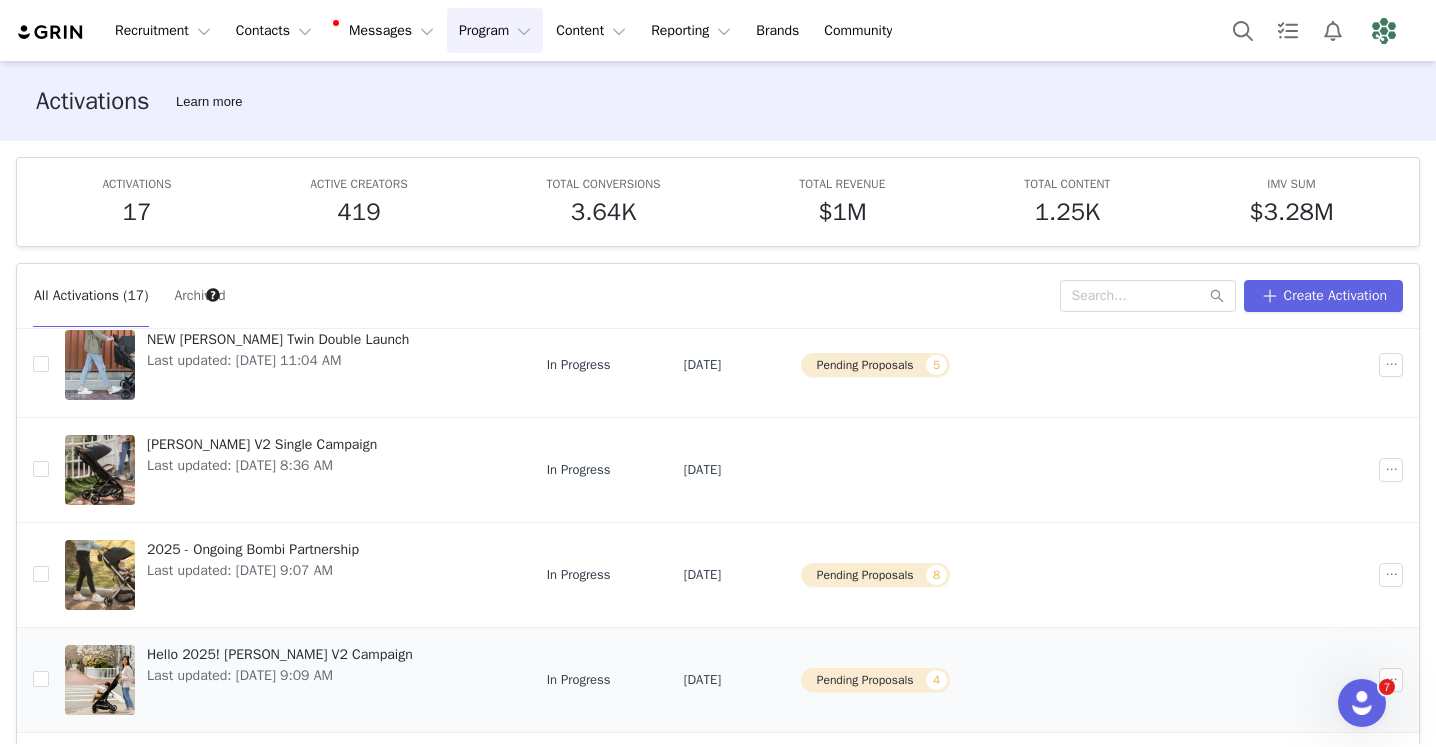 click on "Hello 2025! [PERSON_NAME] V2 Campaign" at bounding box center [280, 654] 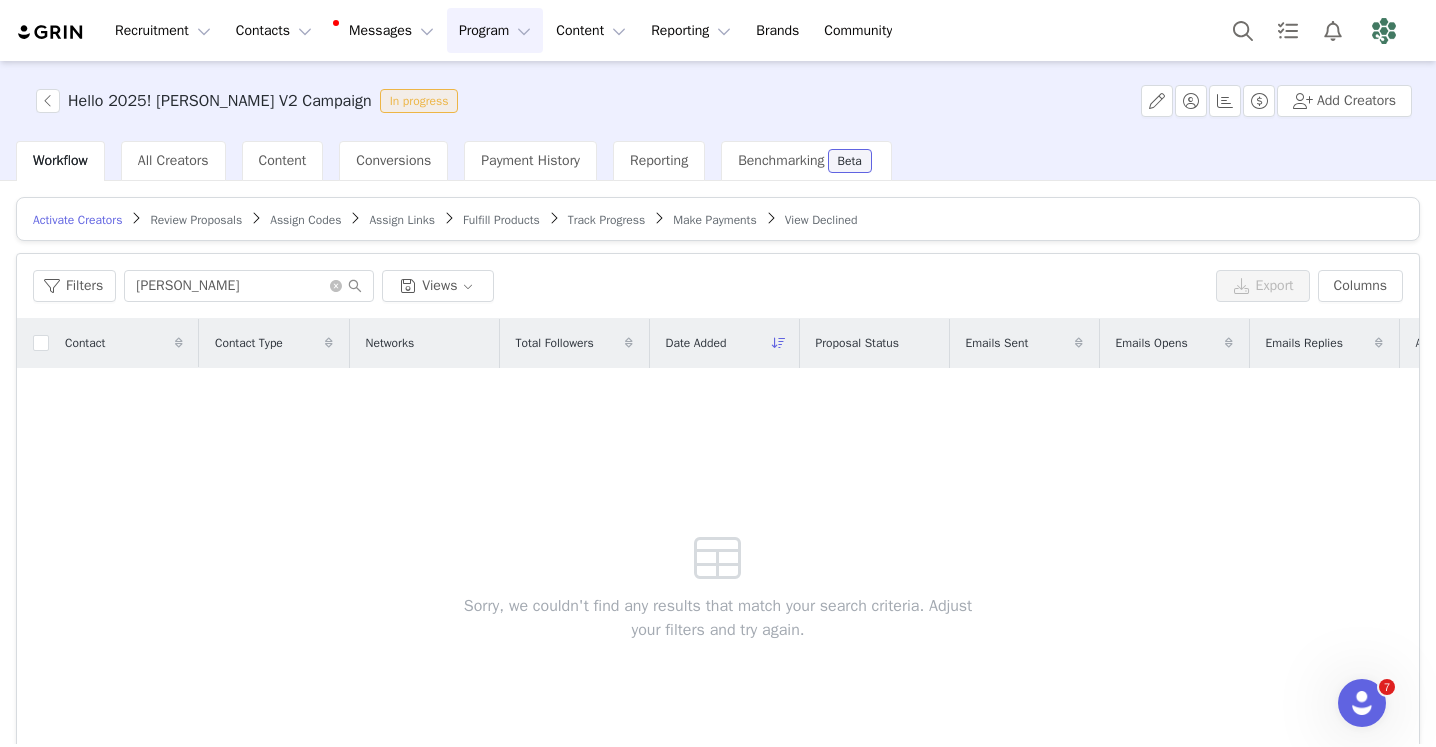 click on "Review Proposals" at bounding box center (196, 220) 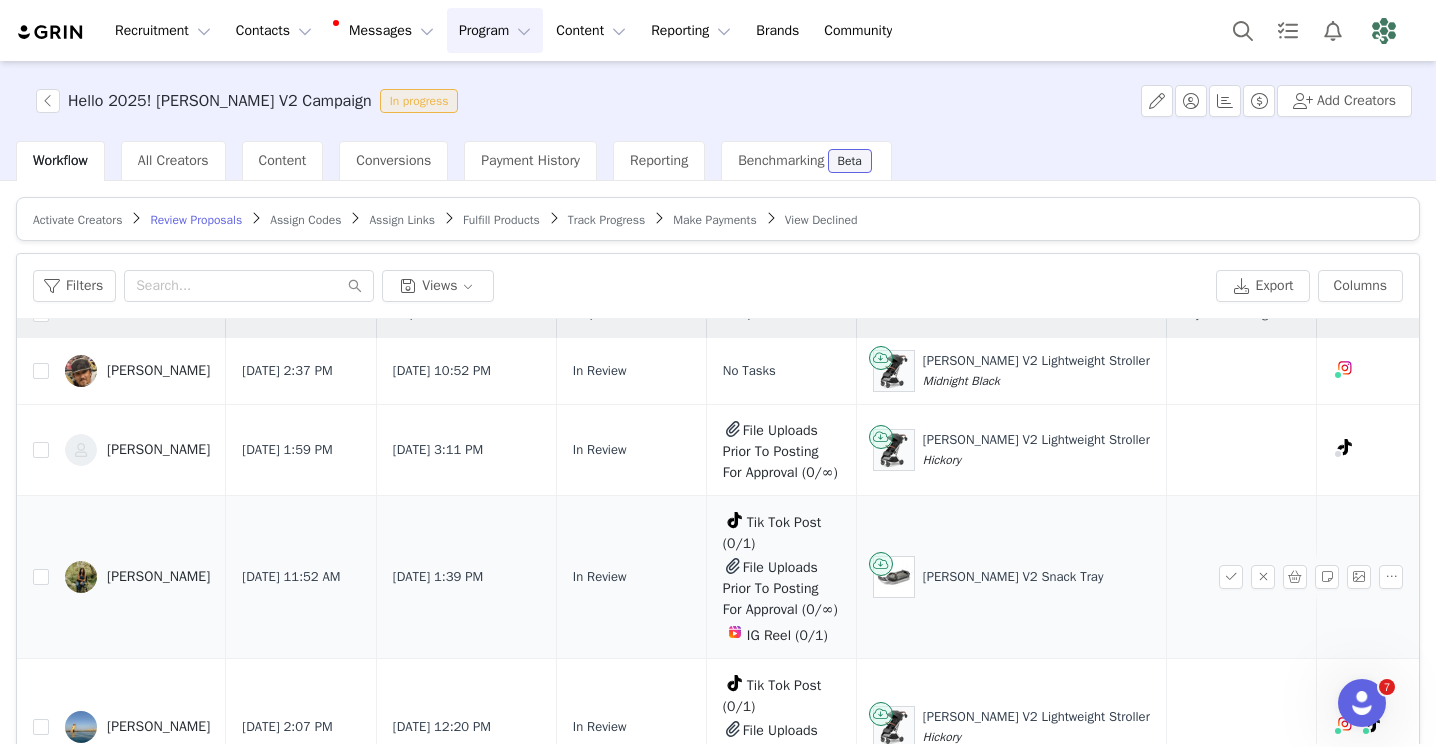 scroll, scrollTop: 111, scrollLeft: 0, axis: vertical 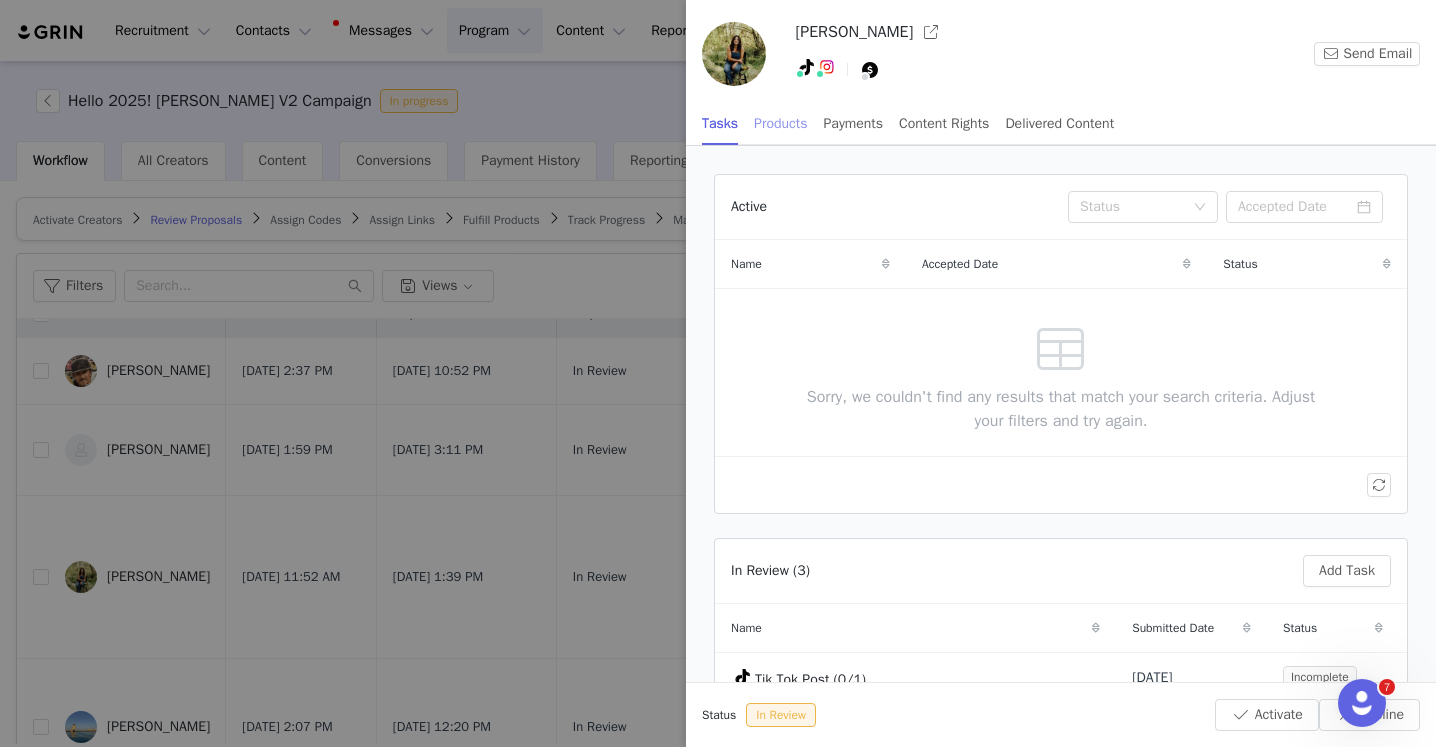 click on "Products" at bounding box center (780, 123) 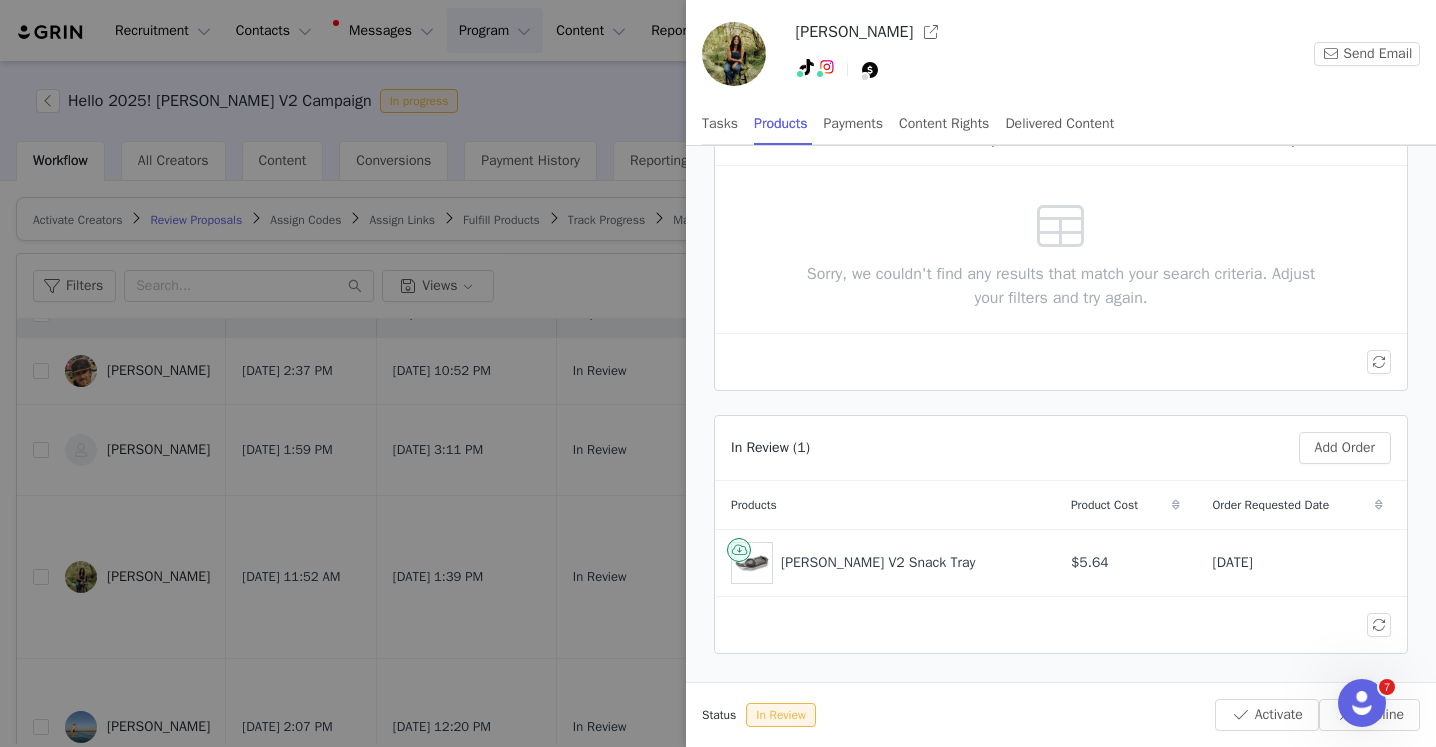 scroll, scrollTop: 138, scrollLeft: 0, axis: vertical 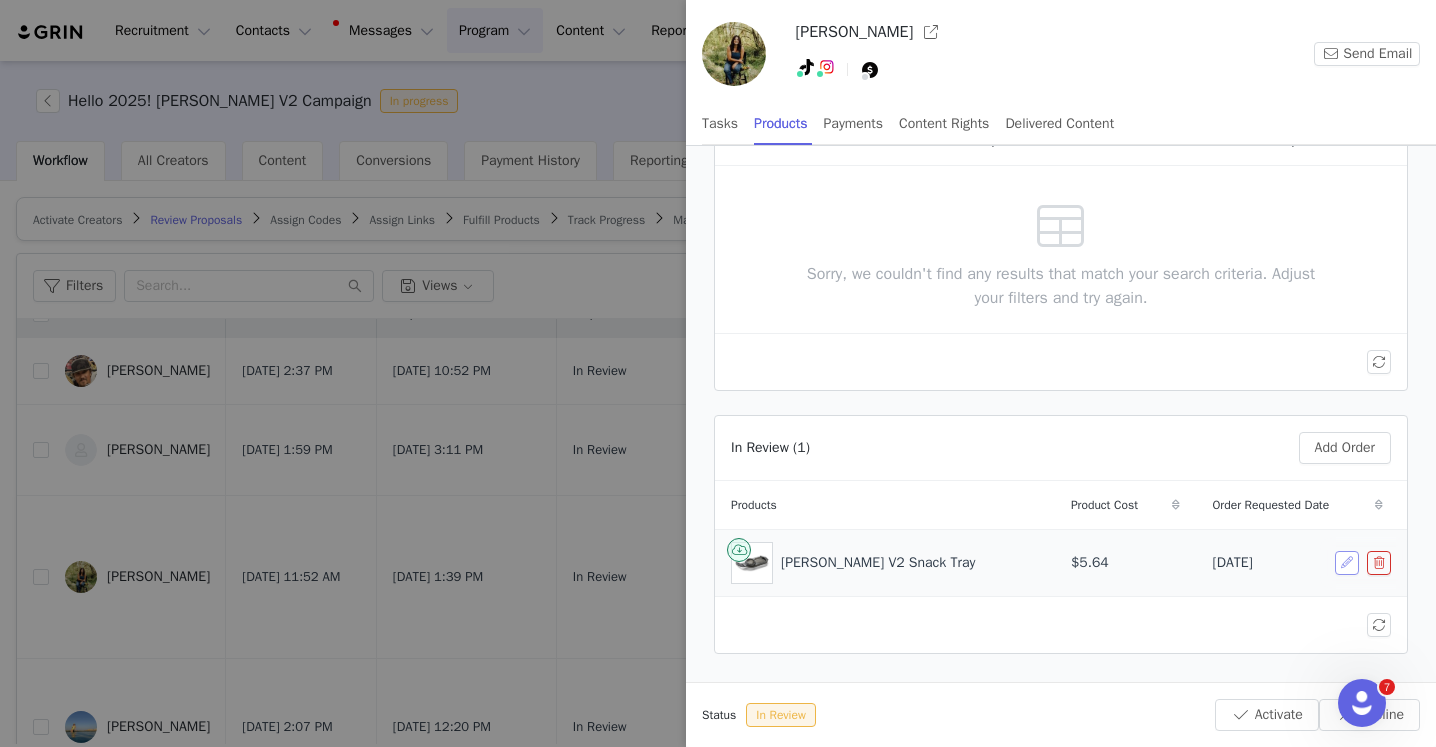 click at bounding box center [1347, 563] 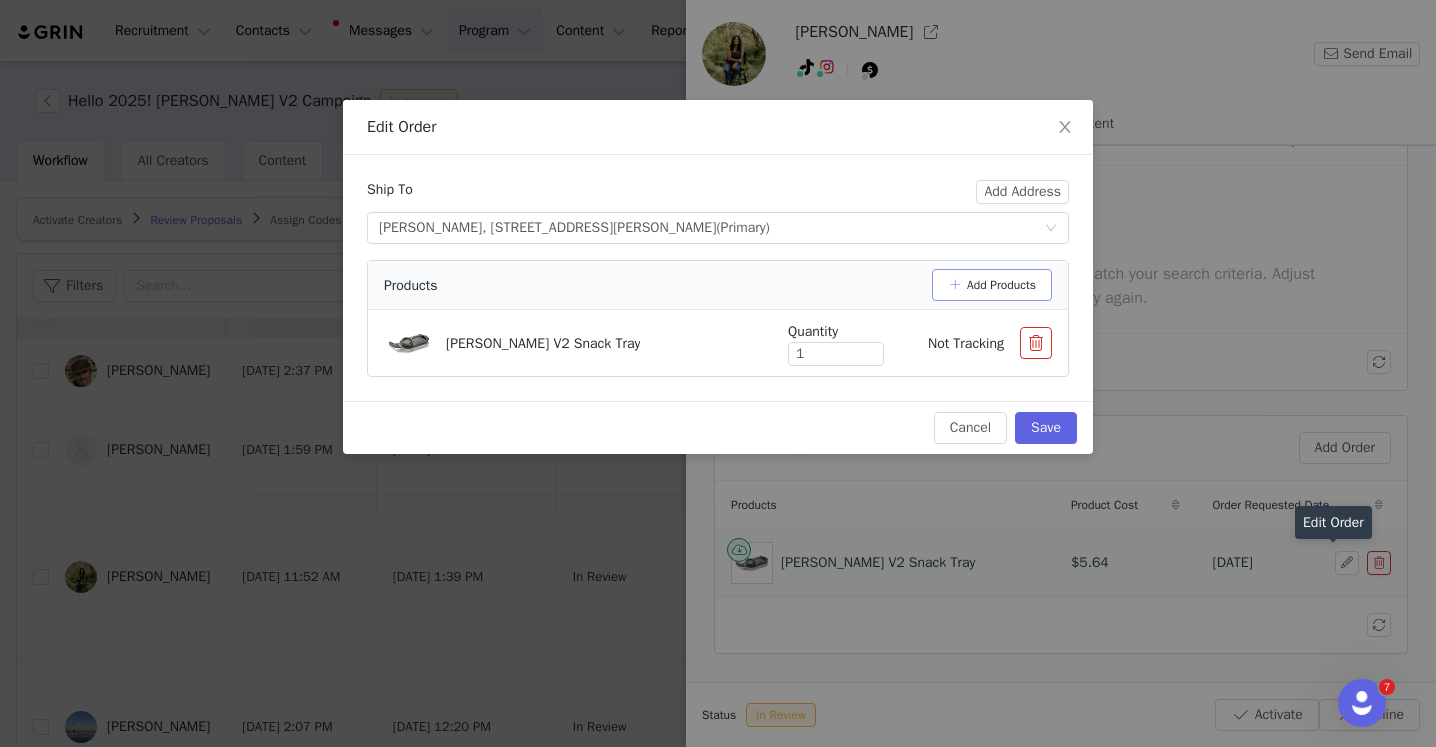 click on "Add Products" at bounding box center [992, 285] 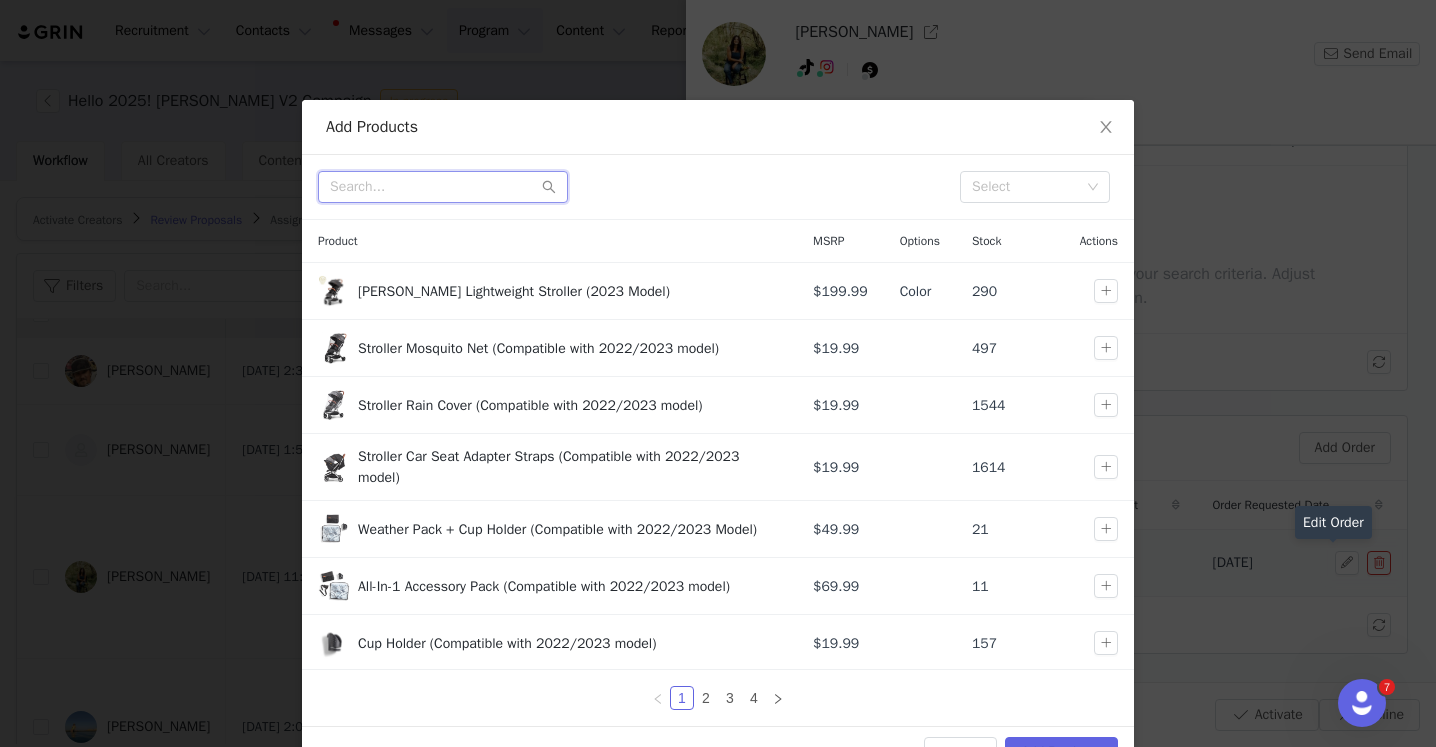 click at bounding box center (443, 187) 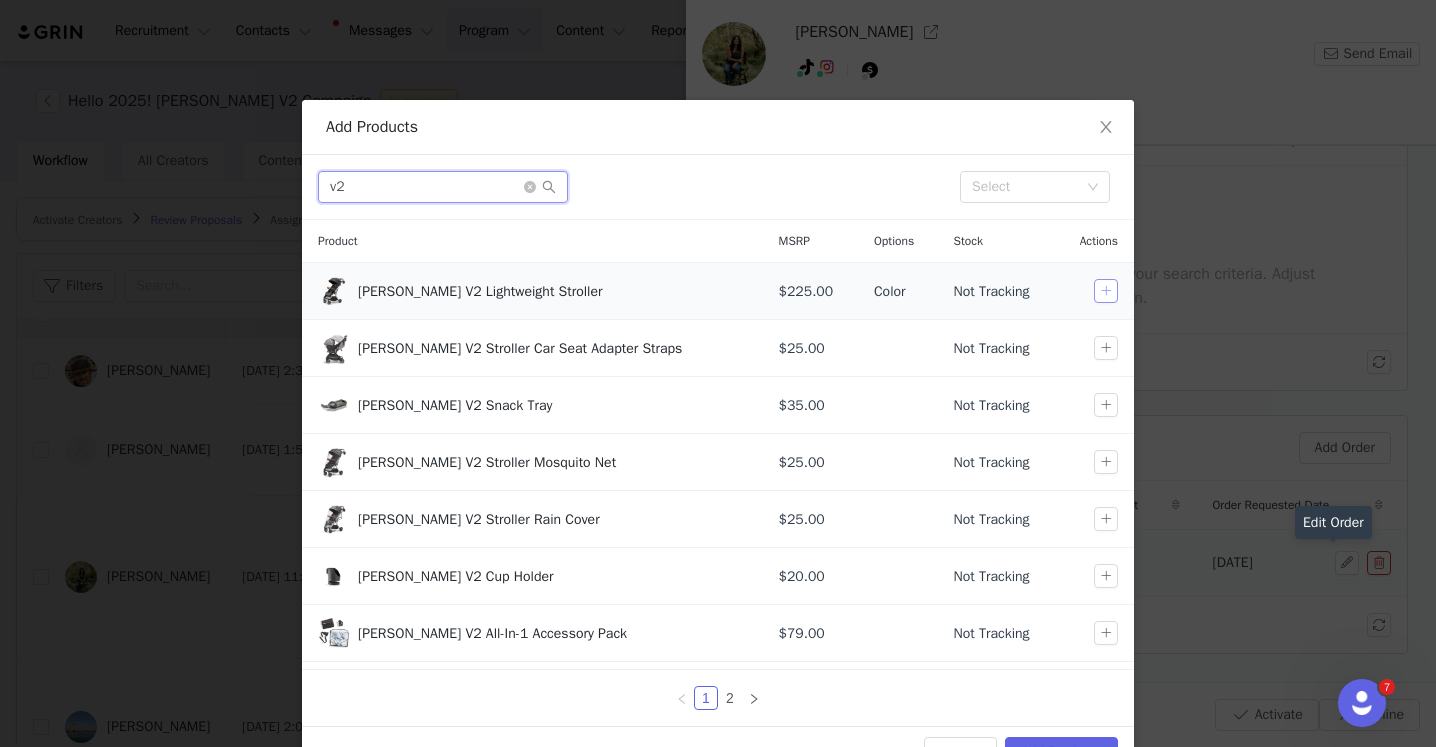 type on "v2" 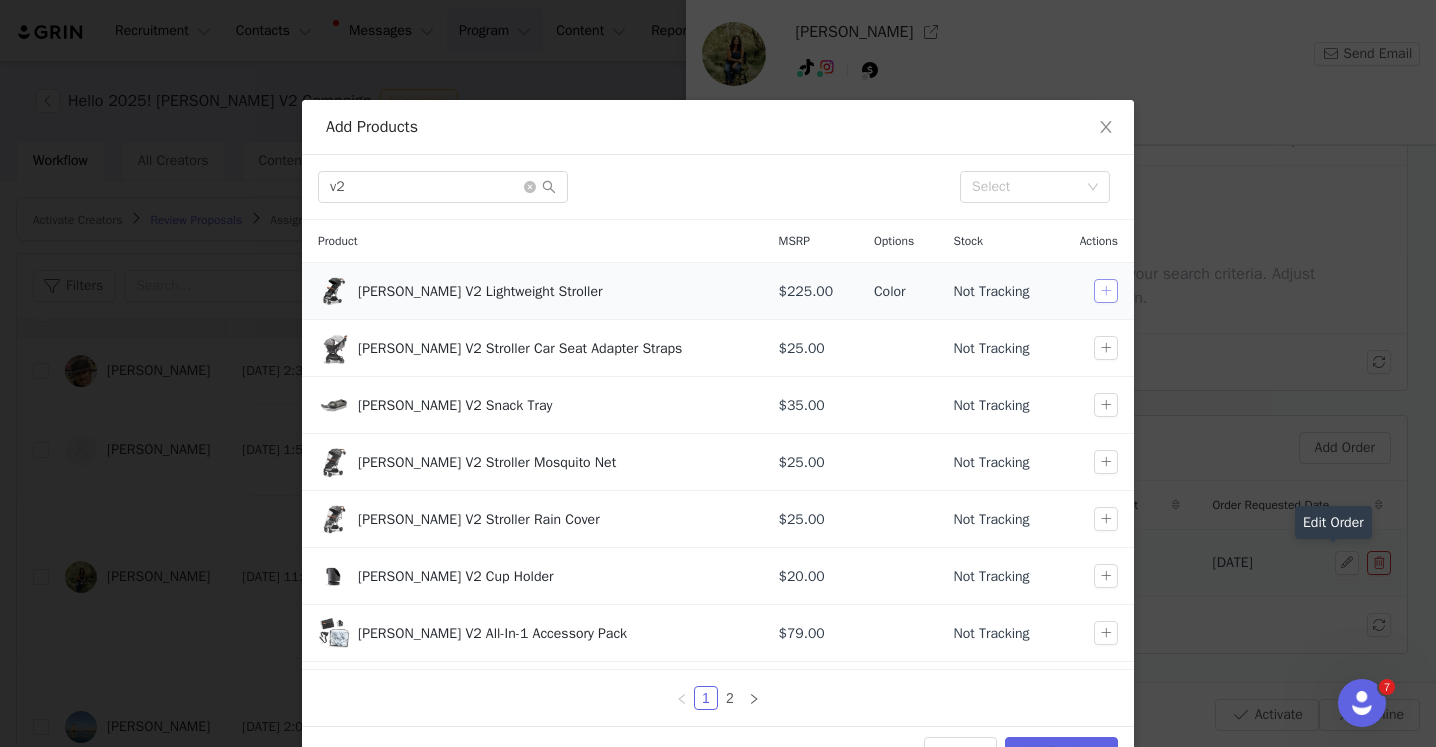 click at bounding box center (1106, 291) 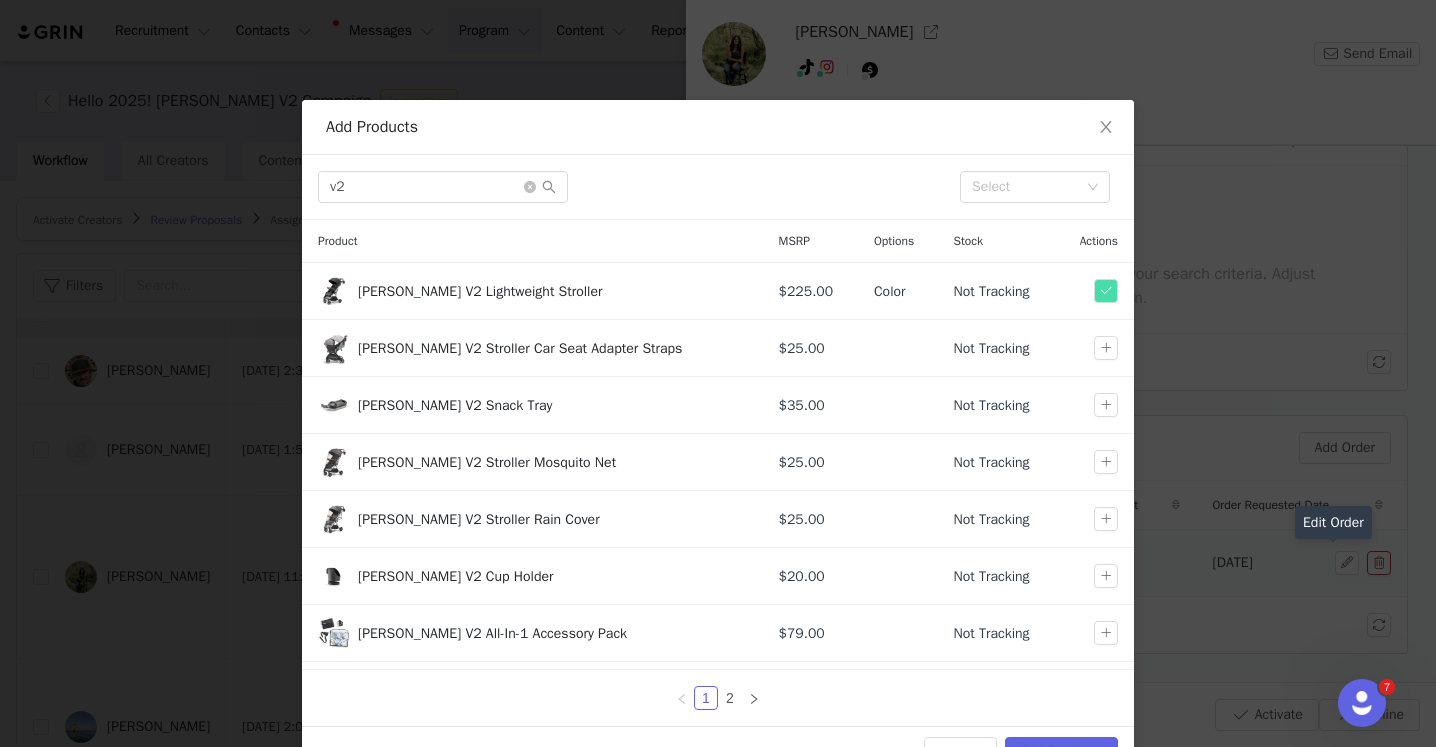 click on "Add Products v2     Select    Product   MSRP   Options   Stock  Actions
[PERSON_NAME] V2 Lightweight Stroller
$225.00 Color Not Tracking
[PERSON_NAME] V2 Stroller Car Seat Adapter Straps
$25.00 Not Tracking
[PERSON_NAME] V2 Snack Tray
$35.00 Not Tracking
[PERSON_NAME] V2 Stroller Mosquito Net
$25.00 Not Tracking
[PERSON_NAME] V2 Stroller Rain Cover
$25.00 Not Tracking
[PERSON_NAME] V2 Cup Holder
$20.00 Not Tracking
[PERSON_NAME] V2 All-In-1 Accessory Pack
$79.00 Not Tracking
[PERSON_NAME] V2 Weather Pack + Cup Holder
$59.00 Not Tracking
Bumper Bar - Compatible With V2 Models
$24.99 Style -10     $229.99 Not Tracking 1 2" at bounding box center (718, 439) 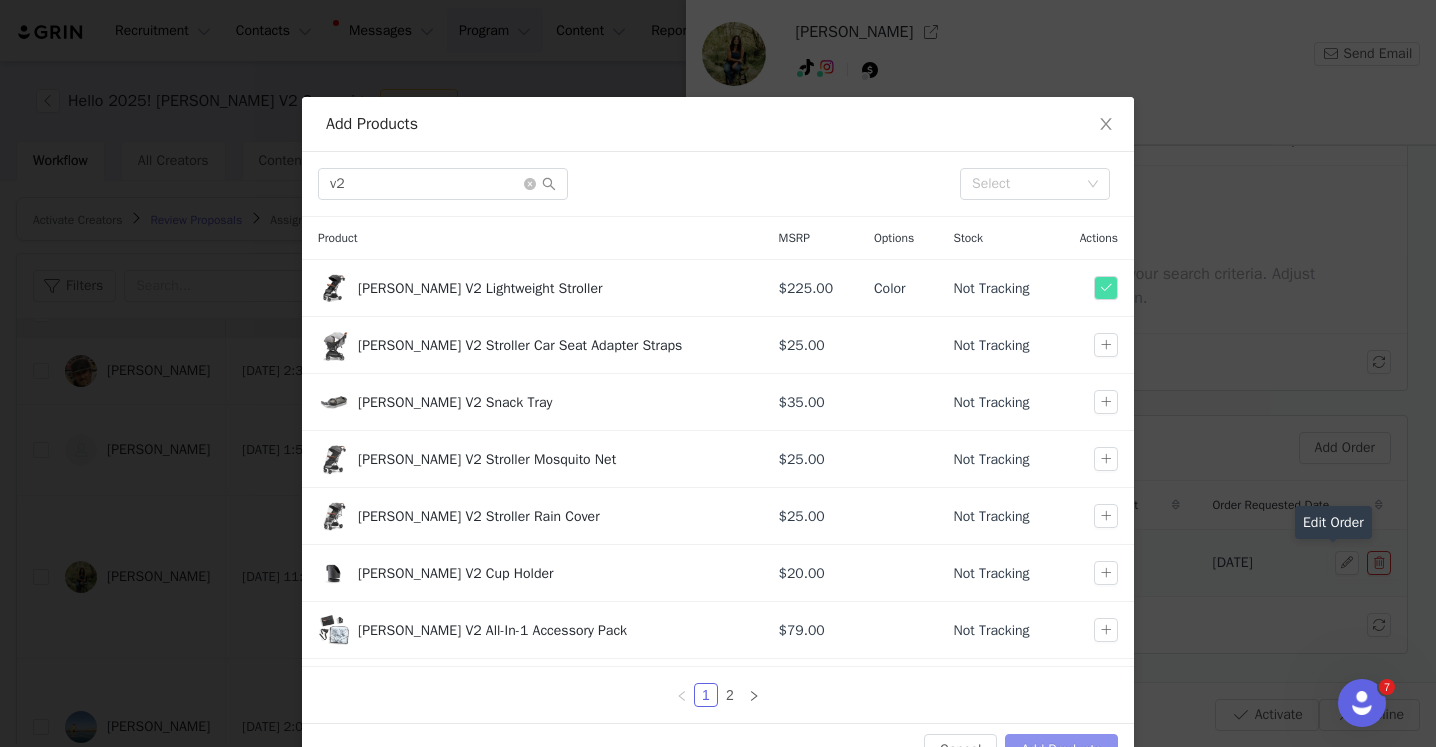 click on "Add Products" at bounding box center (1061, 750) 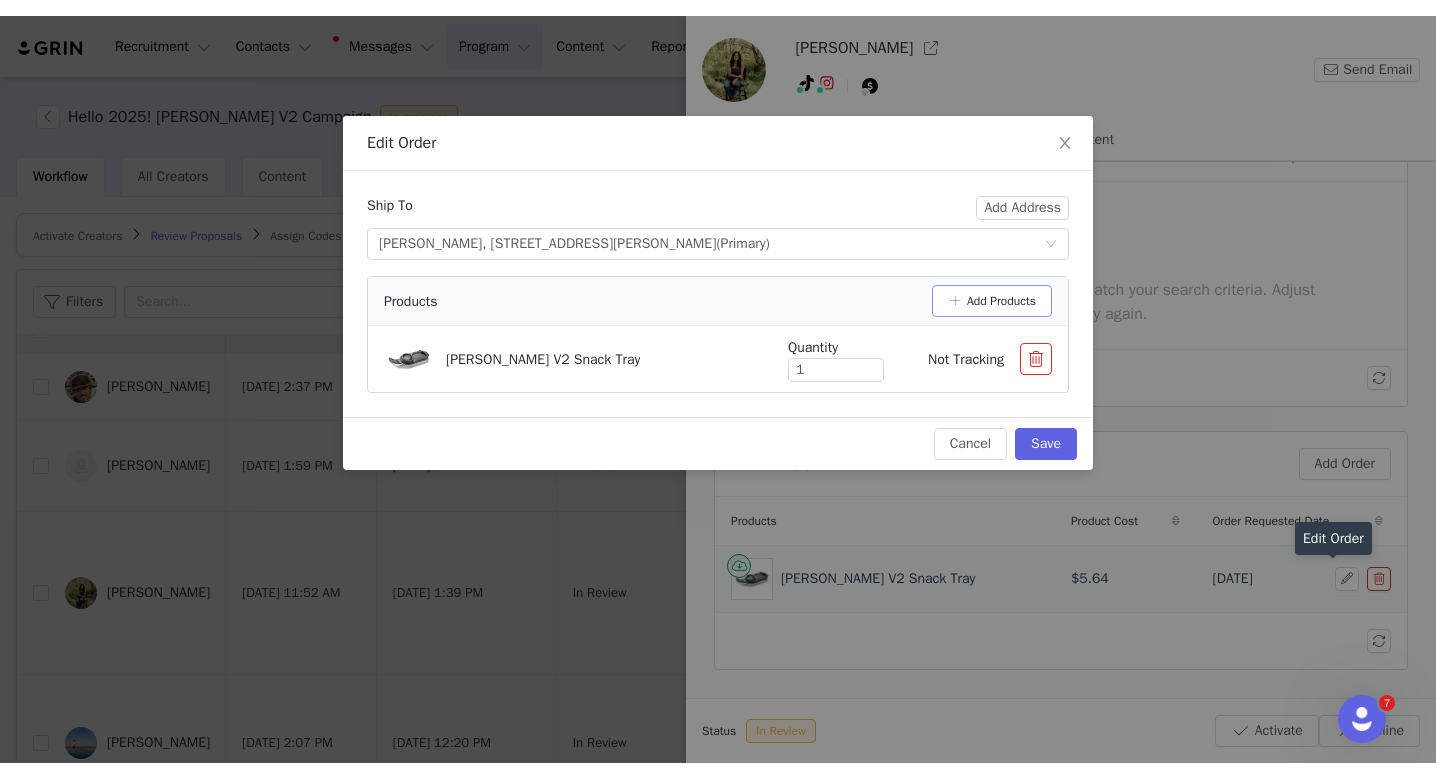 scroll, scrollTop: 0, scrollLeft: 0, axis: both 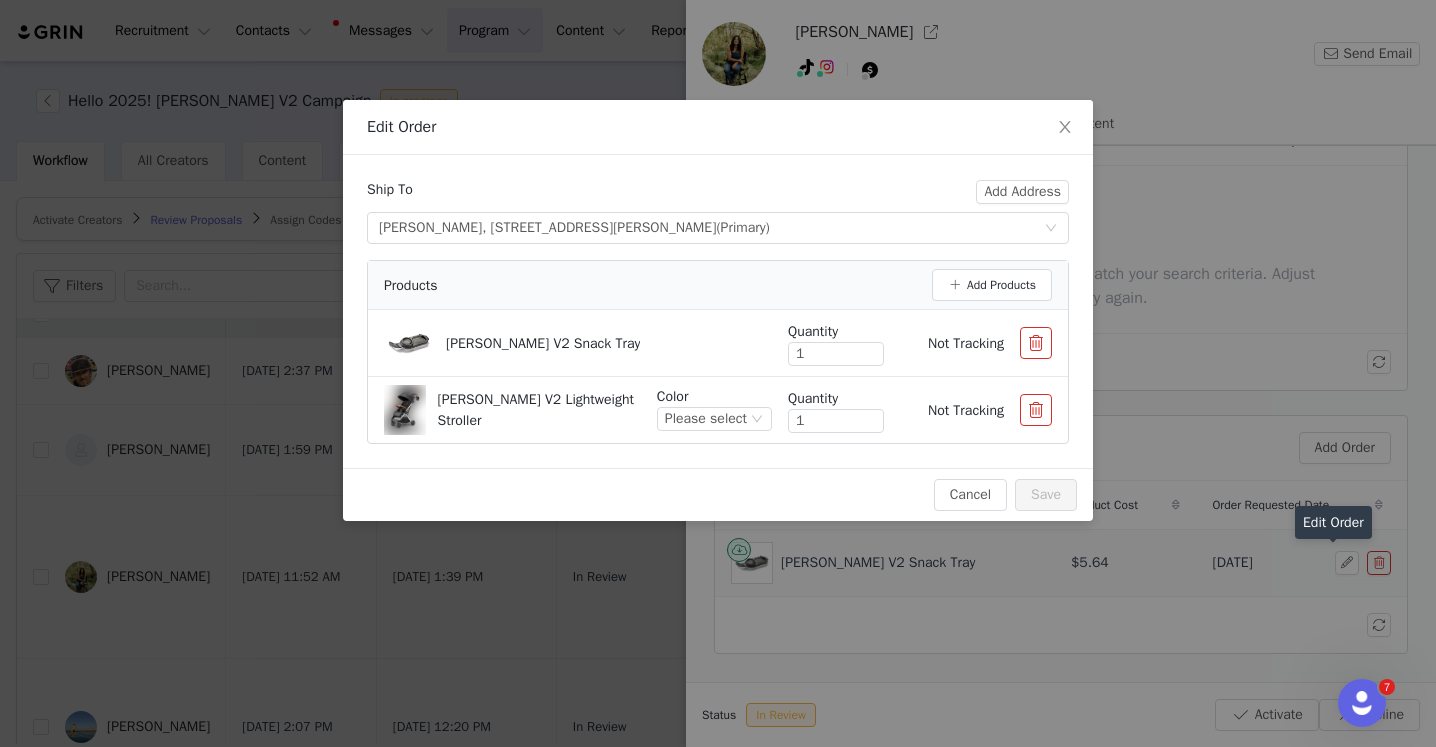 click on "Edit Order  Ship To      Add Address Select shipping address  [PERSON_NAME], [STREET_ADDRESS][PERSON_NAME]  (Primary) Products     Add Products   [PERSON_NAME] V2 Snack Tray     Quantity 1 Not Tracking   [PERSON_NAME] V2 Lightweight Stroller     Color Please select Quantity 1 Not Tracking           Cancel Save" at bounding box center [718, 373] 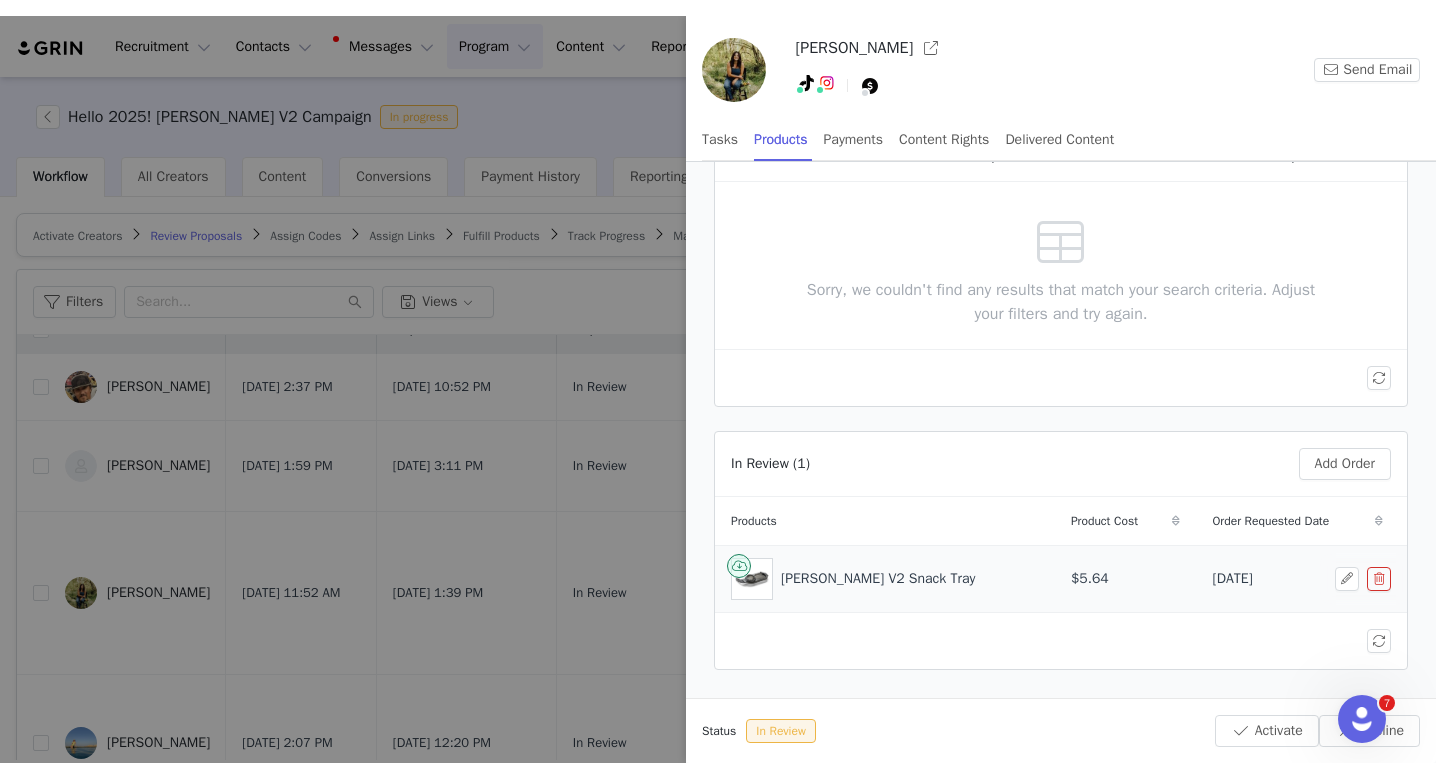scroll, scrollTop: 107, scrollLeft: 0, axis: vertical 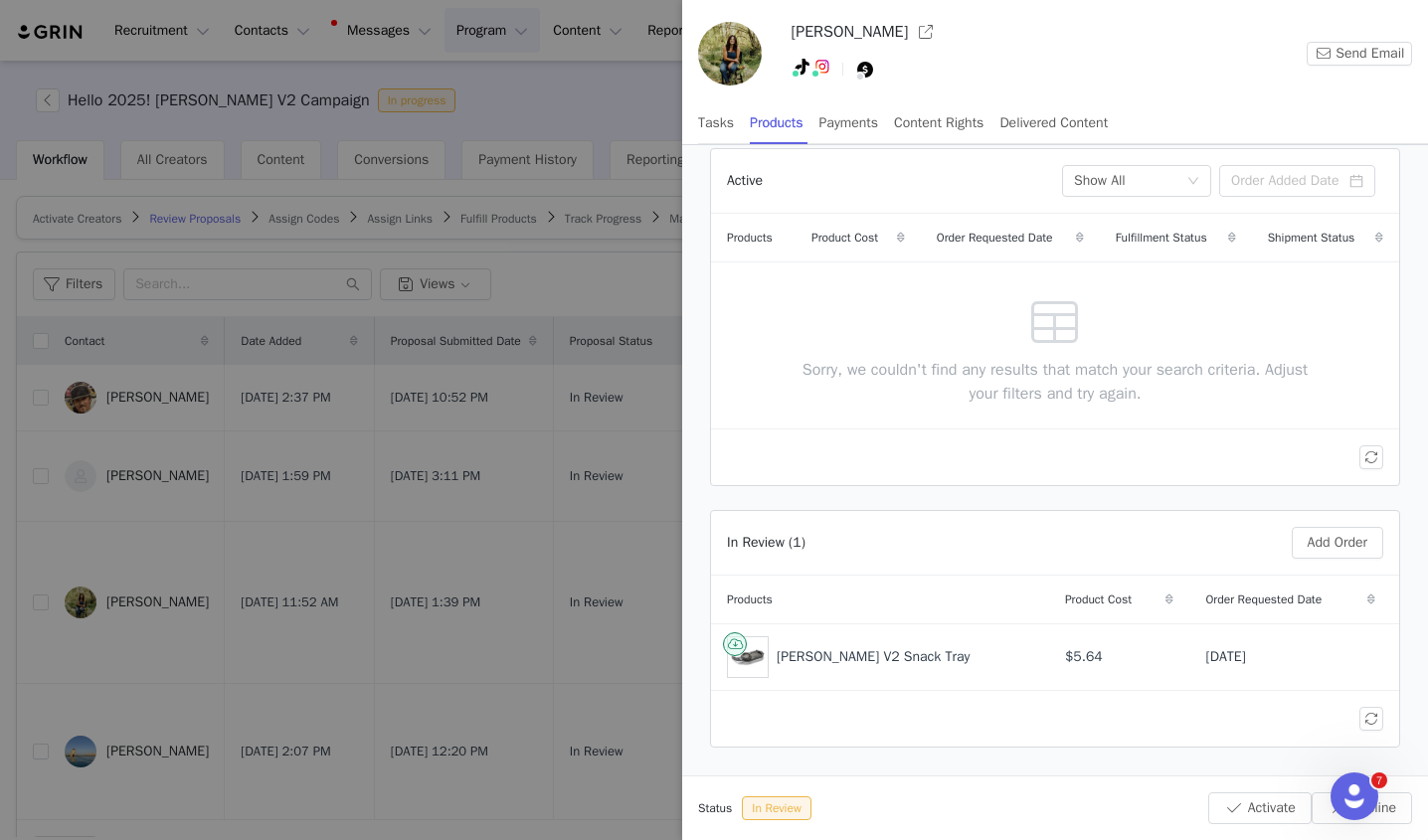 click at bounding box center (1339, 657) 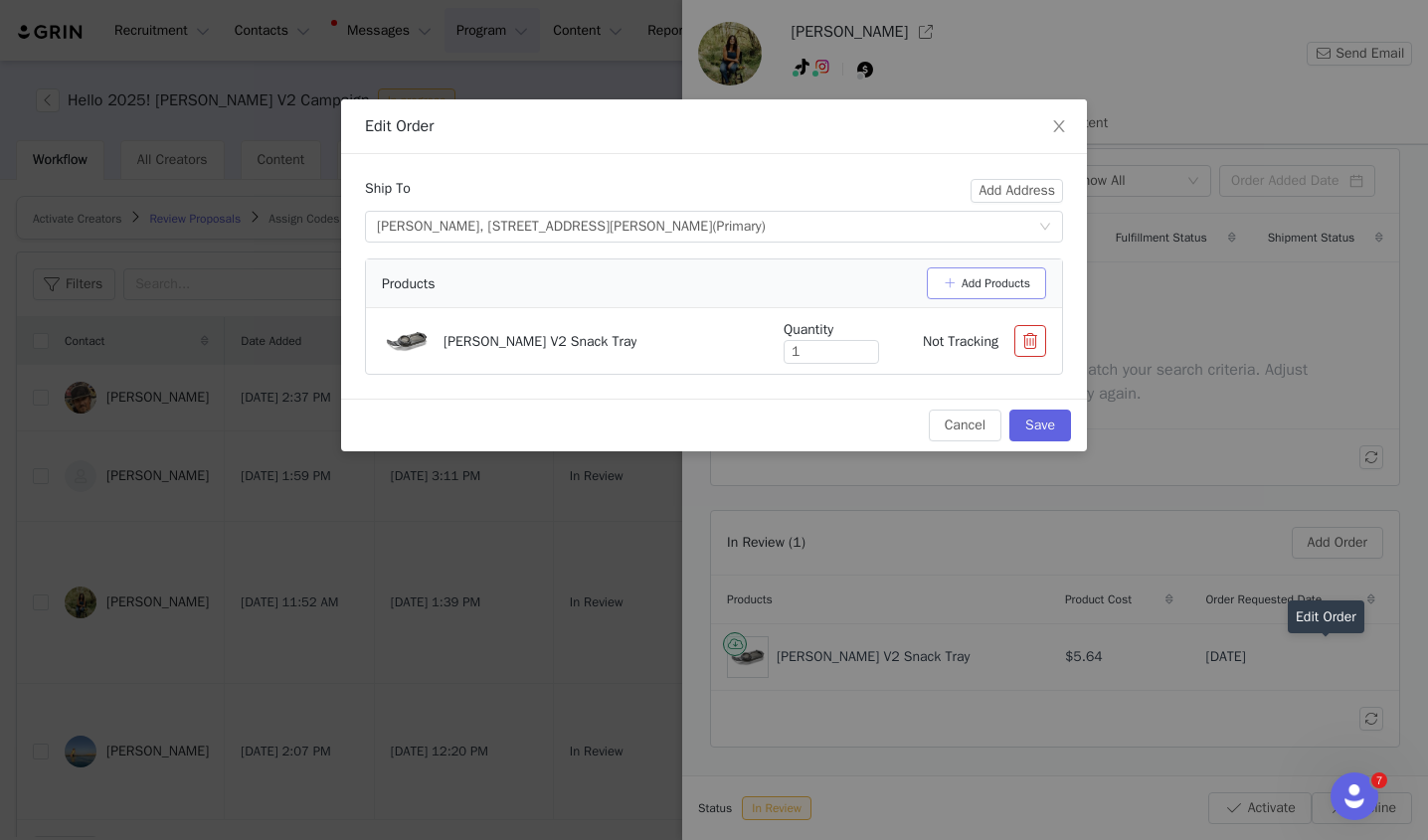 click on "Add Products" at bounding box center [986, 283] 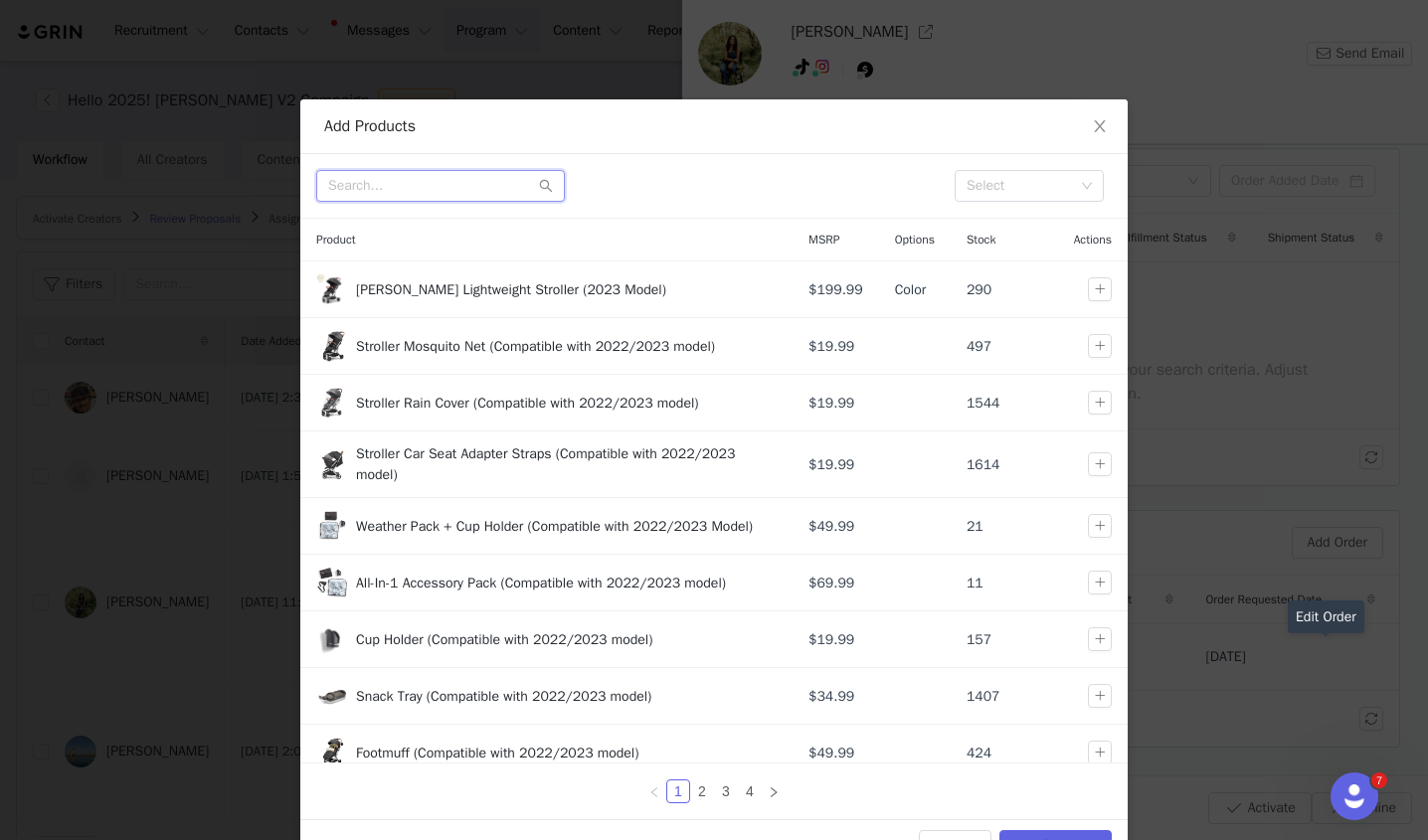 click at bounding box center [441, 186] 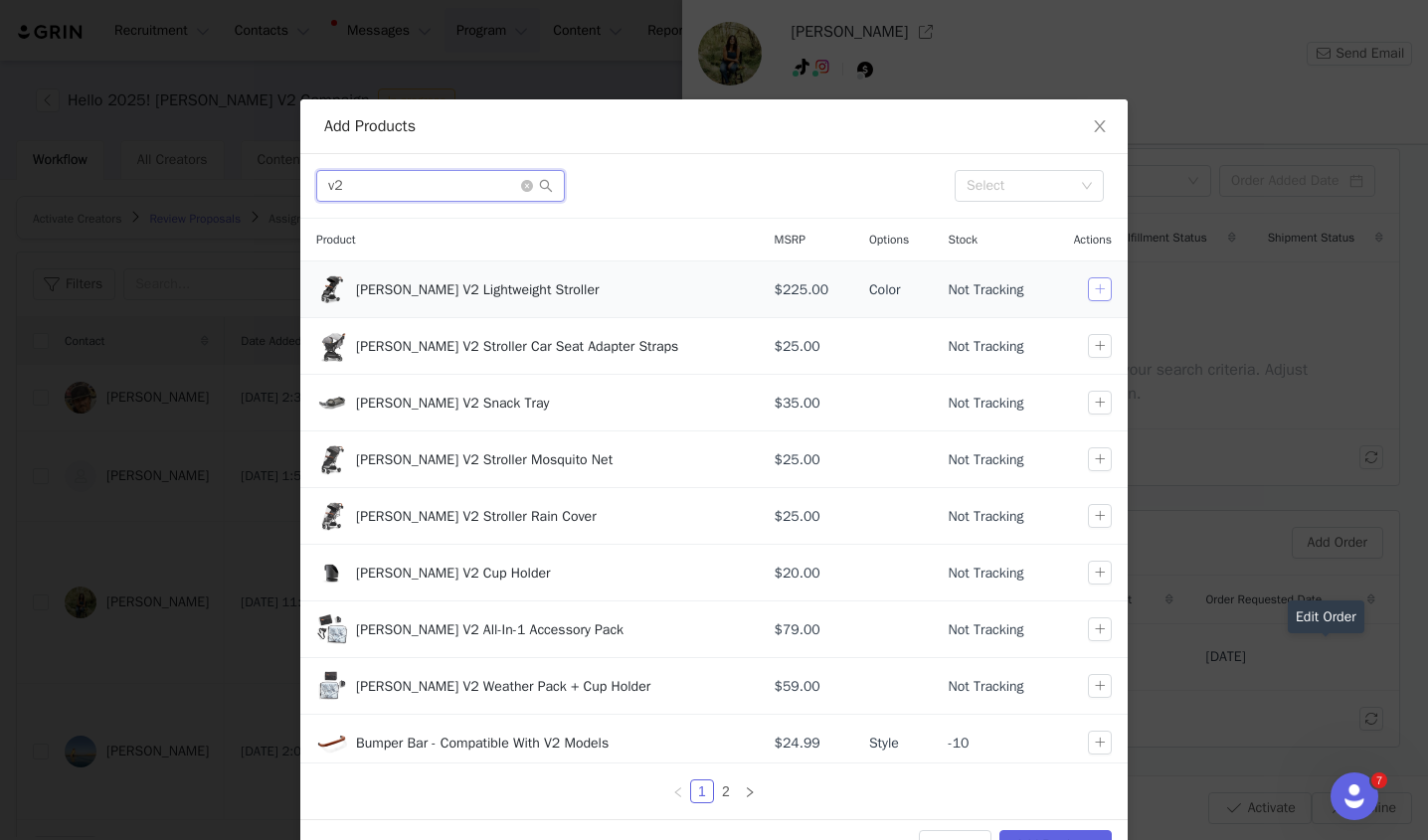 type on "v2" 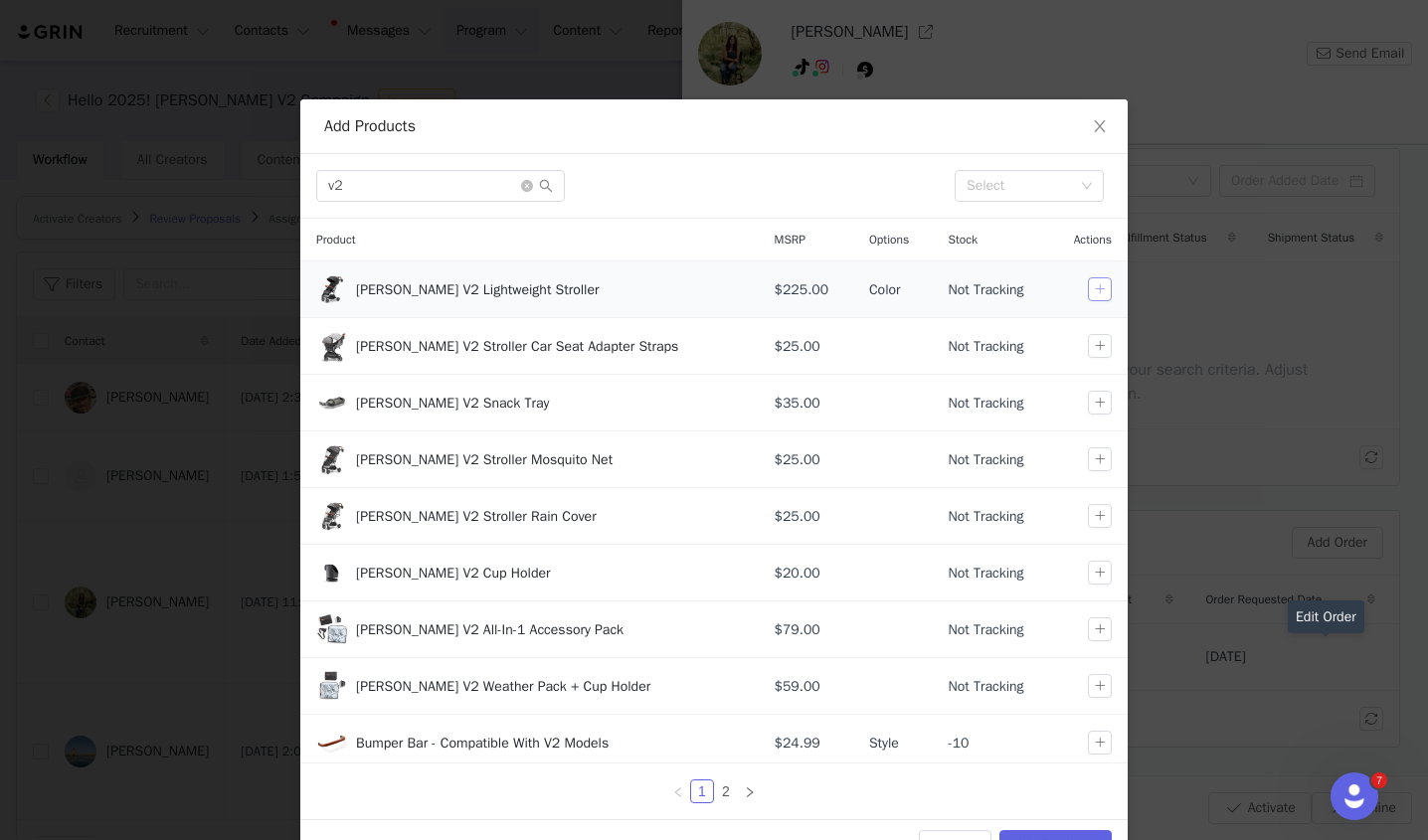 click at bounding box center (1100, 289) 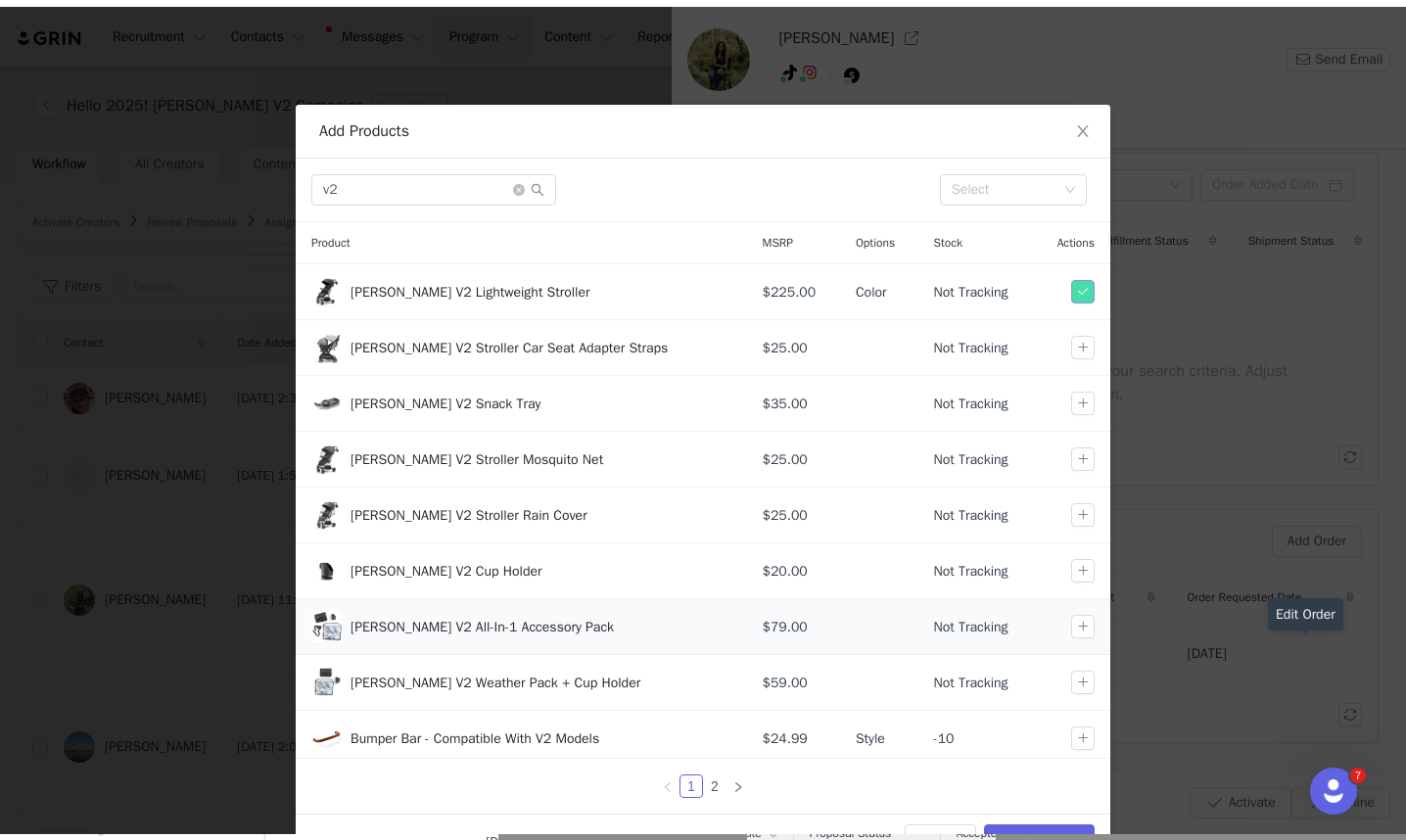 scroll, scrollTop: 64, scrollLeft: 0, axis: vertical 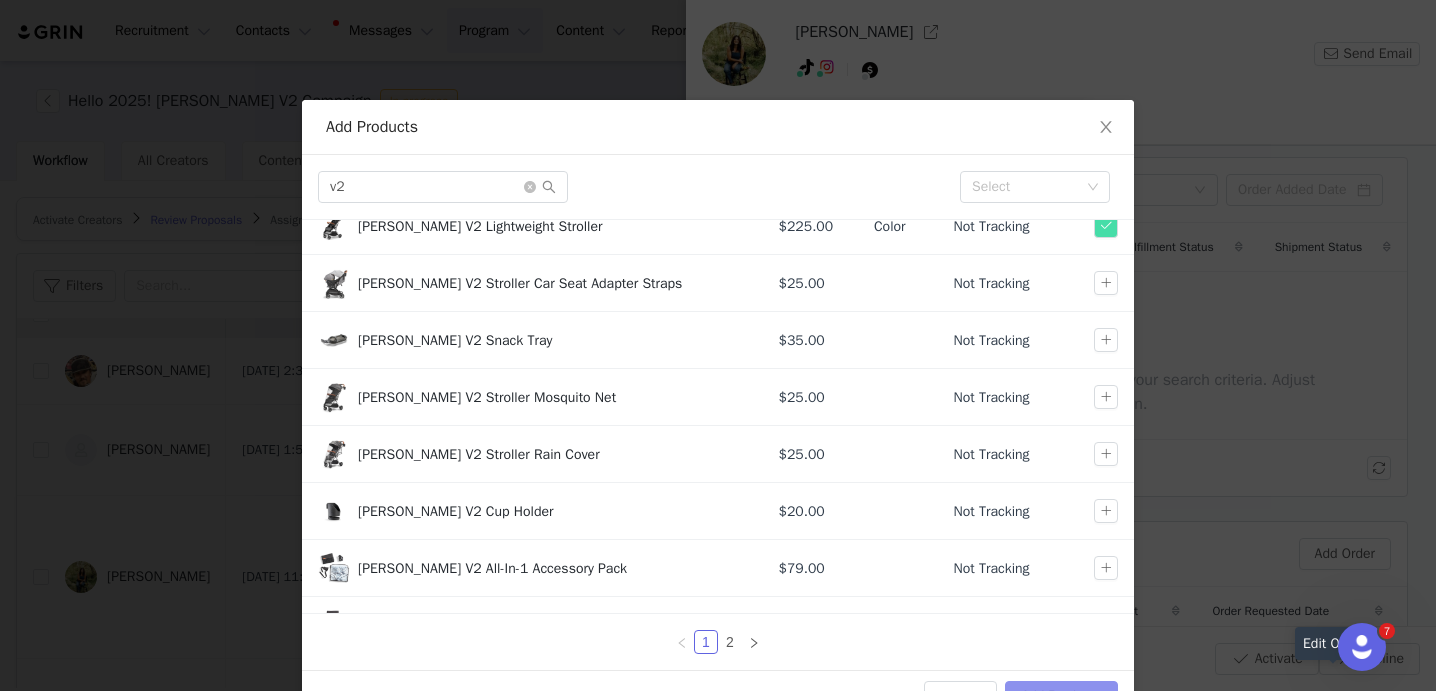 click on "Add Products" at bounding box center [1061, 697] 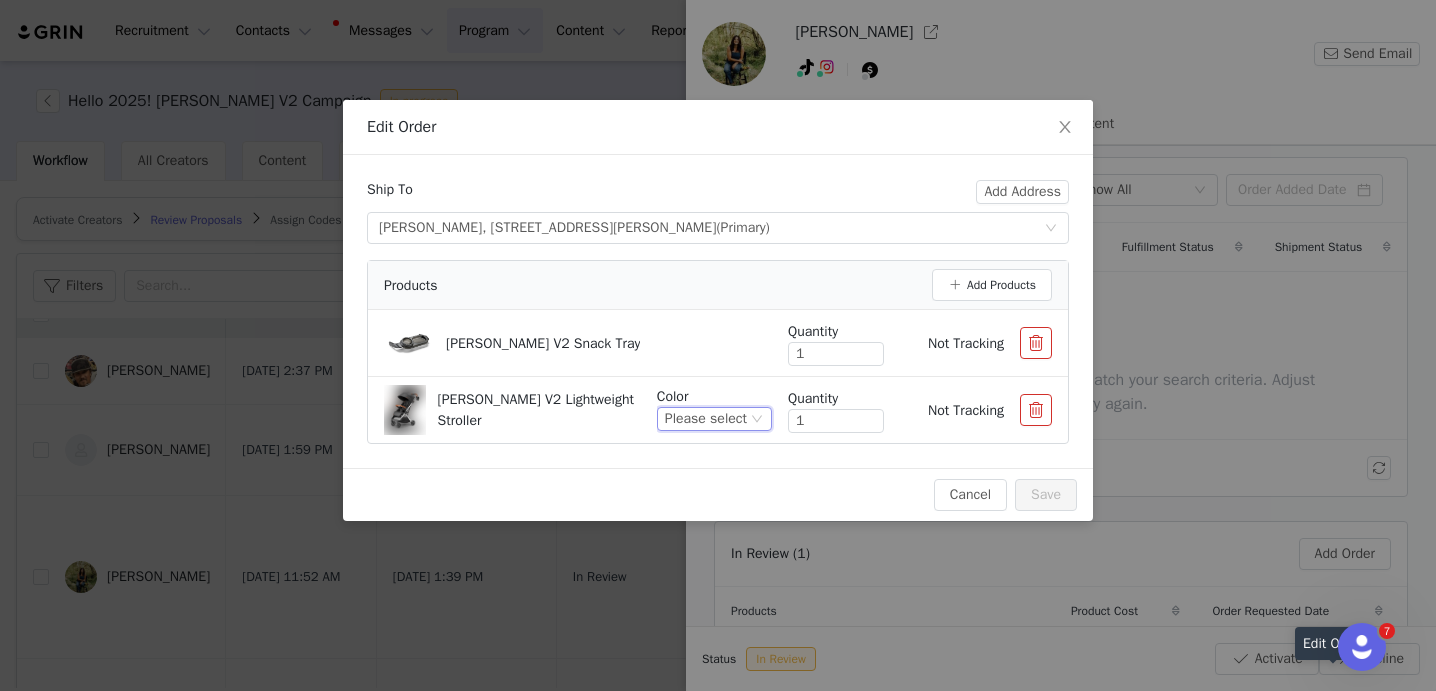 click 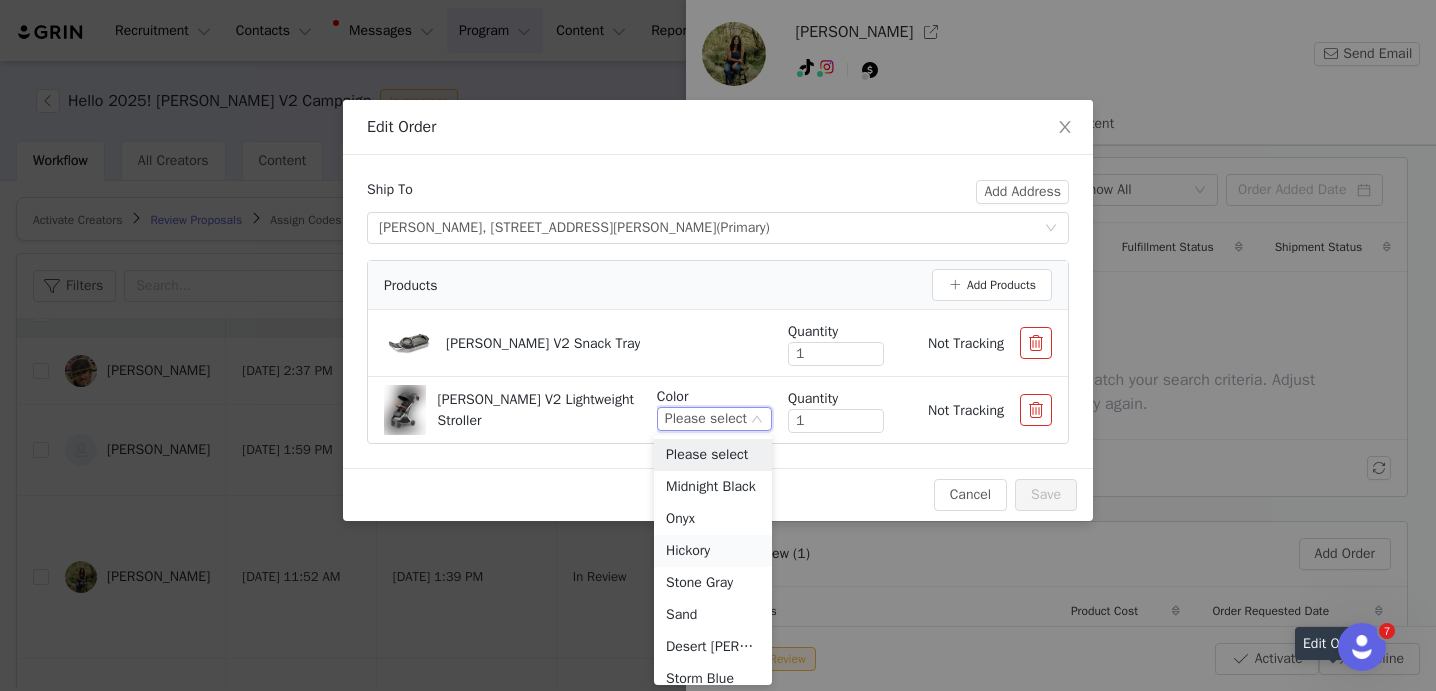 click on "Hickory" at bounding box center [713, 551] 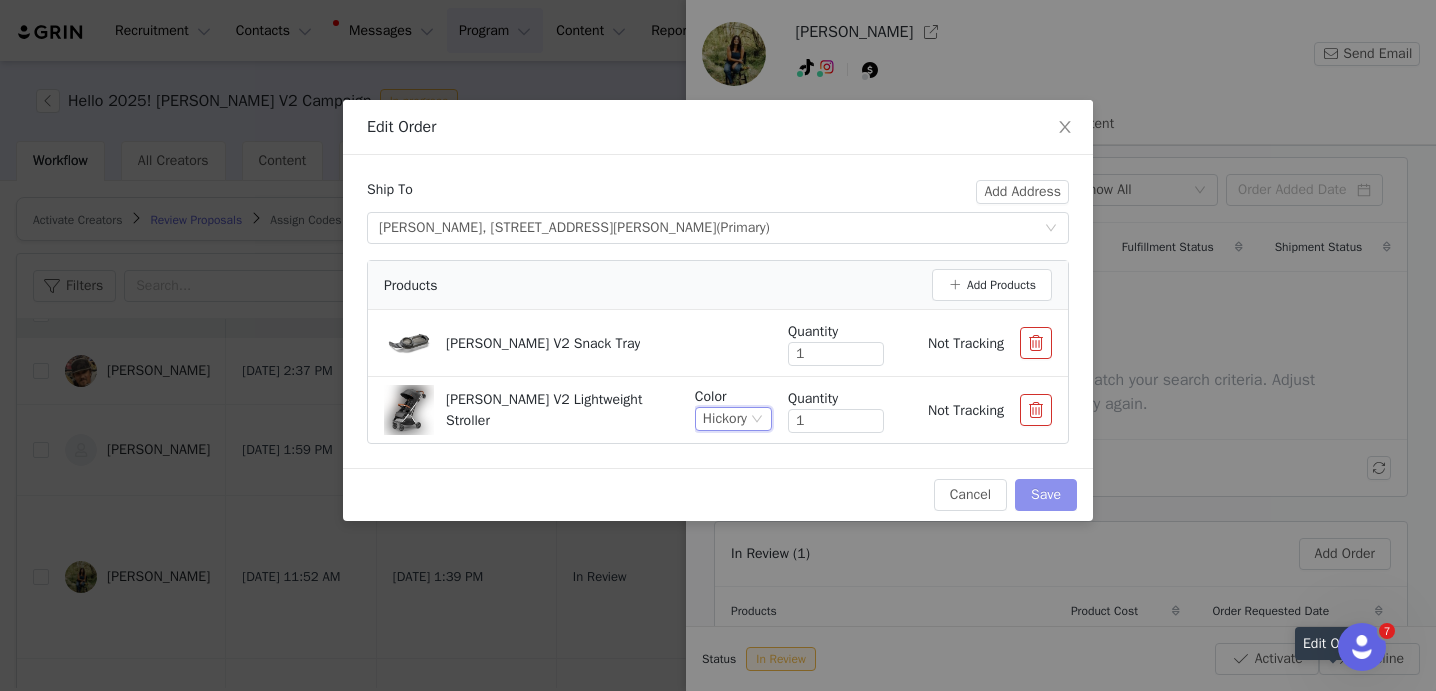 click on "Save" at bounding box center (1046, 495) 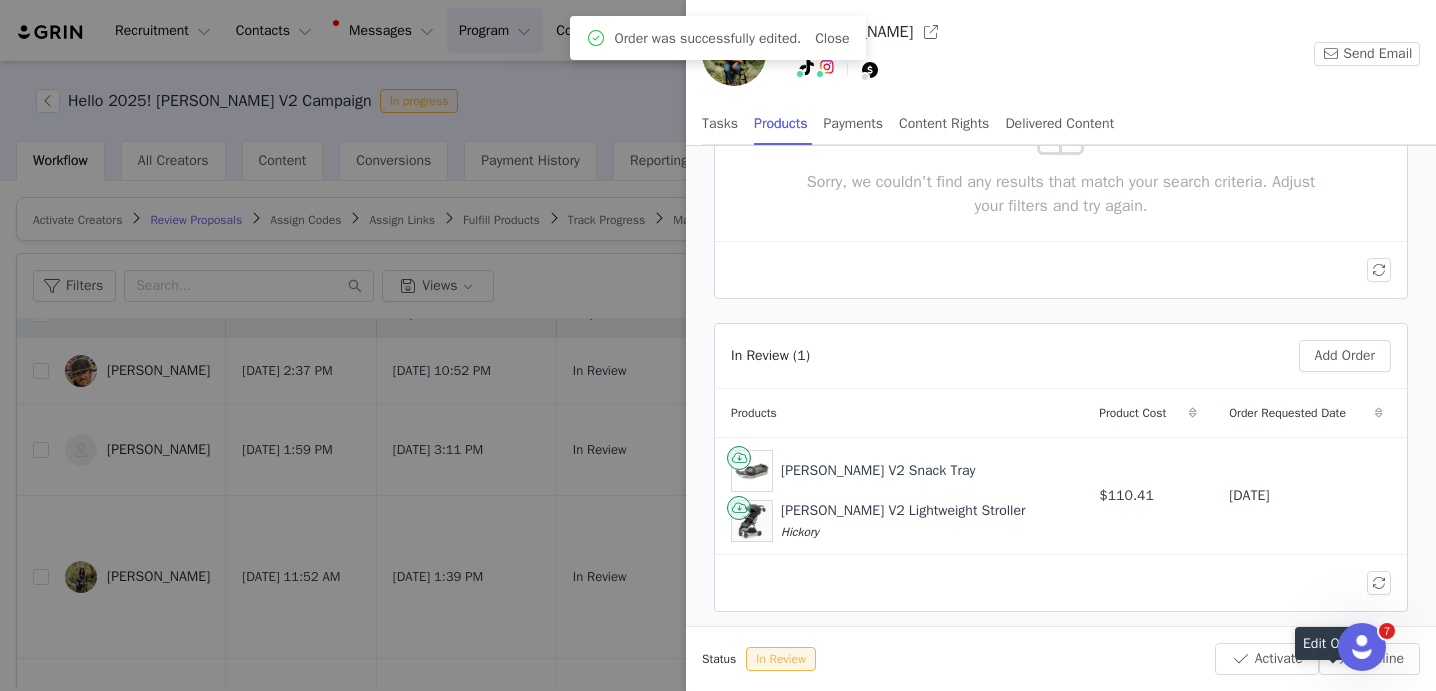 scroll, scrollTop: 244, scrollLeft: 0, axis: vertical 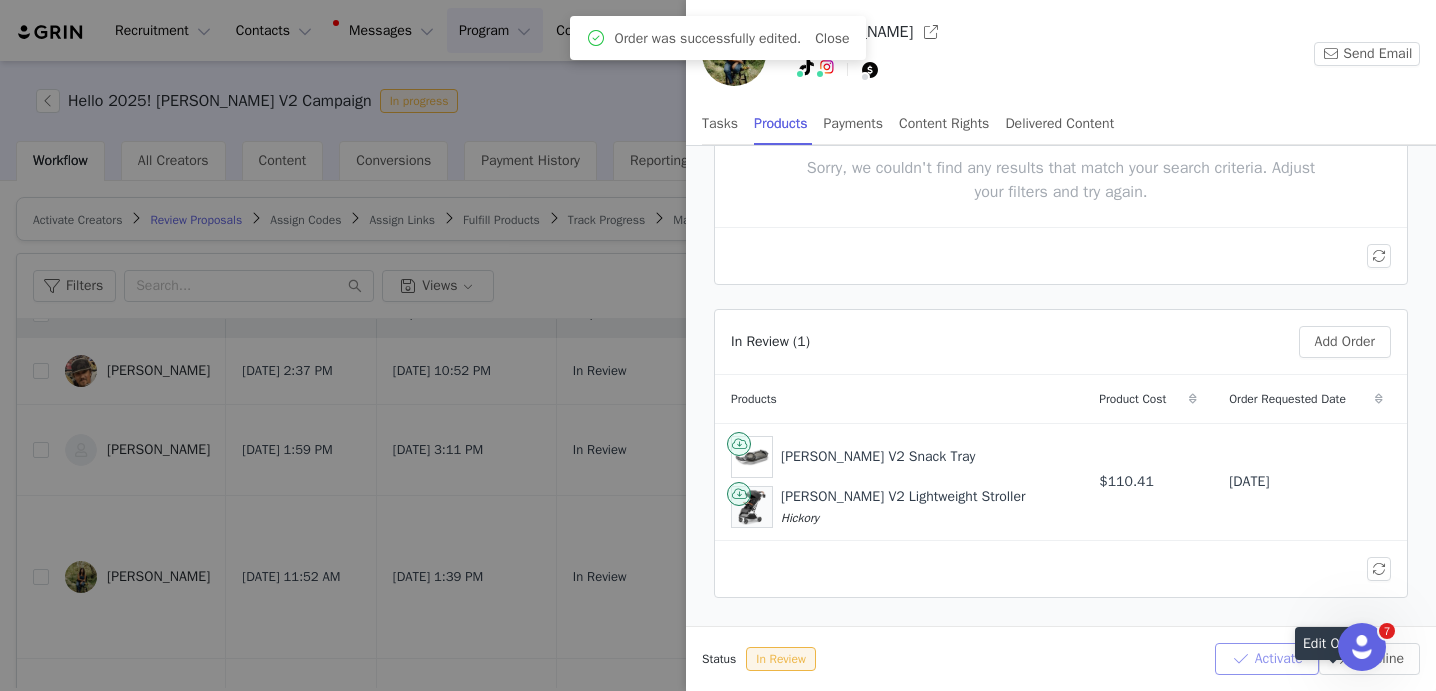 click on "Activate" at bounding box center (1267, 659) 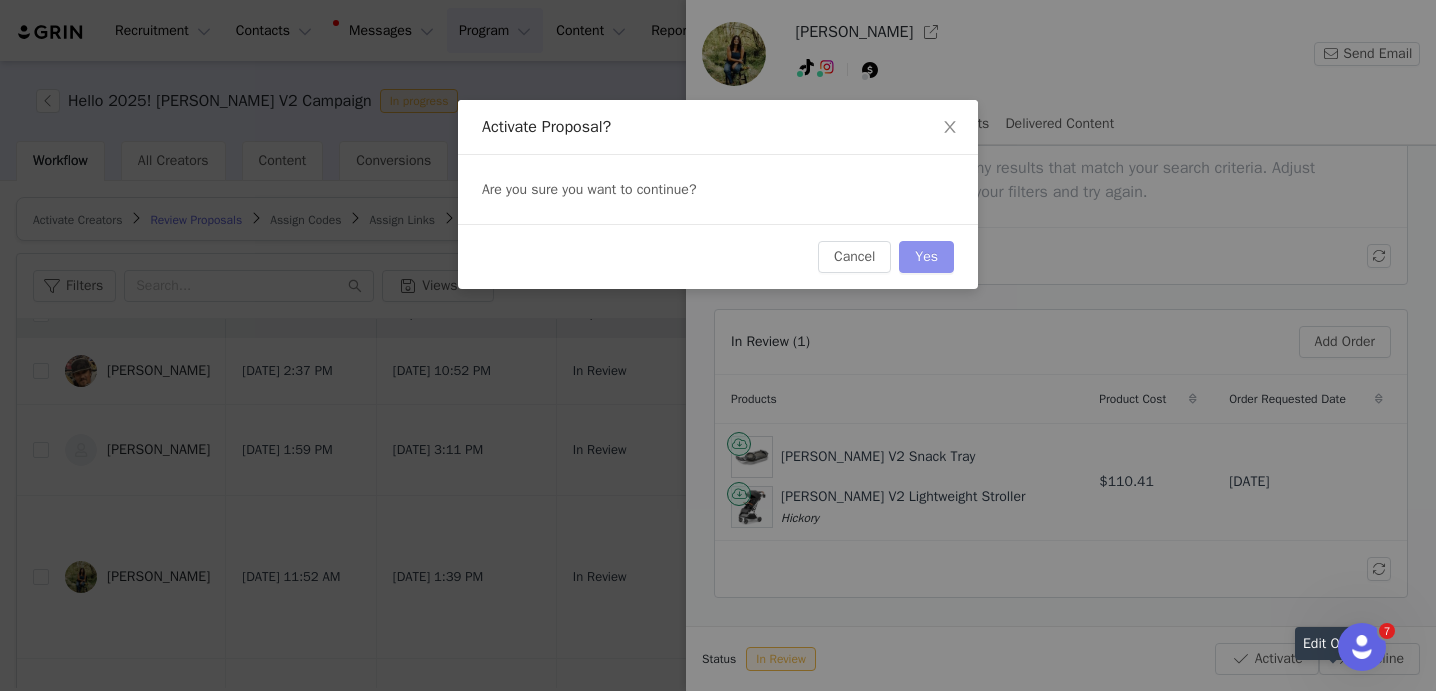 click on "Yes" at bounding box center (926, 257) 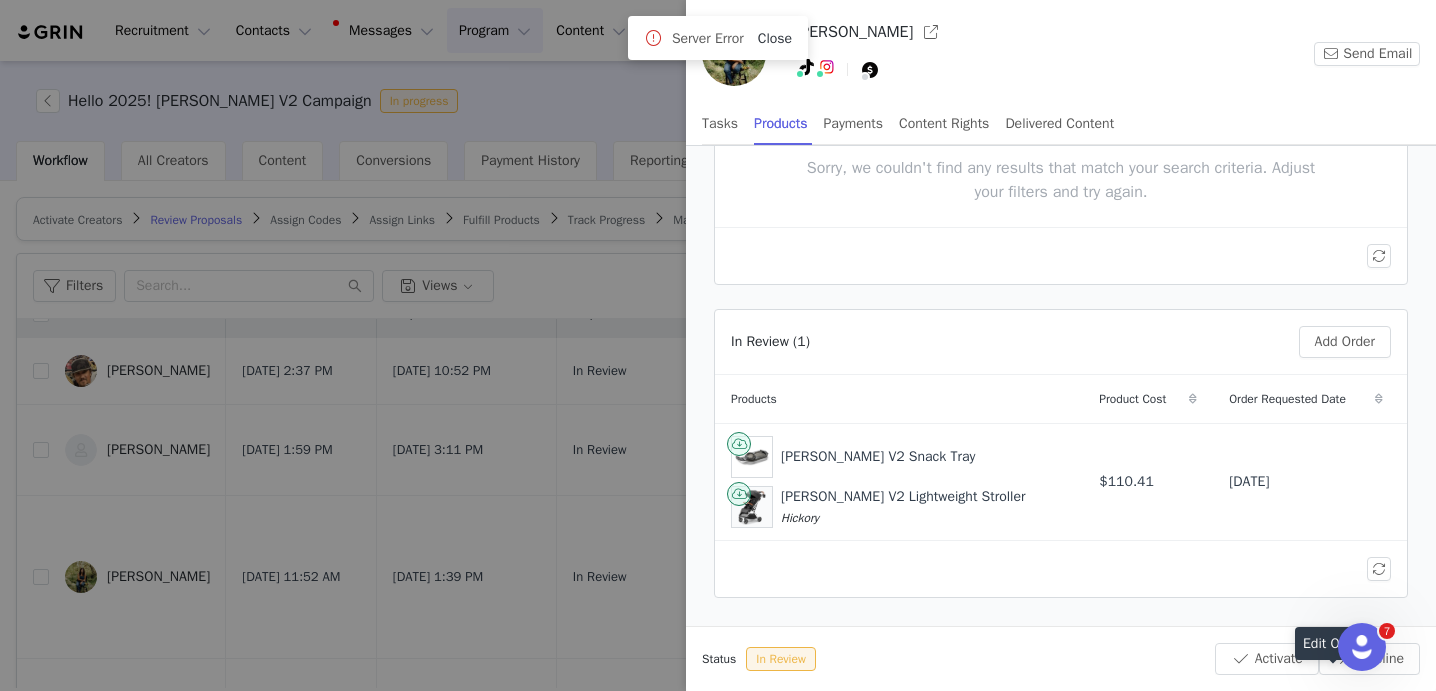 click on "Close" at bounding box center (775, 38) 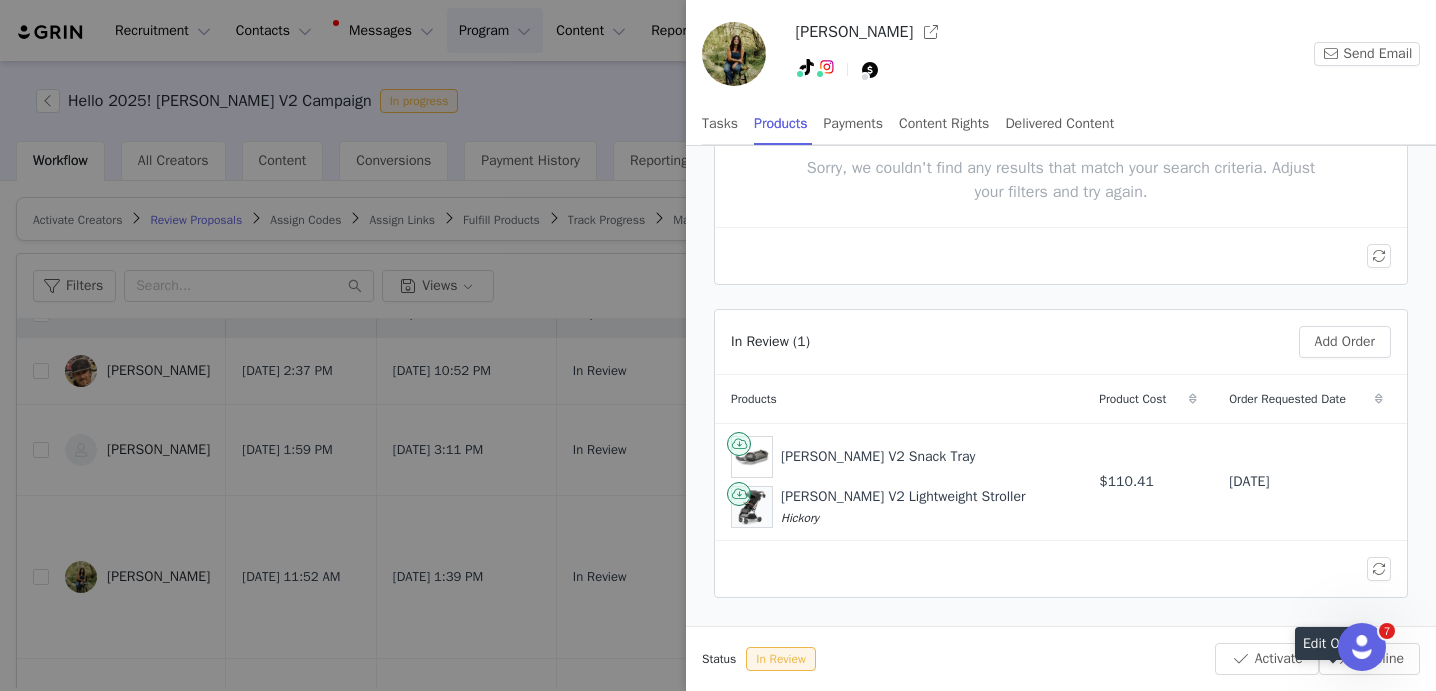 click 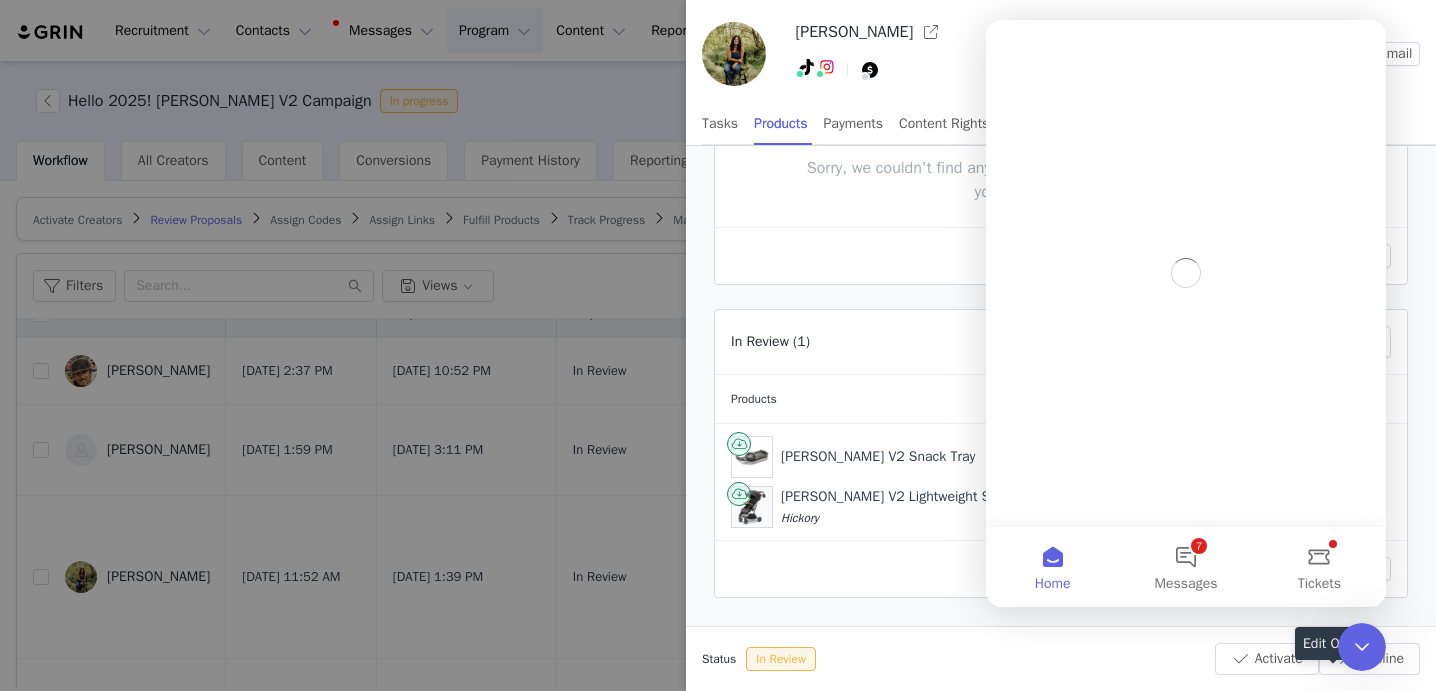 scroll, scrollTop: 0, scrollLeft: 0, axis: both 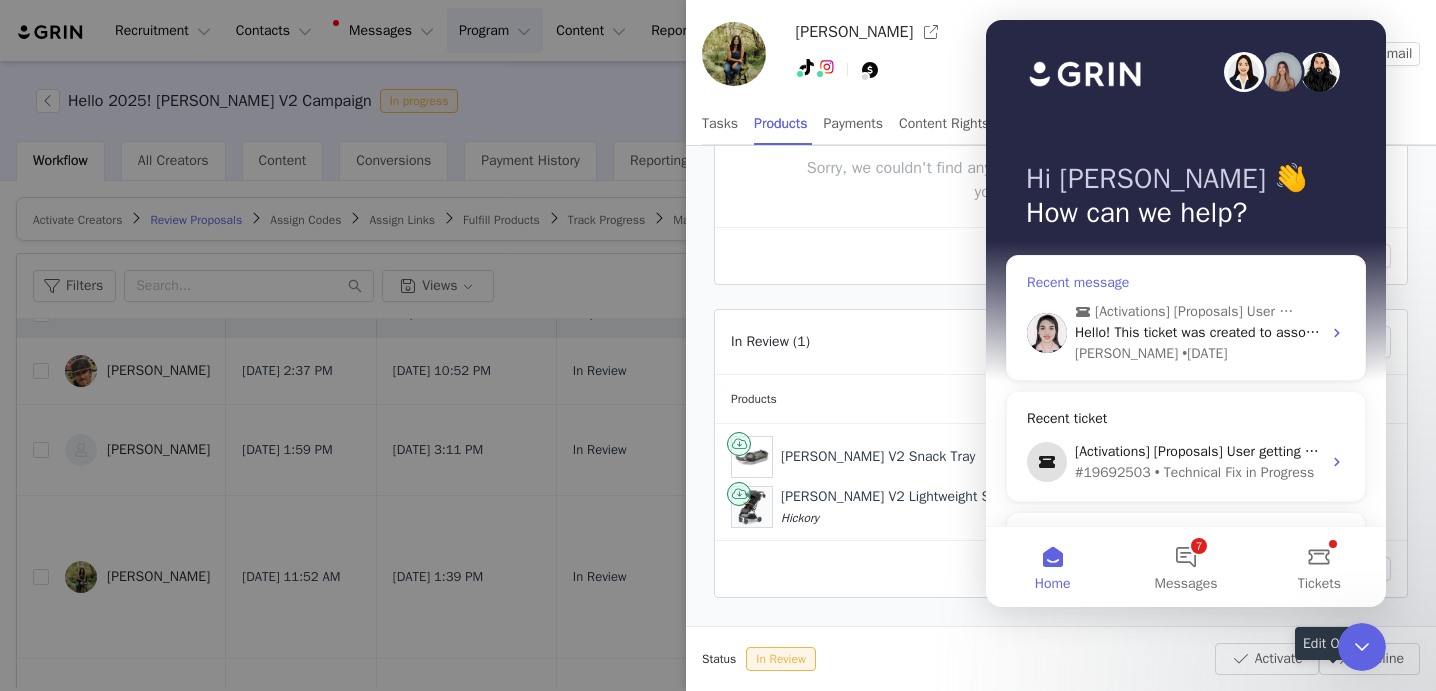 click on "[PERSON_NAME] •  [DATE]" at bounding box center (1198, 353) 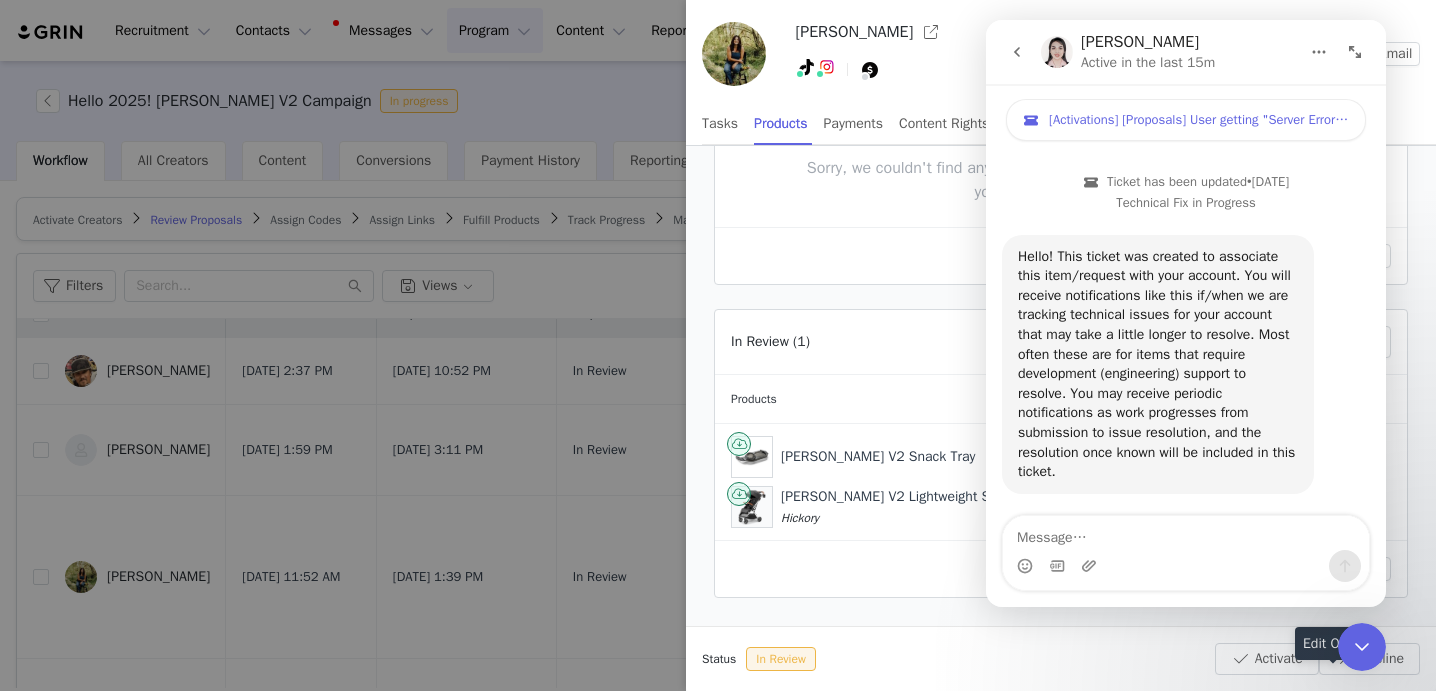 scroll, scrollTop: 6189, scrollLeft: 0, axis: vertical 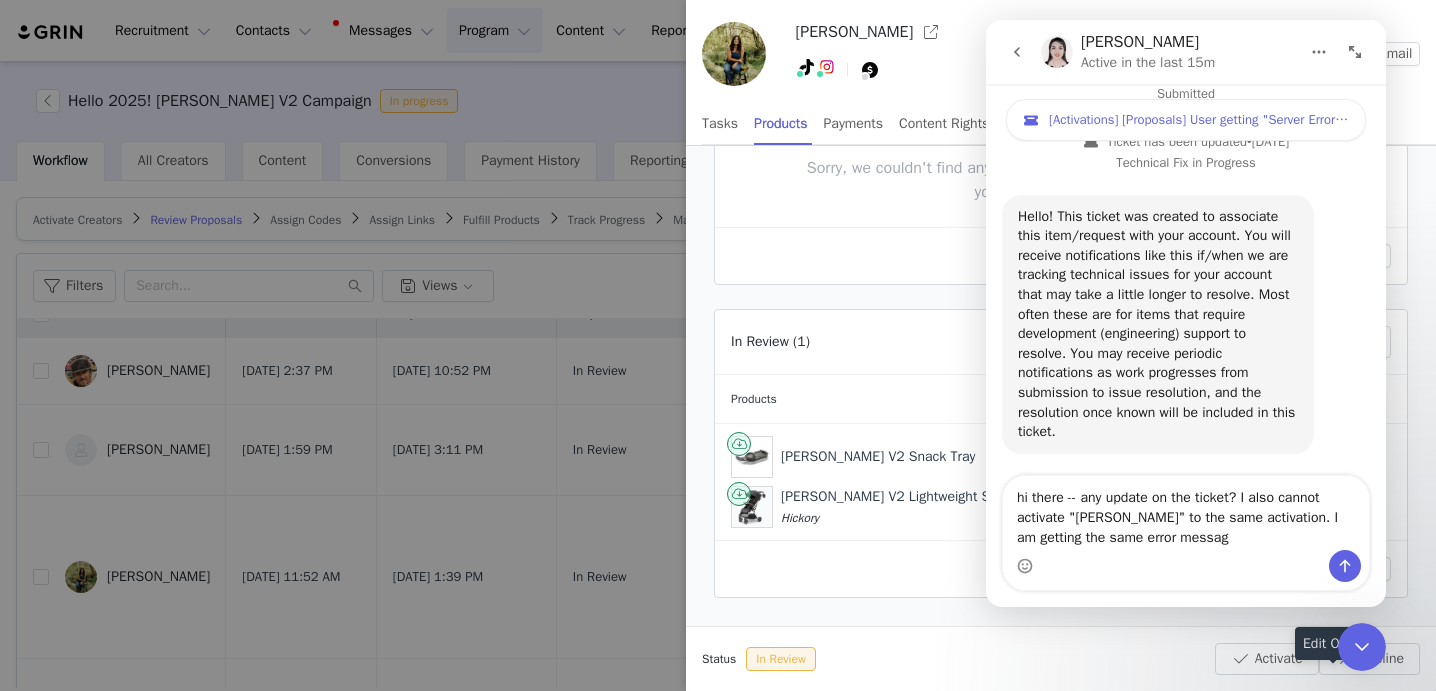 type on "hi there -- any update on the ticket? I also cannot activate "[PERSON_NAME]" to the same activation. I am getting the same error message" 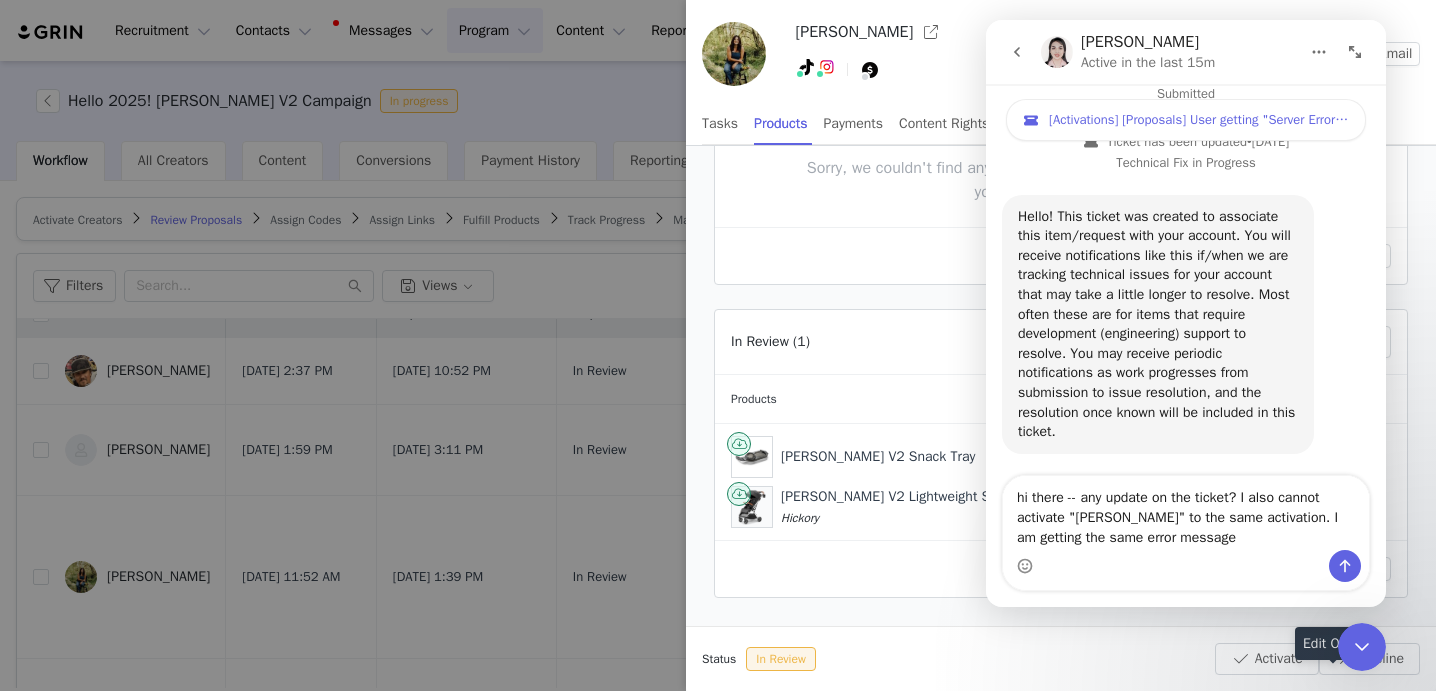type 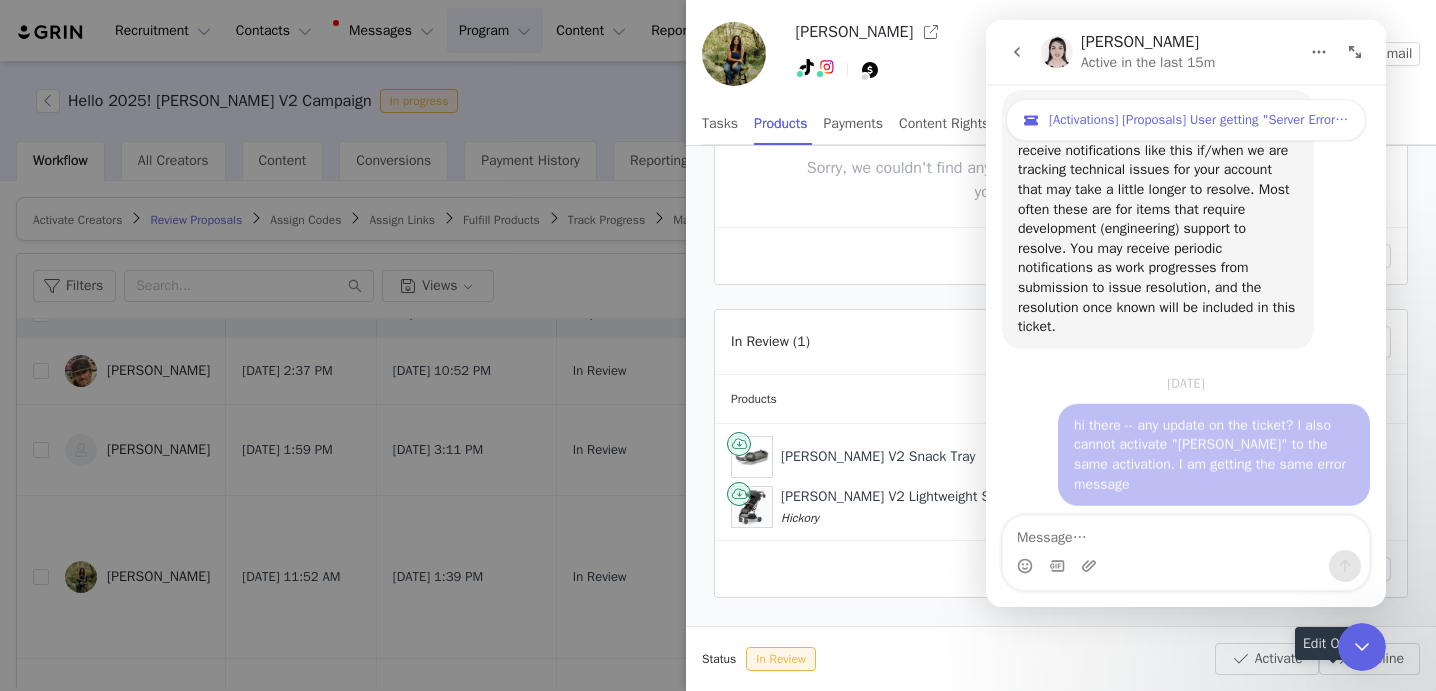scroll, scrollTop: 6334, scrollLeft: 0, axis: vertical 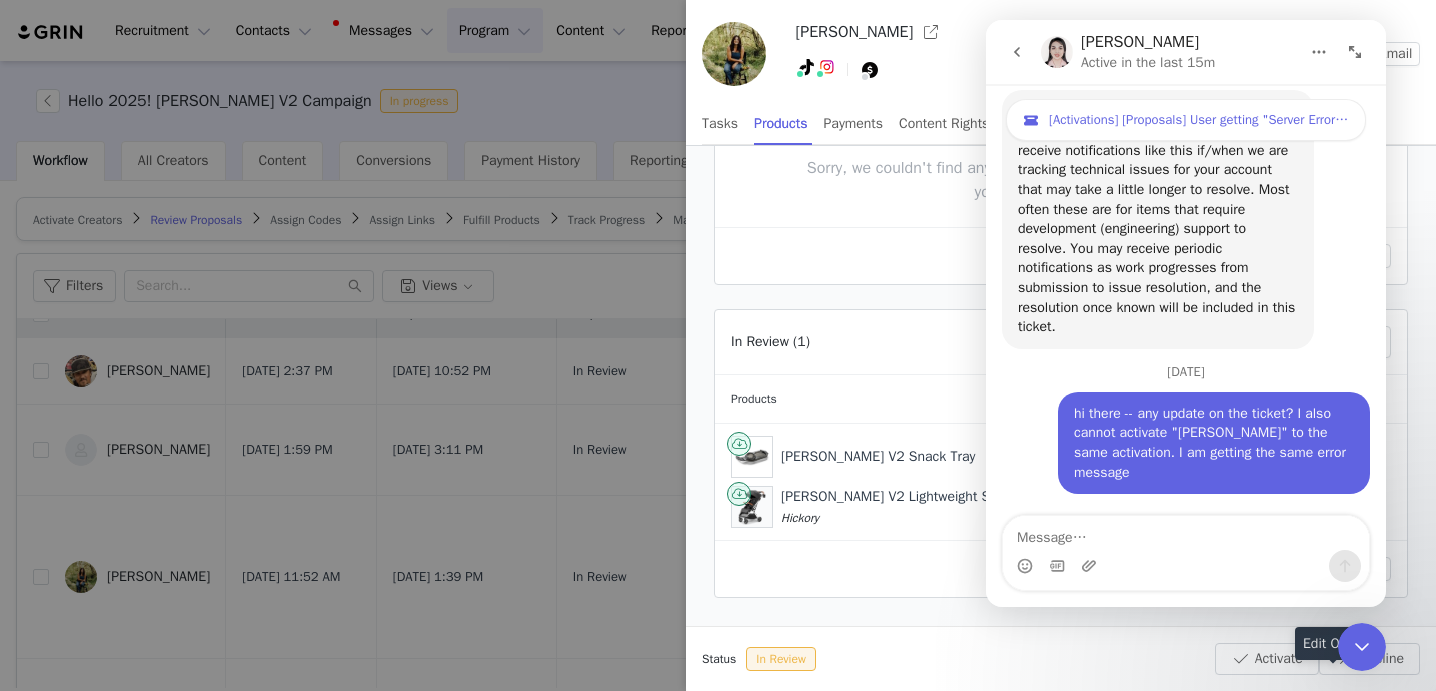 click 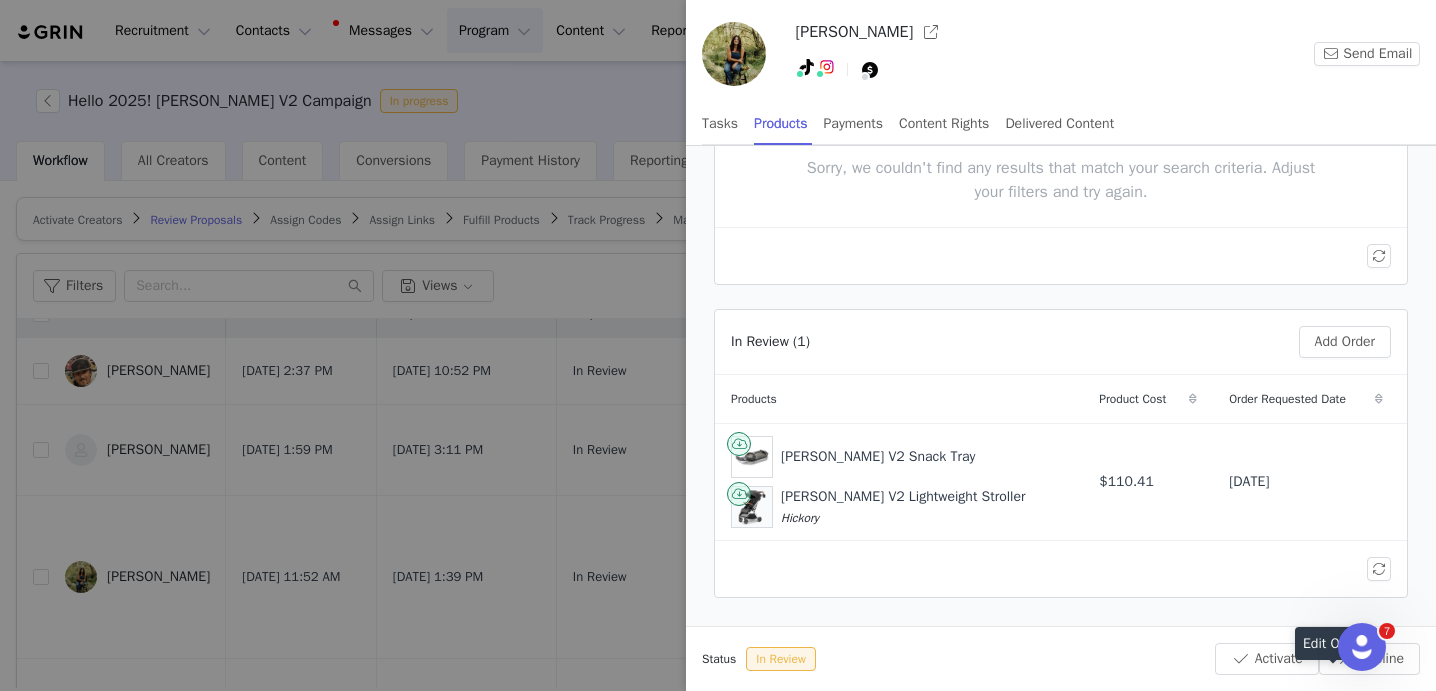 scroll, scrollTop: 0, scrollLeft: 0, axis: both 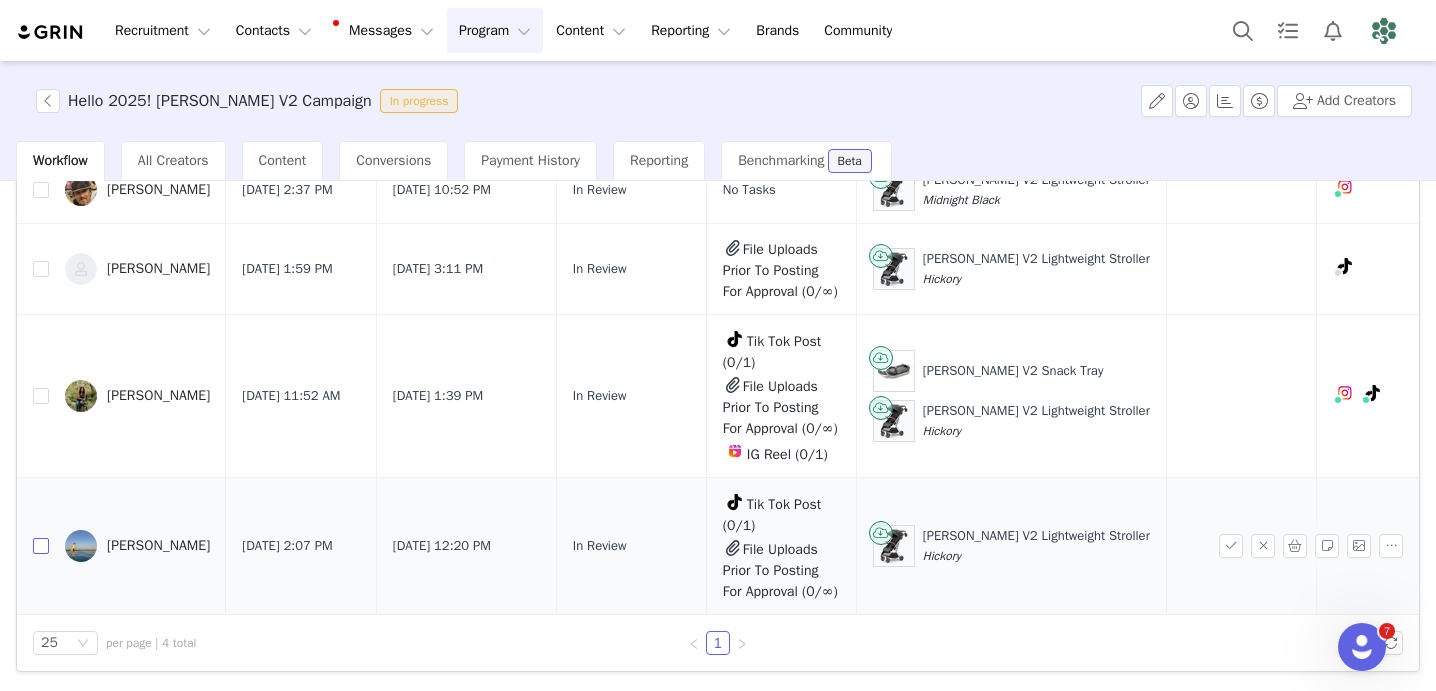 click at bounding box center (41, 546) 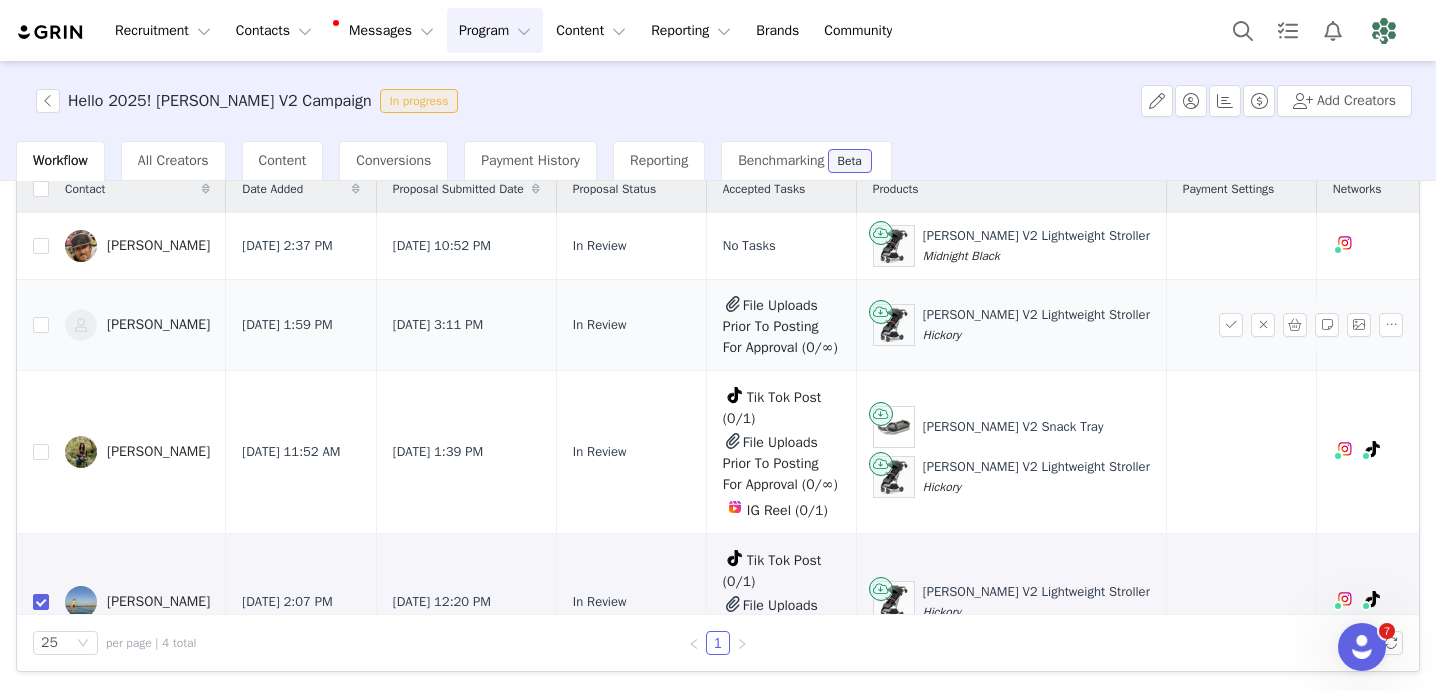 scroll, scrollTop: 0, scrollLeft: 0, axis: both 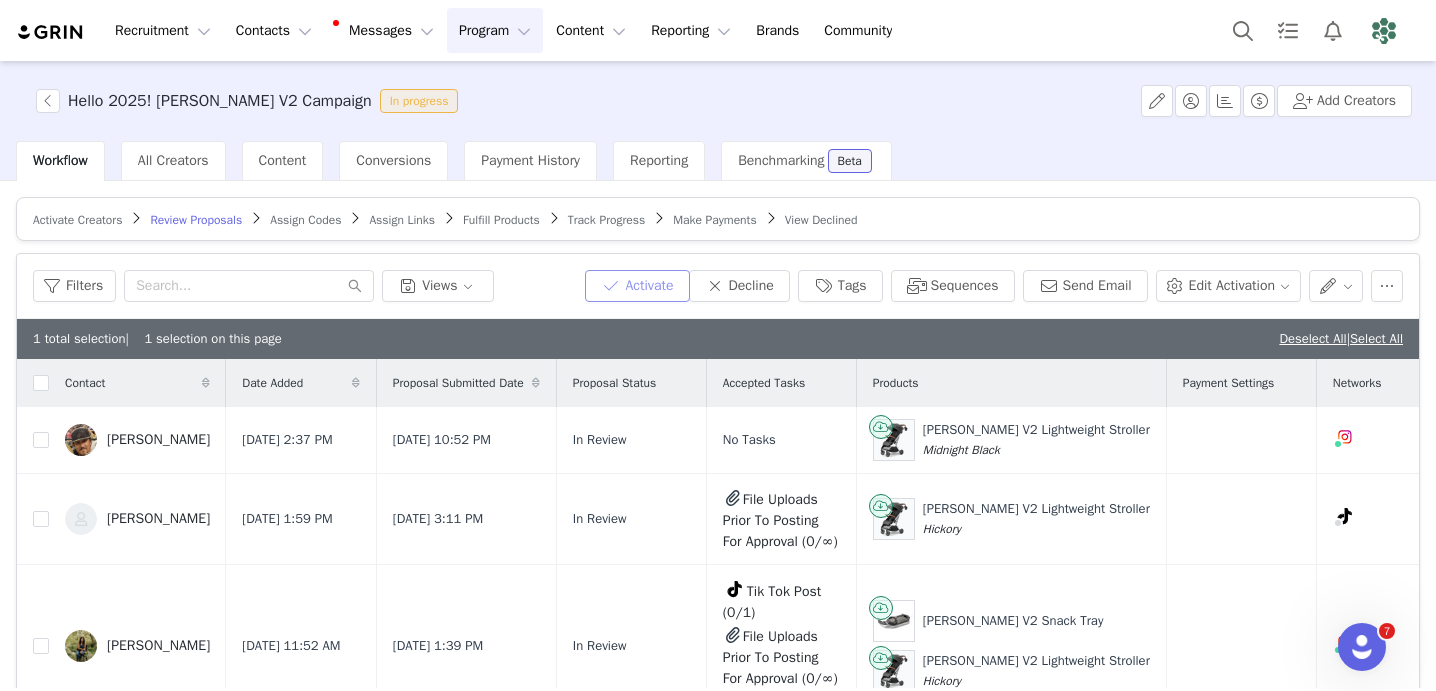 click on "Activate" at bounding box center (637, 286) 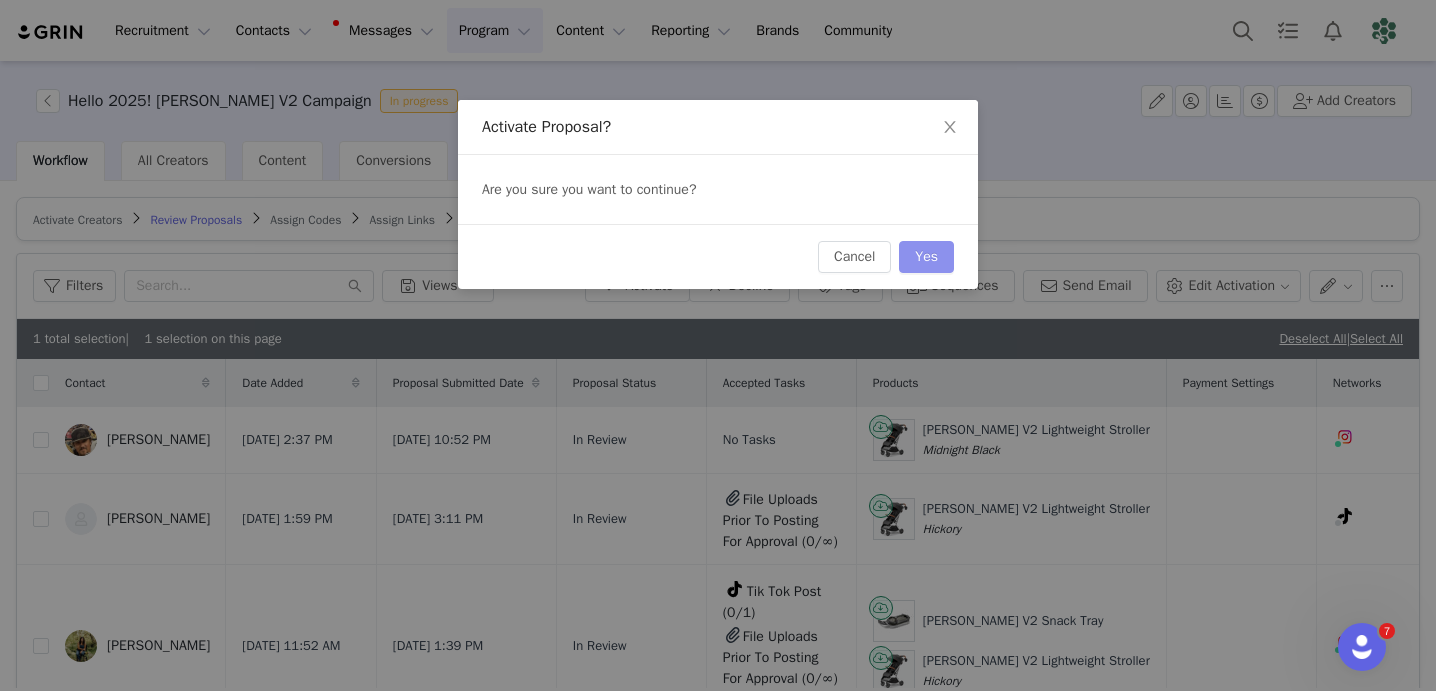 click on "Yes" at bounding box center [926, 257] 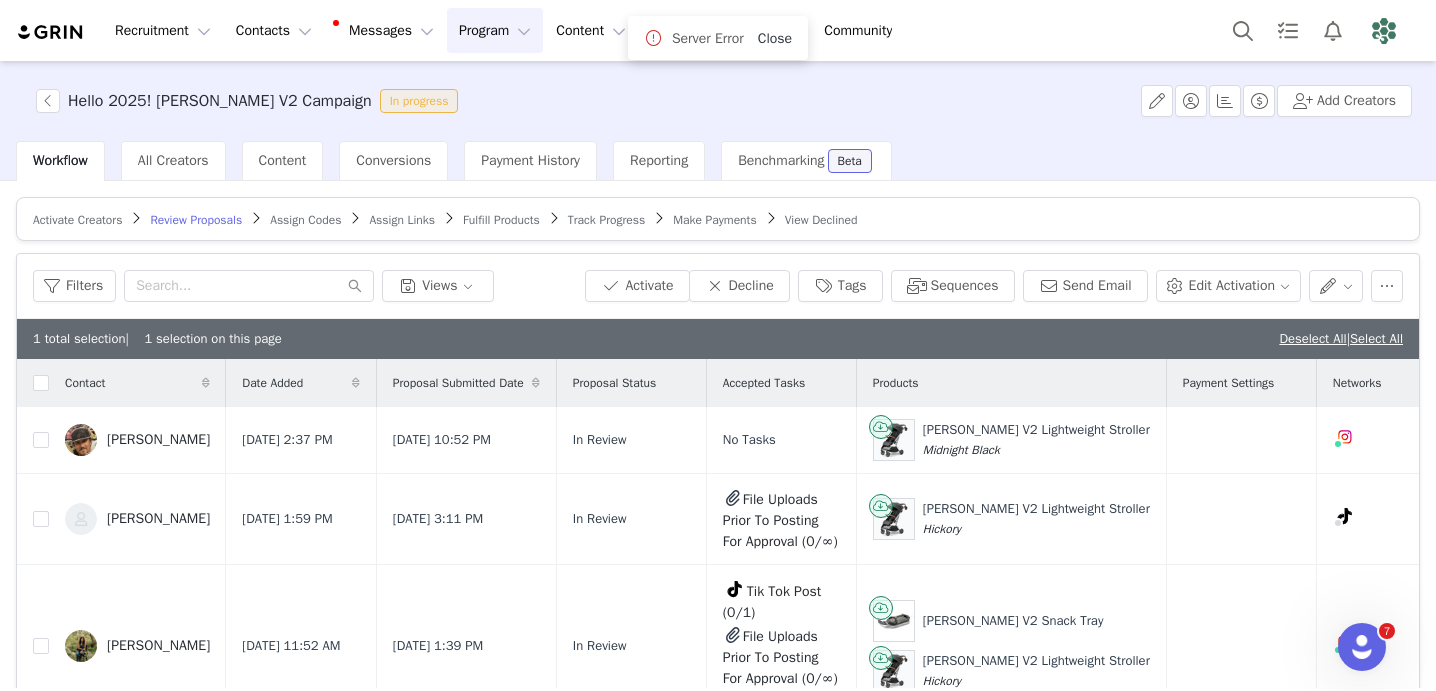 click on "Close" at bounding box center [775, 38] 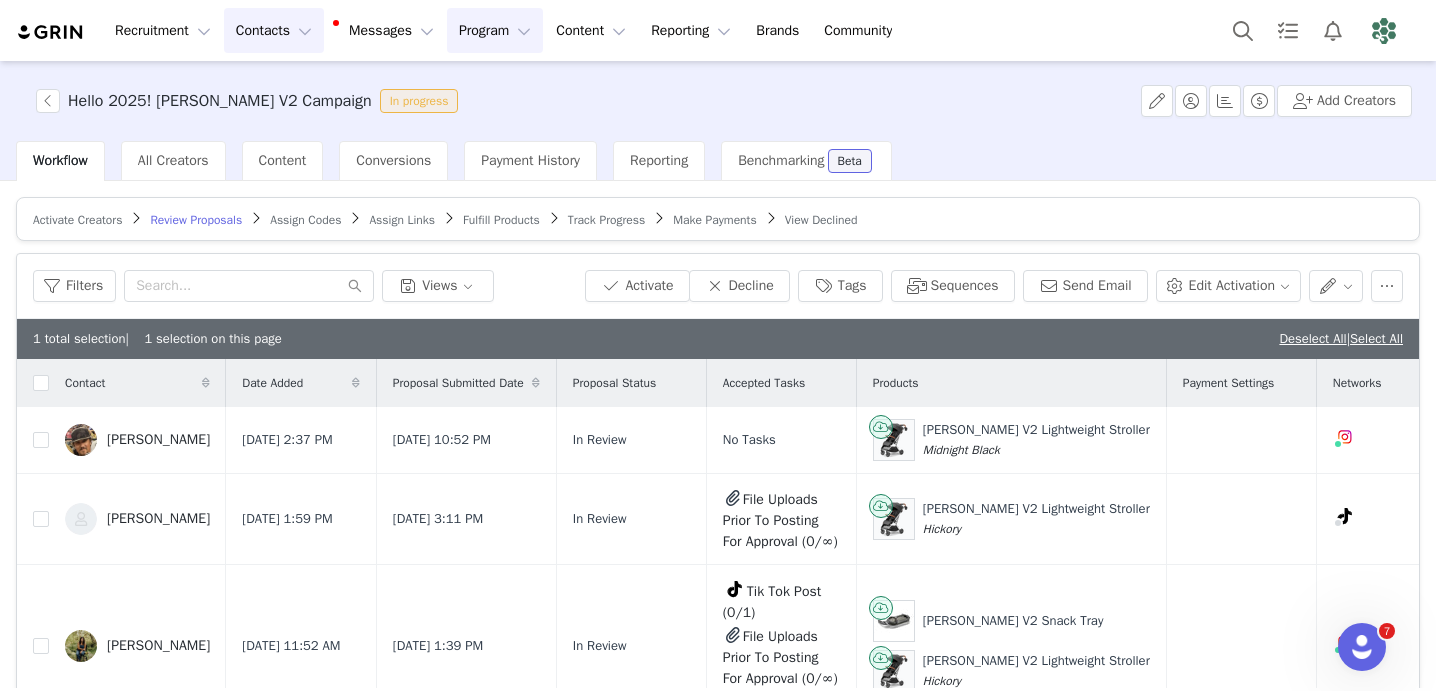 click on "Contacts Contacts" at bounding box center (274, 30) 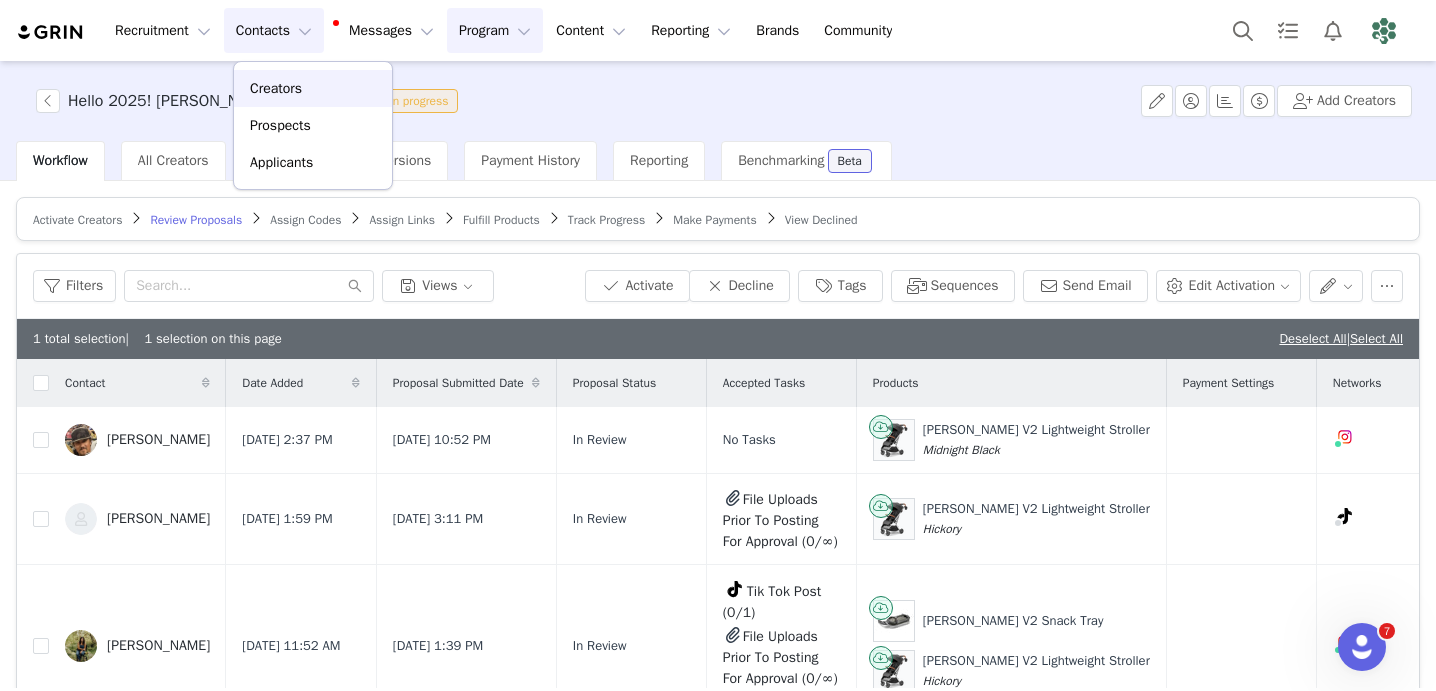 click on "Creators" at bounding box center [276, 88] 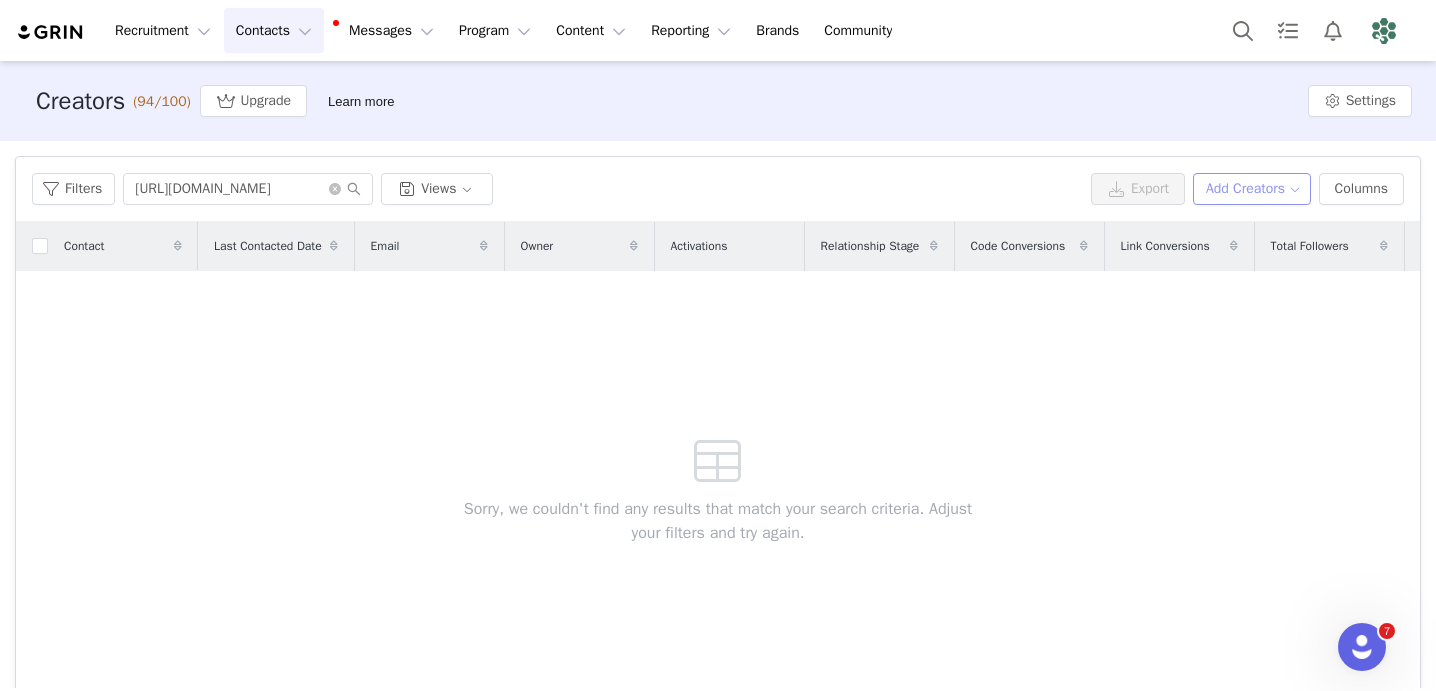 click on "Add Creators" at bounding box center [1252, 189] 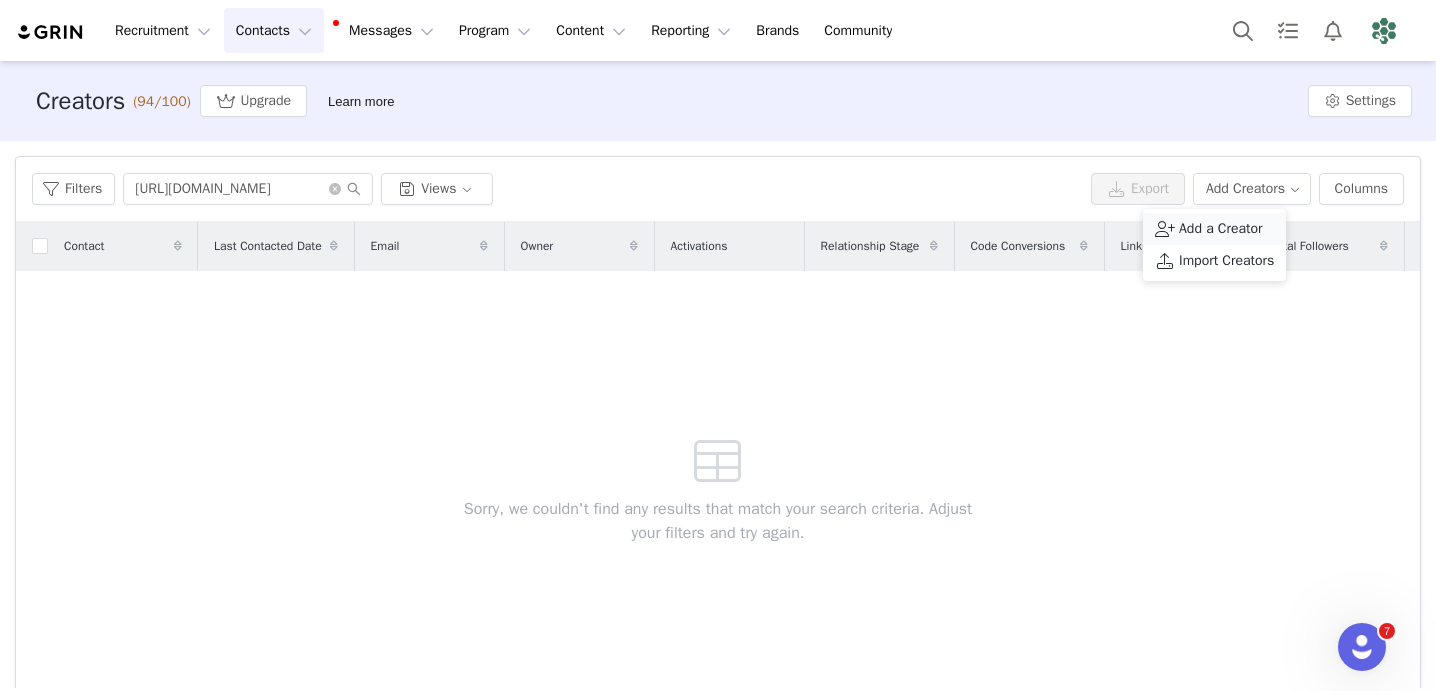 click on "Add a Creator" at bounding box center [1221, 229] 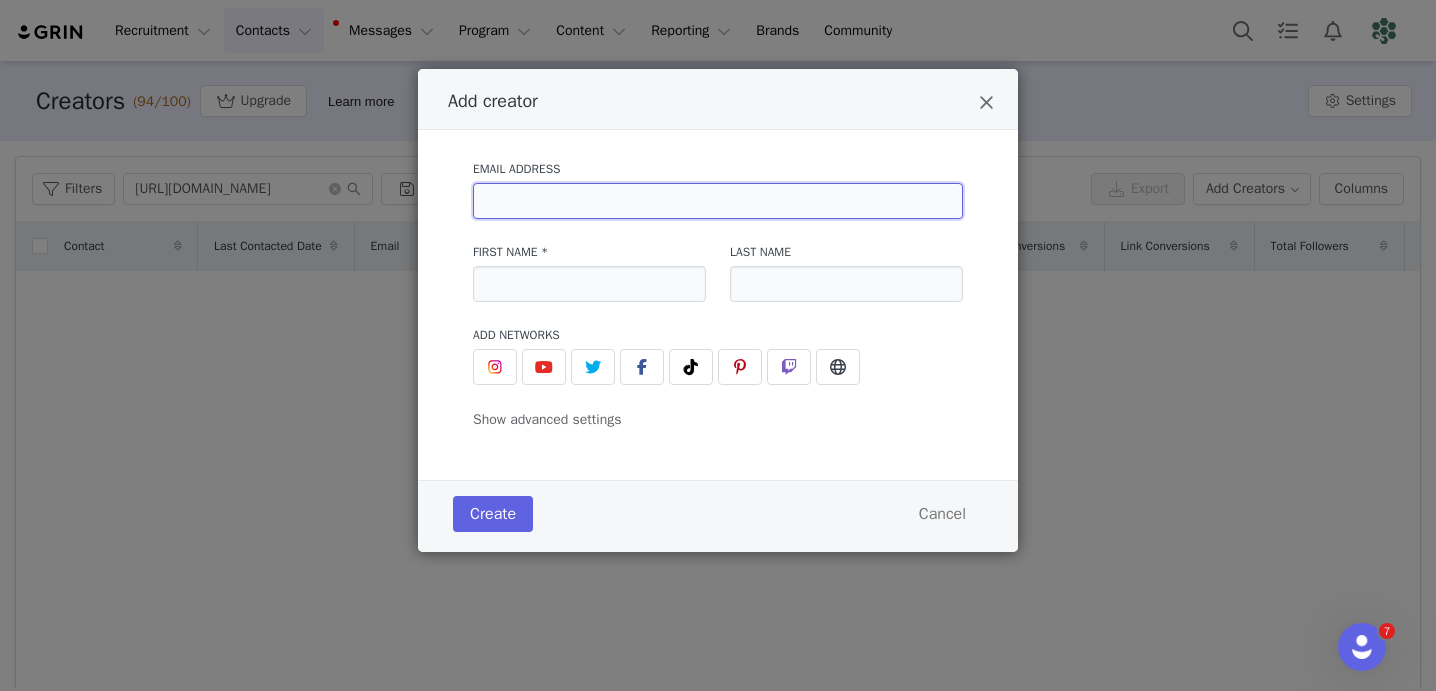 click at bounding box center (718, 201) 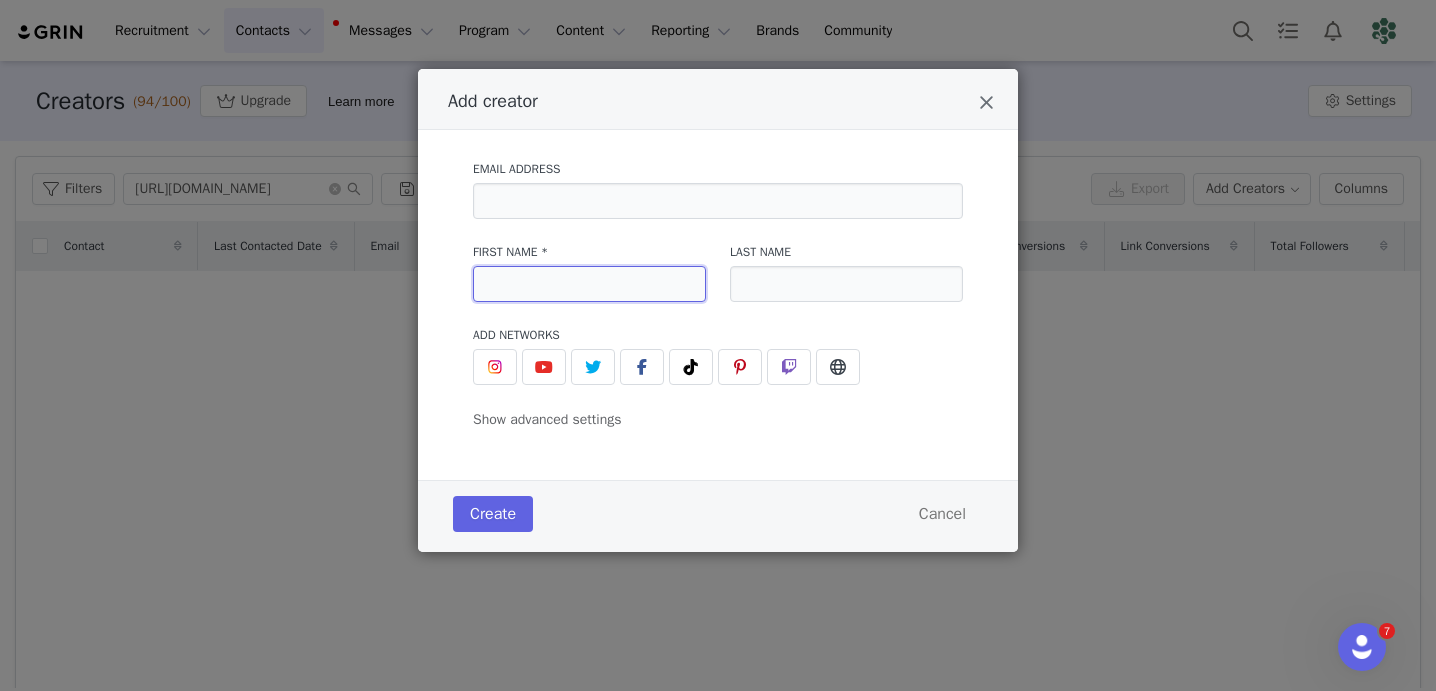 click at bounding box center (589, 284) 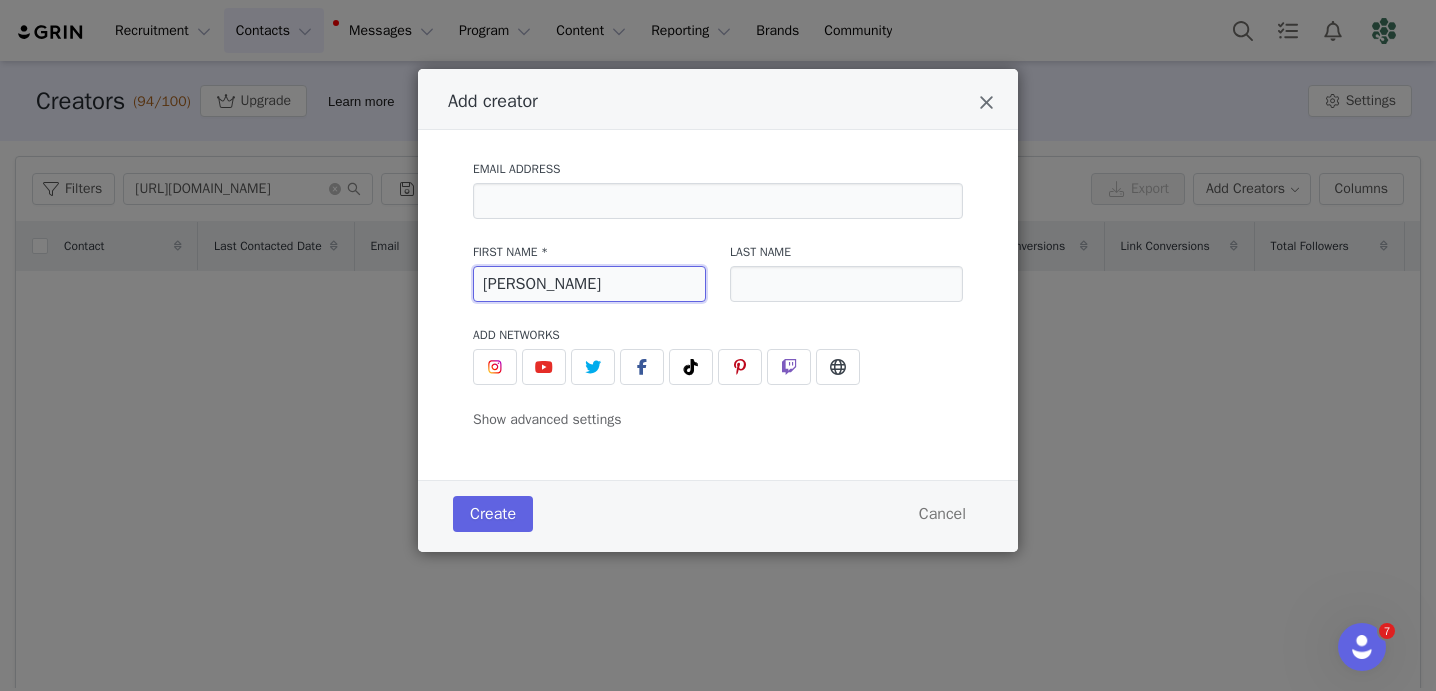 type on "[PERSON_NAME]" 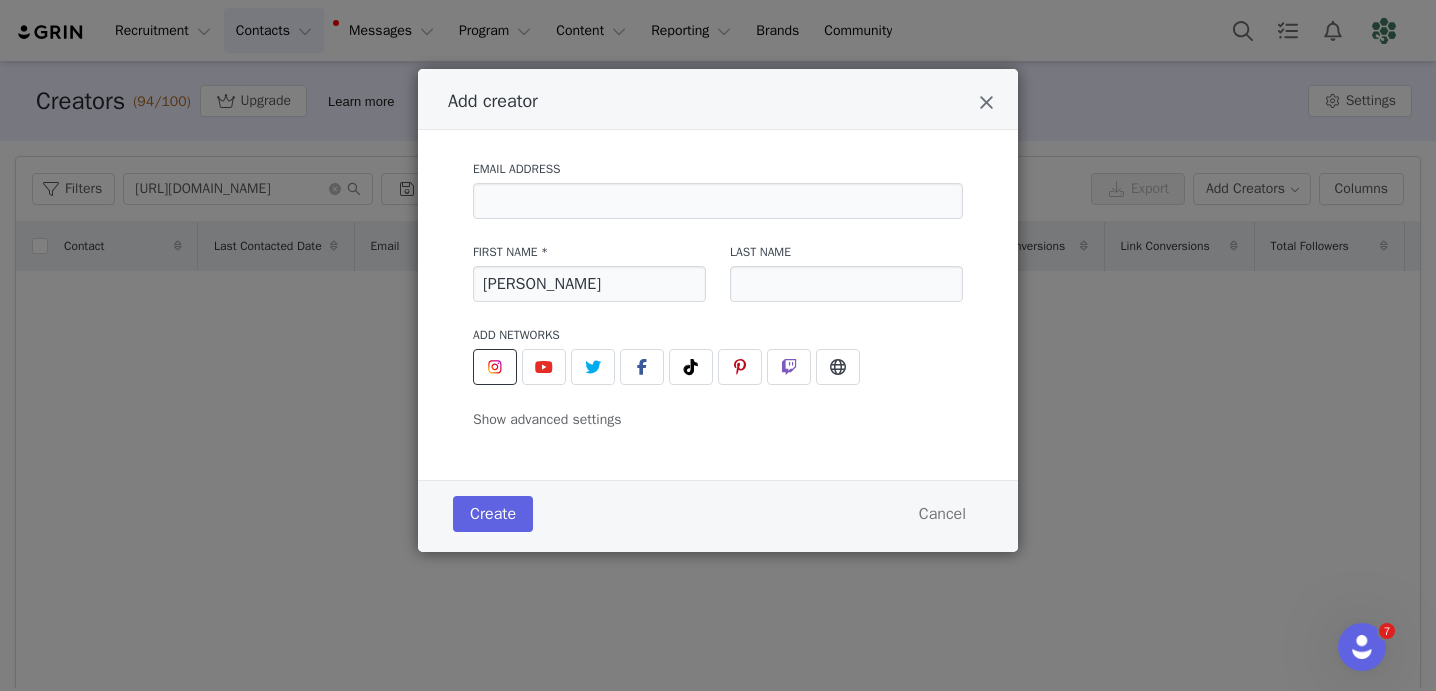 click at bounding box center [495, 367] 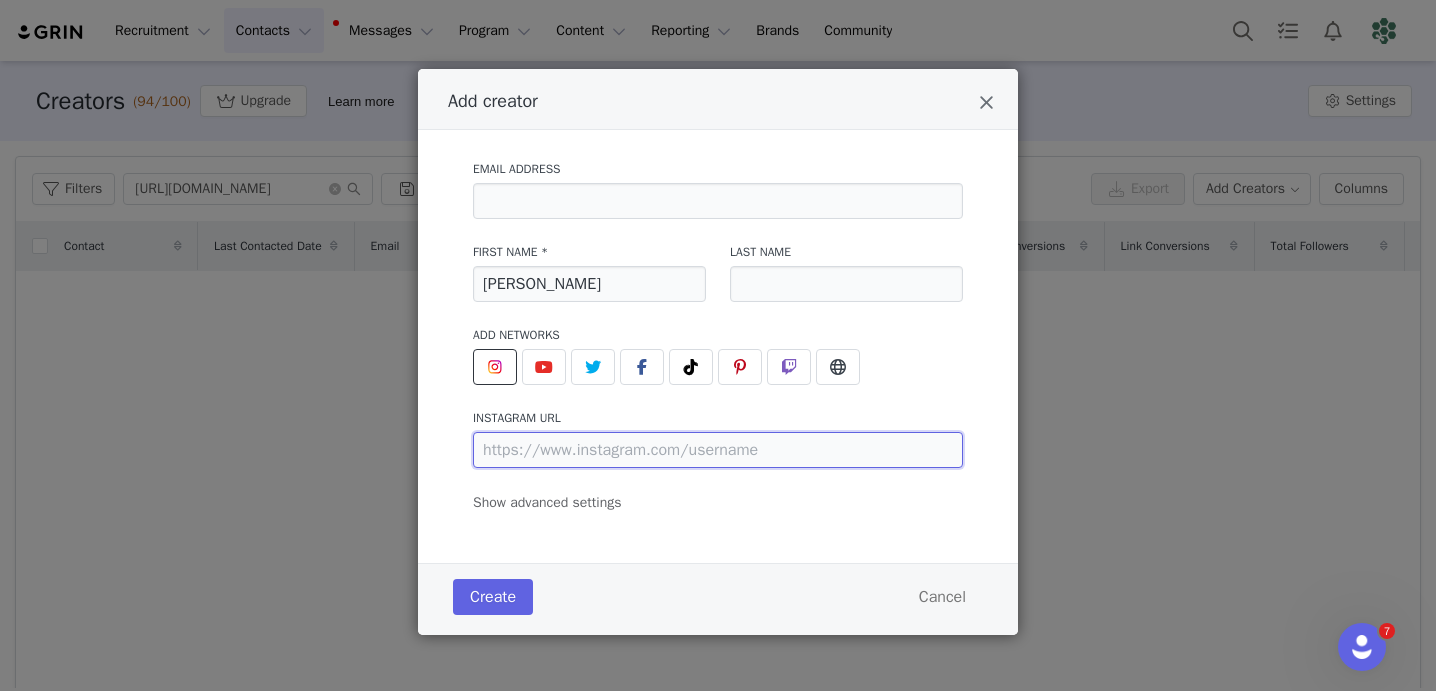 click at bounding box center [718, 450] 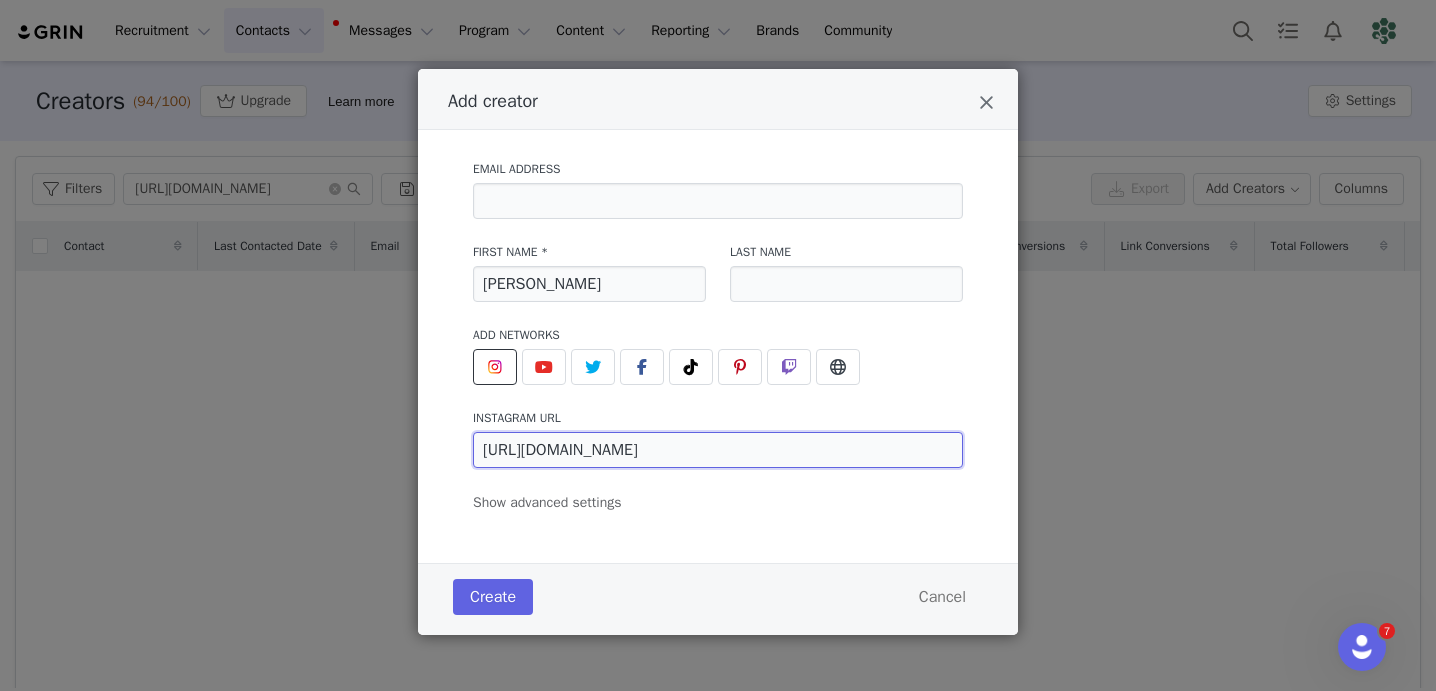 type on "[URL][DOMAIN_NAME]" 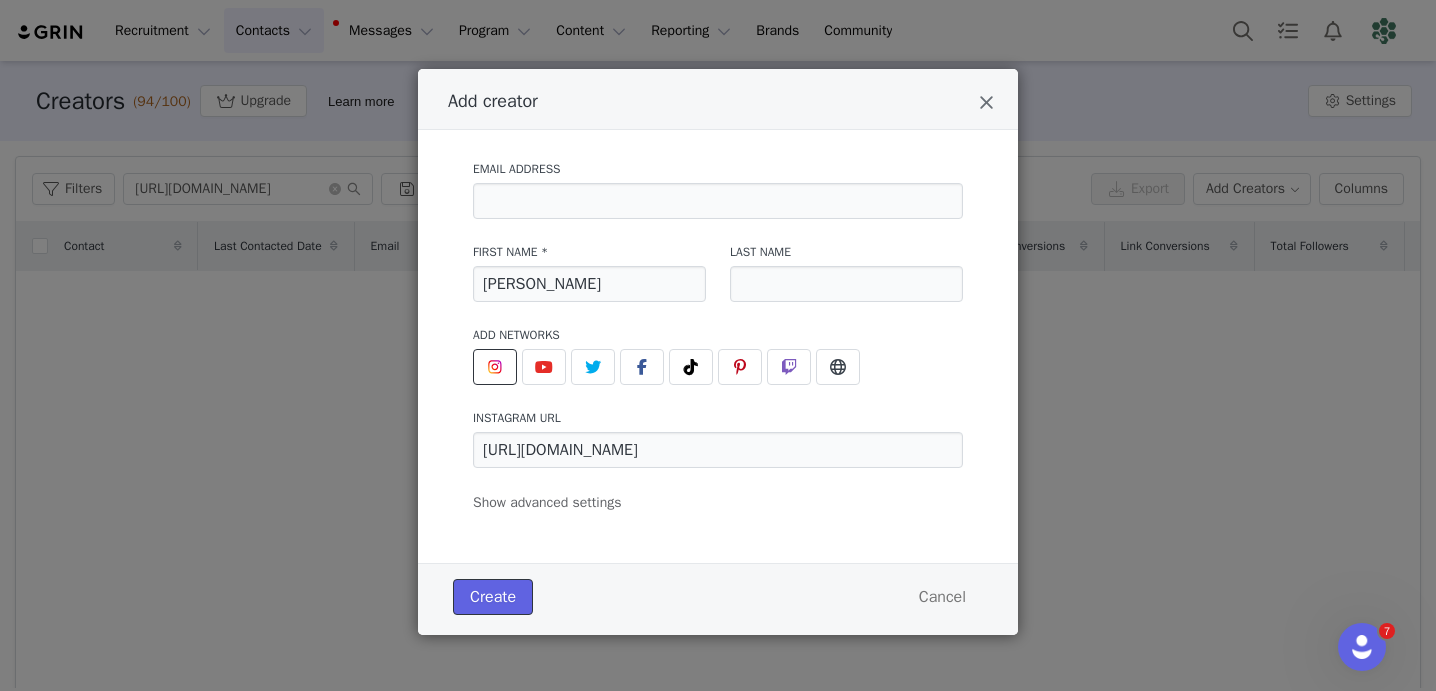 click on "Create" at bounding box center (493, 597) 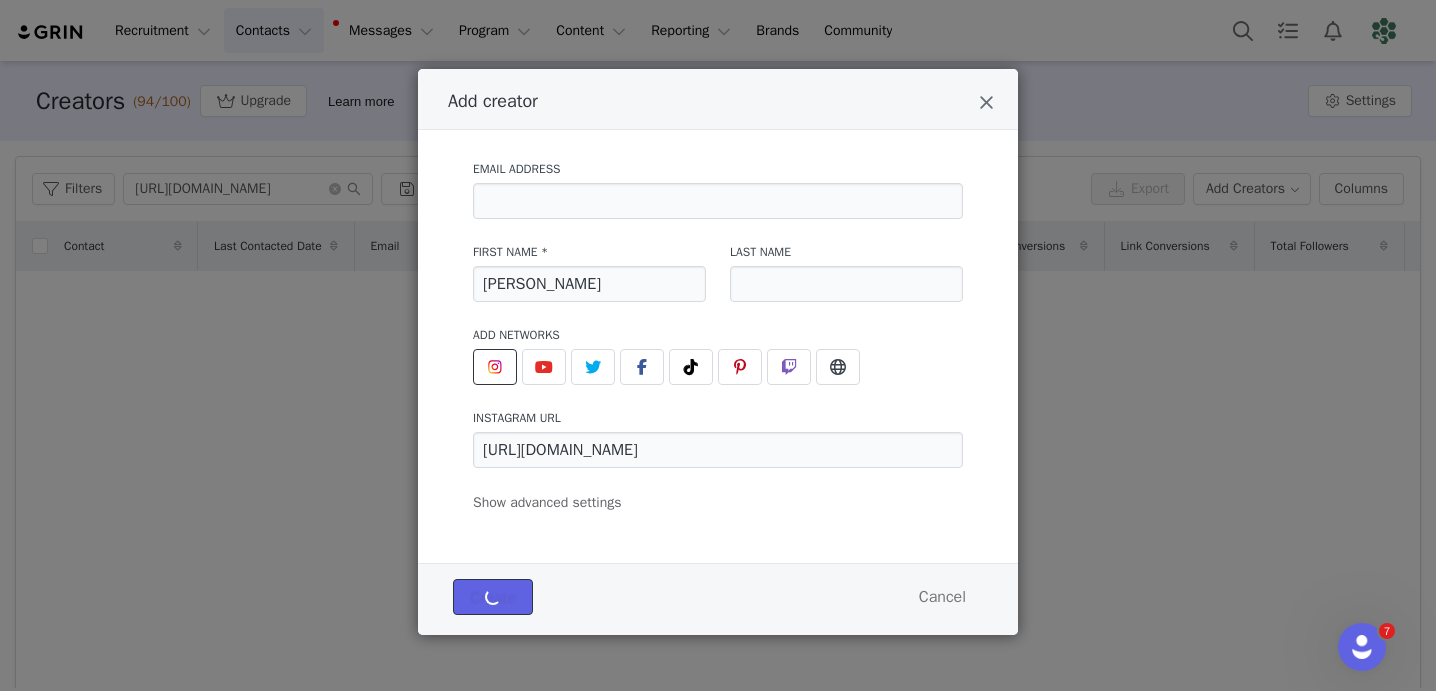 type 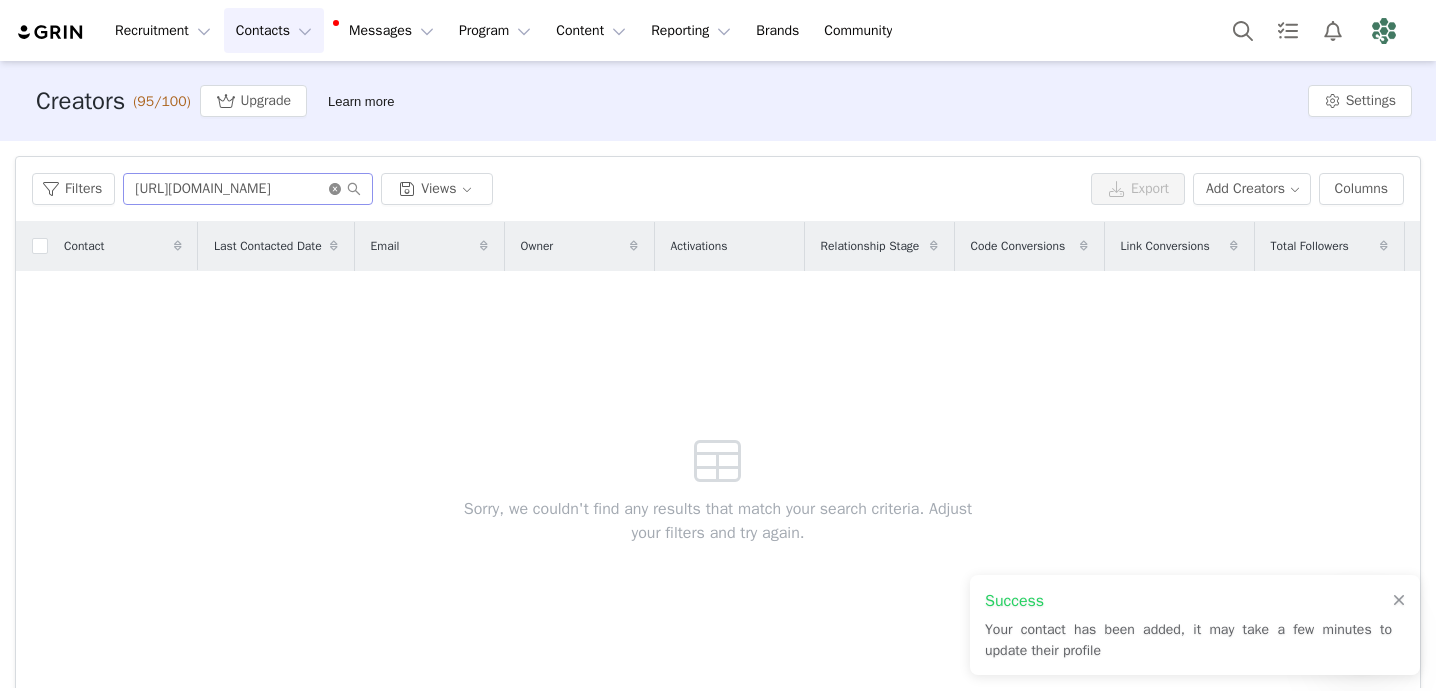 click 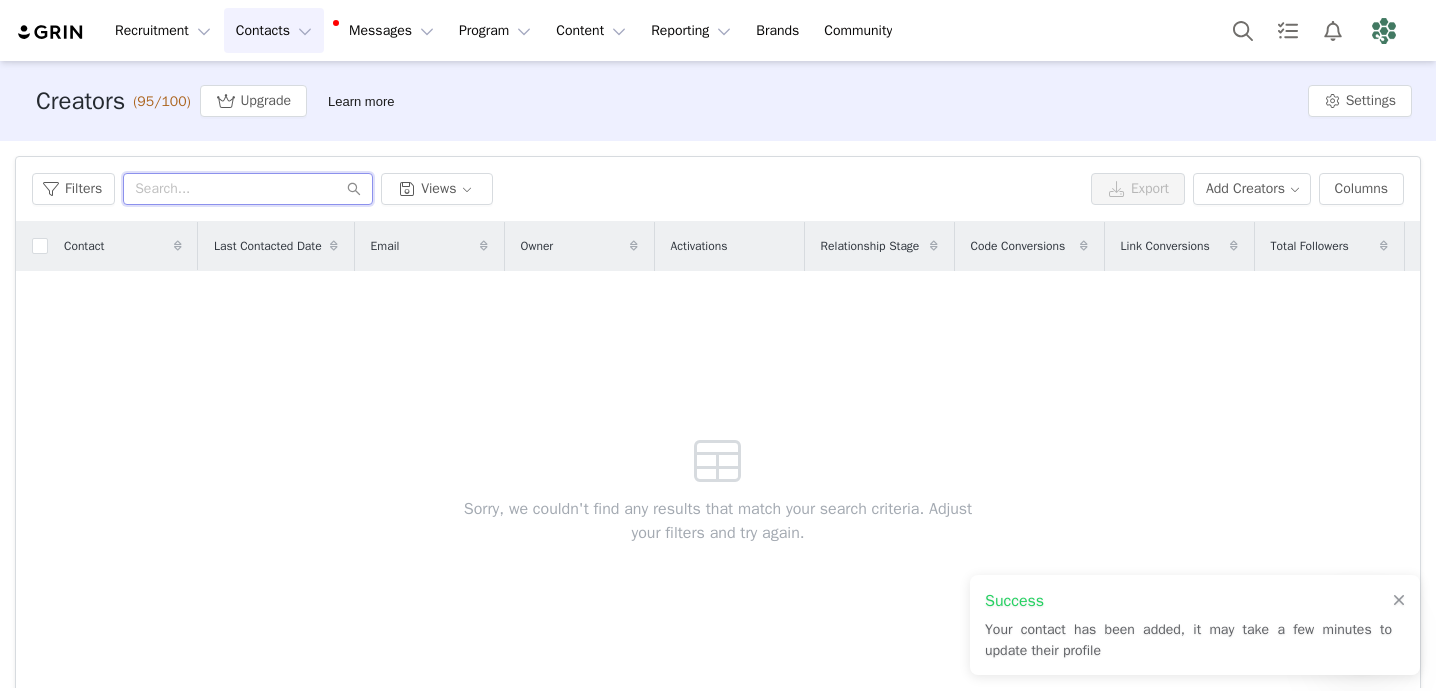 click at bounding box center (248, 189) 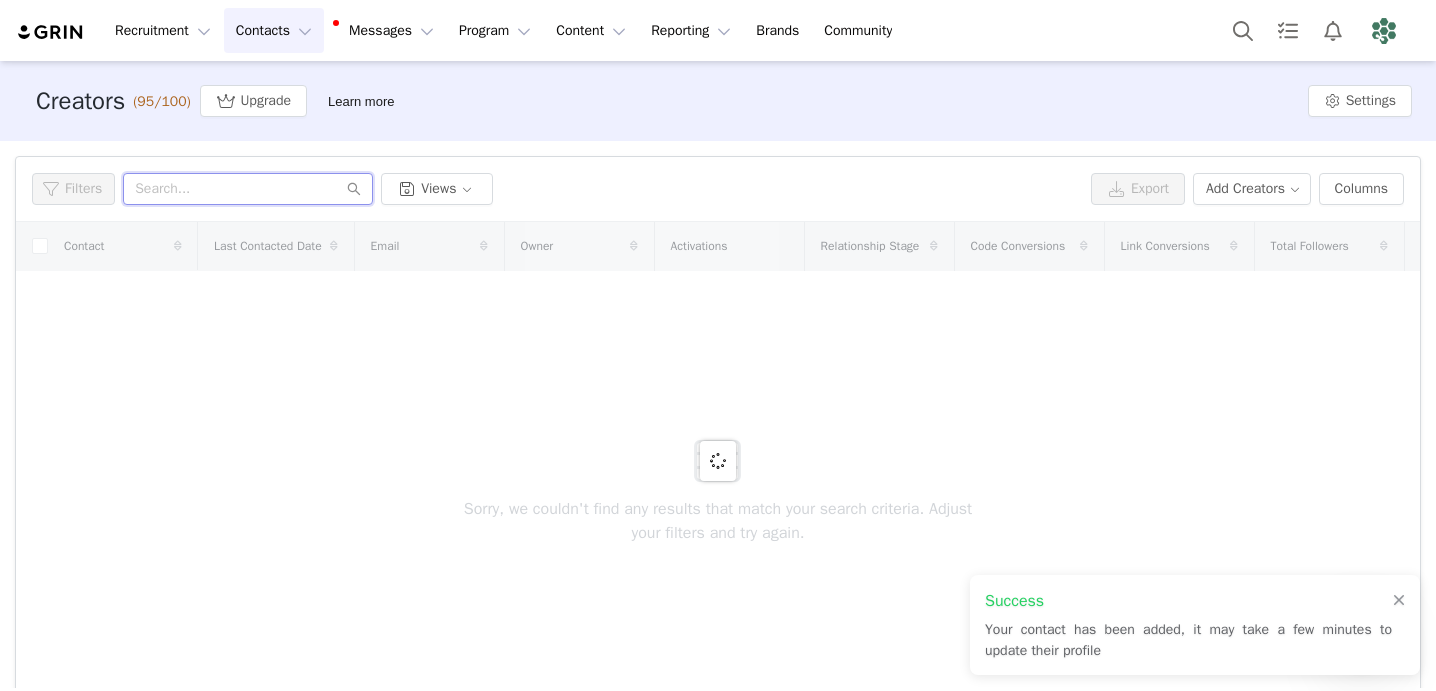 paste on "[URL][DOMAIN_NAME]" 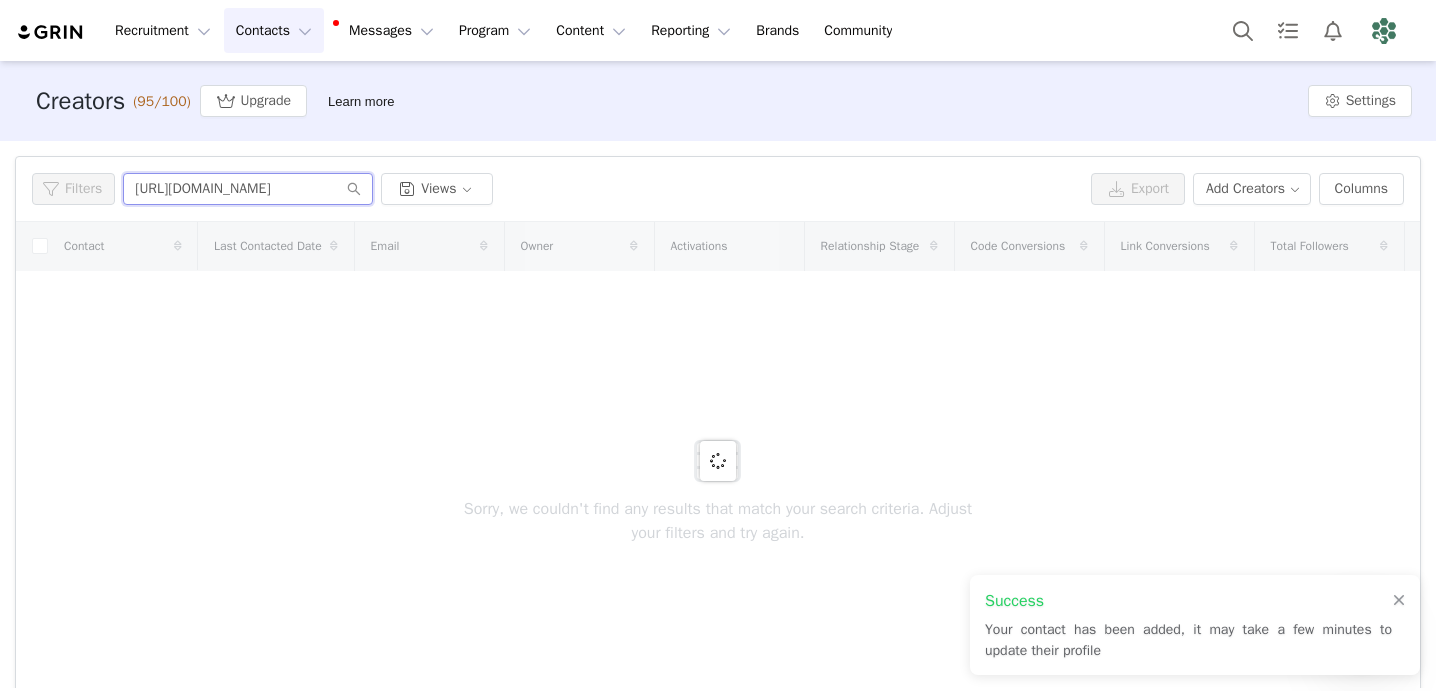 scroll, scrollTop: 0, scrollLeft: 99, axis: horizontal 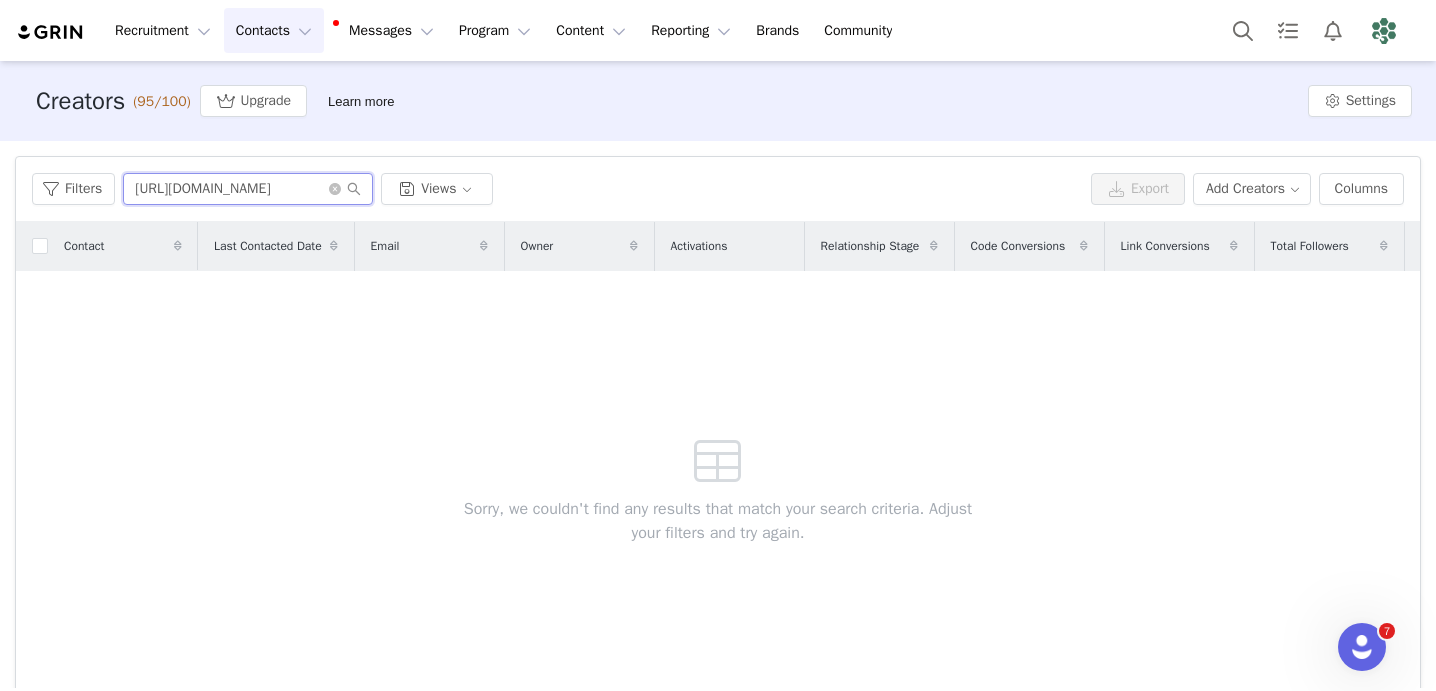 click on "[URL][DOMAIN_NAME]" at bounding box center (248, 189) 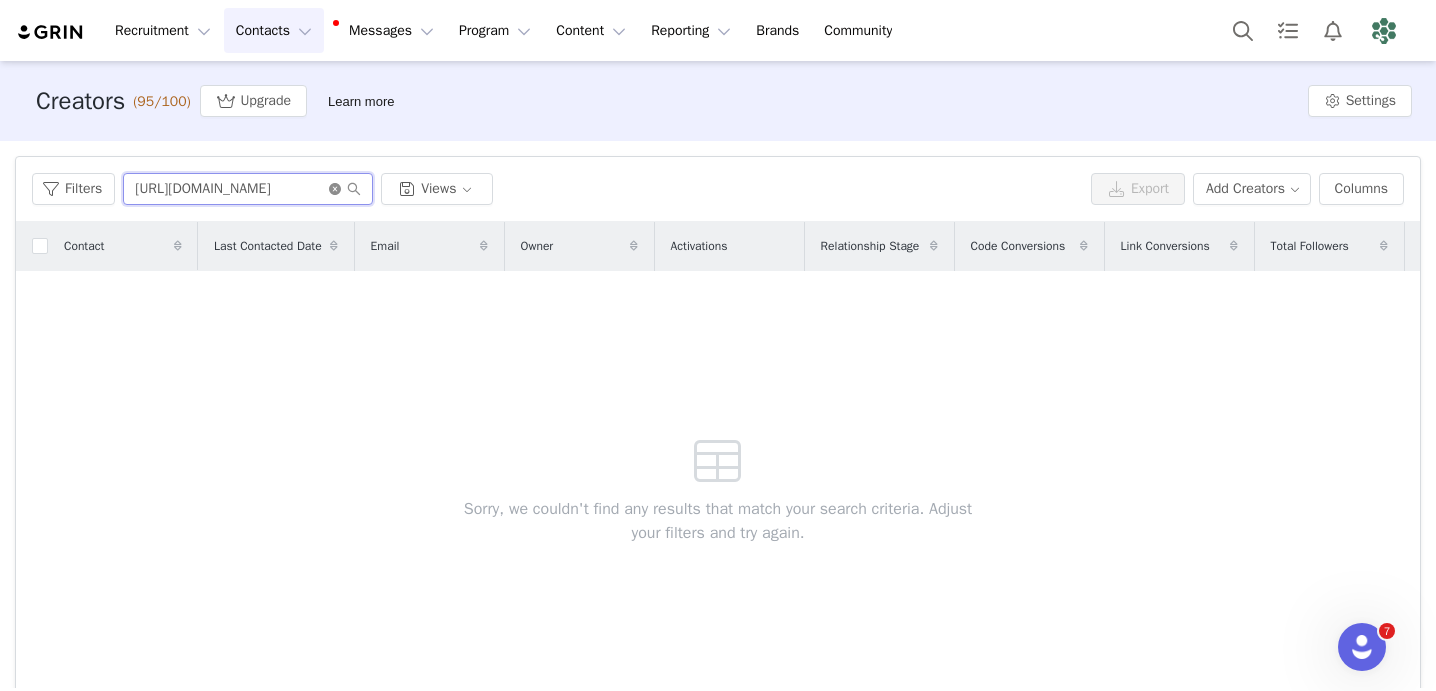 type on "[URL][DOMAIN_NAME]" 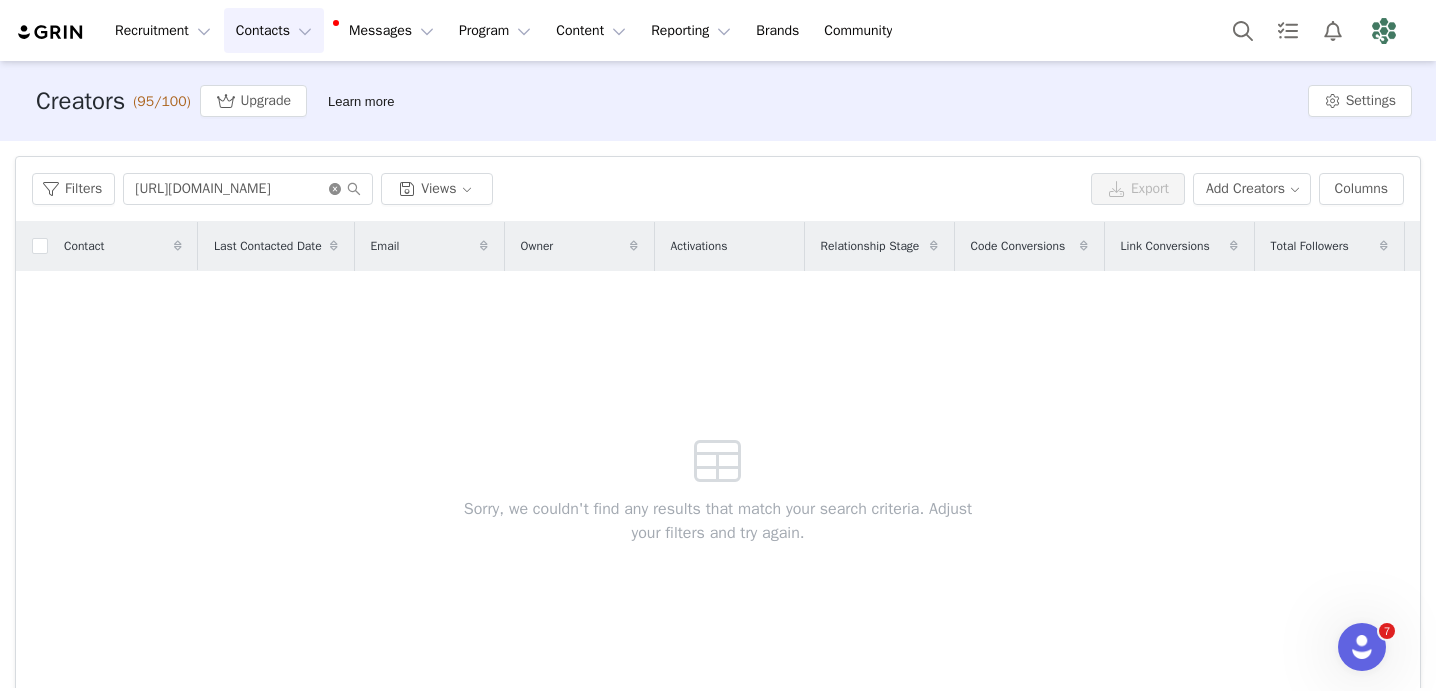 click 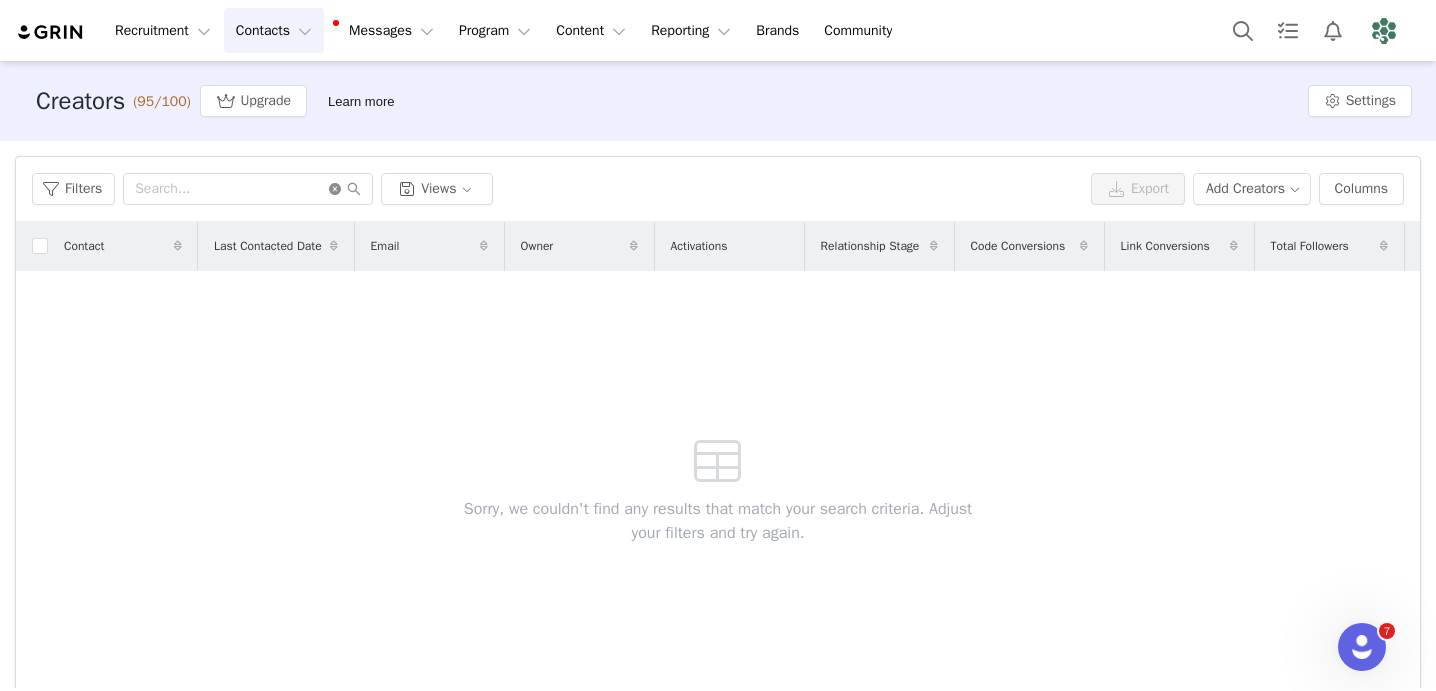scroll, scrollTop: 0, scrollLeft: 0, axis: both 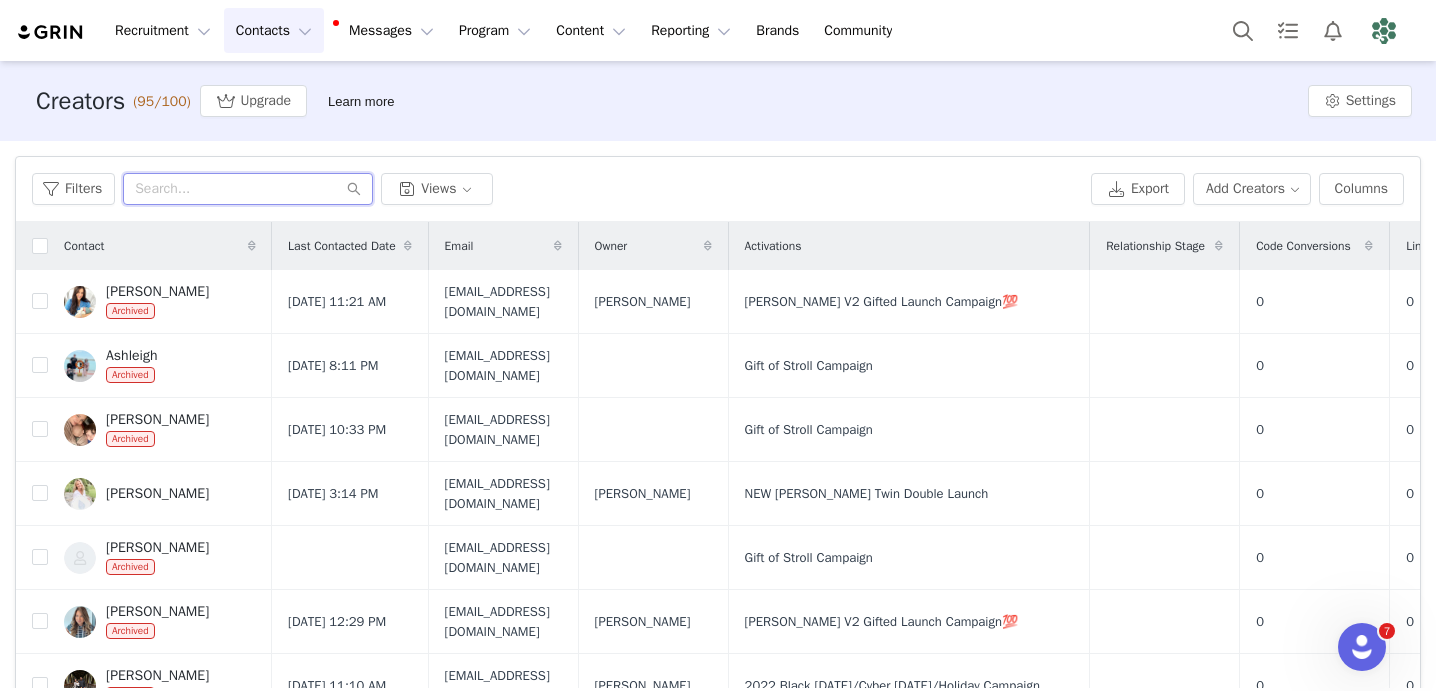 click at bounding box center (248, 189) 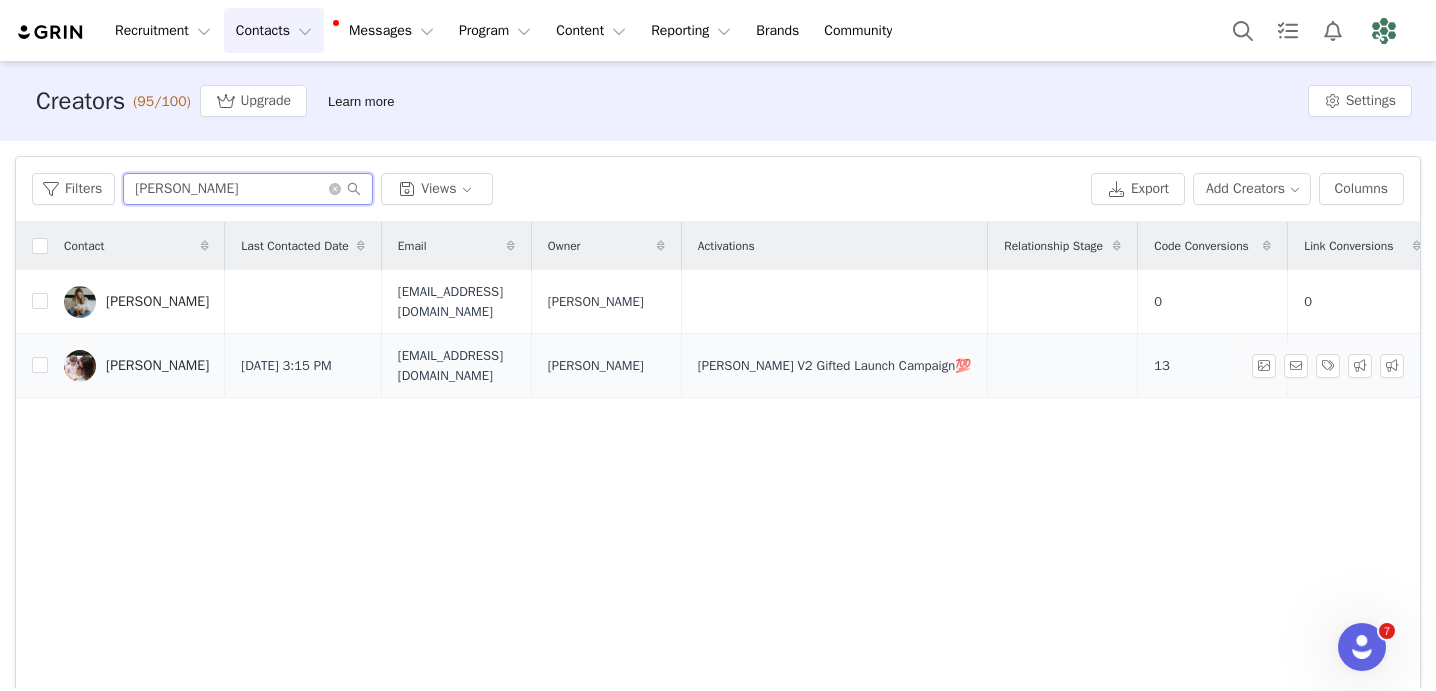 scroll, scrollTop: 1, scrollLeft: 0, axis: vertical 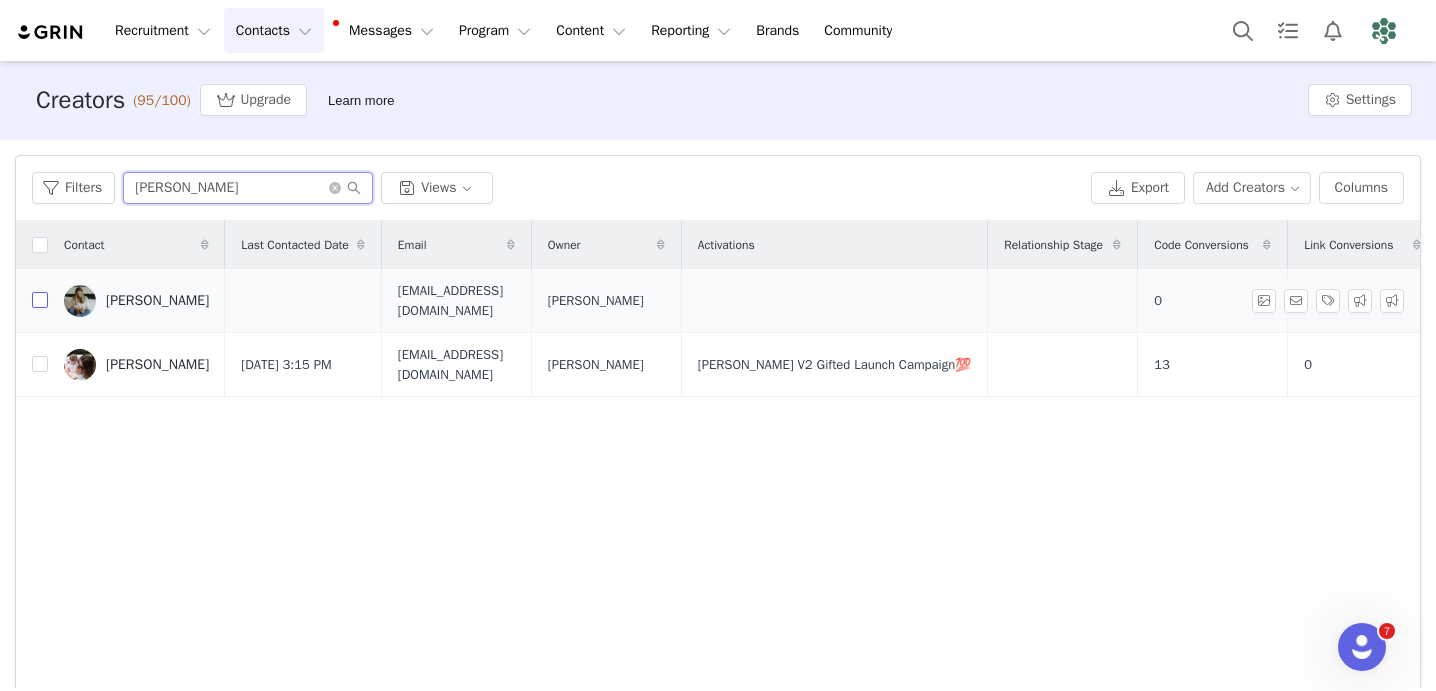 type on "[PERSON_NAME]" 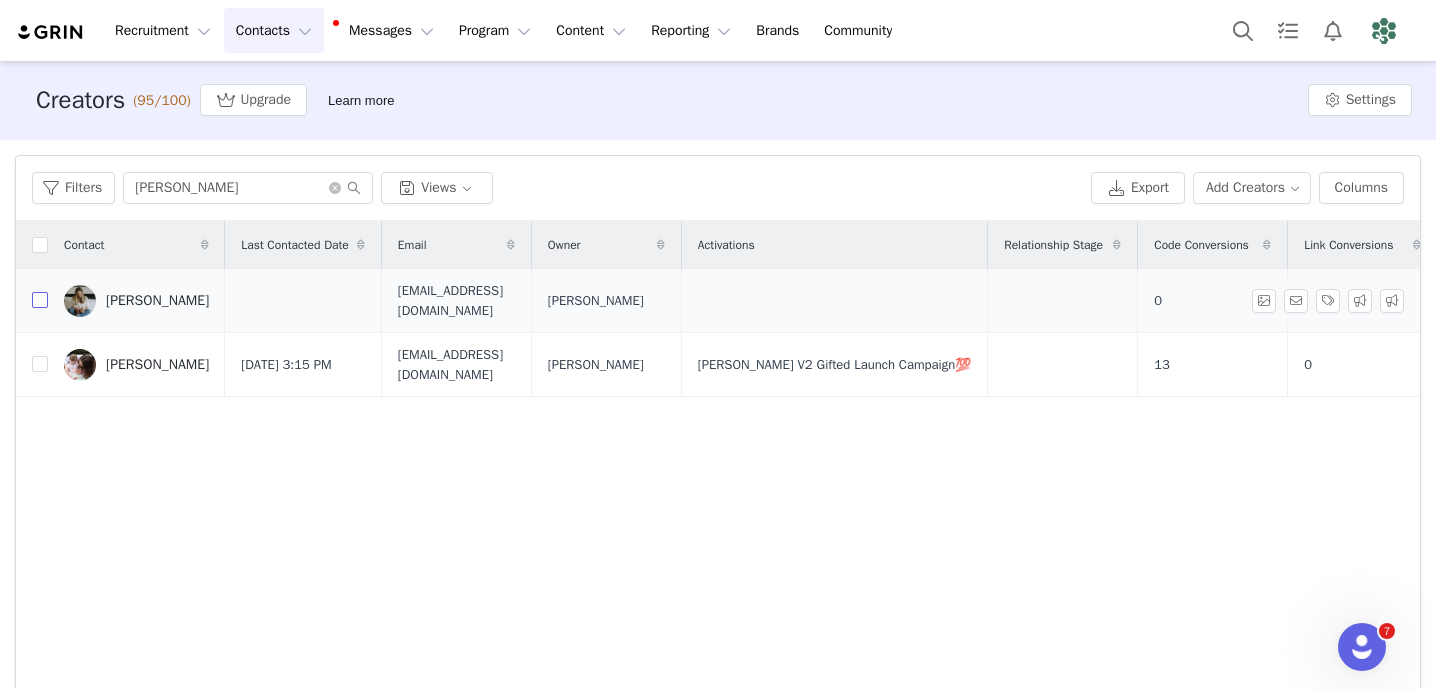 click at bounding box center (40, 300) 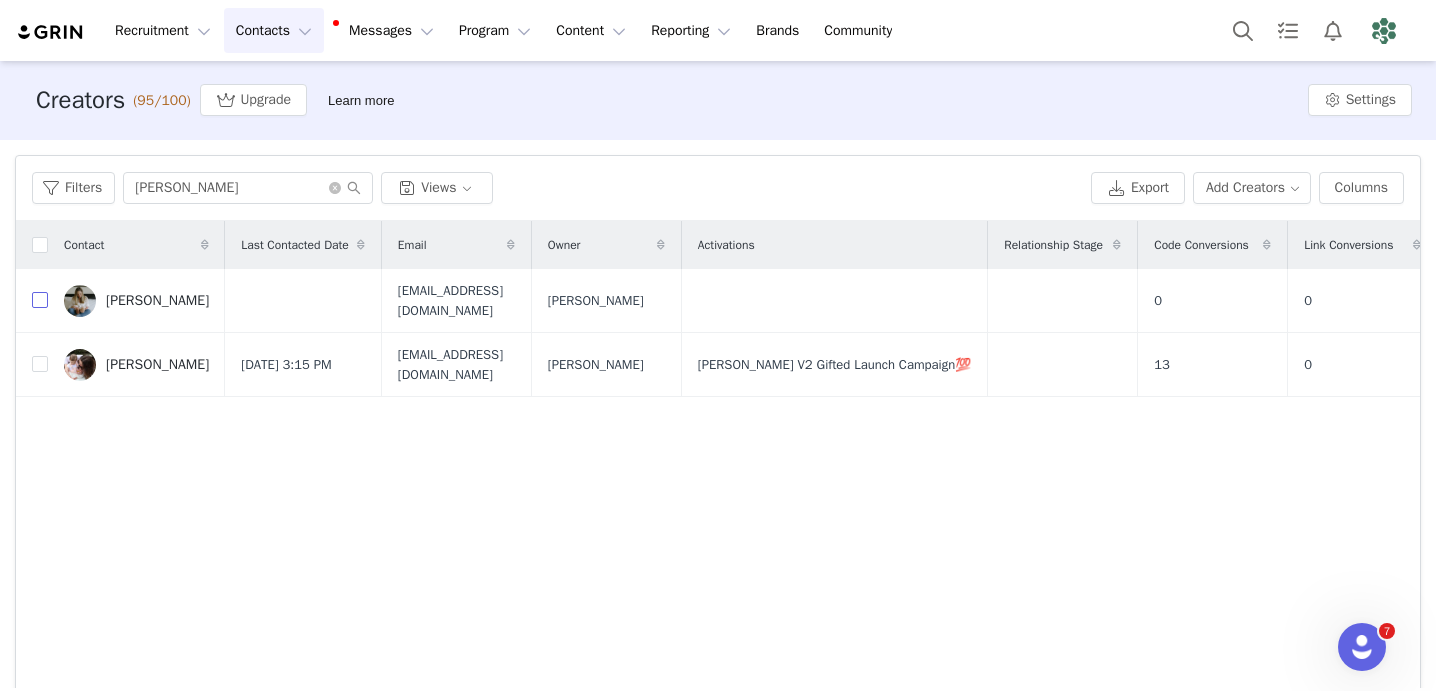 checkbox on "true" 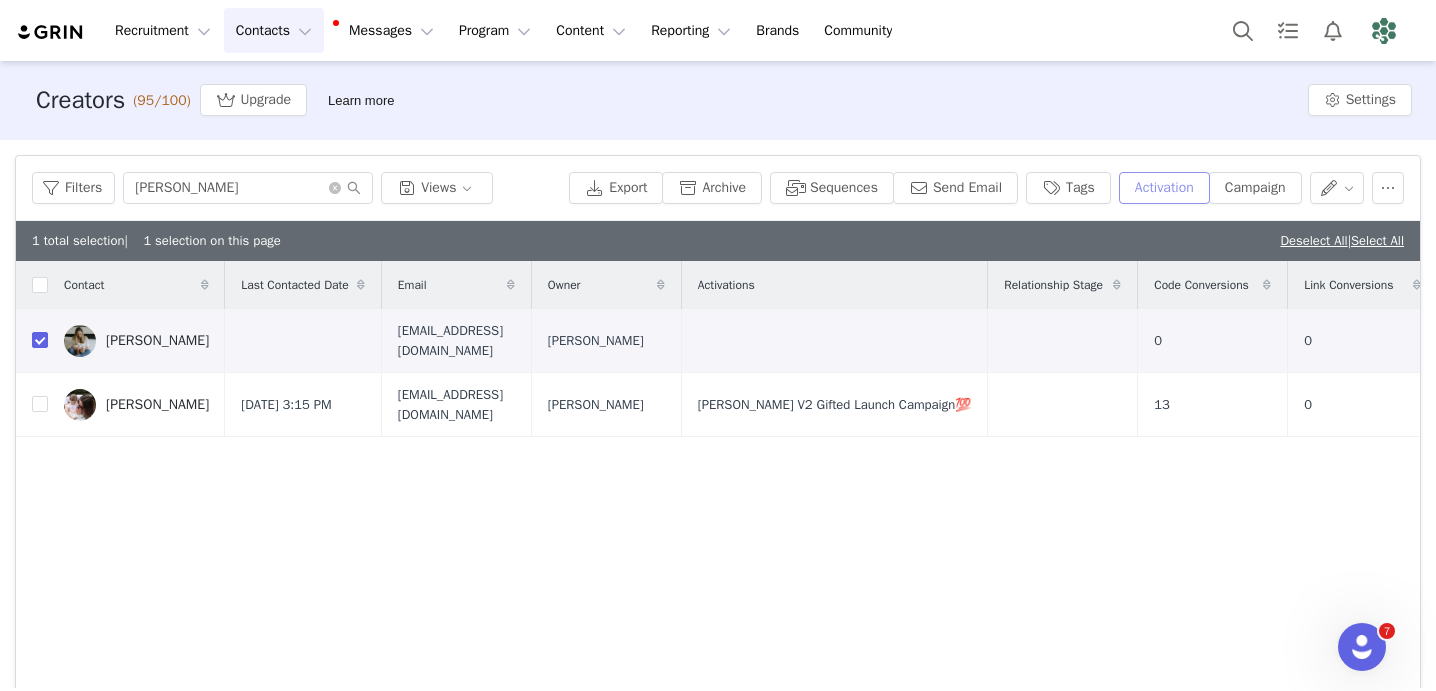 click on "Activation" at bounding box center (1164, 188) 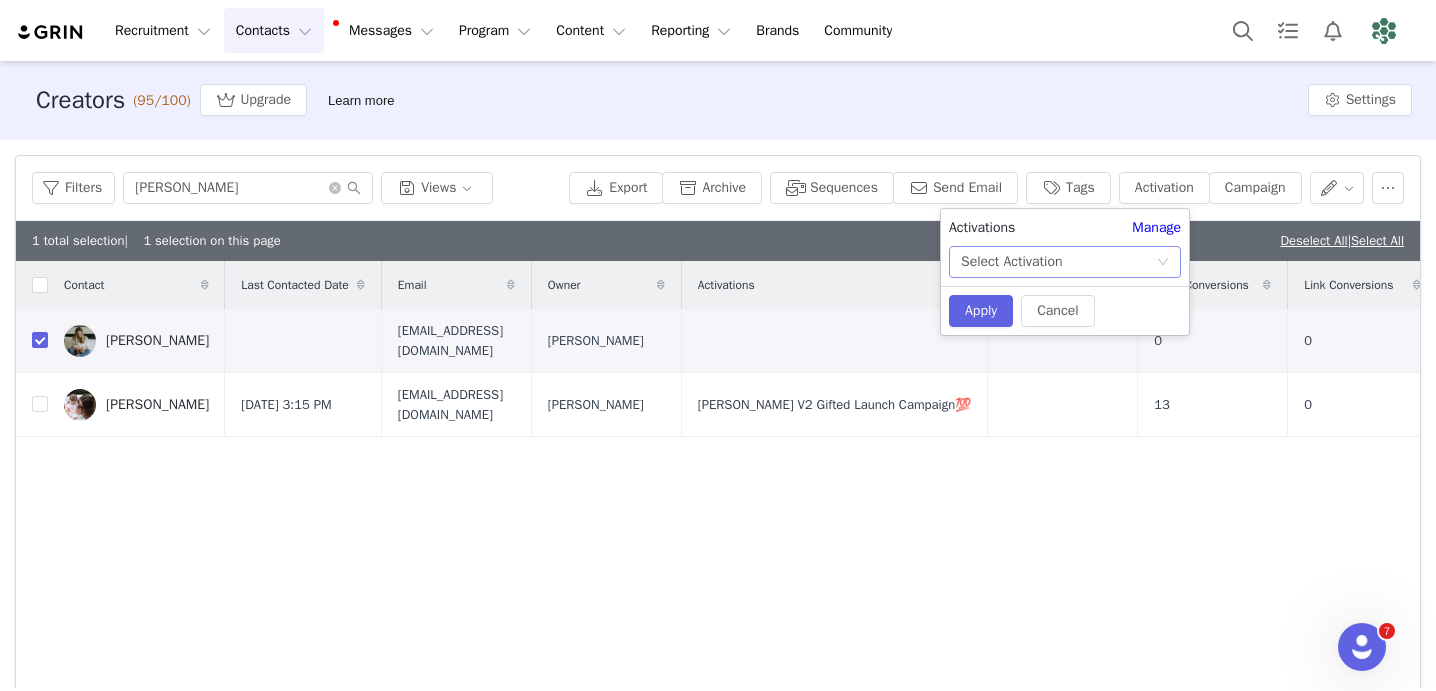 click on "Select Activation" at bounding box center [1058, 262] 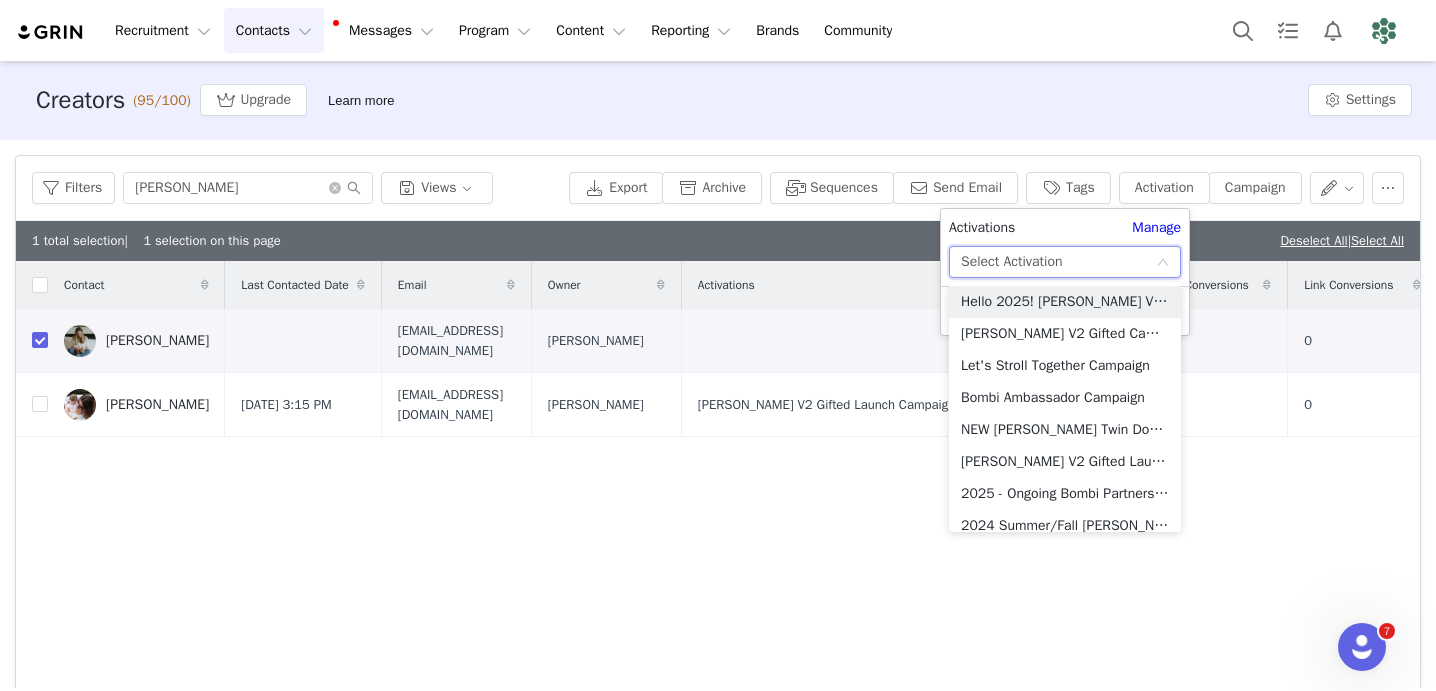 click on "Select Activation" at bounding box center [1058, 262] 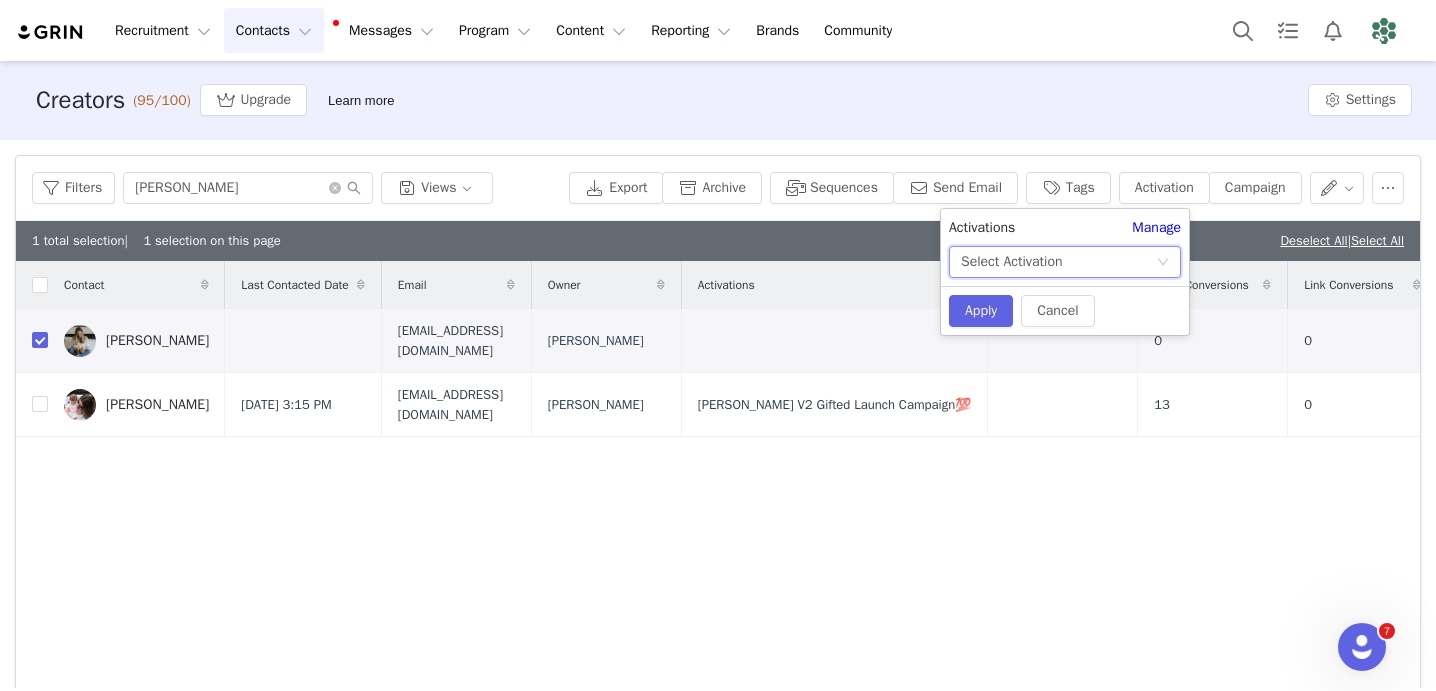 click on "Select Activation" at bounding box center (1058, 262) 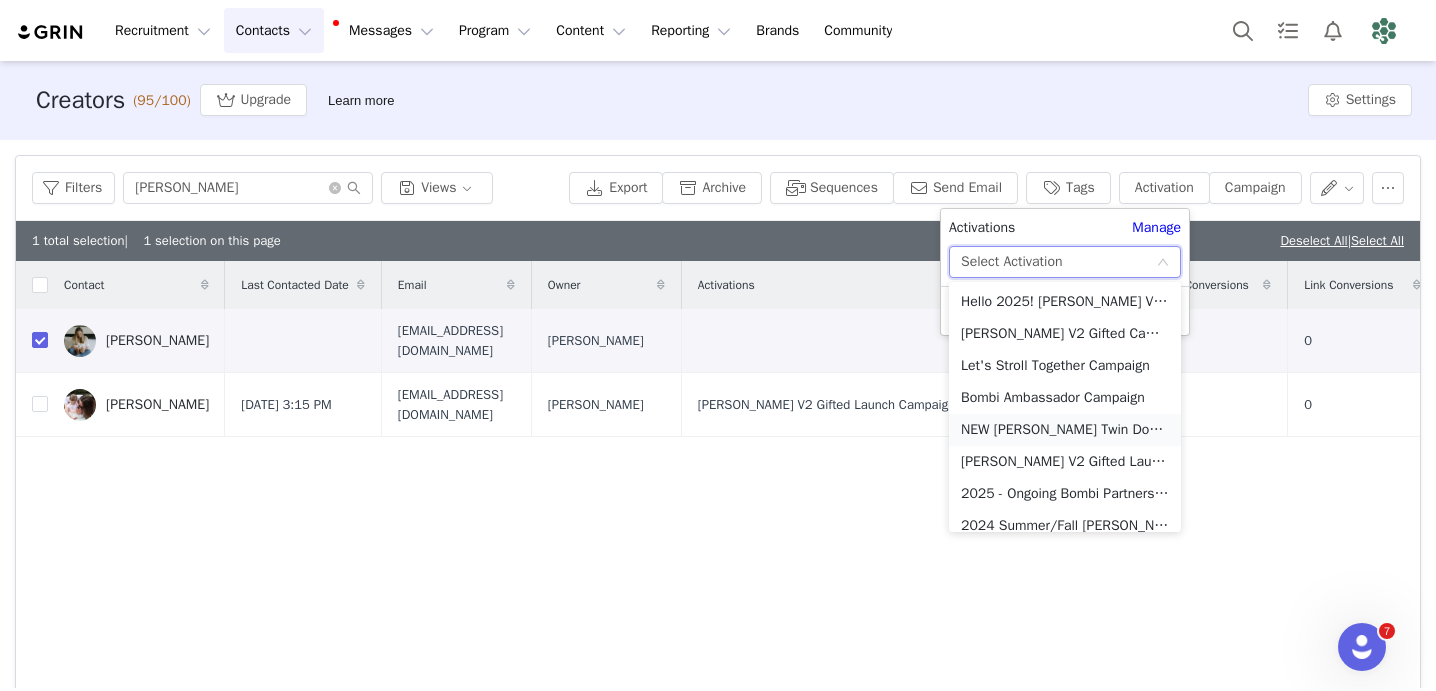 click on "NEW [PERSON_NAME] Twin Double Launch" at bounding box center (1065, 430) 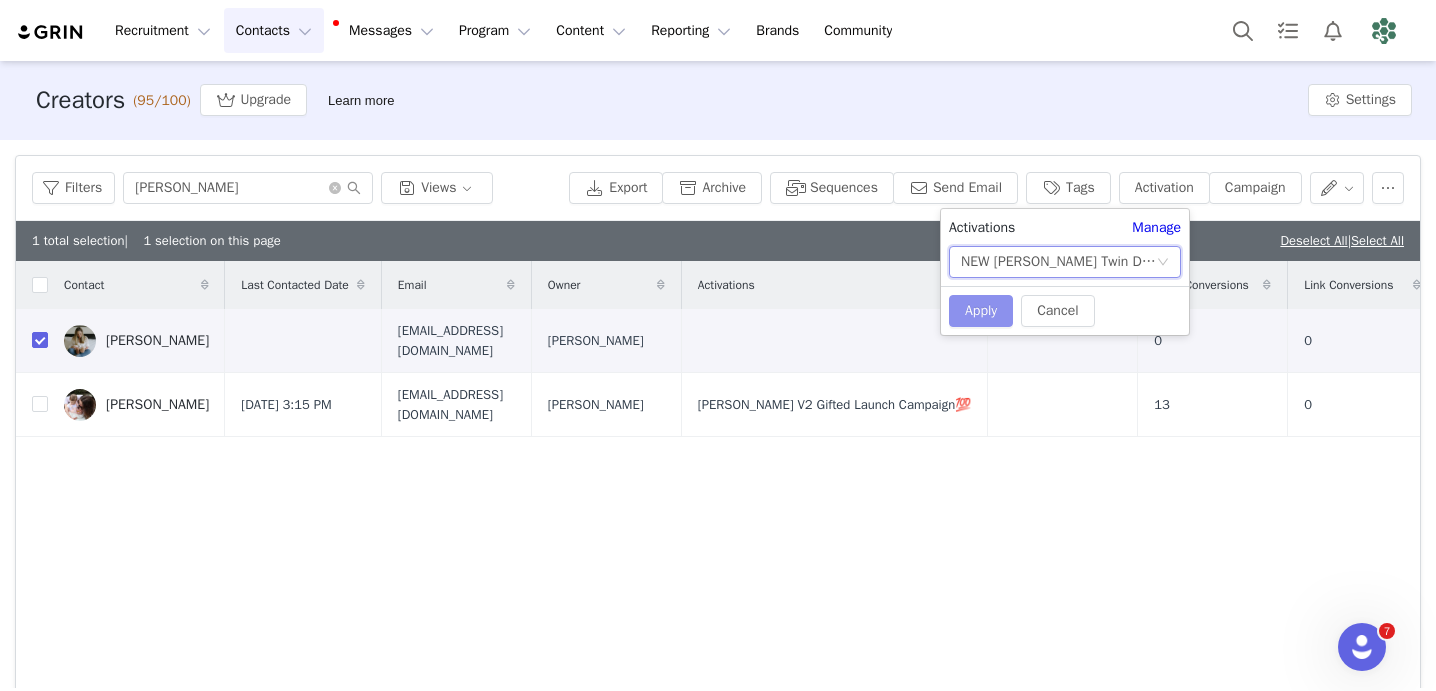 click on "Apply" at bounding box center [981, 311] 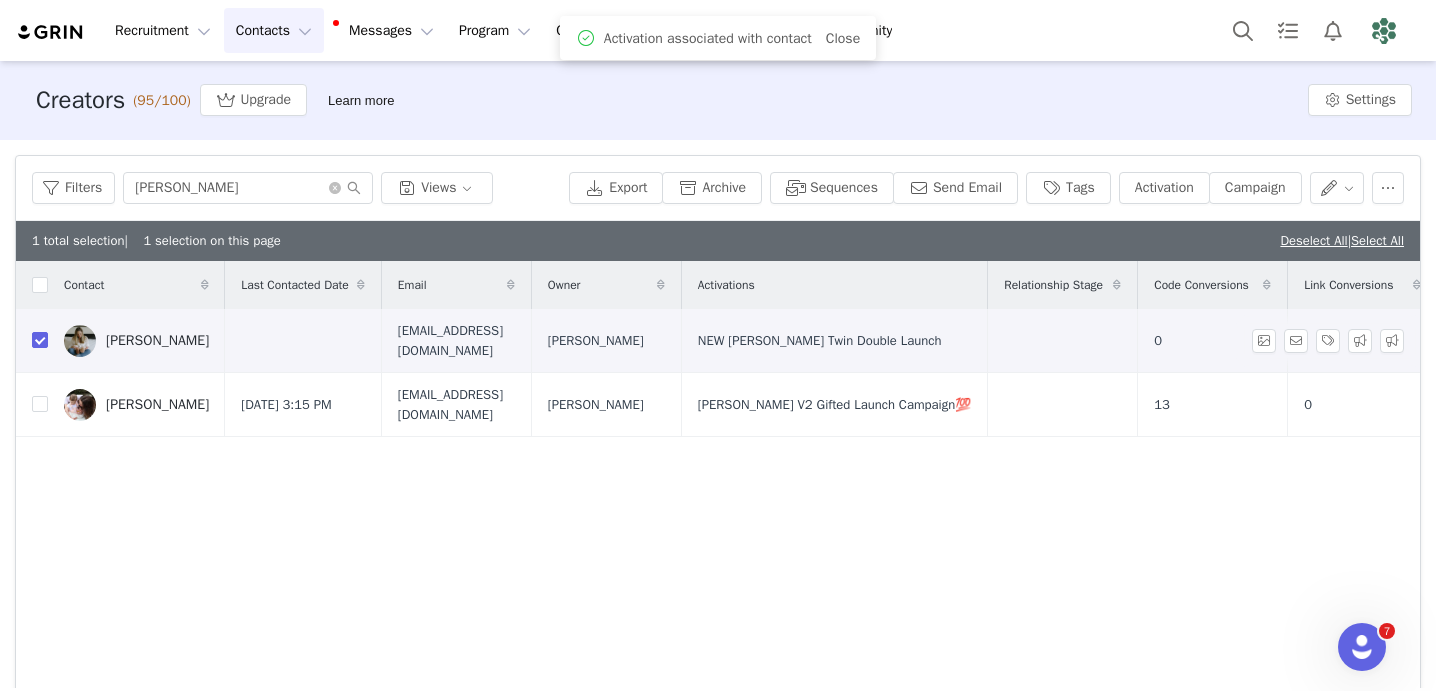 click on "[PERSON_NAME]" at bounding box center [157, 341] 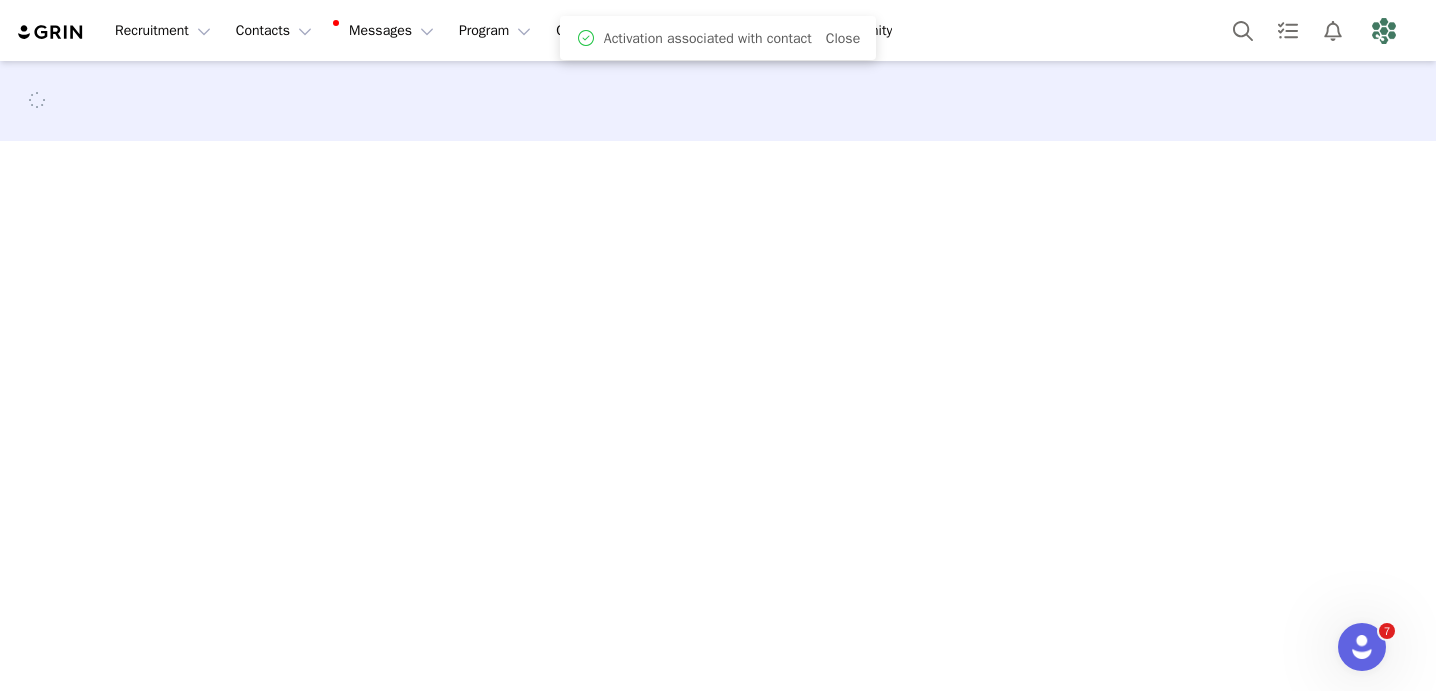 scroll, scrollTop: 0, scrollLeft: 0, axis: both 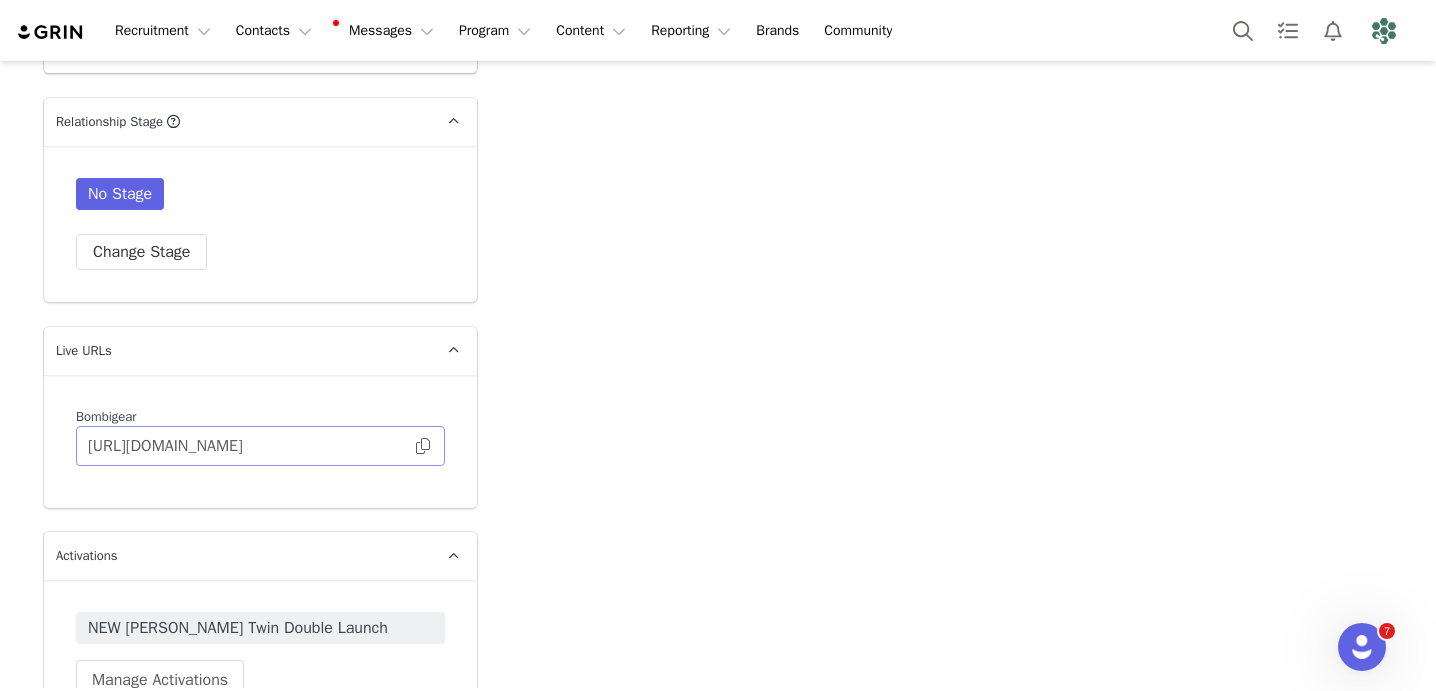 click at bounding box center [423, 446] 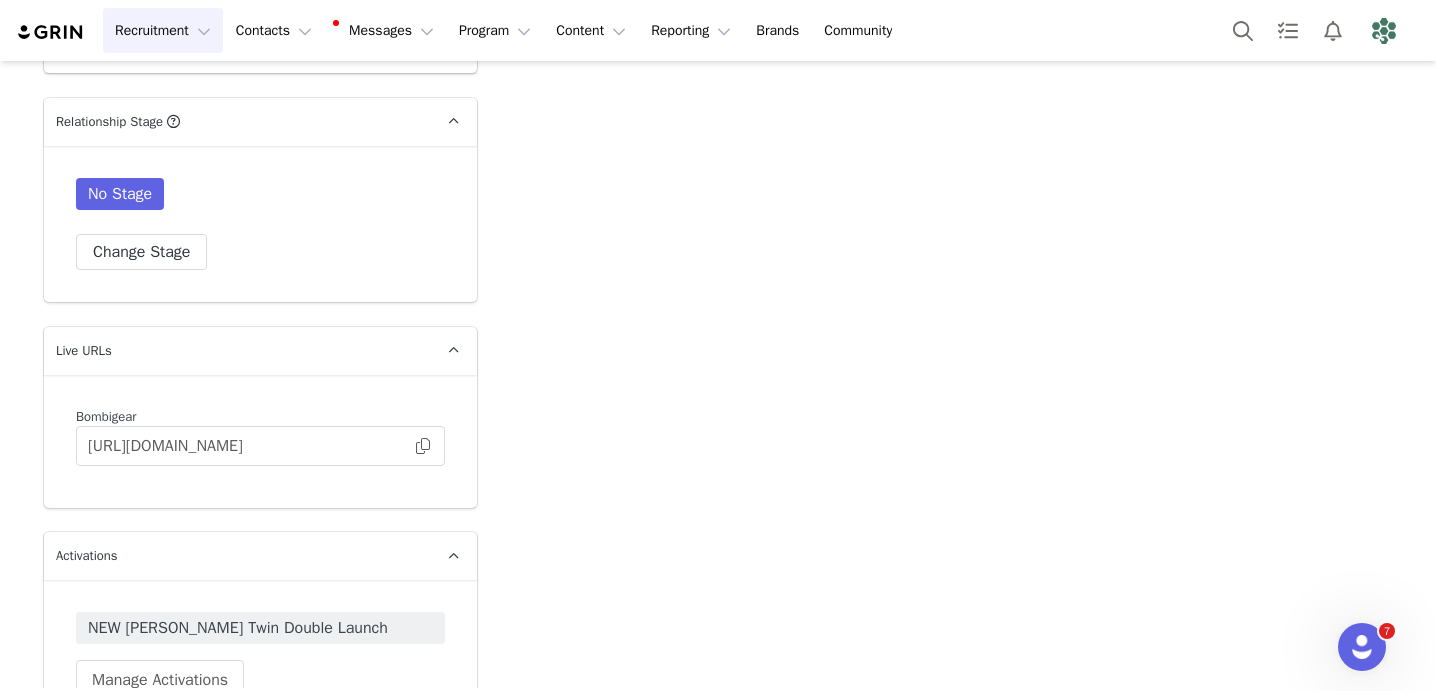 scroll, scrollTop: 6411, scrollLeft: 0, axis: vertical 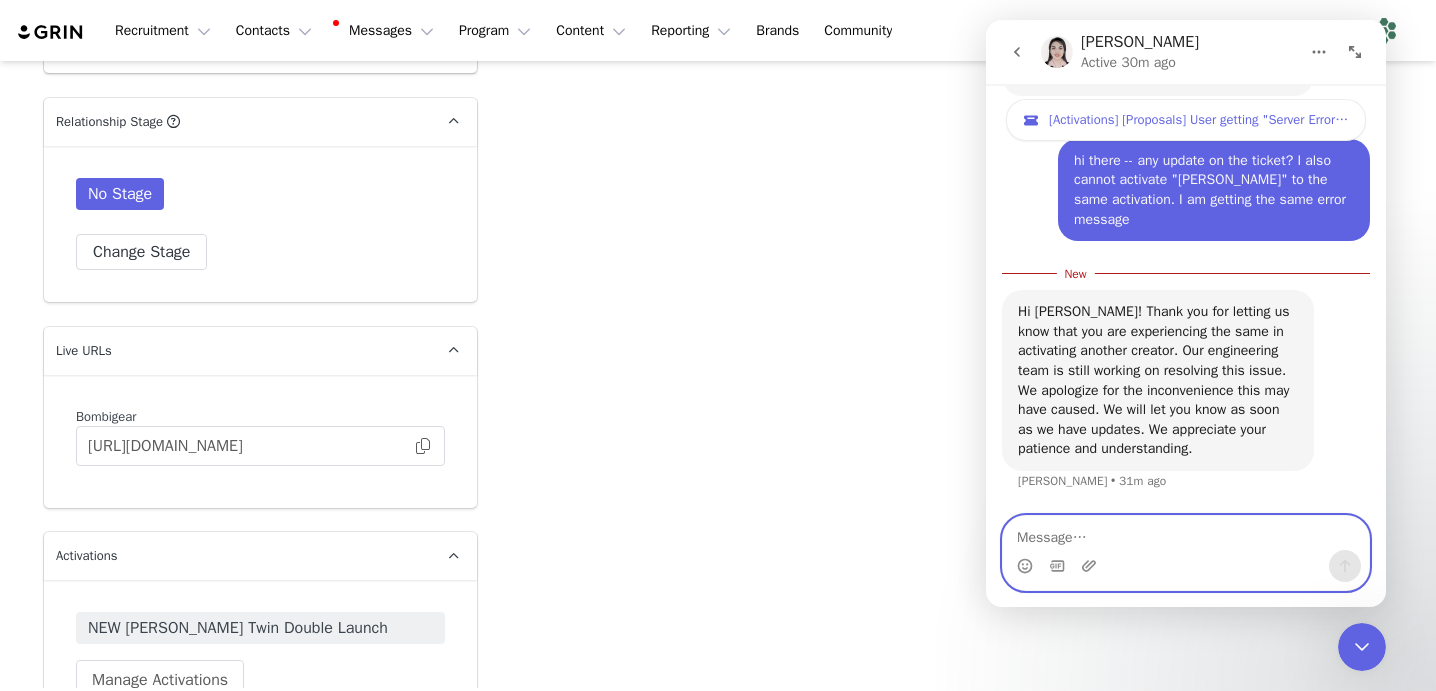 click at bounding box center (1186, 533) 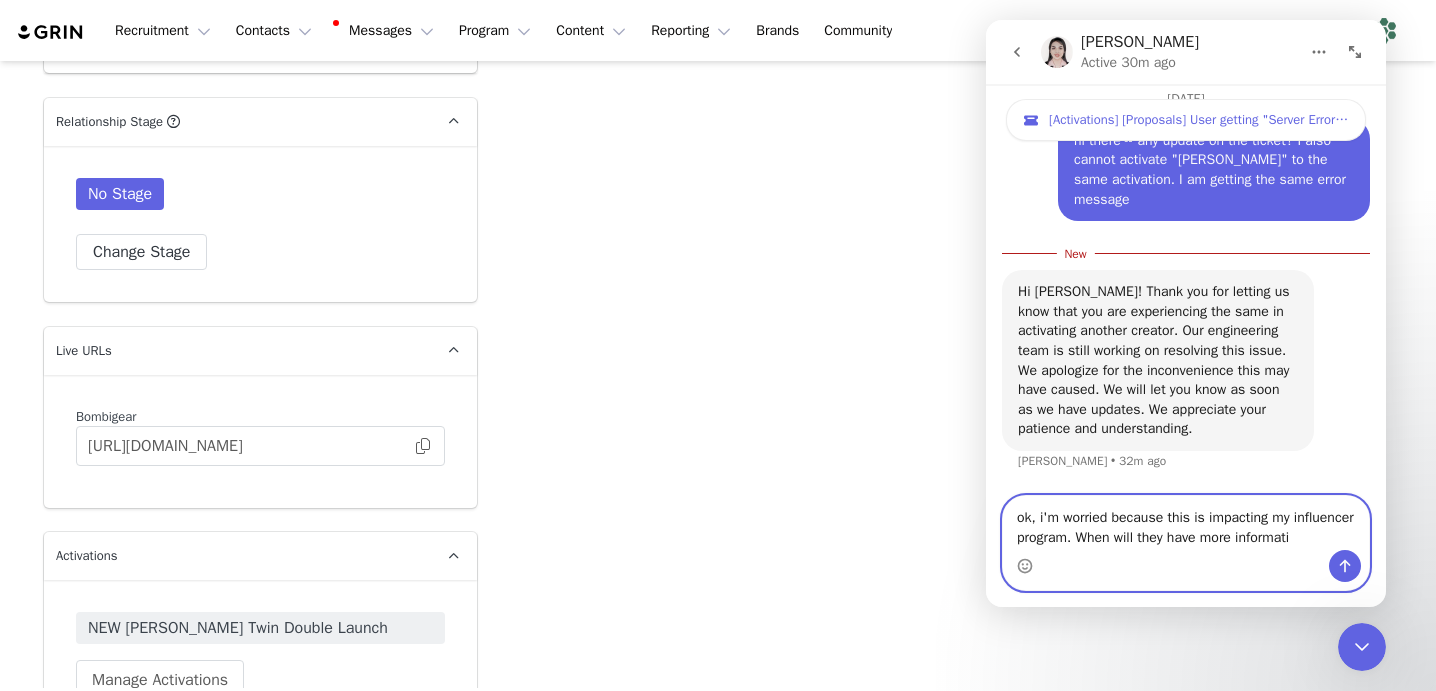 scroll, scrollTop: 6624, scrollLeft: 0, axis: vertical 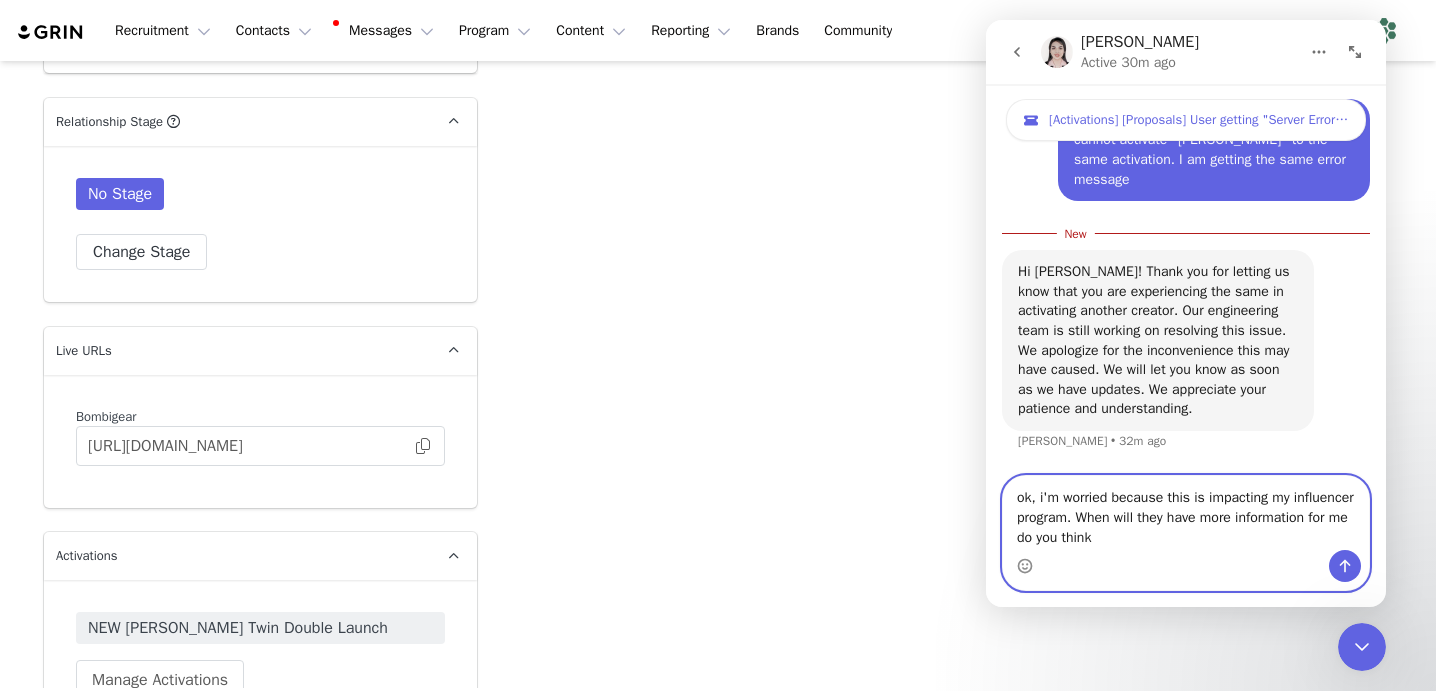 type on "ok, i'm worried because this is impacting my influencer program. When will they have more information for me do you think?" 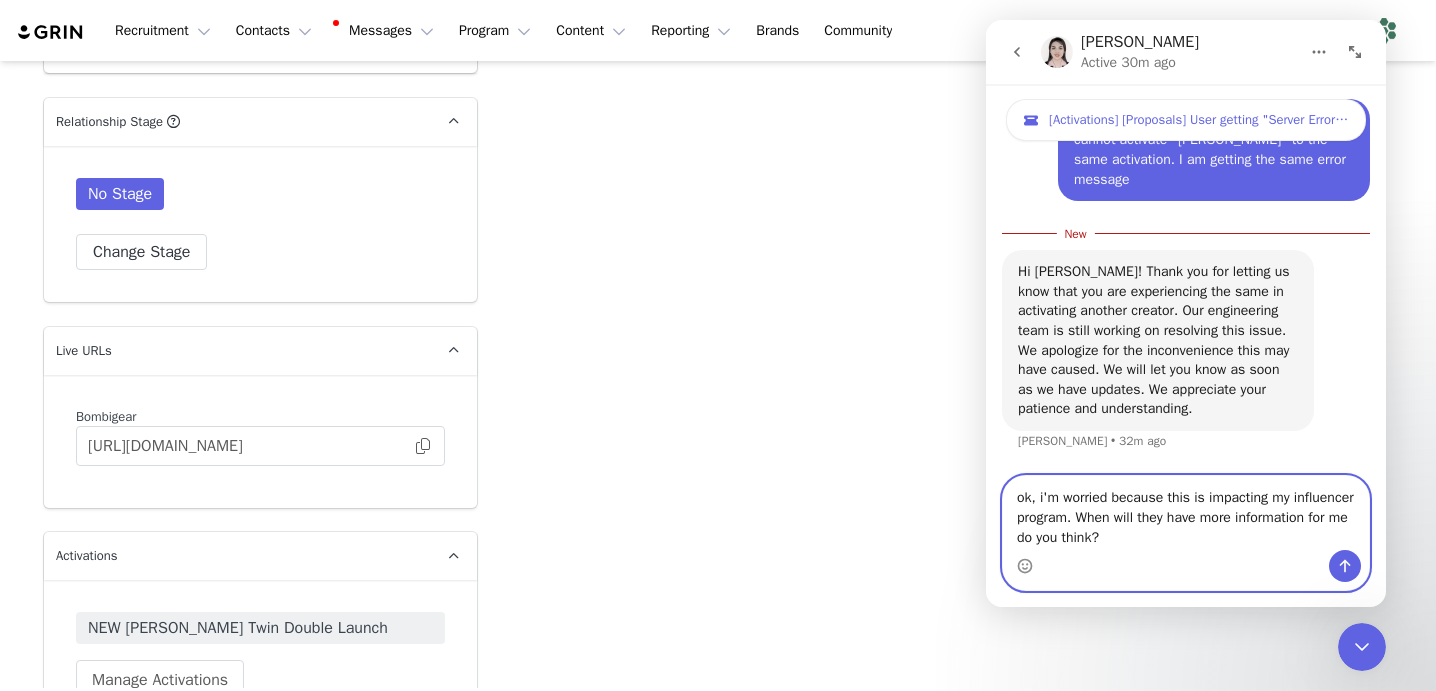 type 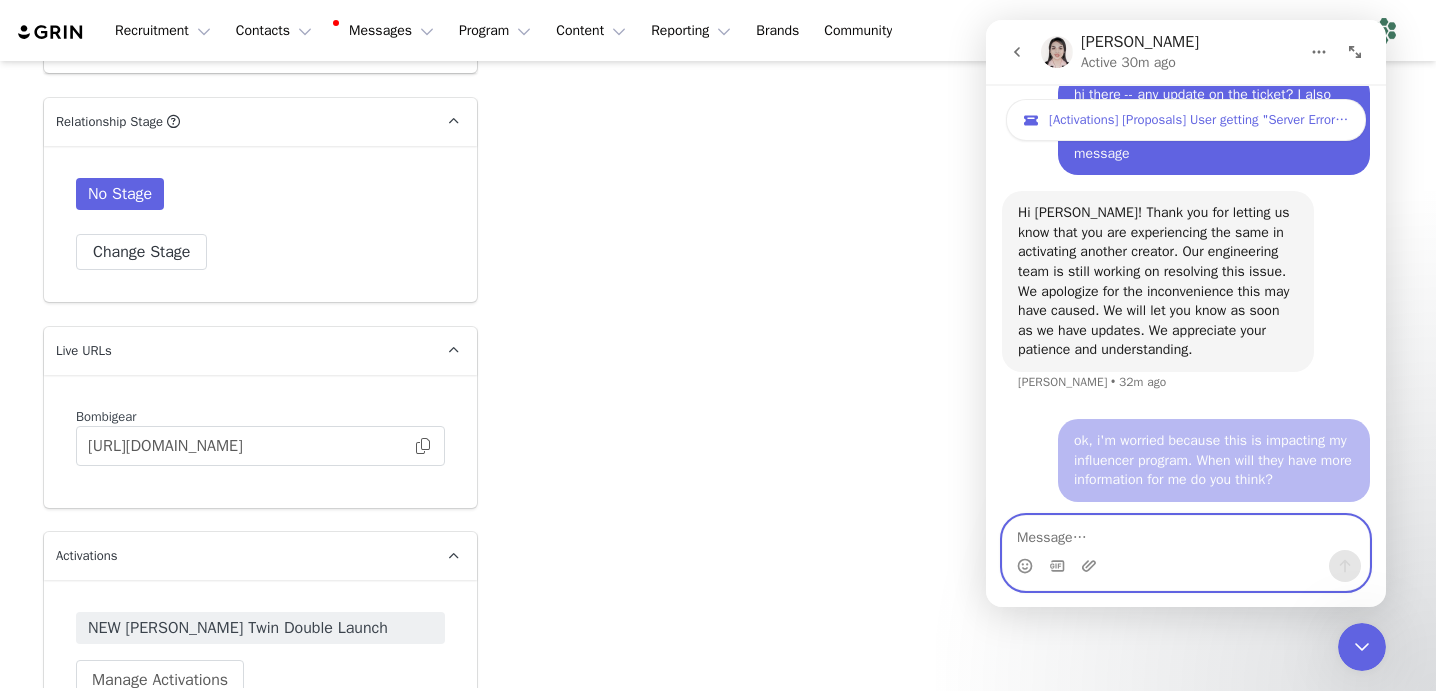 scroll, scrollTop: 6649, scrollLeft: 0, axis: vertical 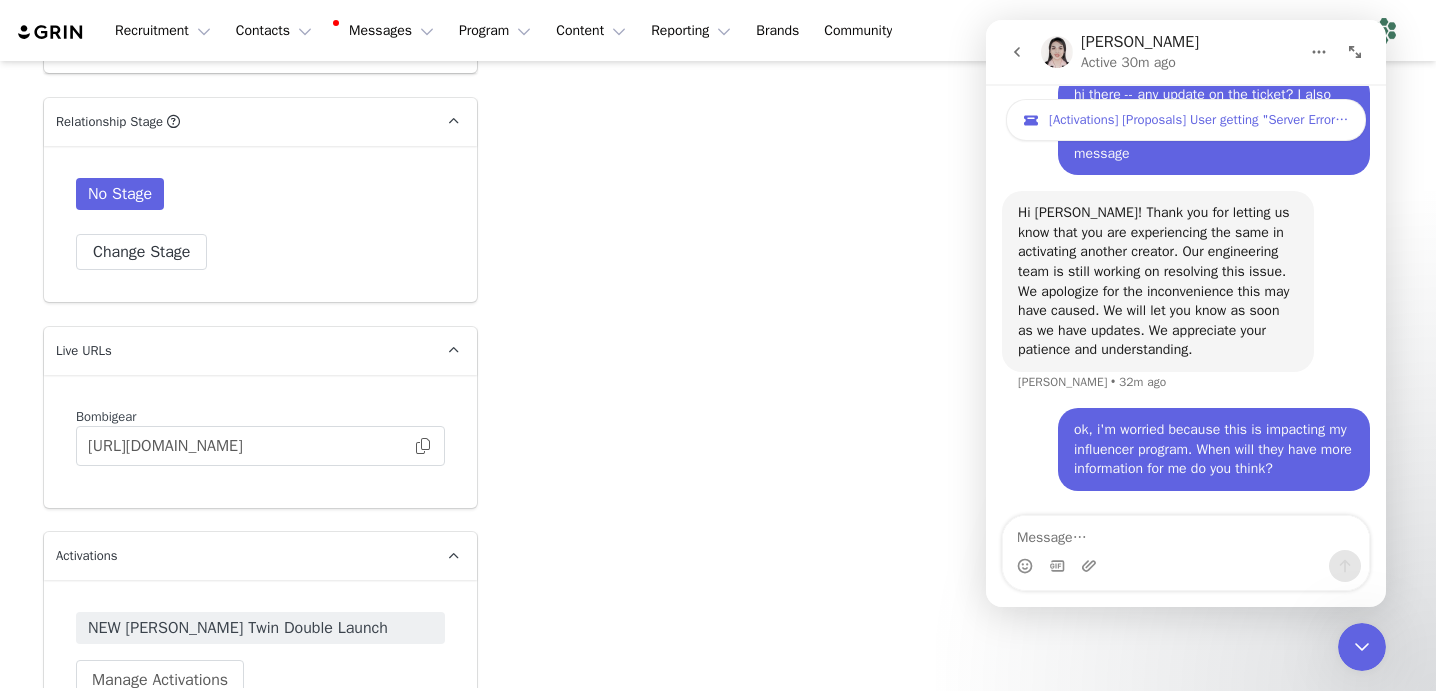 click on "Add Note   Send Email   Send Alert   Tasks  System Font 12pt To open the popup, press Shift+Enter To open the popup, press Shift+Enter To open the popup, press Shift+Enter To open the popup, press Shift+Enter Save Note Cancel Recent Activity All Notes Content Emails Actions Updates Contact Sync ⁨ Instagram ⁩ was updated by ⁨ [PERSON_NAME] ⁩. [DATE] 1:00 PM ⁨ Instagram ⁩ was updated by ⁨ [PERSON_NAME] ⁩. [DATE] 1:00 PM Contact was created by ⁨ [PERSON_NAME] ⁩ [DATE] 1:00 PM Show more" at bounding box center (946, -490) 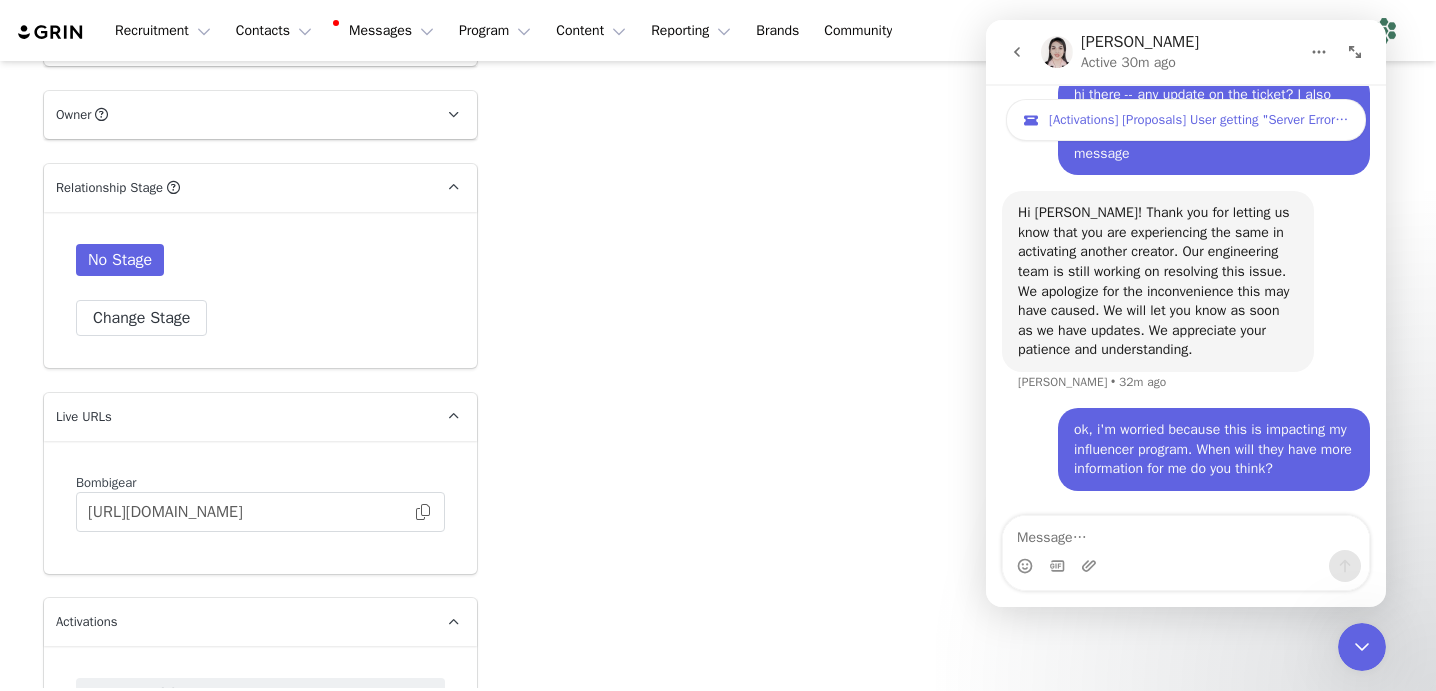 scroll, scrollTop: 2891, scrollLeft: 0, axis: vertical 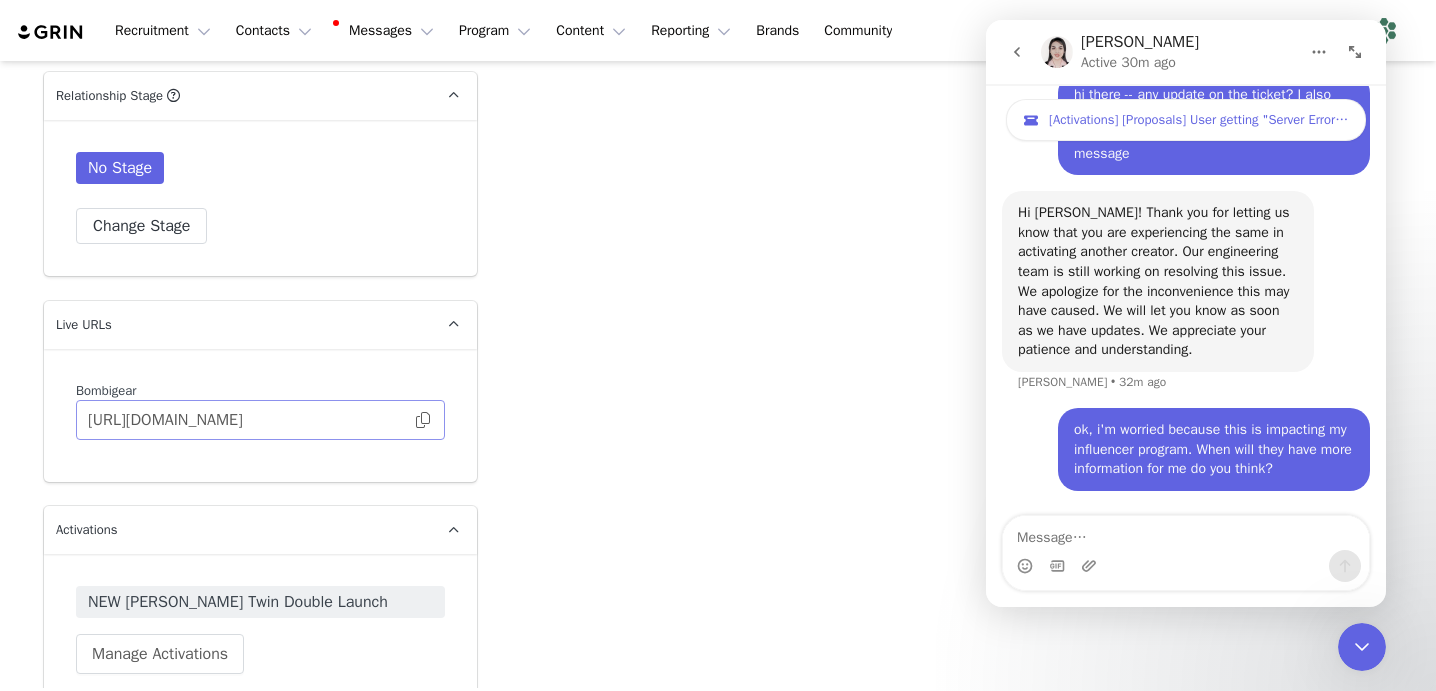 click at bounding box center [423, 420] 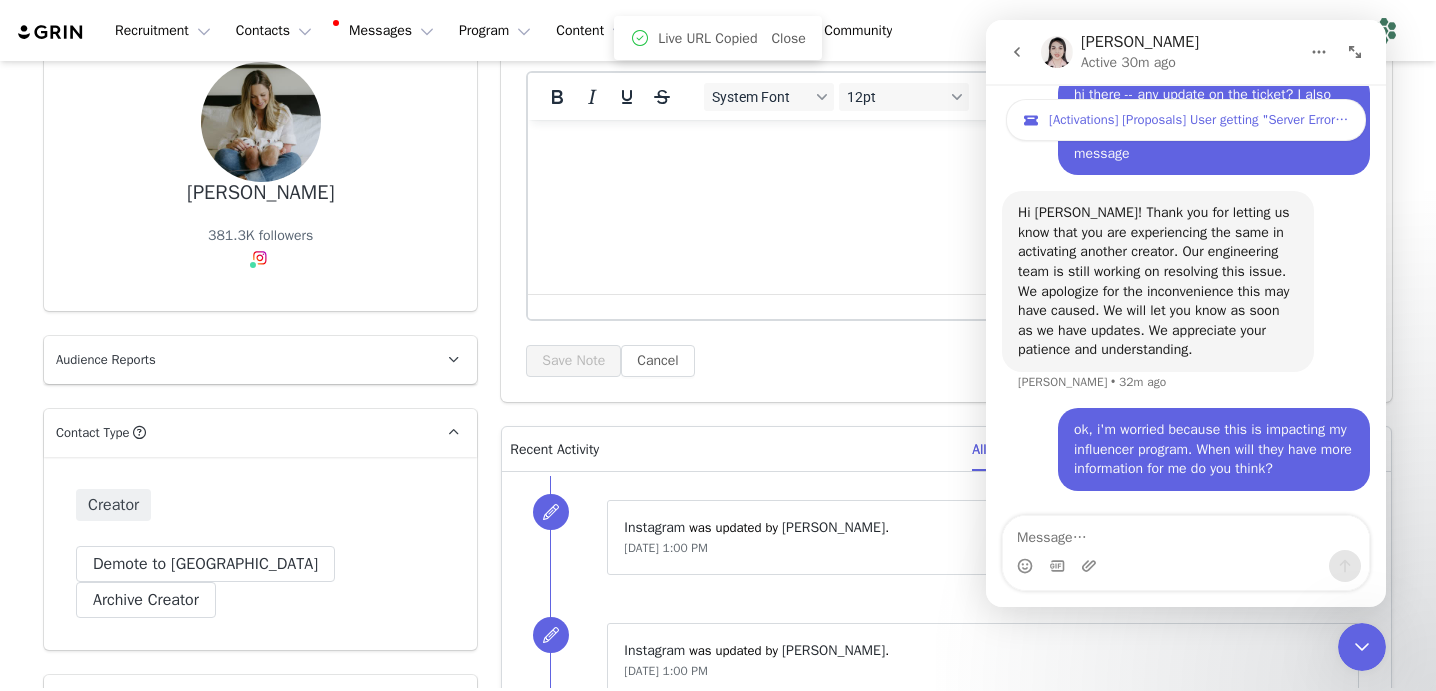 scroll, scrollTop: 155, scrollLeft: 0, axis: vertical 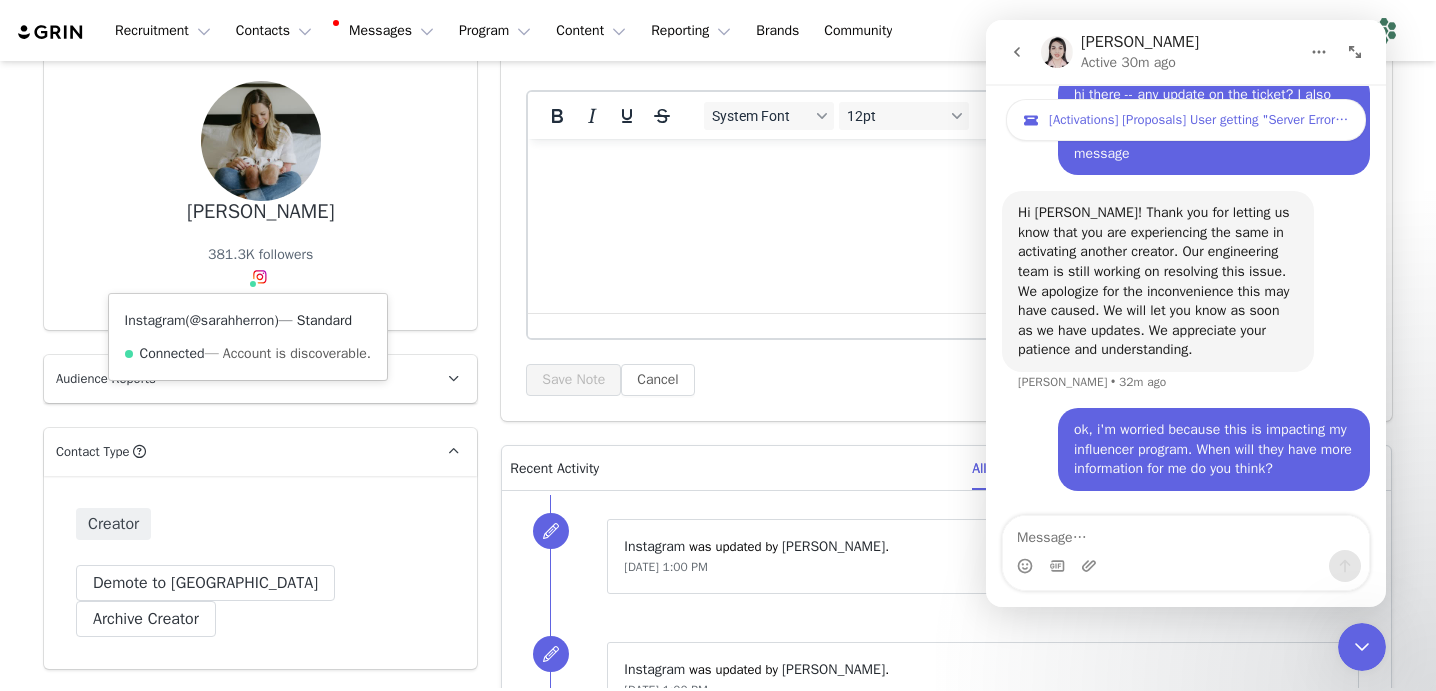 click on "@sarahherron" at bounding box center (232, 320) 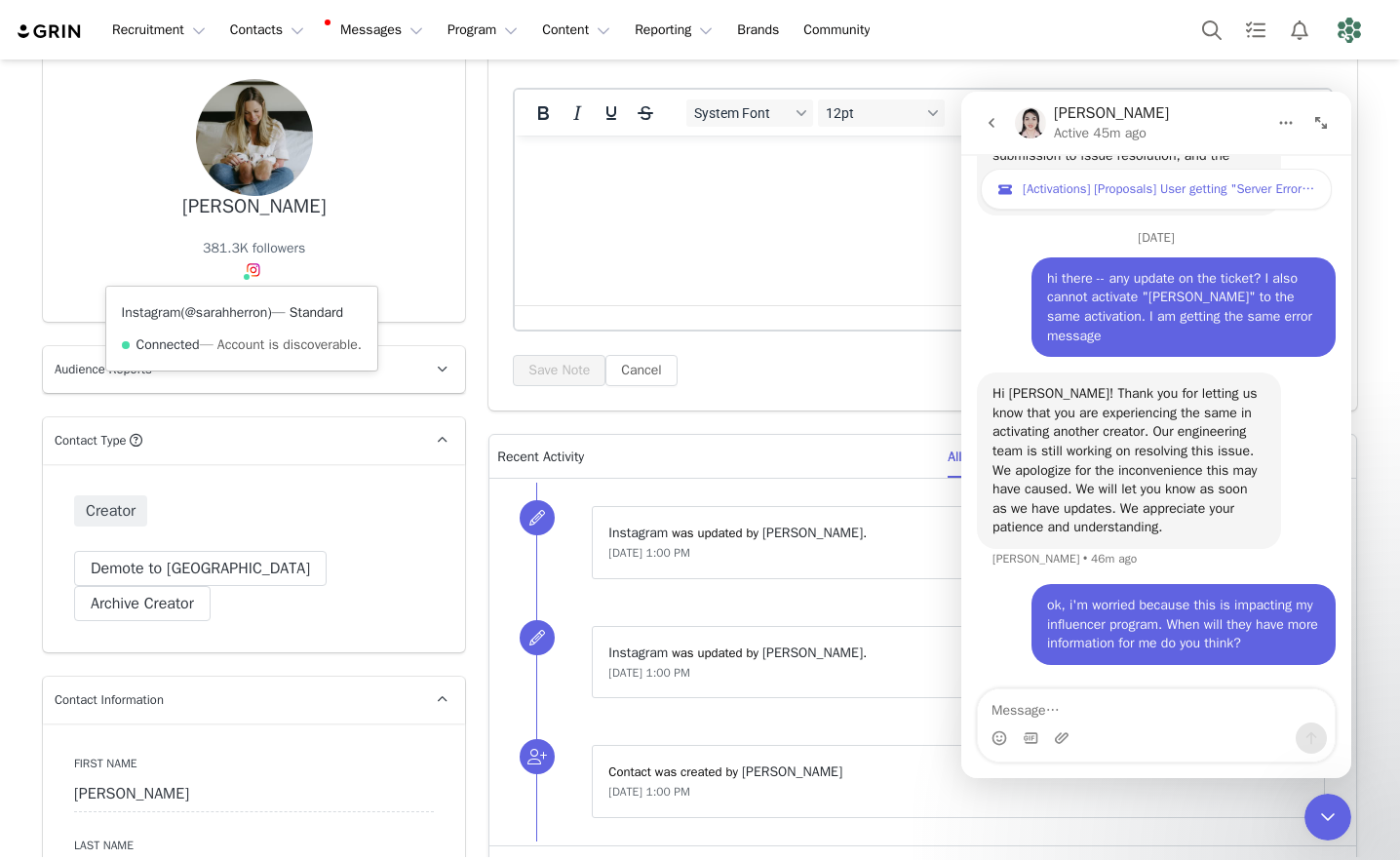 scroll, scrollTop: 6369, scrollLeft: 0, axis: vertical 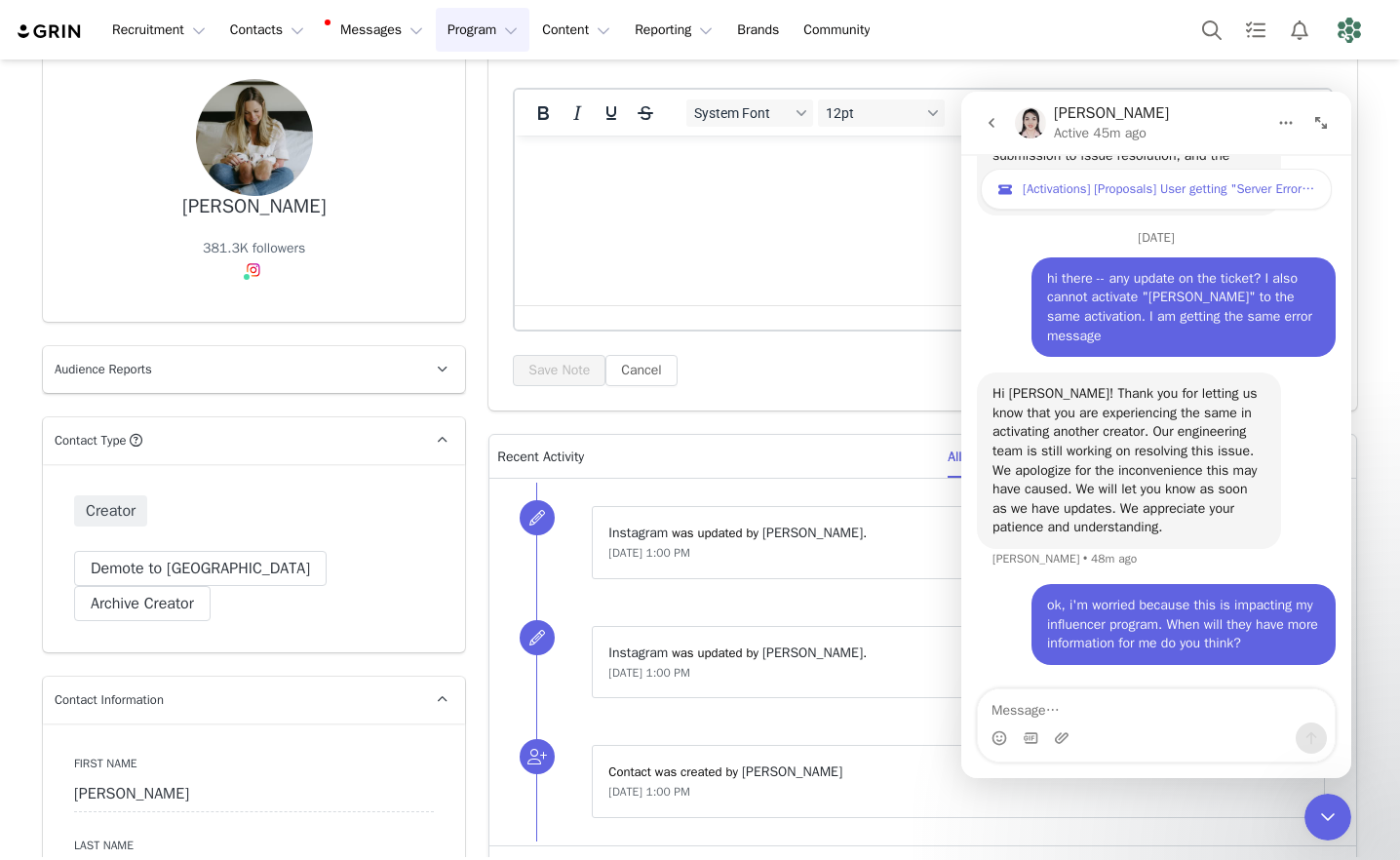 click on "Program Program" at bounding box center (483, 29) 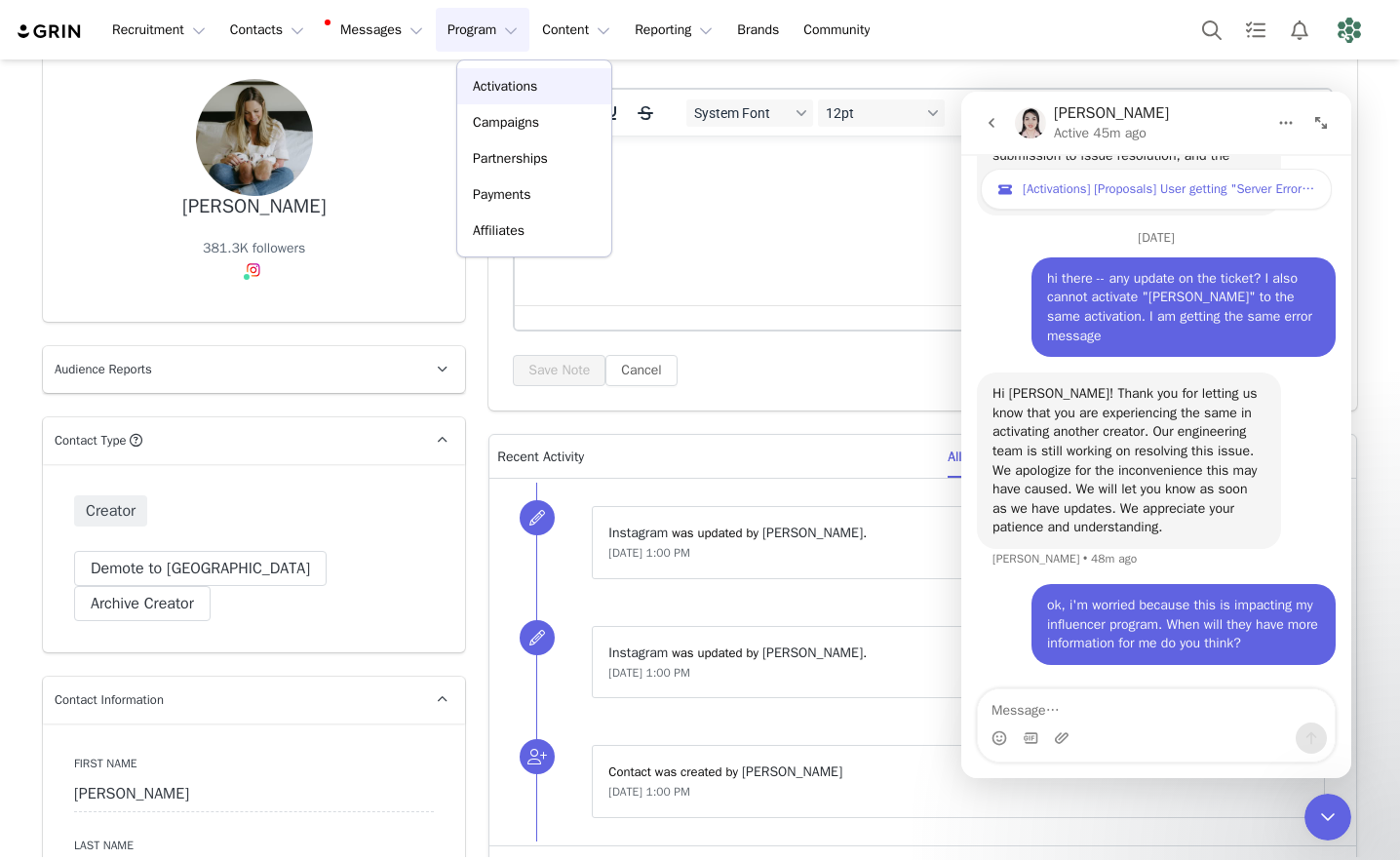 click on "Activations" at bounding box center [505, 86] 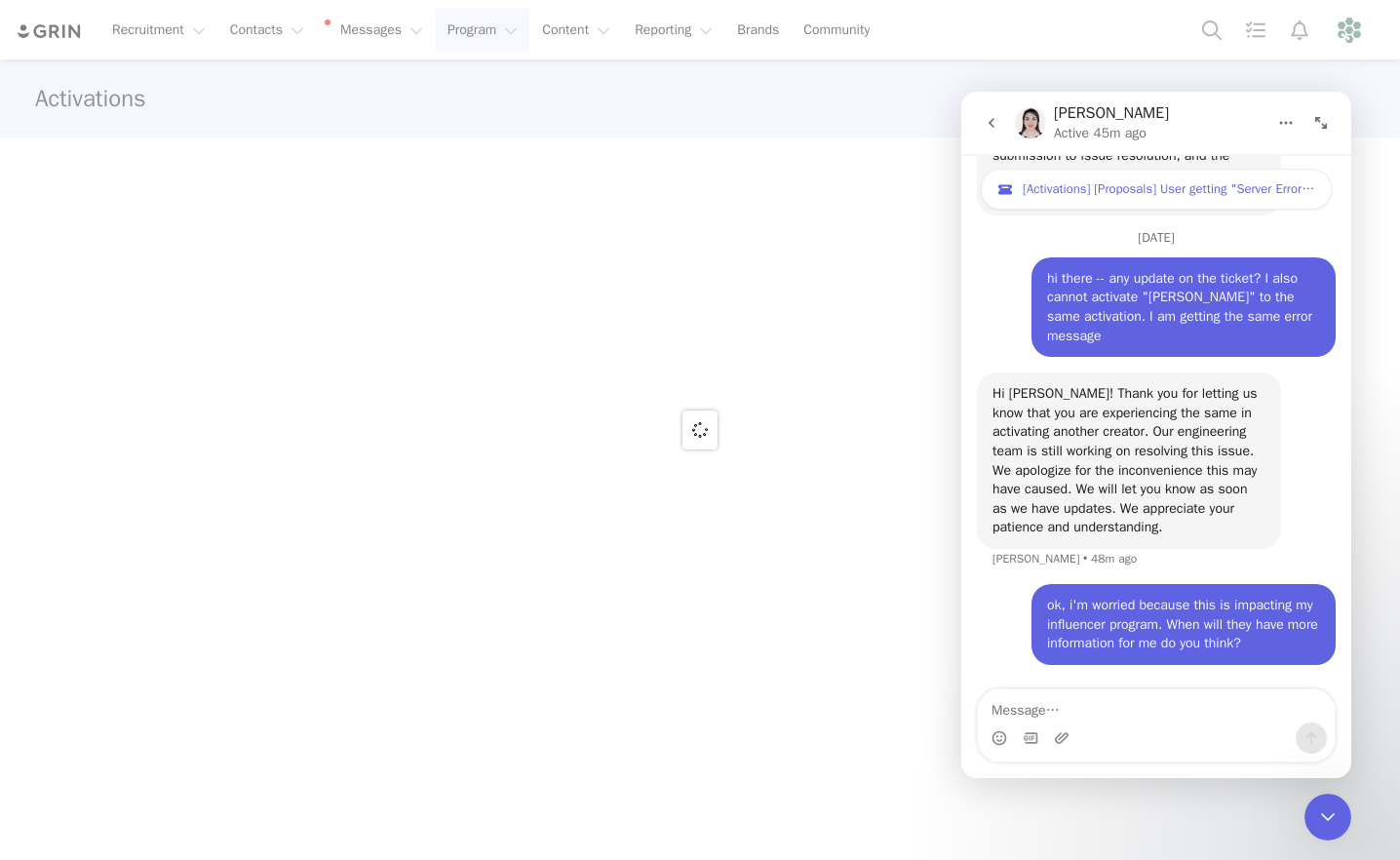 scroll, scrollTop: 0, scrollLeft: 0, axis: both 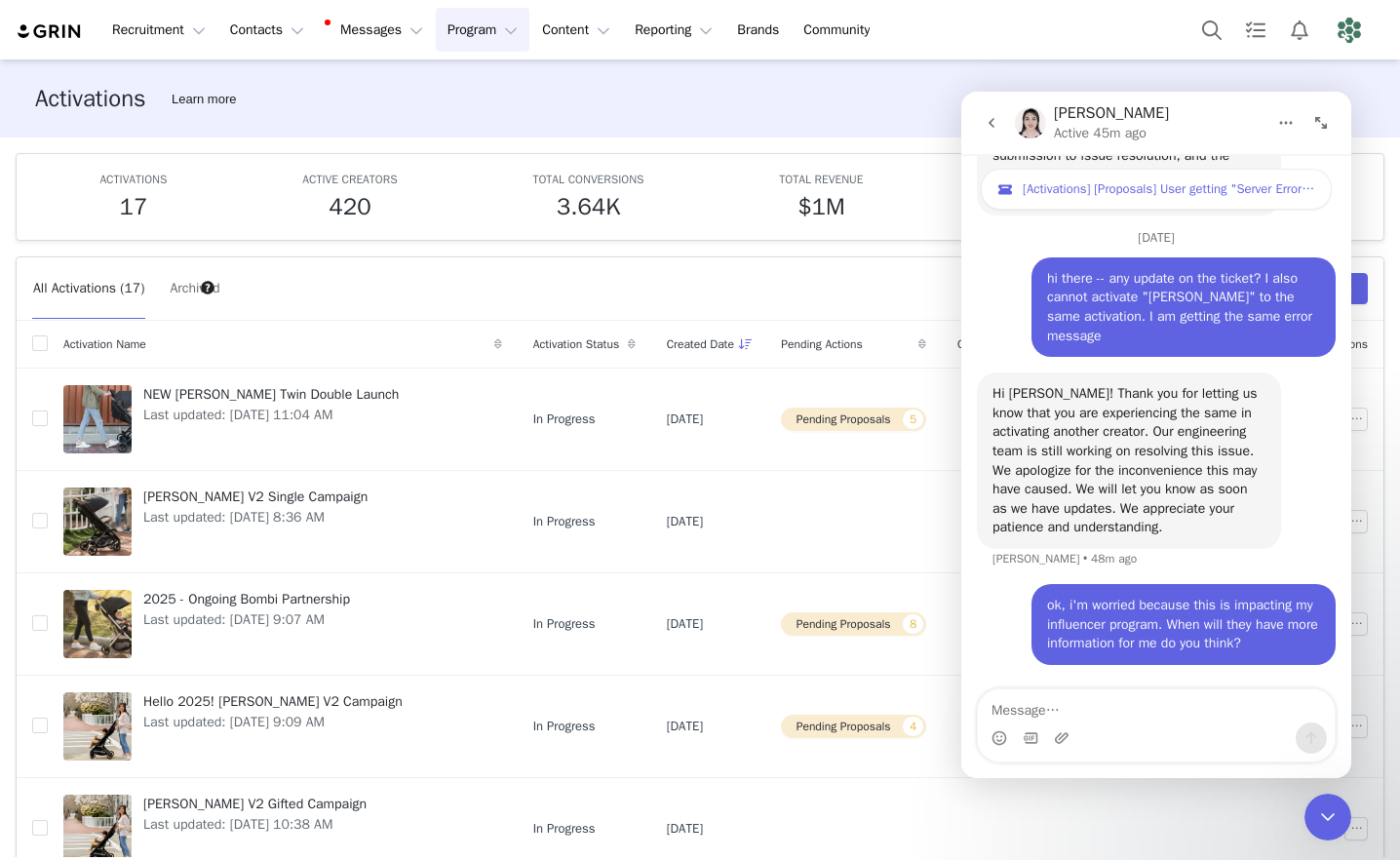 click at bounding box center (1328, 817) 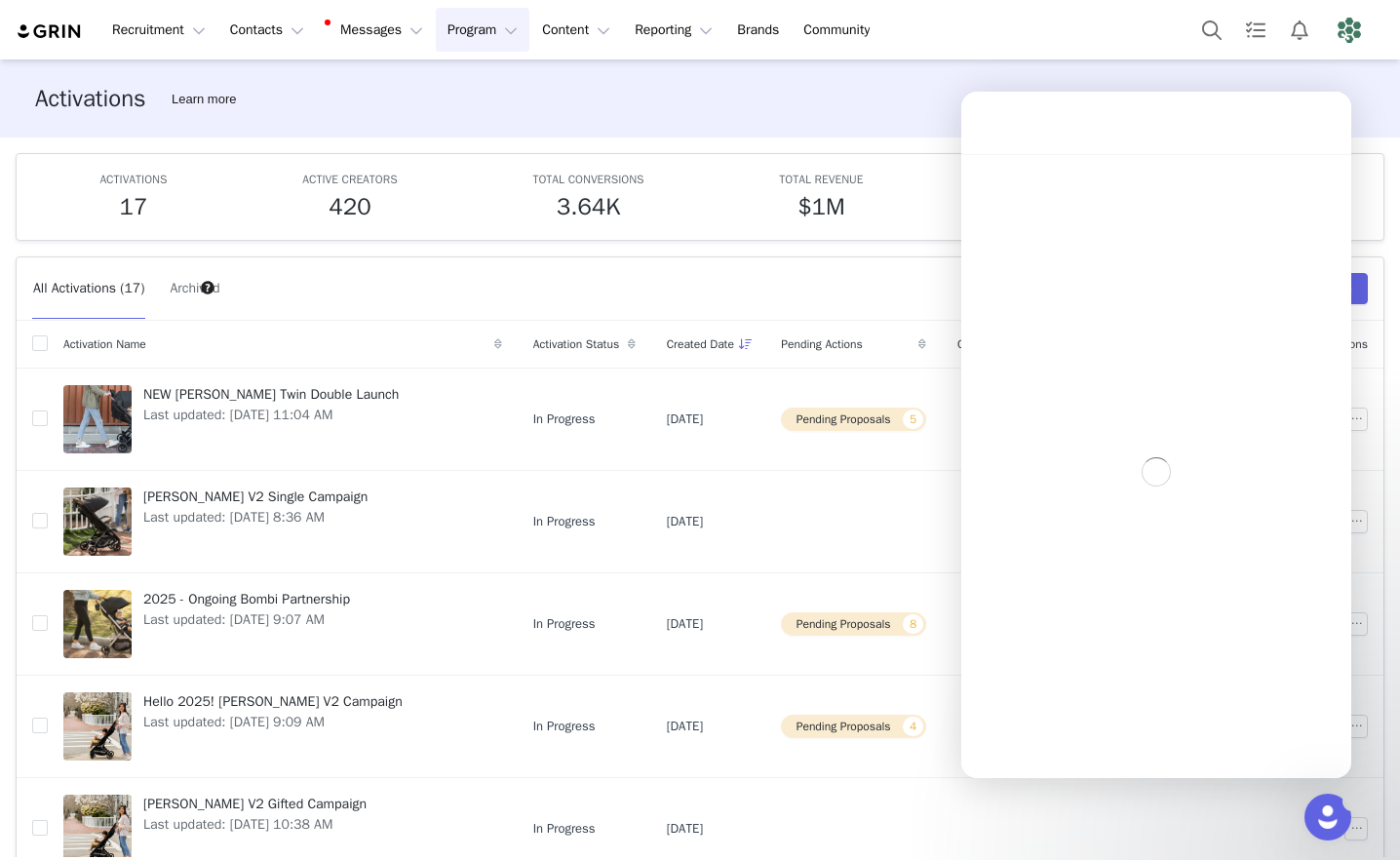 scroll, scrollTop: 0, scrollLeft: 0, axis: both 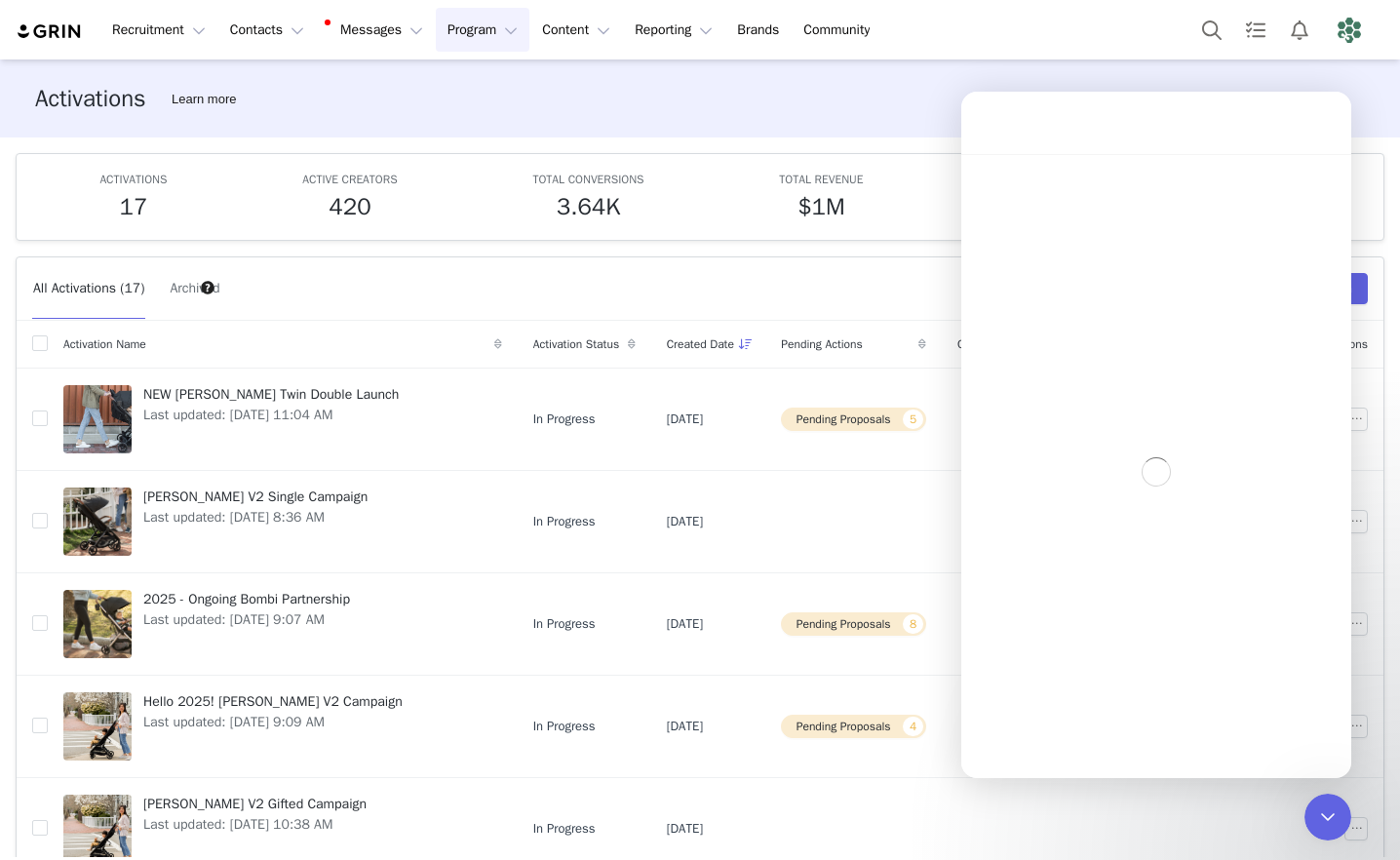 click 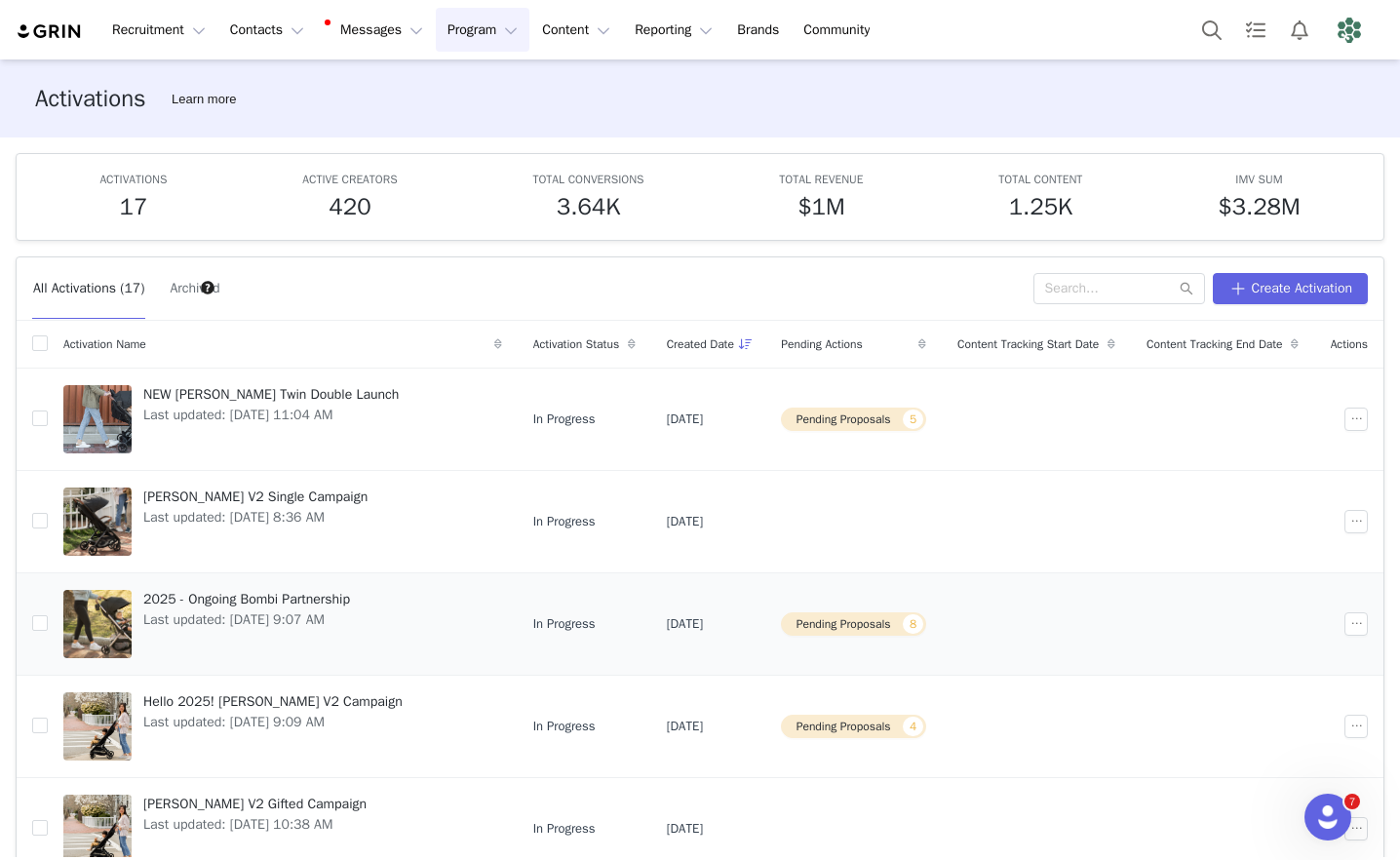 scroll, scrollTop: 6369, scrollLeft: 0, axis: vertical 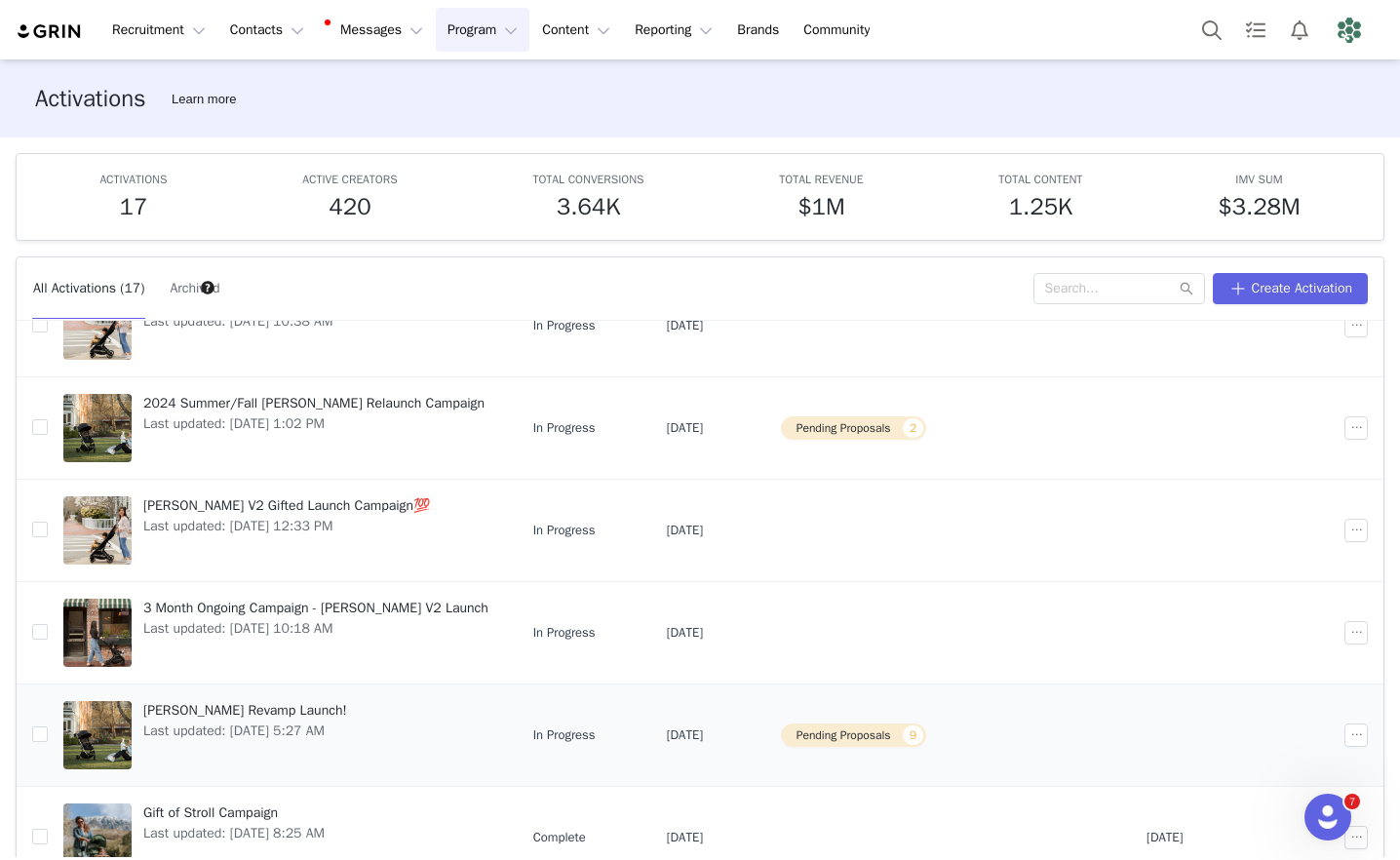 click on "[PERSON_NAME] Revamp Launch!" at bounding box center [245, 710] 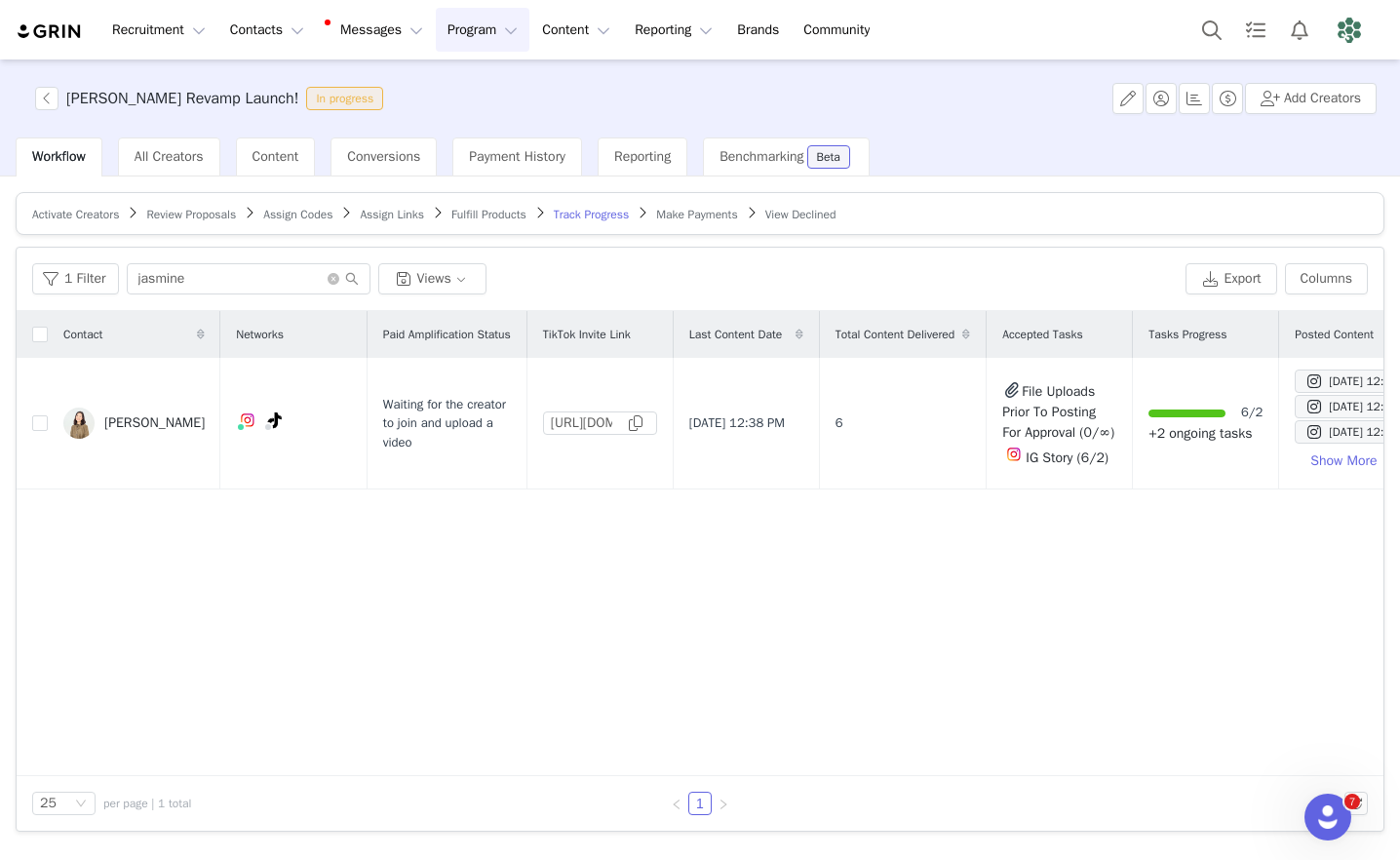 click on "Review Proposals" at bounding box center [191, 215] 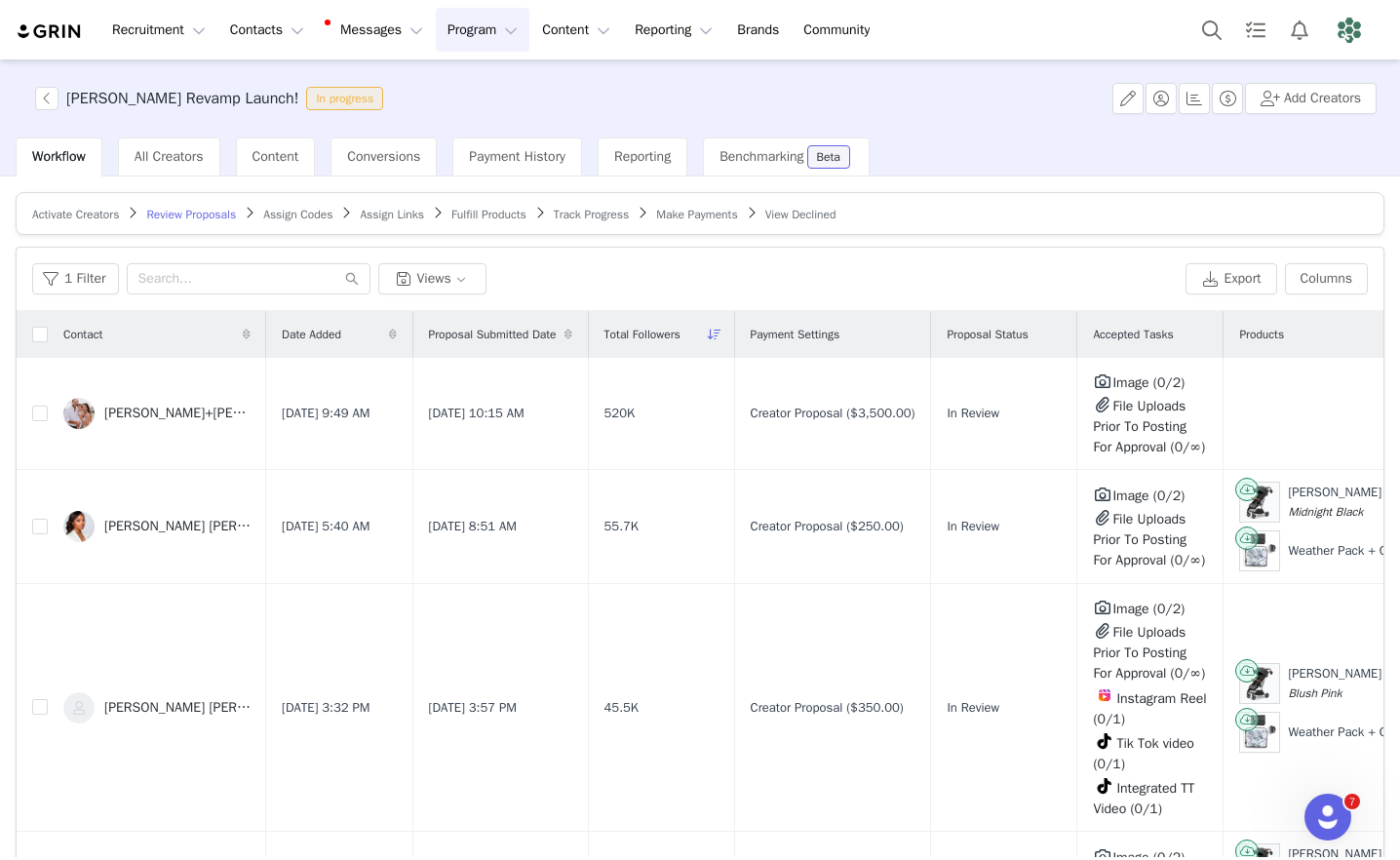 click on "Activate Creators" at bounding box center (75, 215) 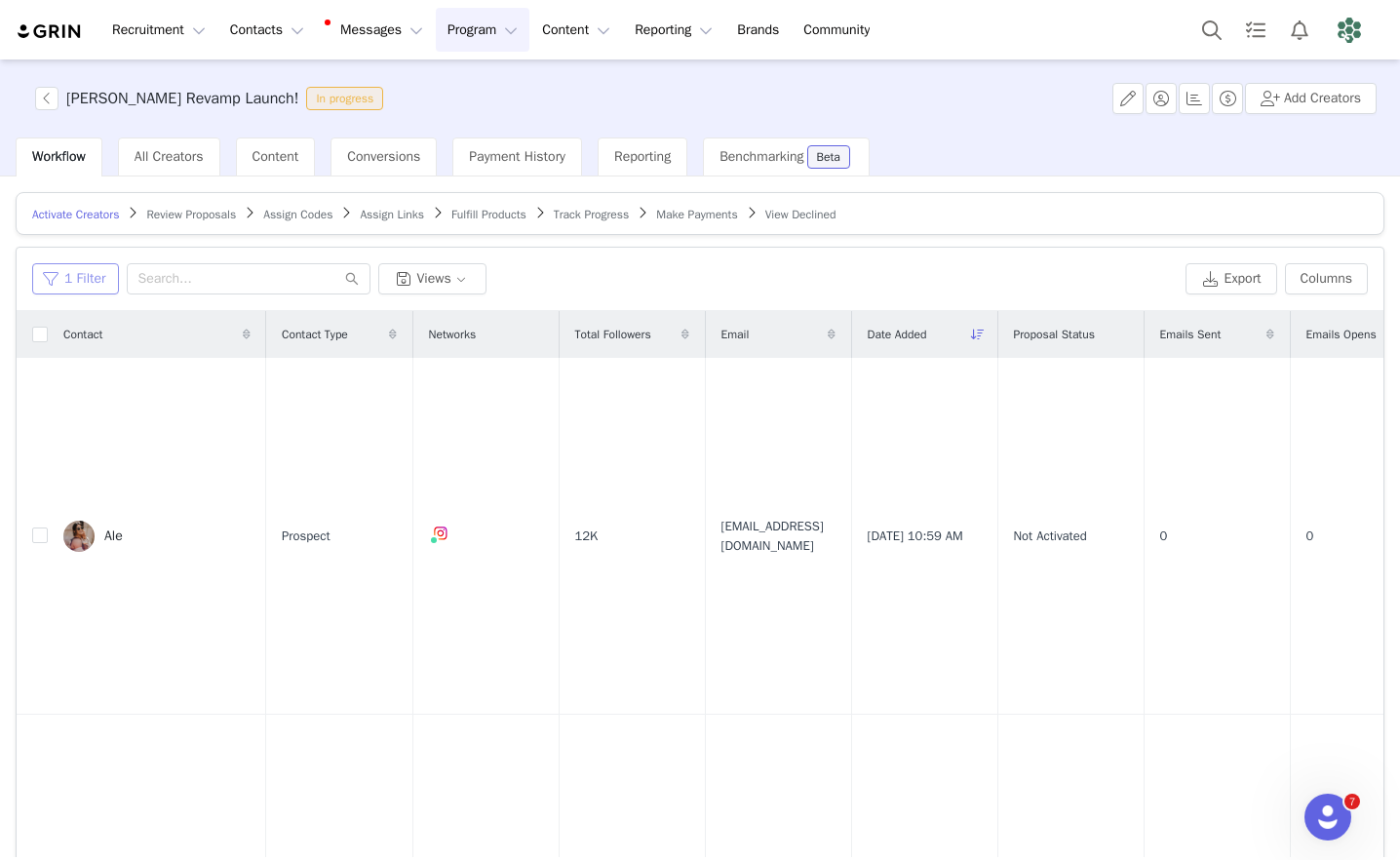 click on "1 Filter" at bounding box center (75, 279) 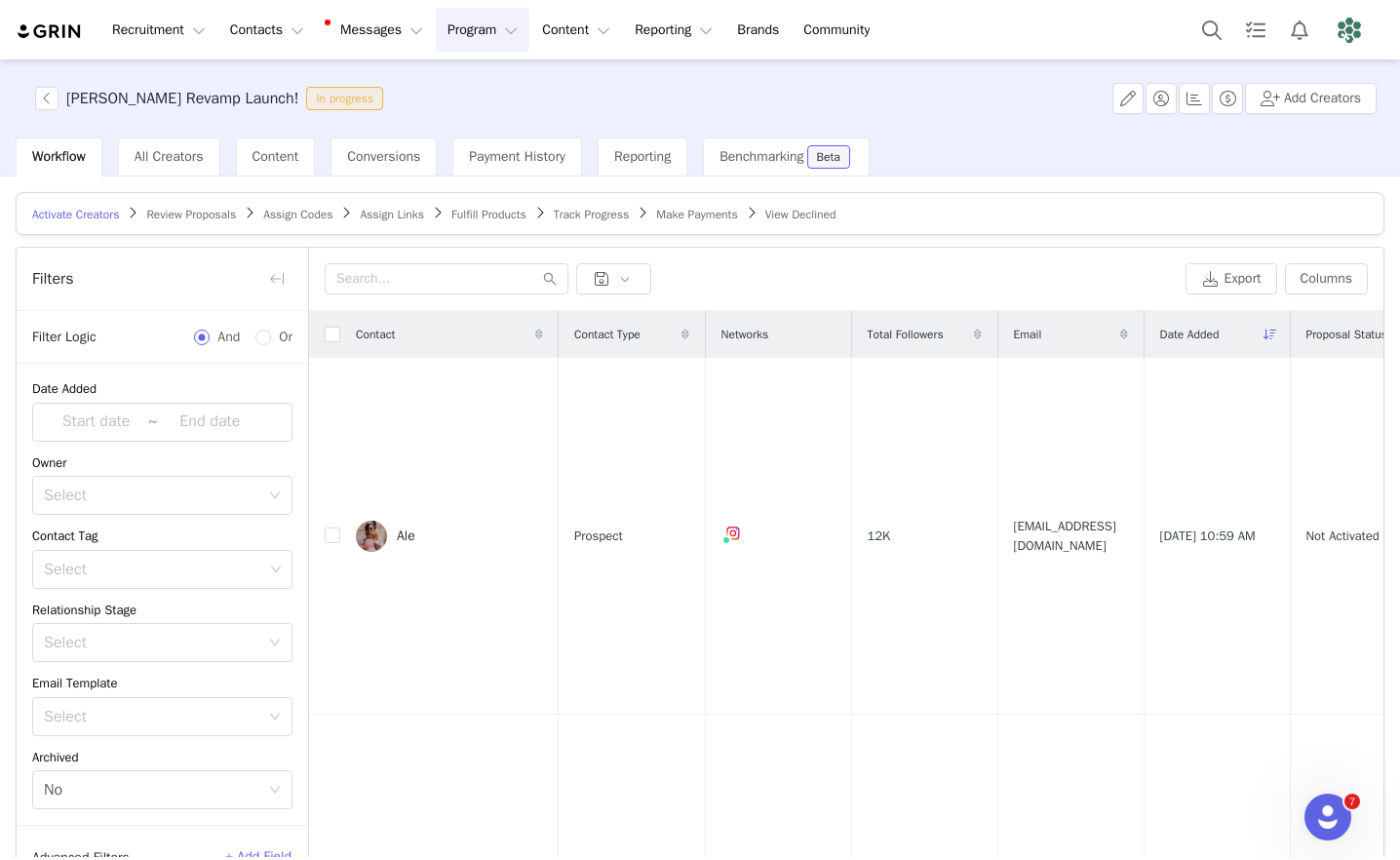 click on "Track Progress" at bounding box center [591, 215] 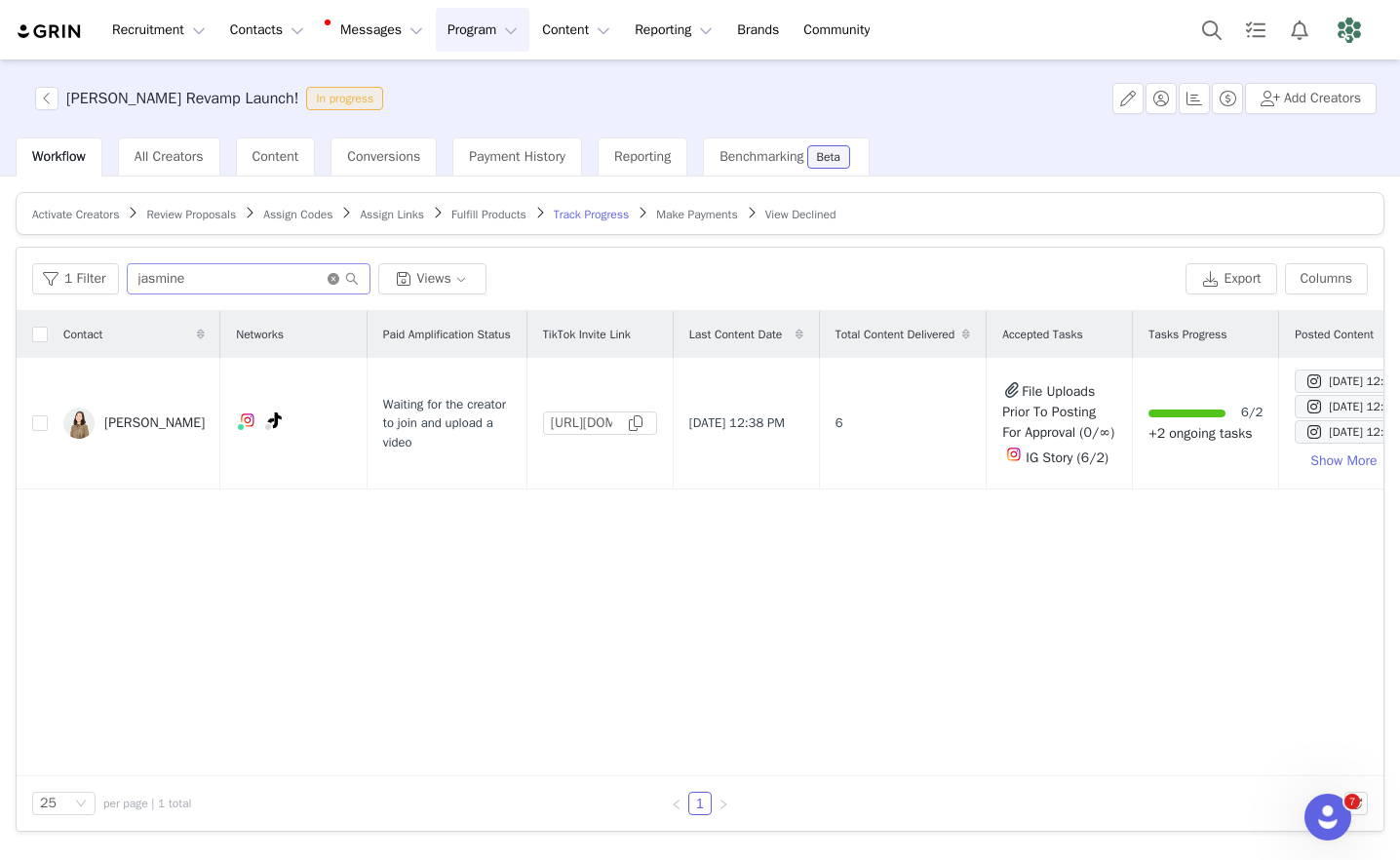 click 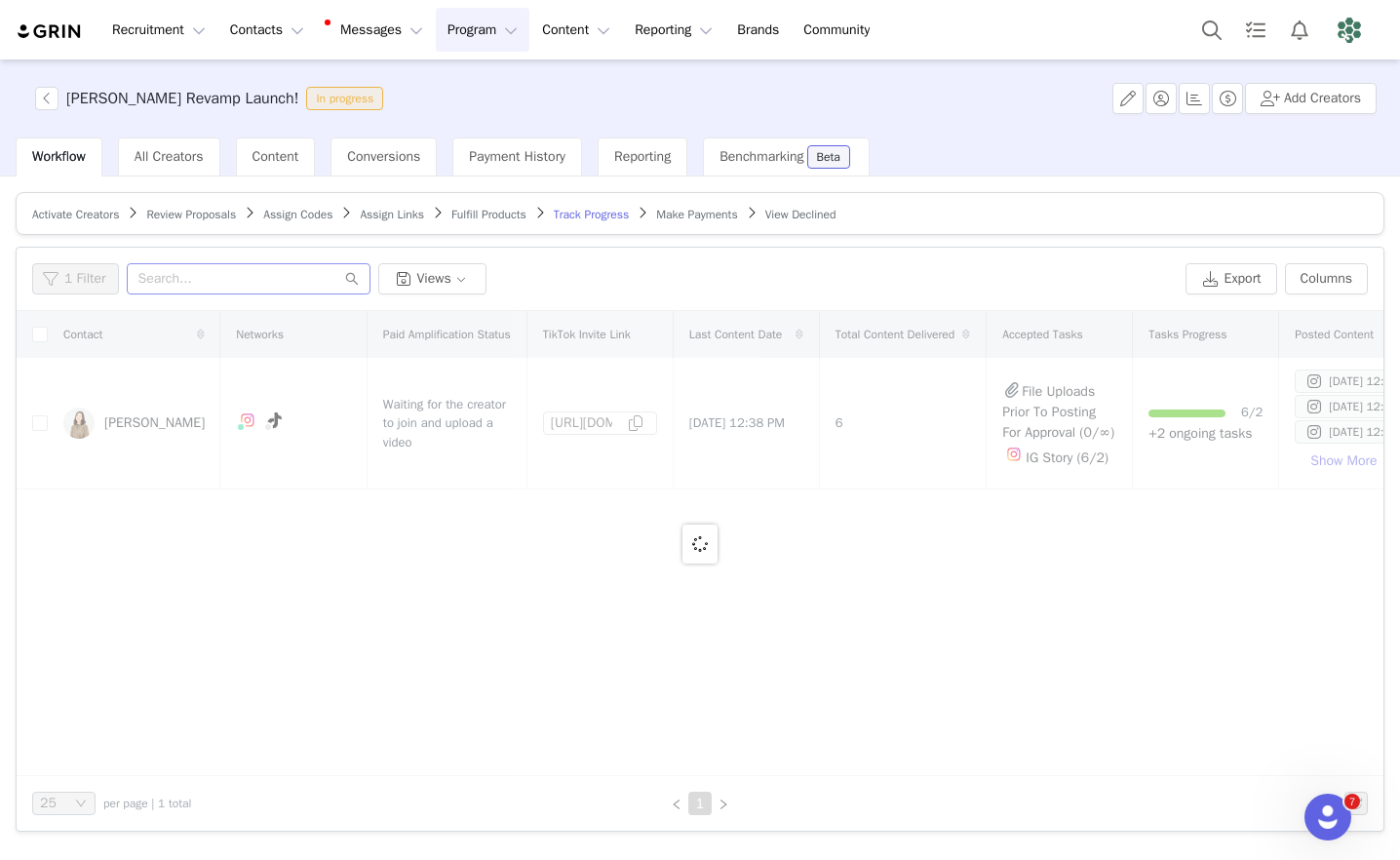 type on "No Invite Link has been generated." 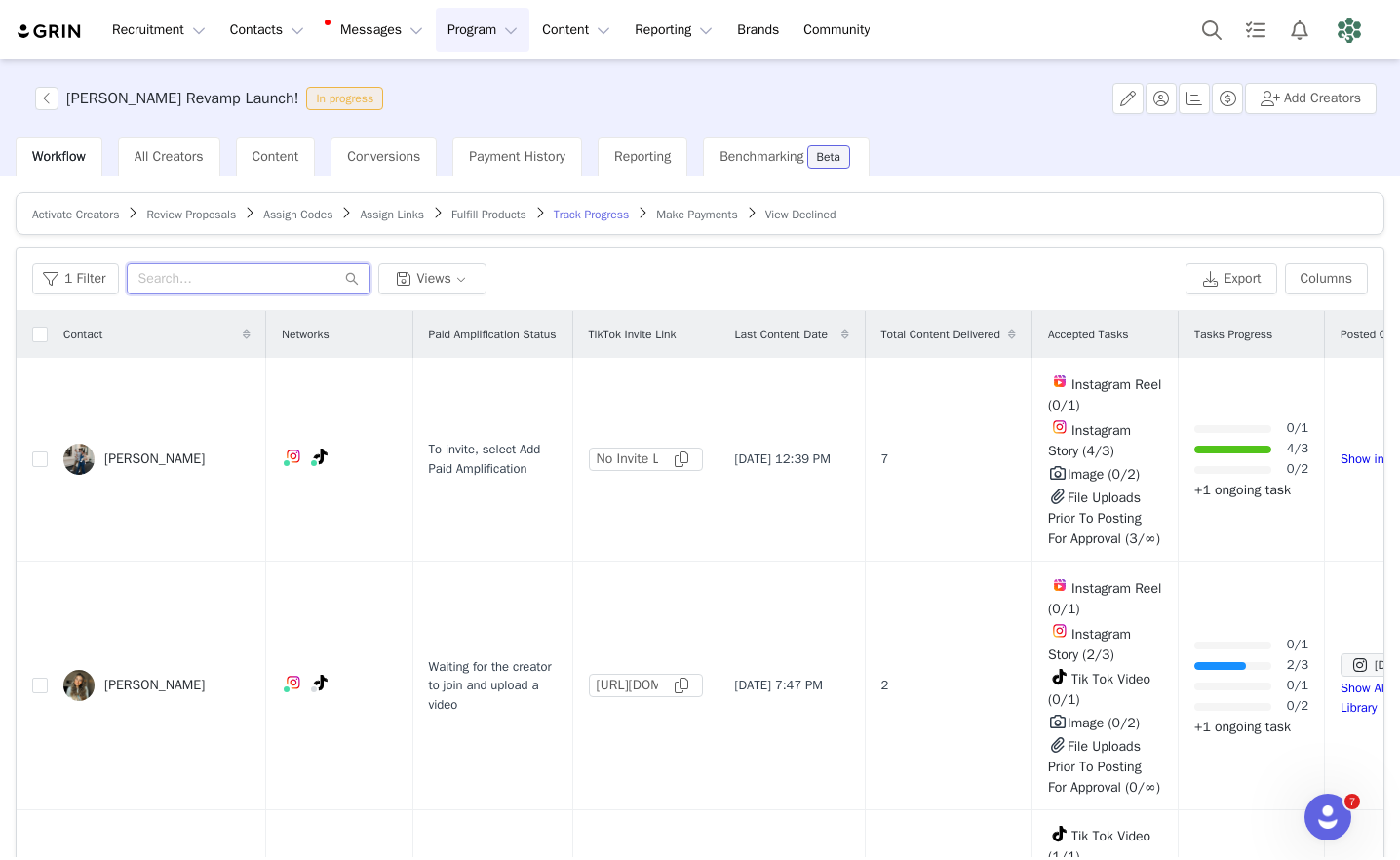 click at bounding box center [249, 279] 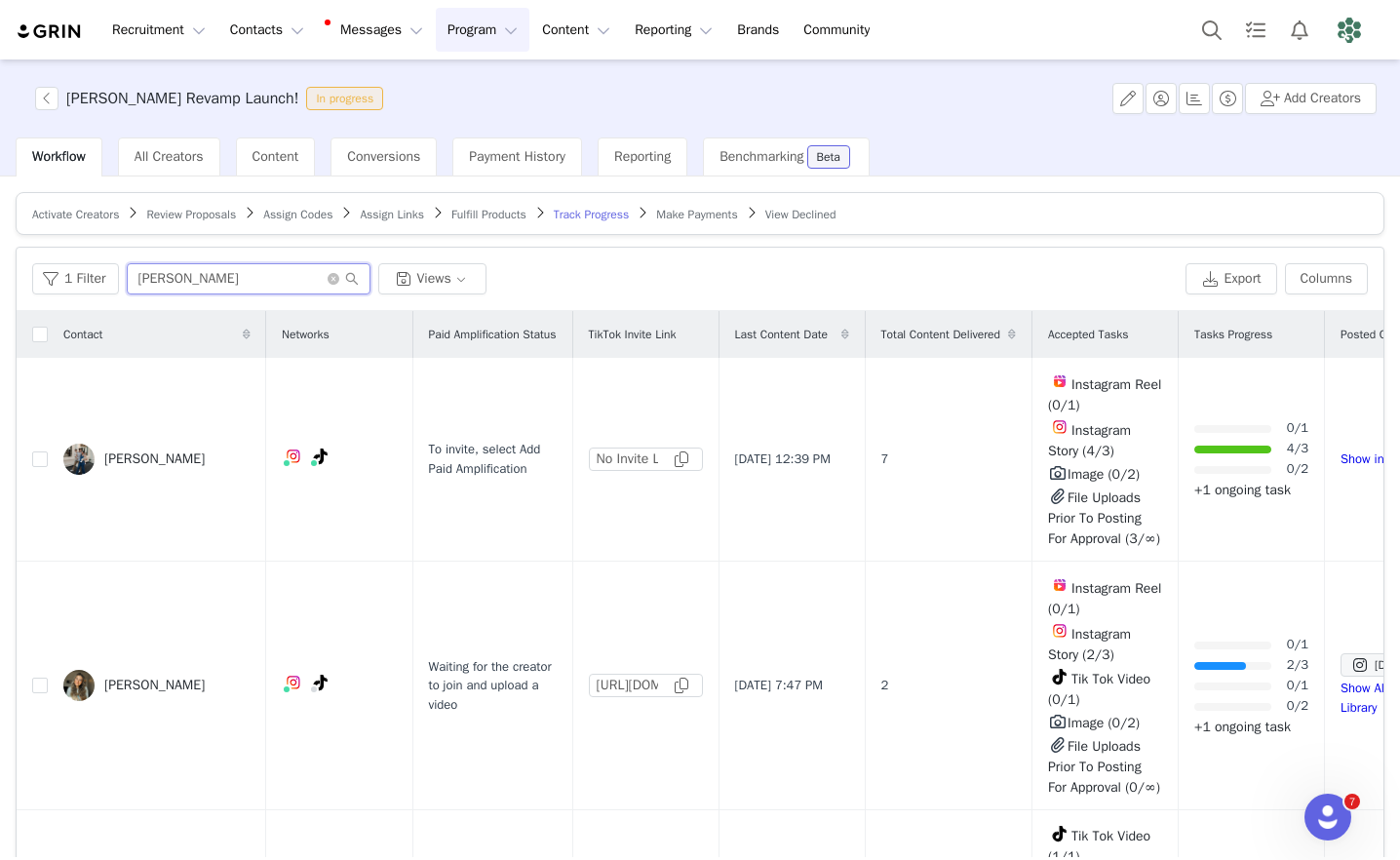 type on "[PERSON_NAME]" 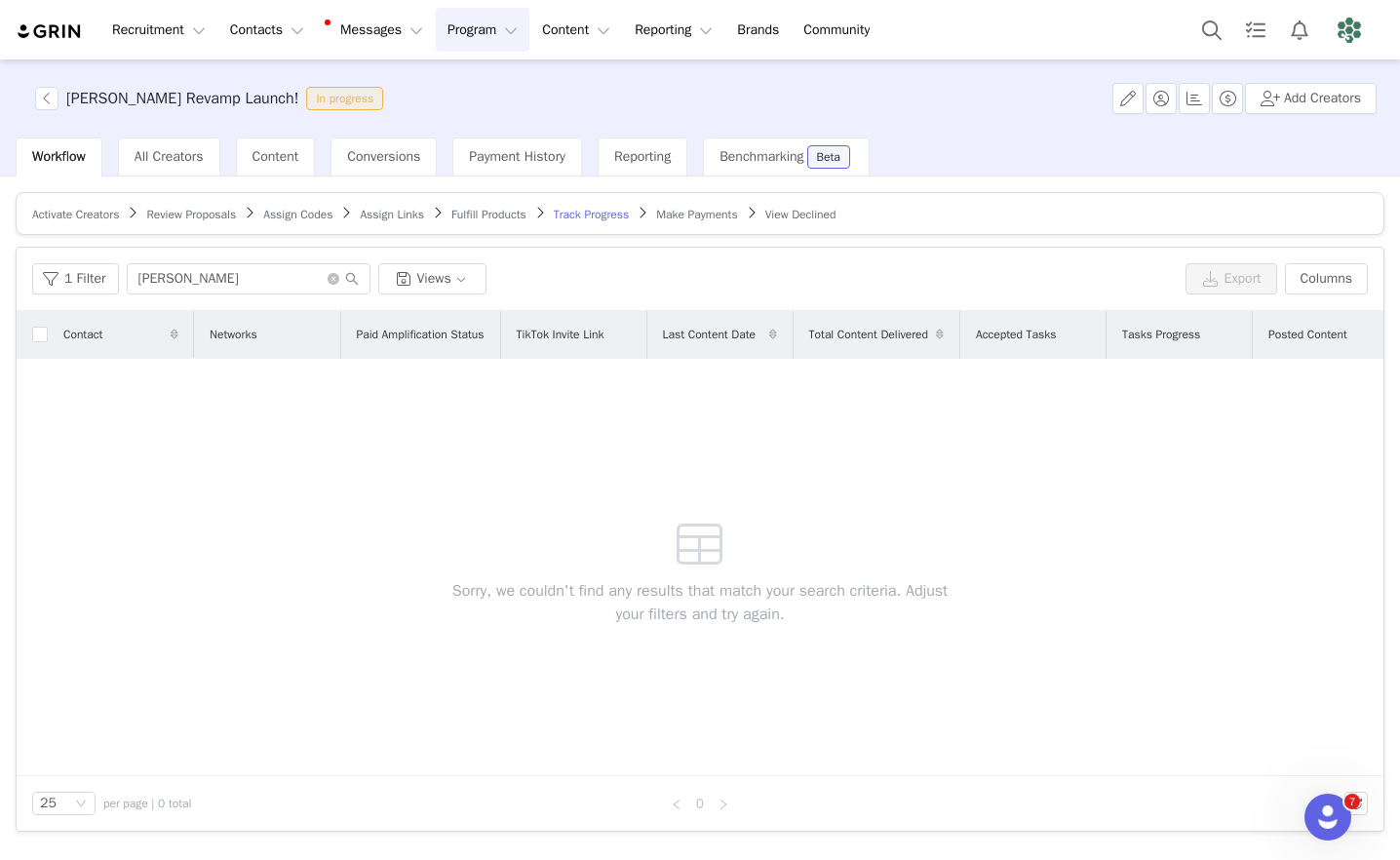 click on "Activate Creators" at bounding box center [75, 215] 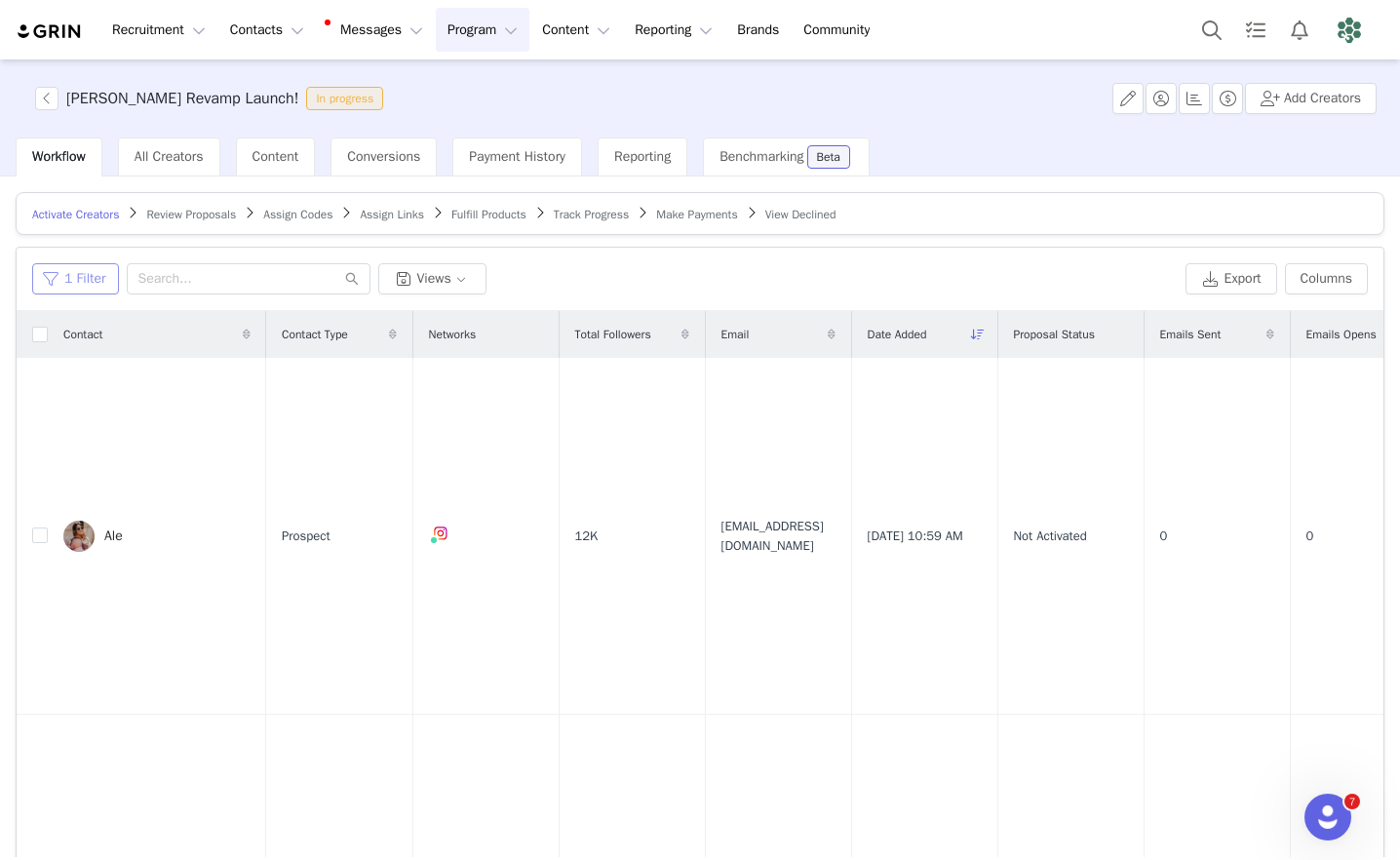 click on "1 Filter" at bounding box center [75, 279] 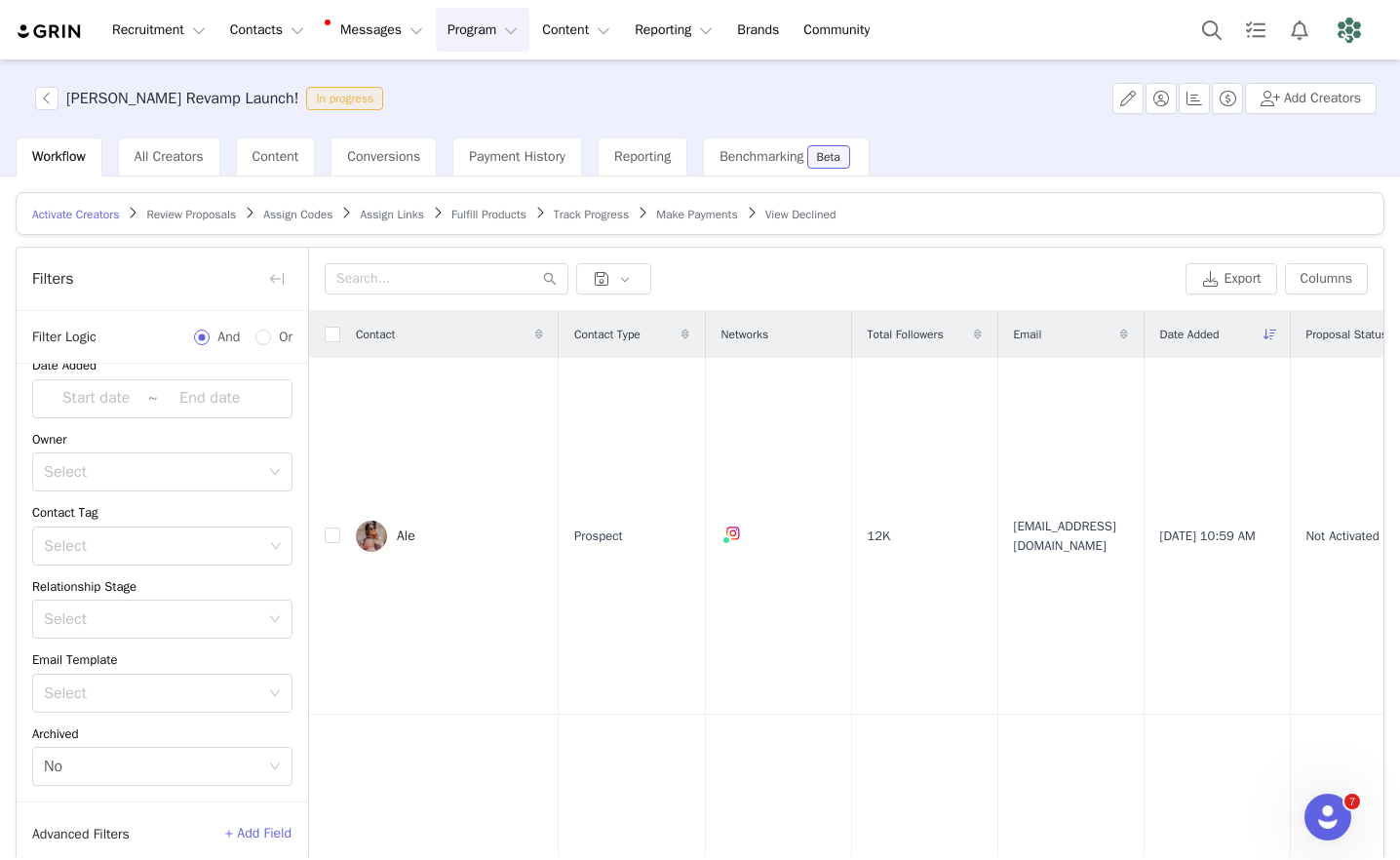 scroll, scrollTop: 25, scrollLeft: 0, axis: vertical 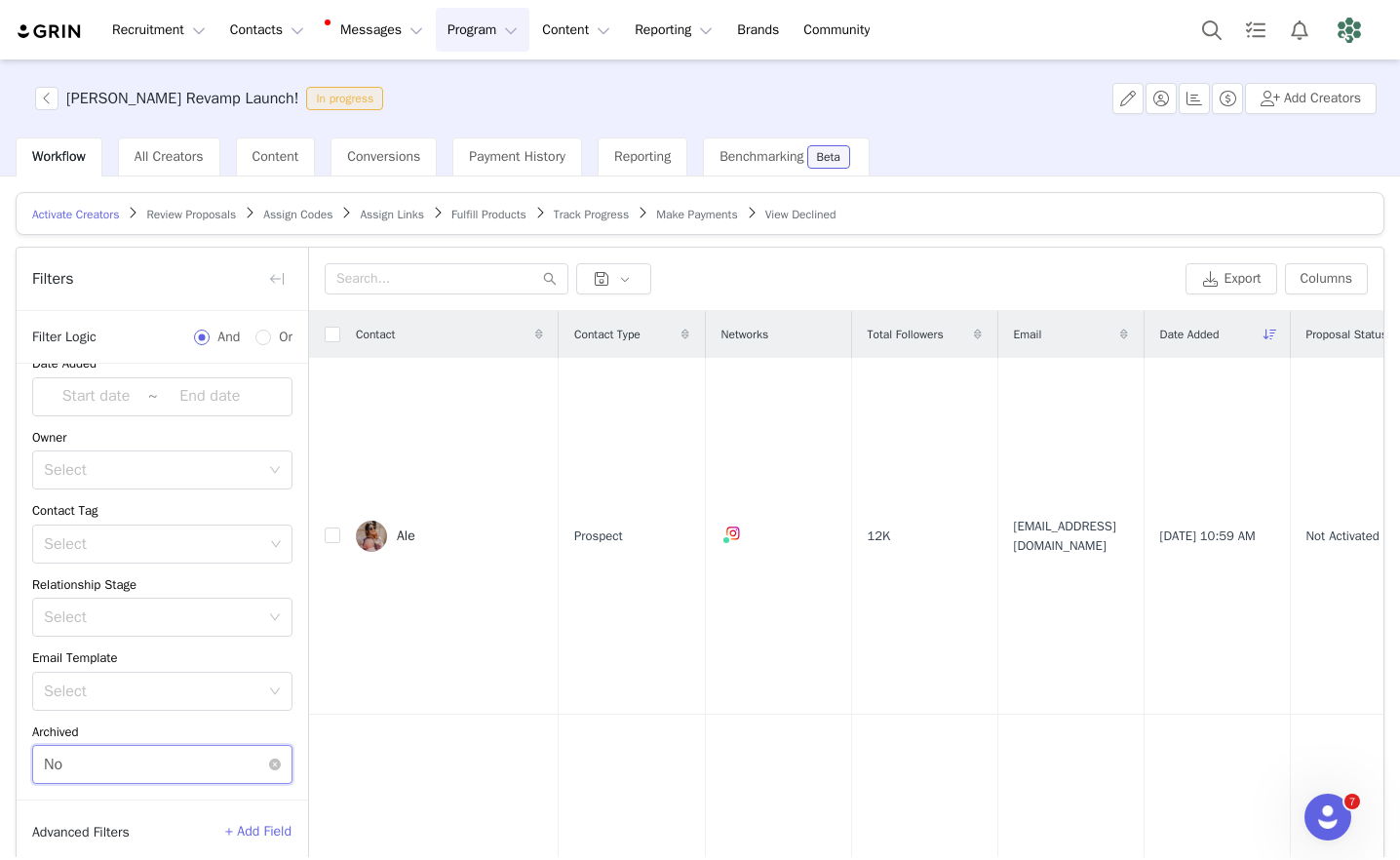 click on "Select No" at bounding box center [156, 764] 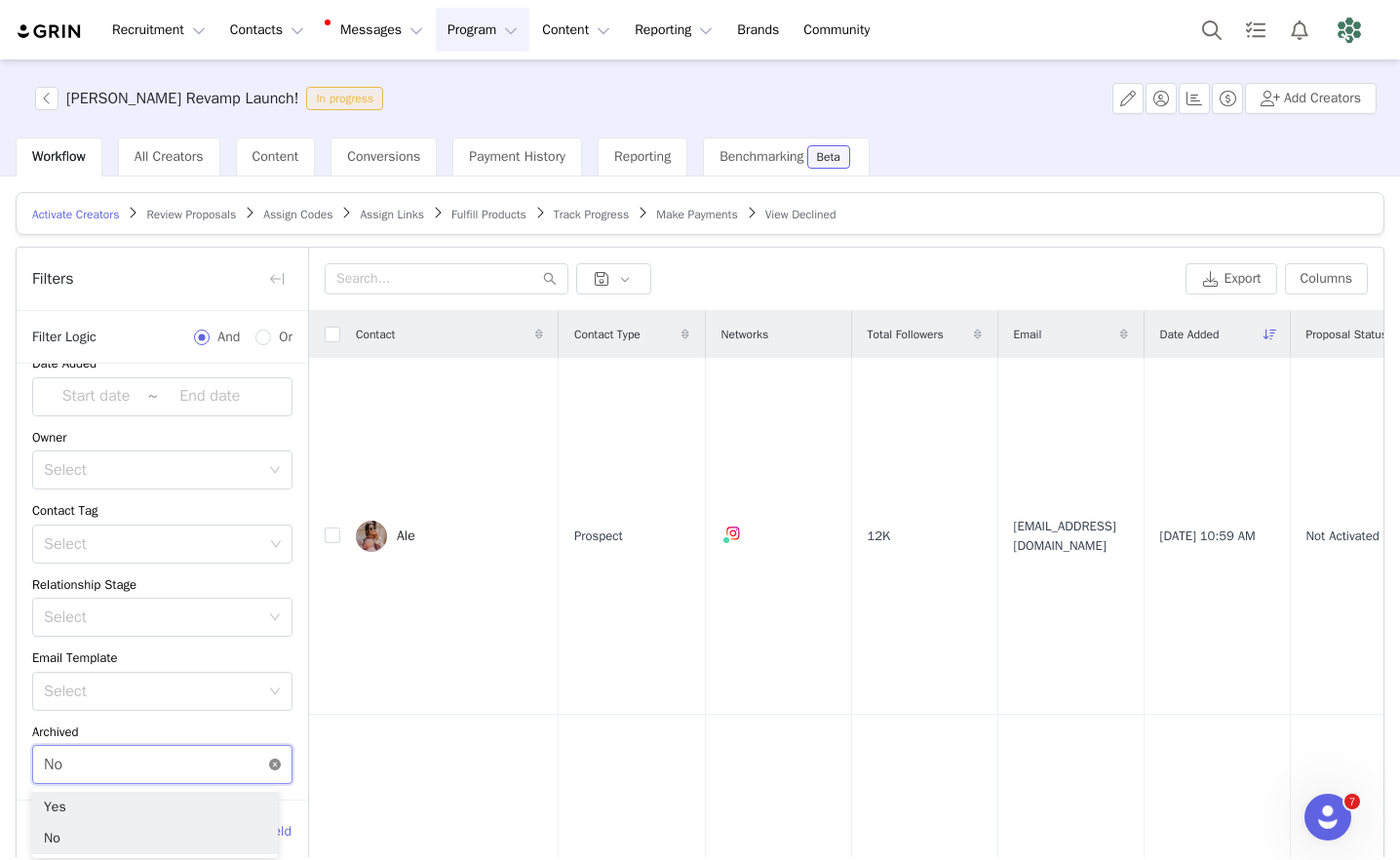click 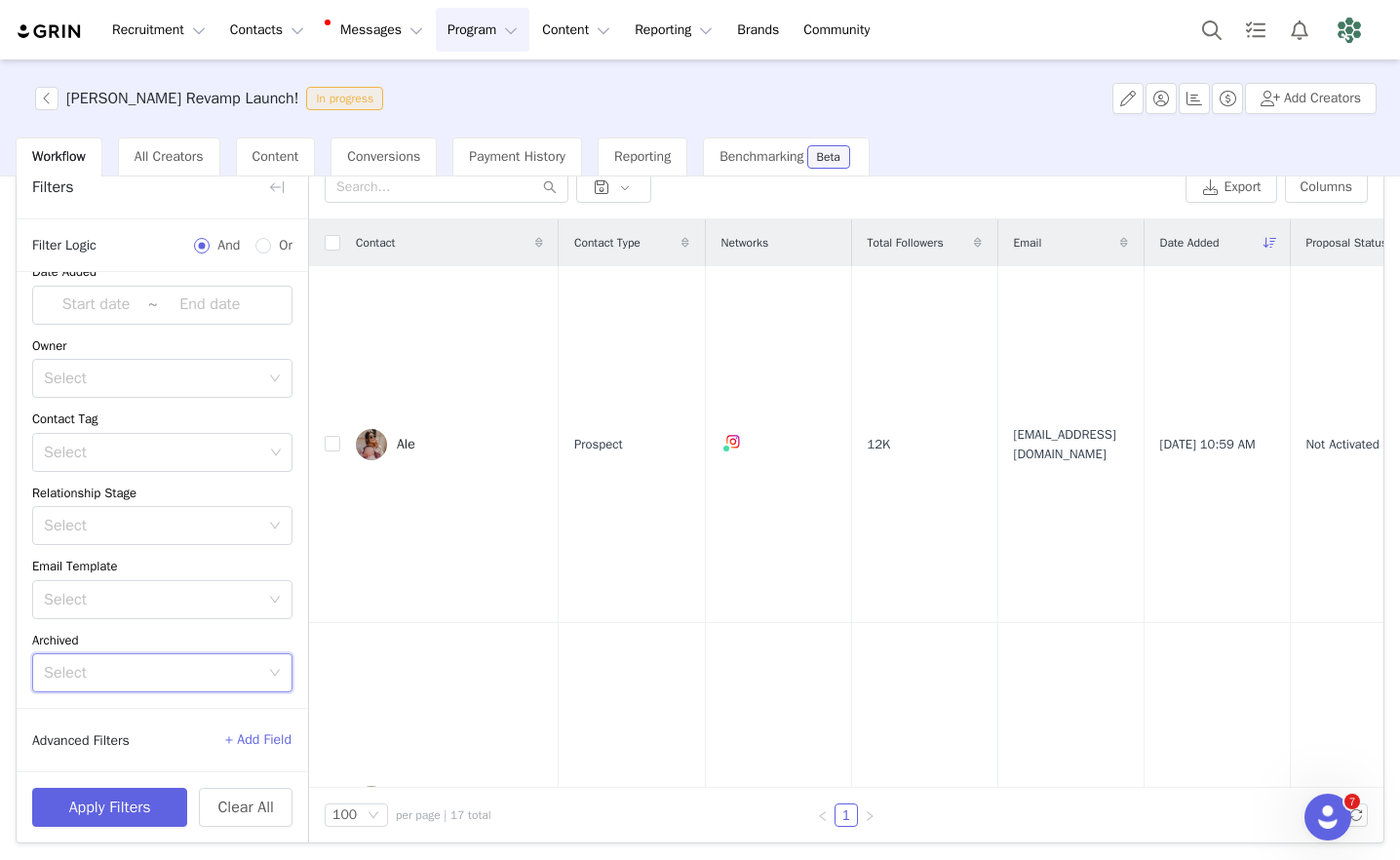 scroll, scrollTop: 94, scrollLeft: 0, axis: vertical 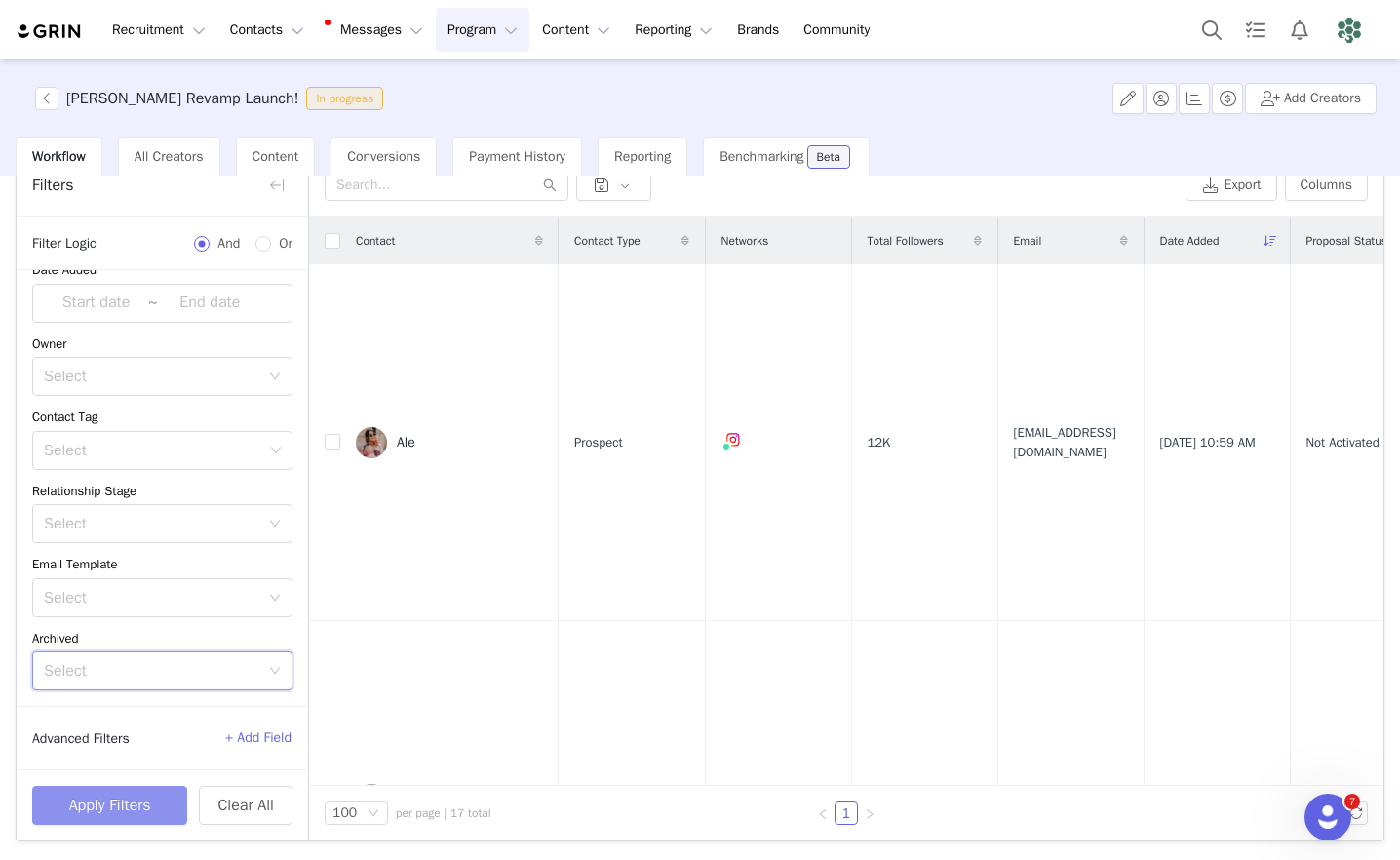 click on "Apply Filters" at bounding box center [109, 805] 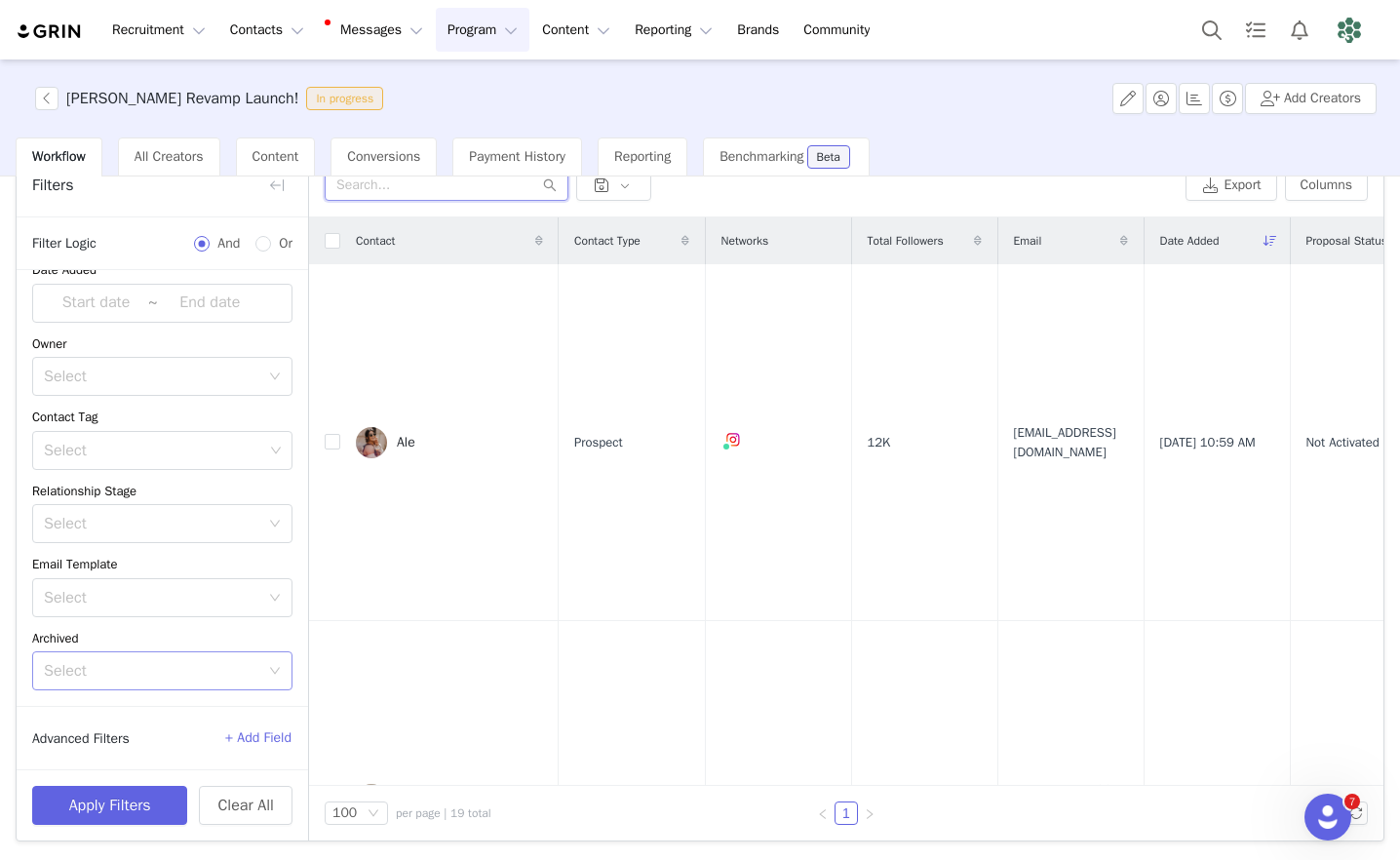 click at bounding box center [447, 185] 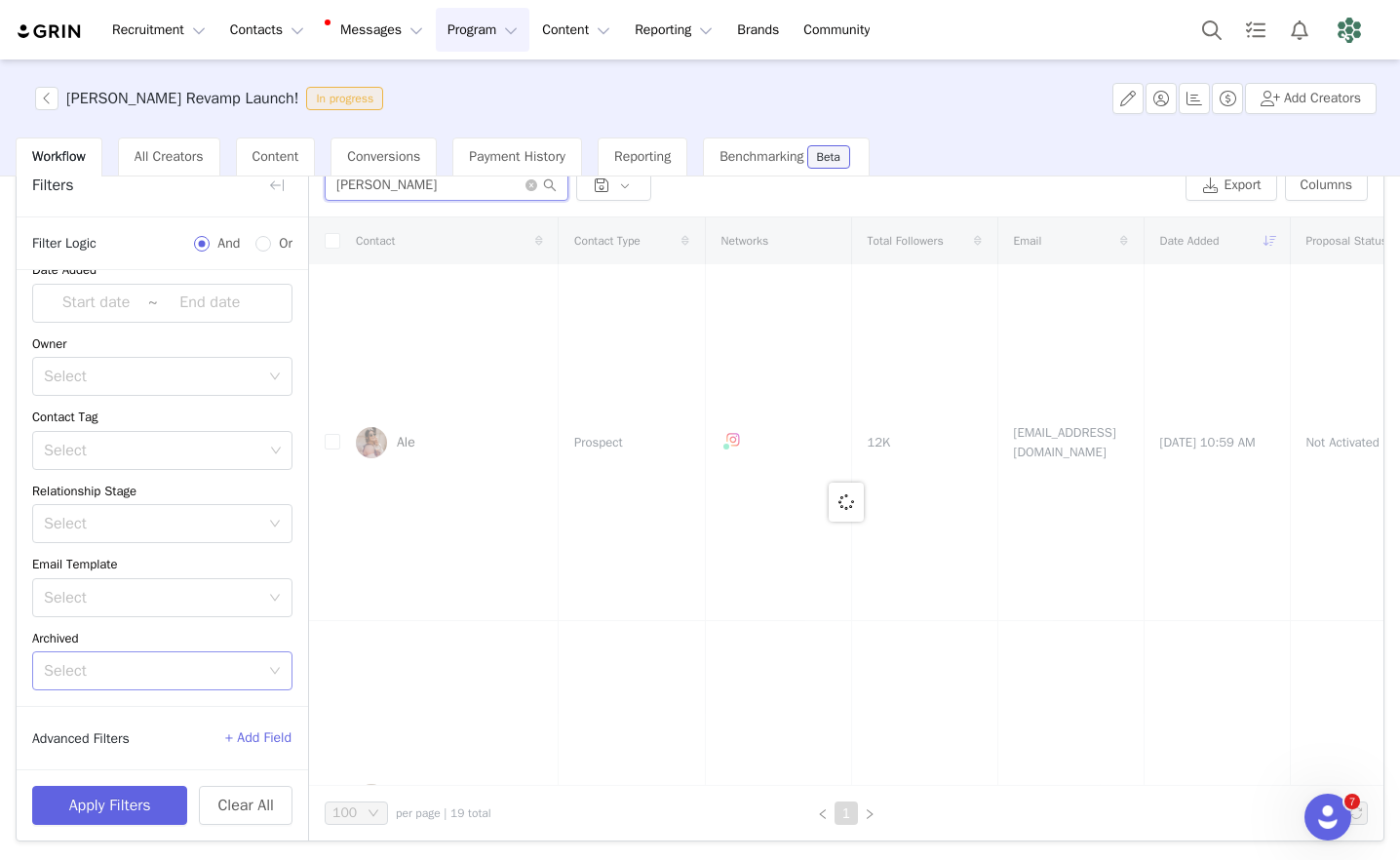 scroll, scrollTop: 0, scrollLeft: 0, axis: both 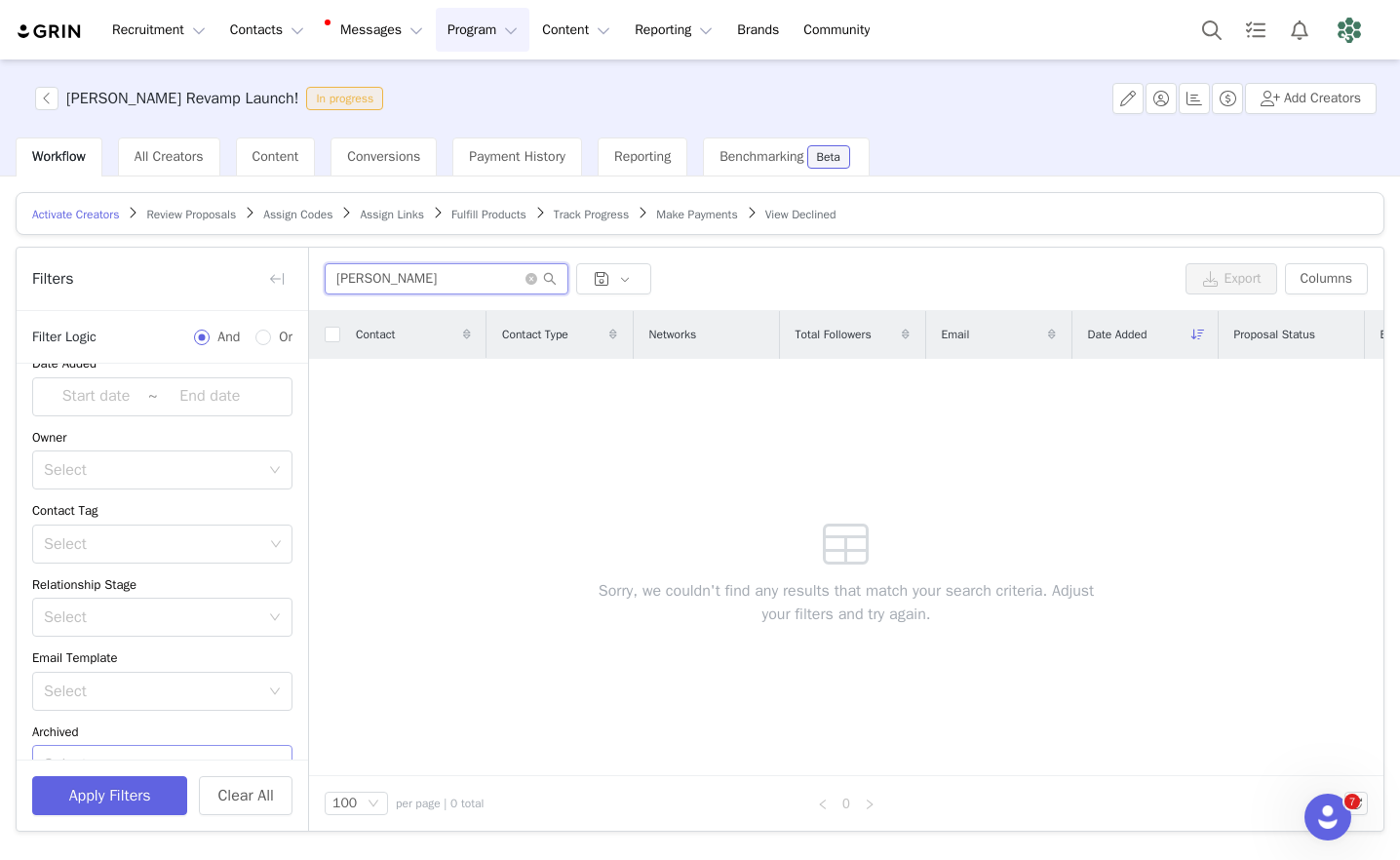 type on "[PERSON_NAME]" 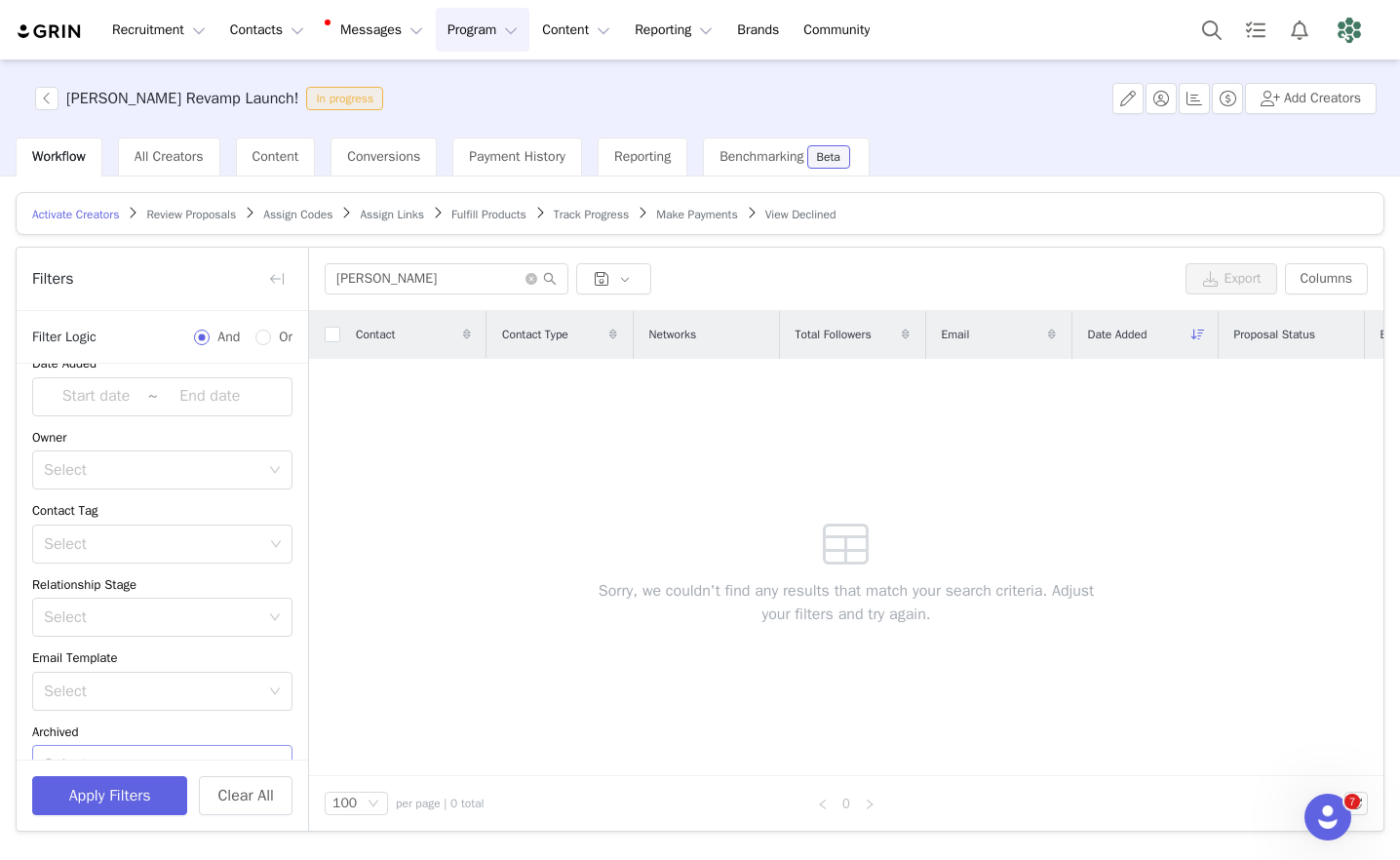click on "View Declined" at bounding box center (800, 215) 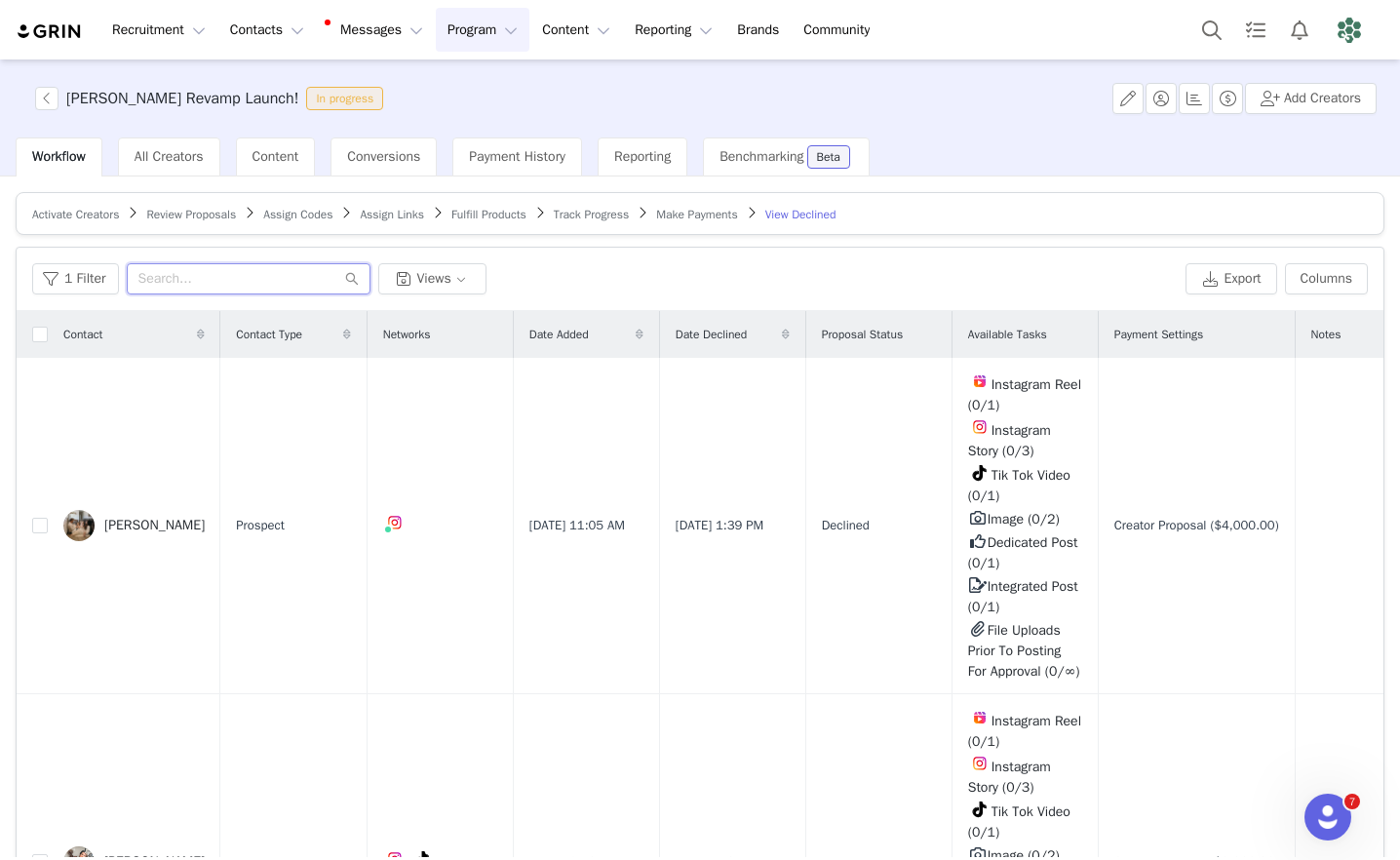 click at bounding box center [249, 279] 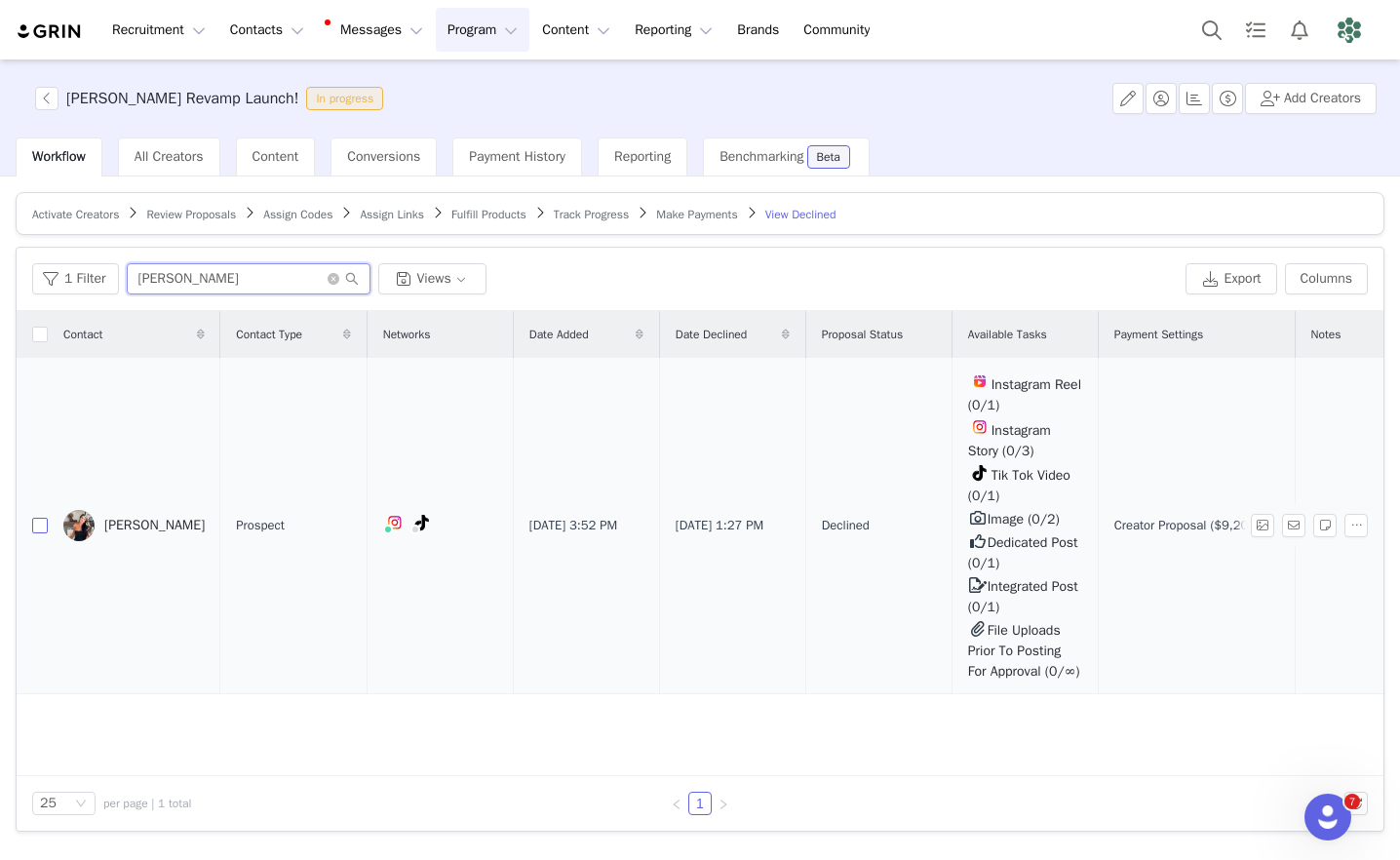 type on "[PERSON_NAME]" 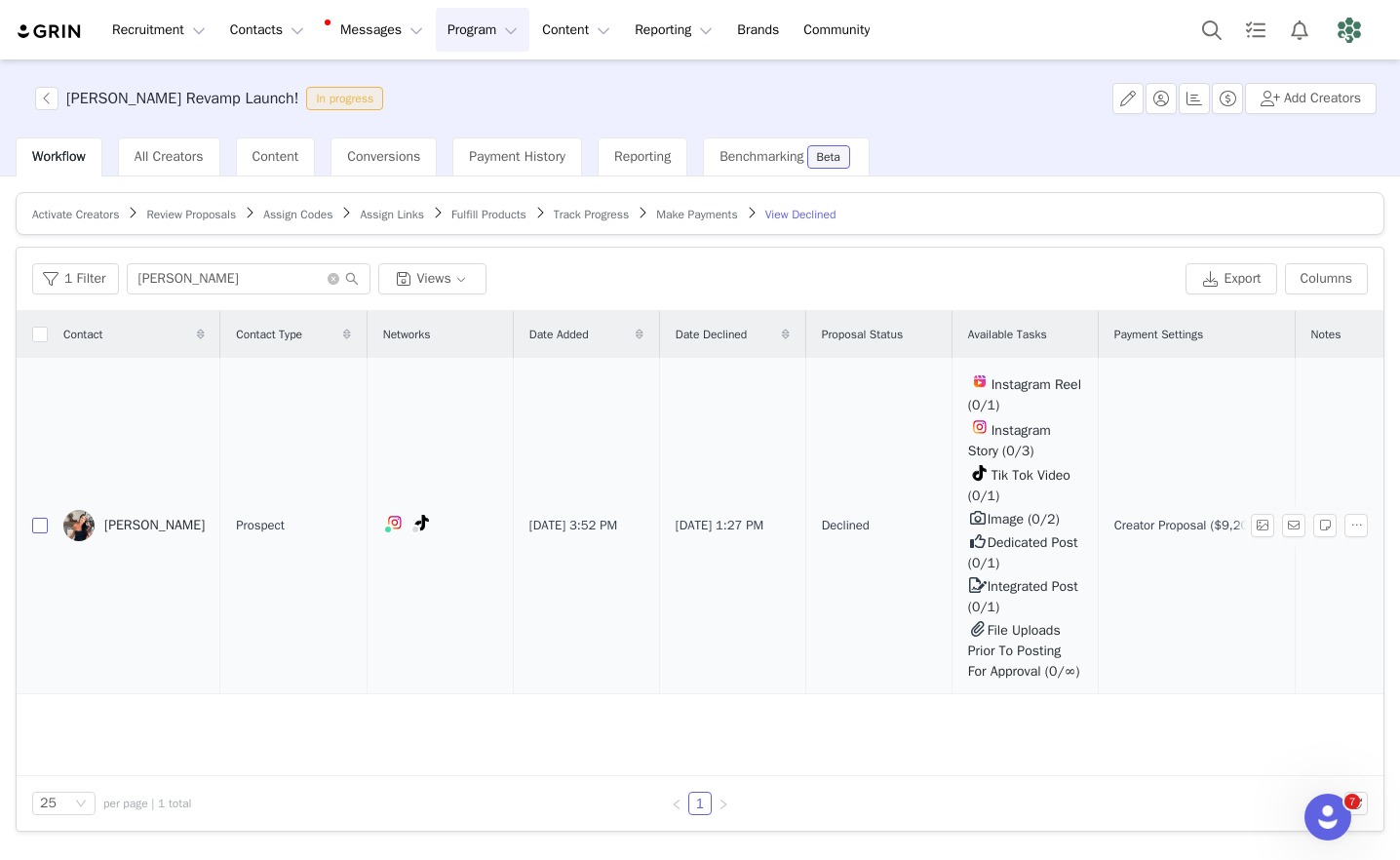 click at bounding box center [40, 526] 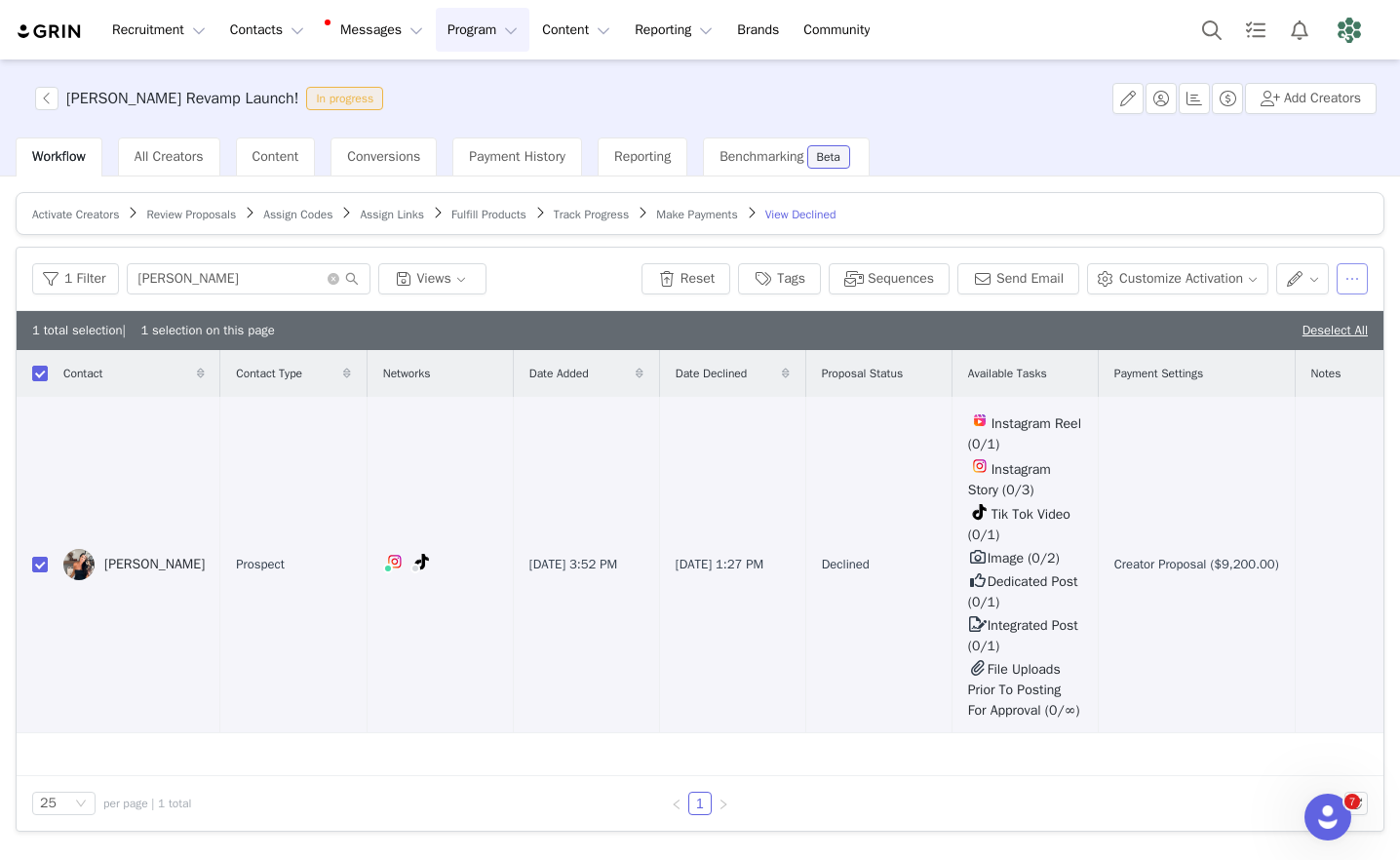 click at bounding box center (1352, 279) 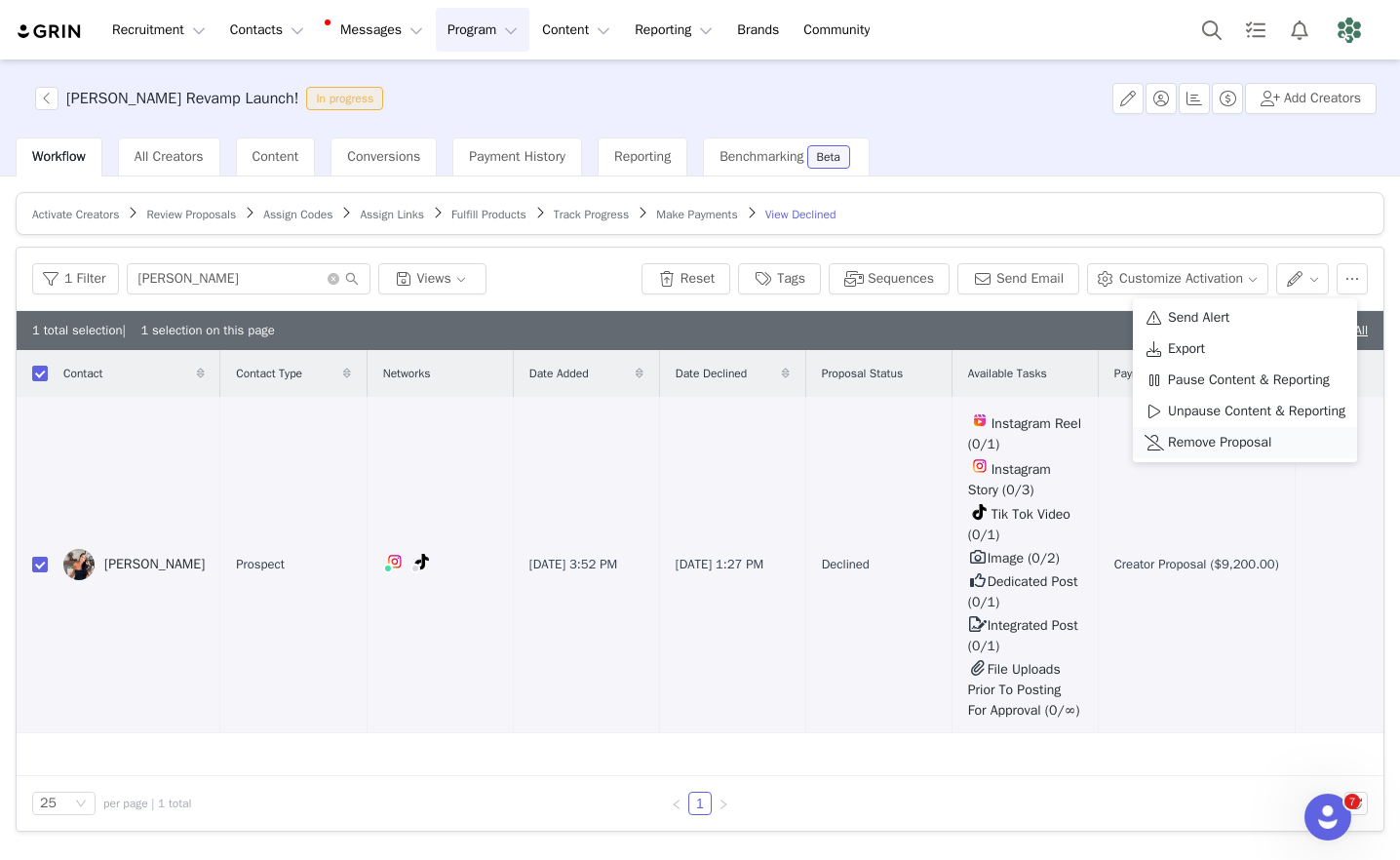 click on "Remove Proposal" at bounding box center (1220, 443) 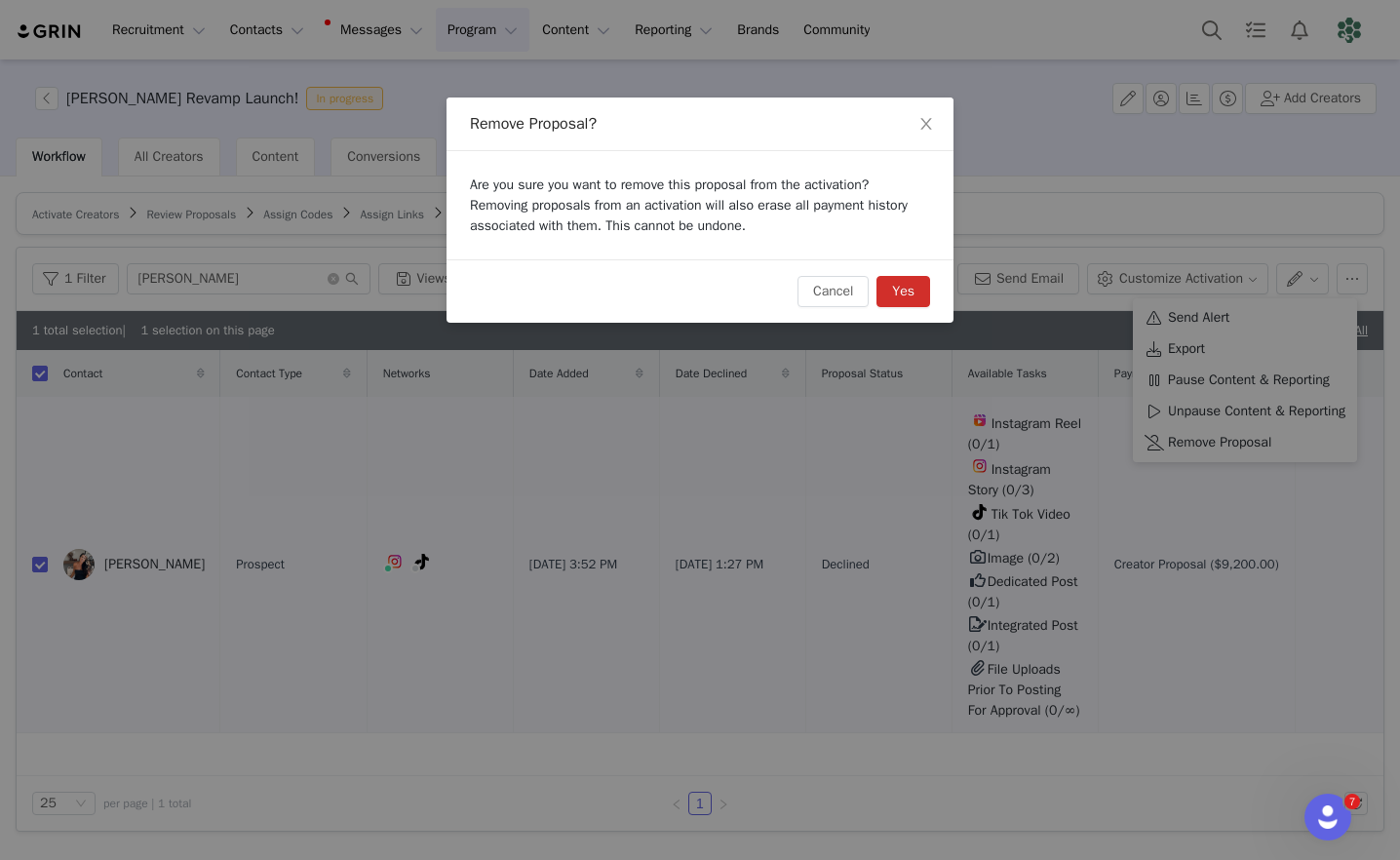 click on "Yes" at bounding box center [903, 292] 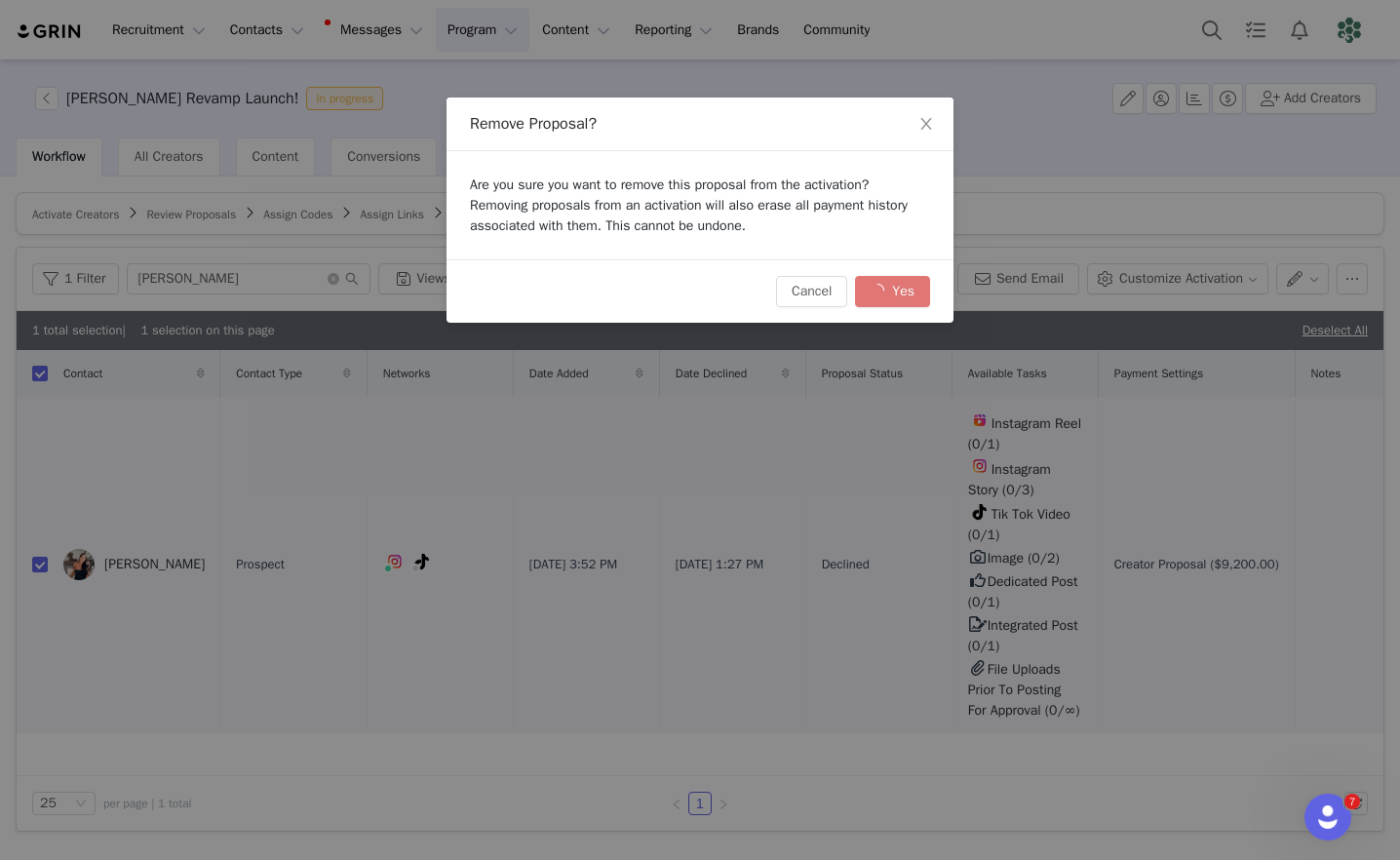 checkbox on "false" 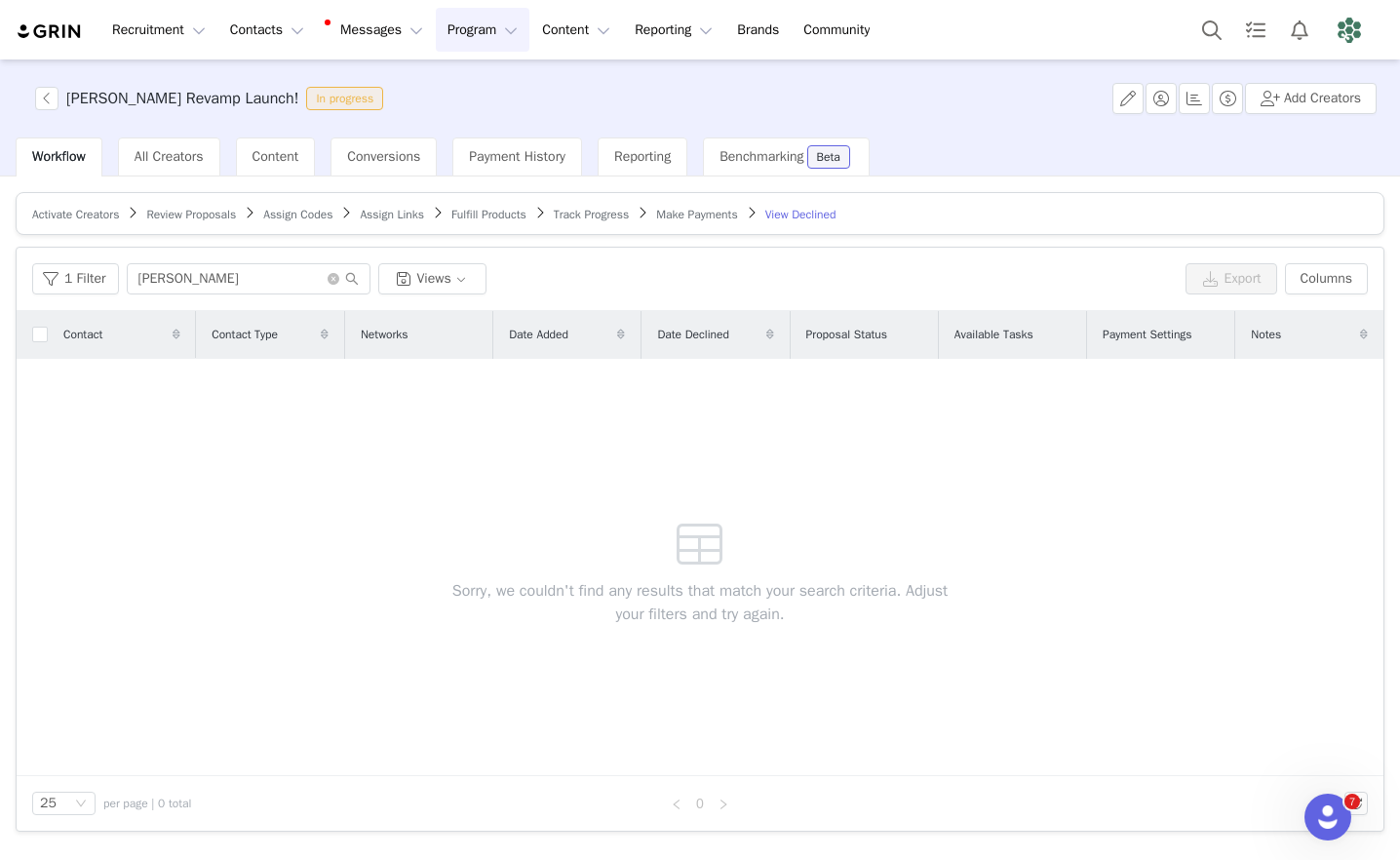click on "Program Program" at bounding box center [483, 29] 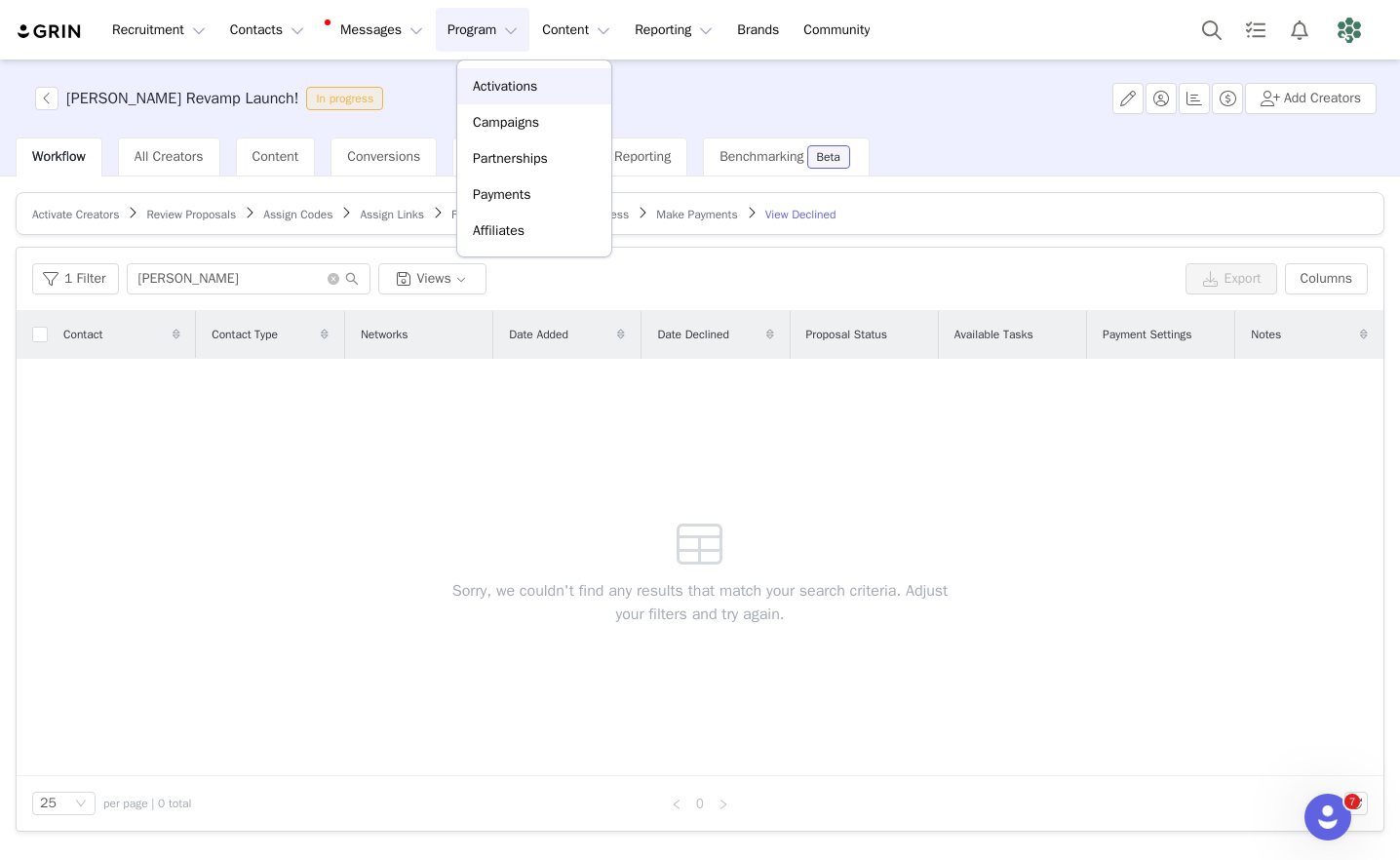 click on "Activations" at bounding box center [505, 86] 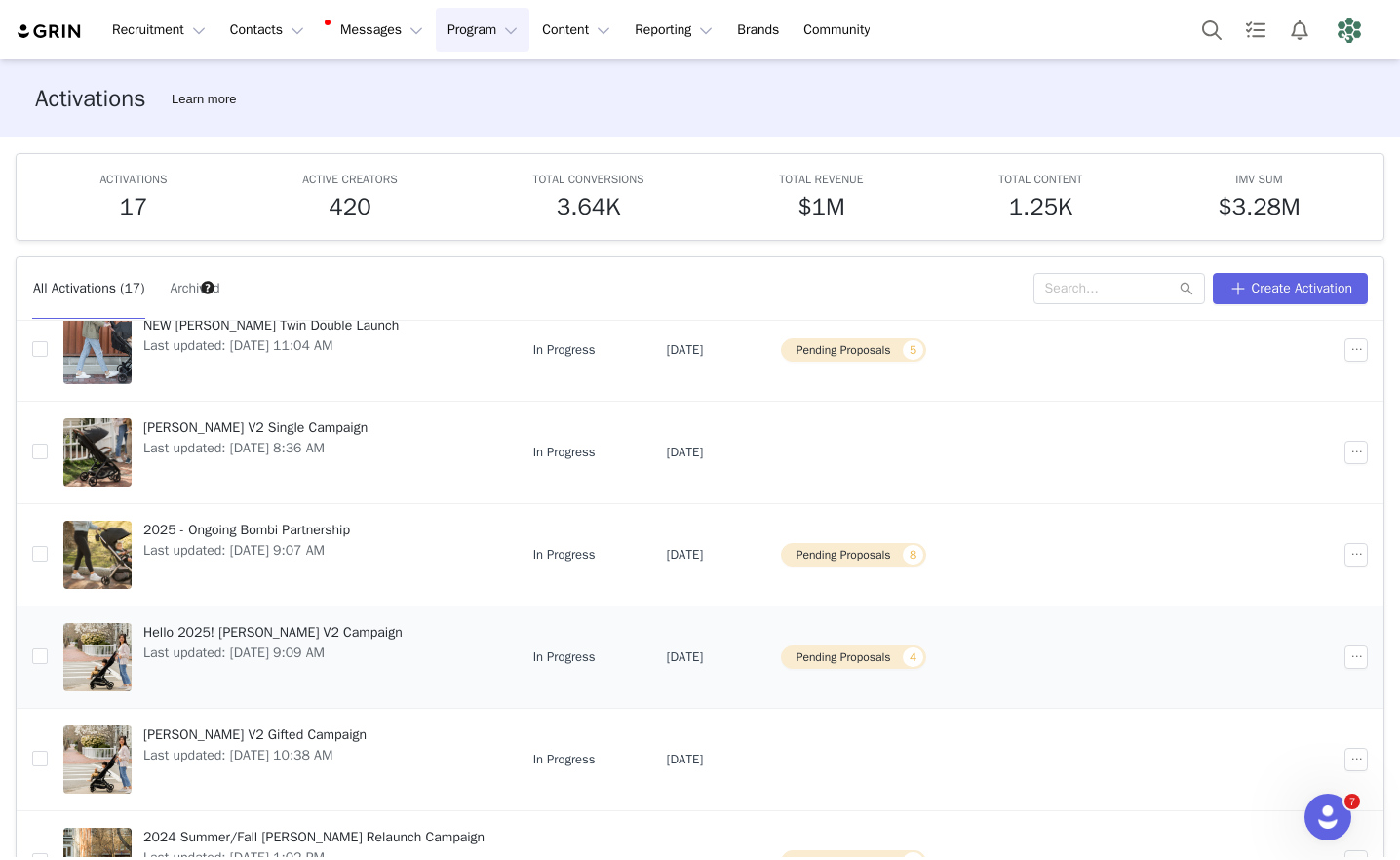 scroll, scrollTop: 68, scrollLeft: 0, axis: vertical 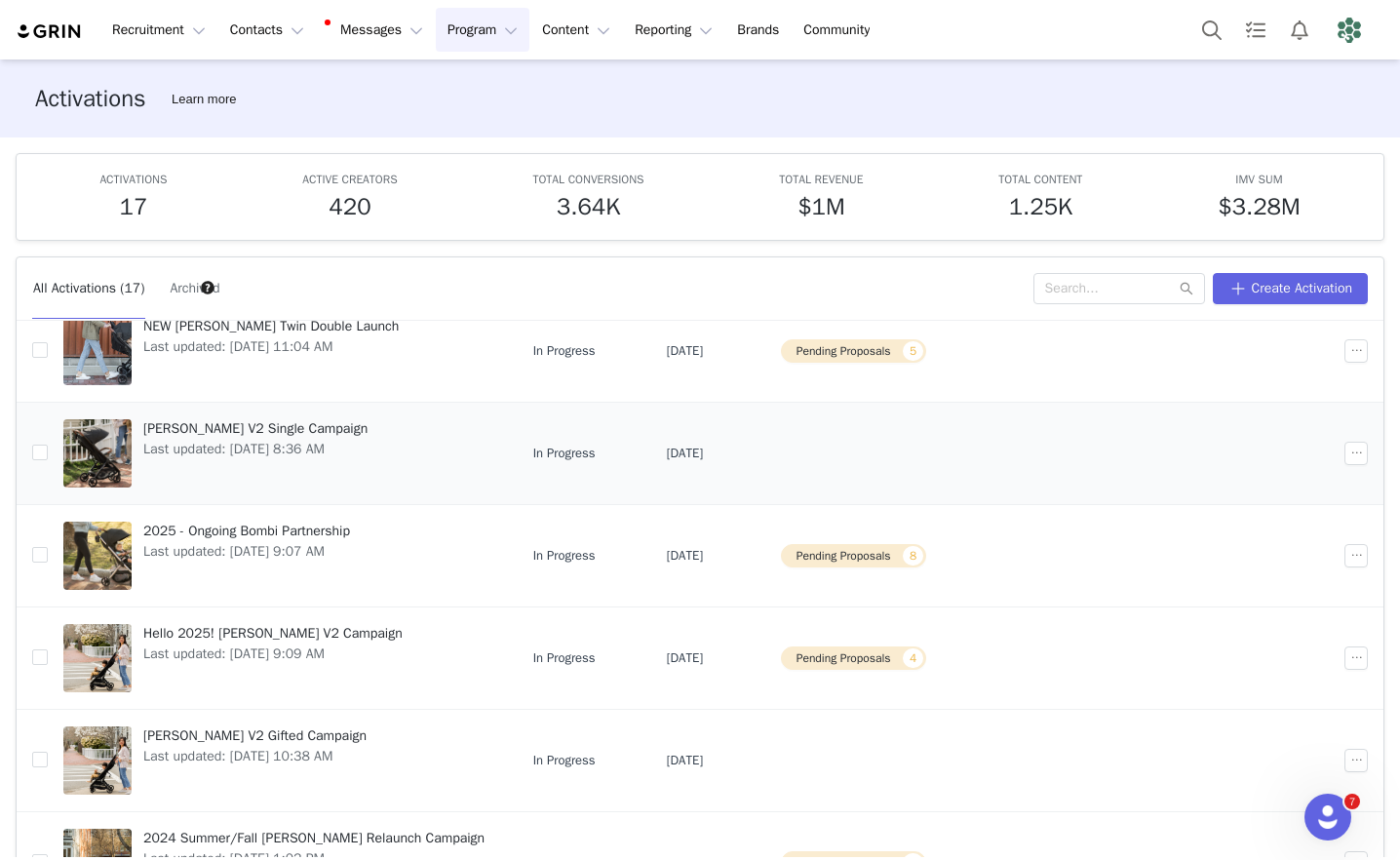 click on "[PERSON_NAME] V2 Single Campaign" at bounding box center [255, 428] 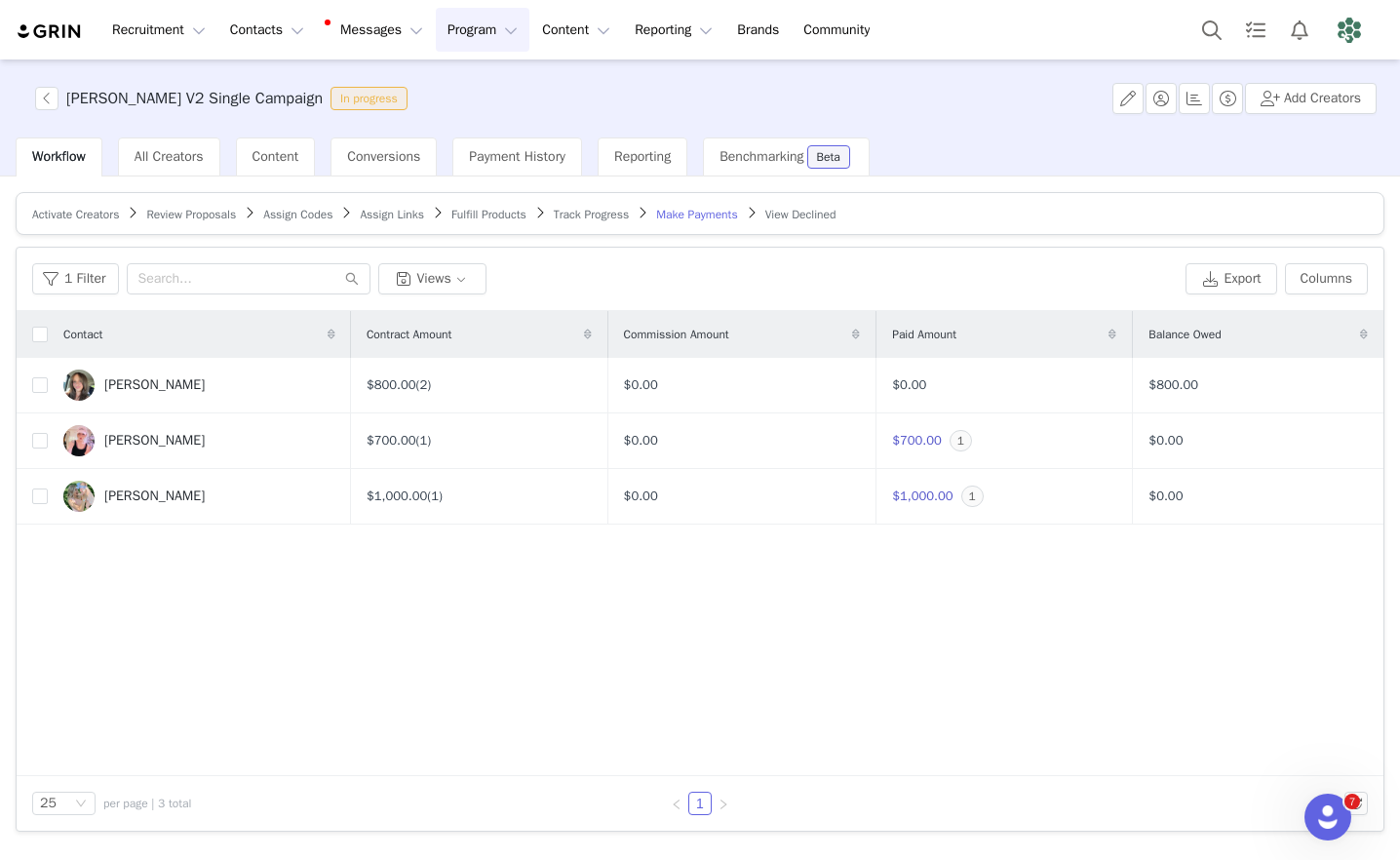 click on "Review Proposals" at bounding box center (191, 215) 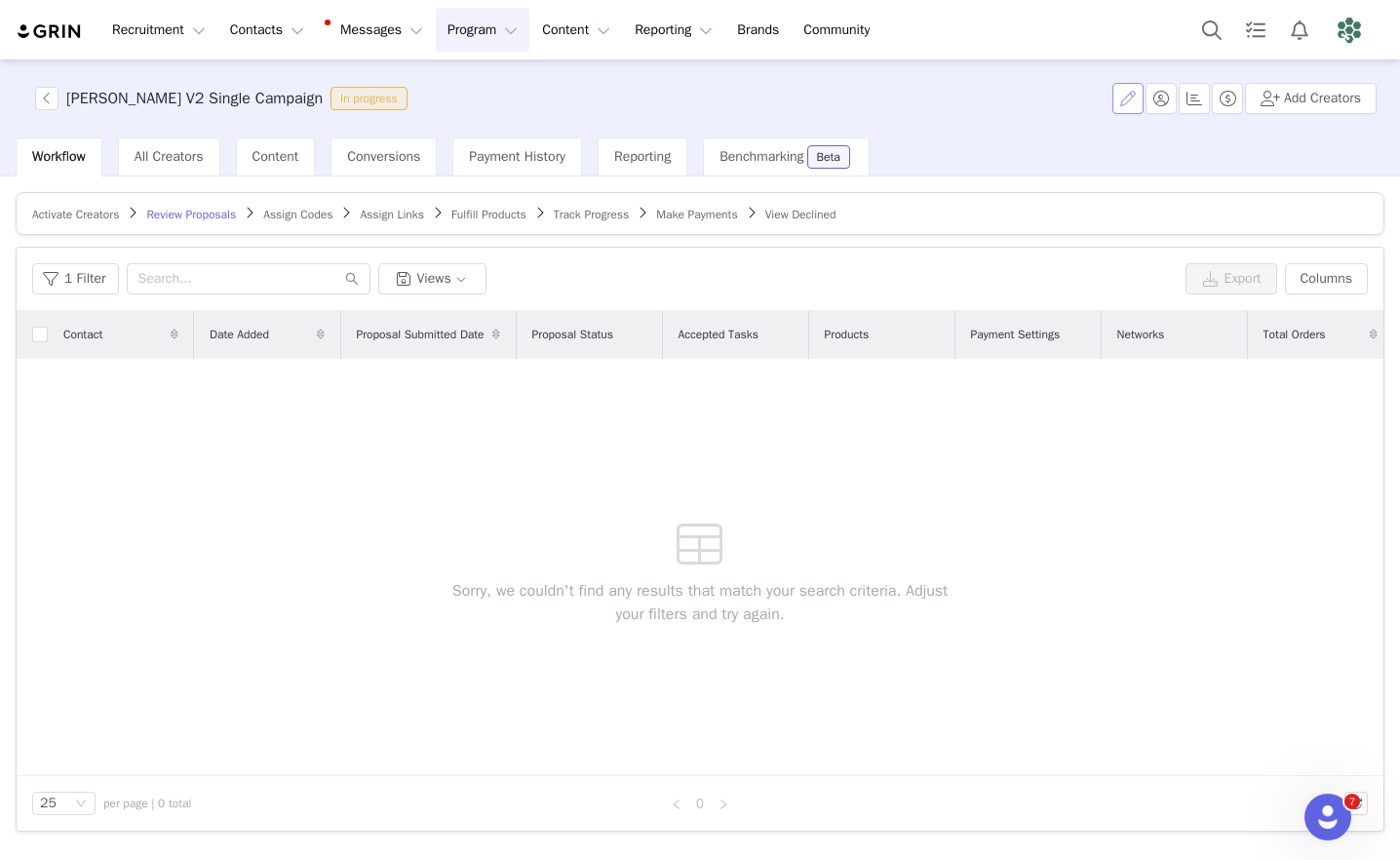 click at bounding box center [1128, 98] 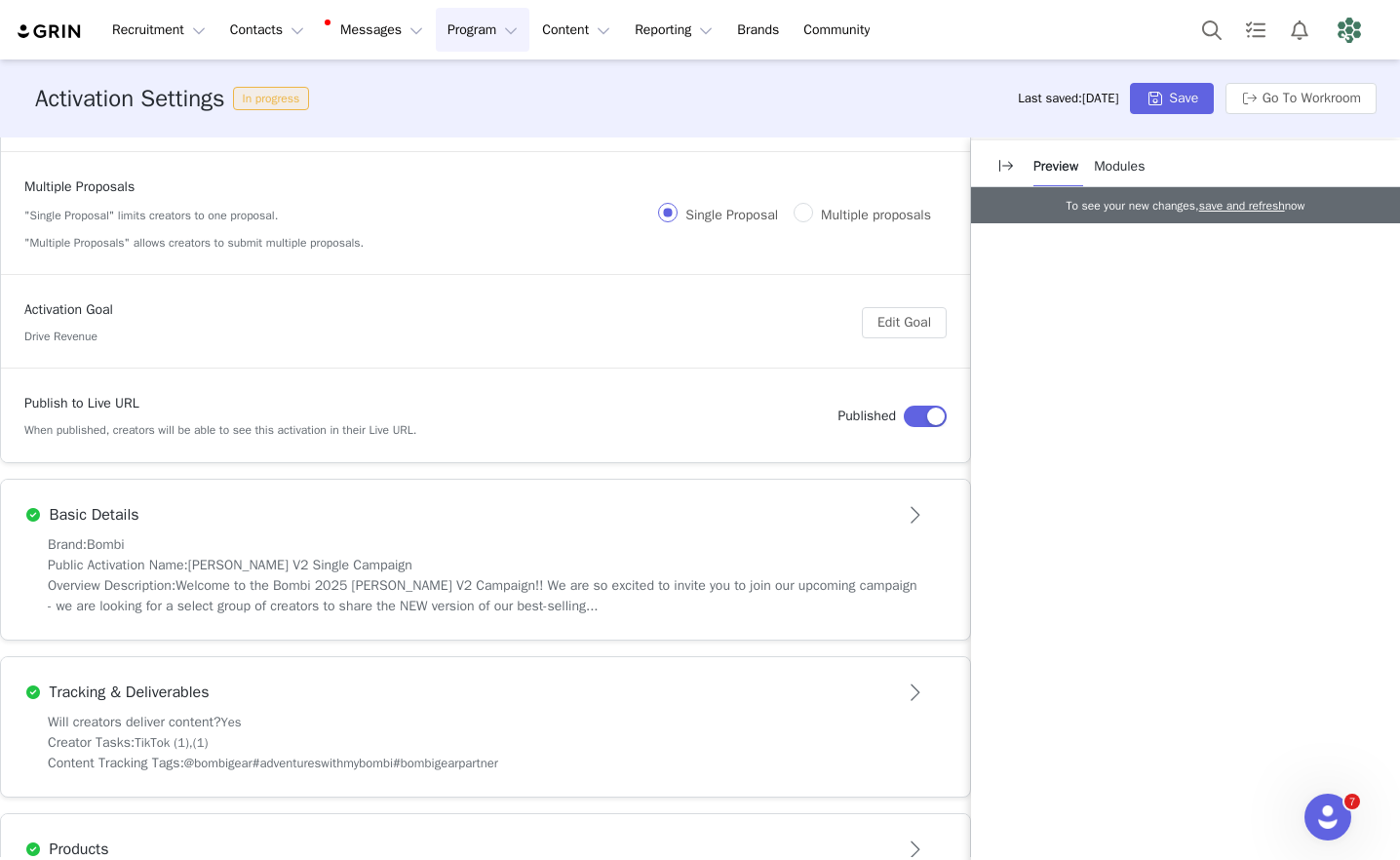 scroll, scrollTop: 141, scrollLeft: 0, axis: vertical 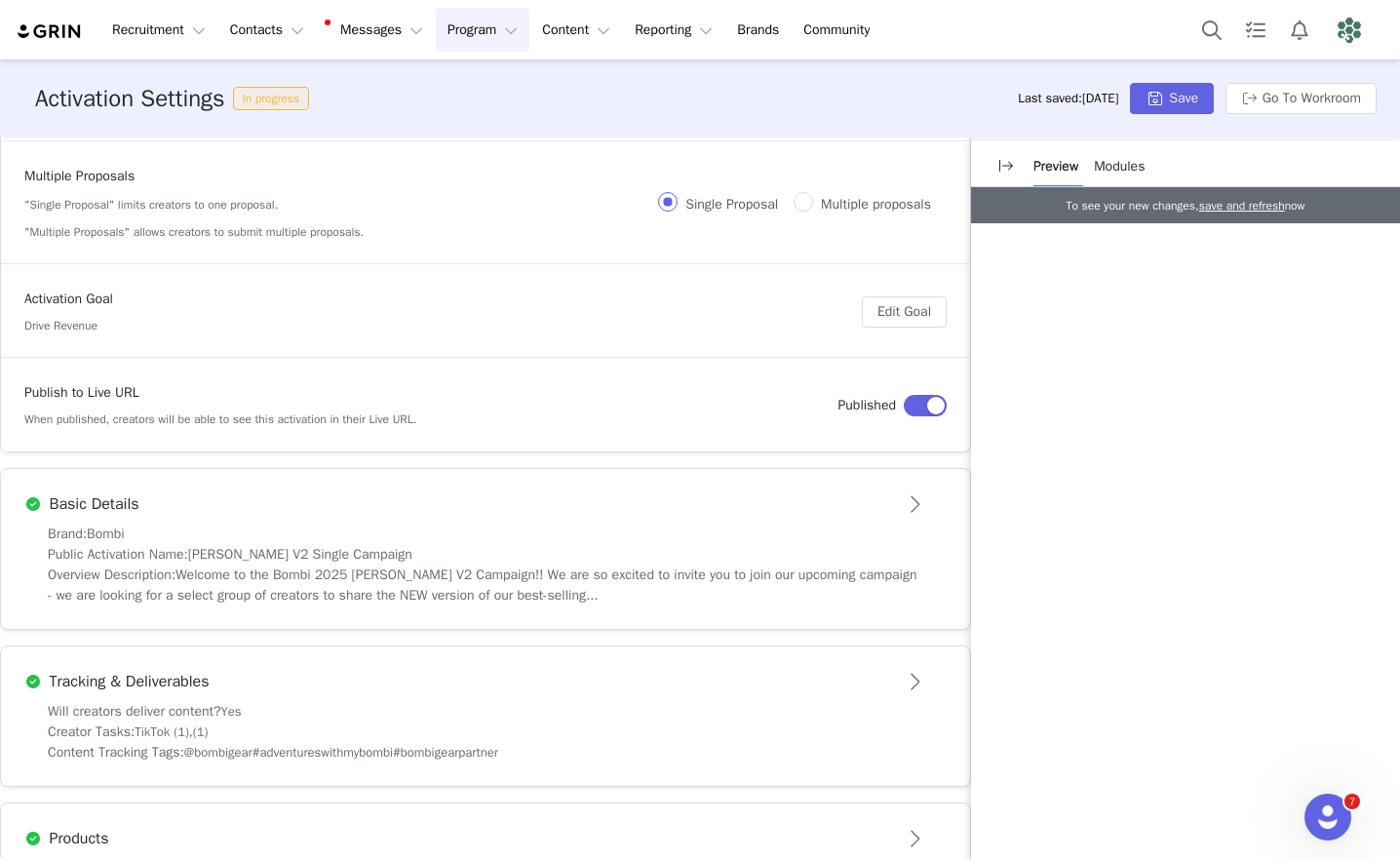 click on "Public Activation Name: [PERSON_NAME] V2 Single Campaign" at bounding box center (486, 554) 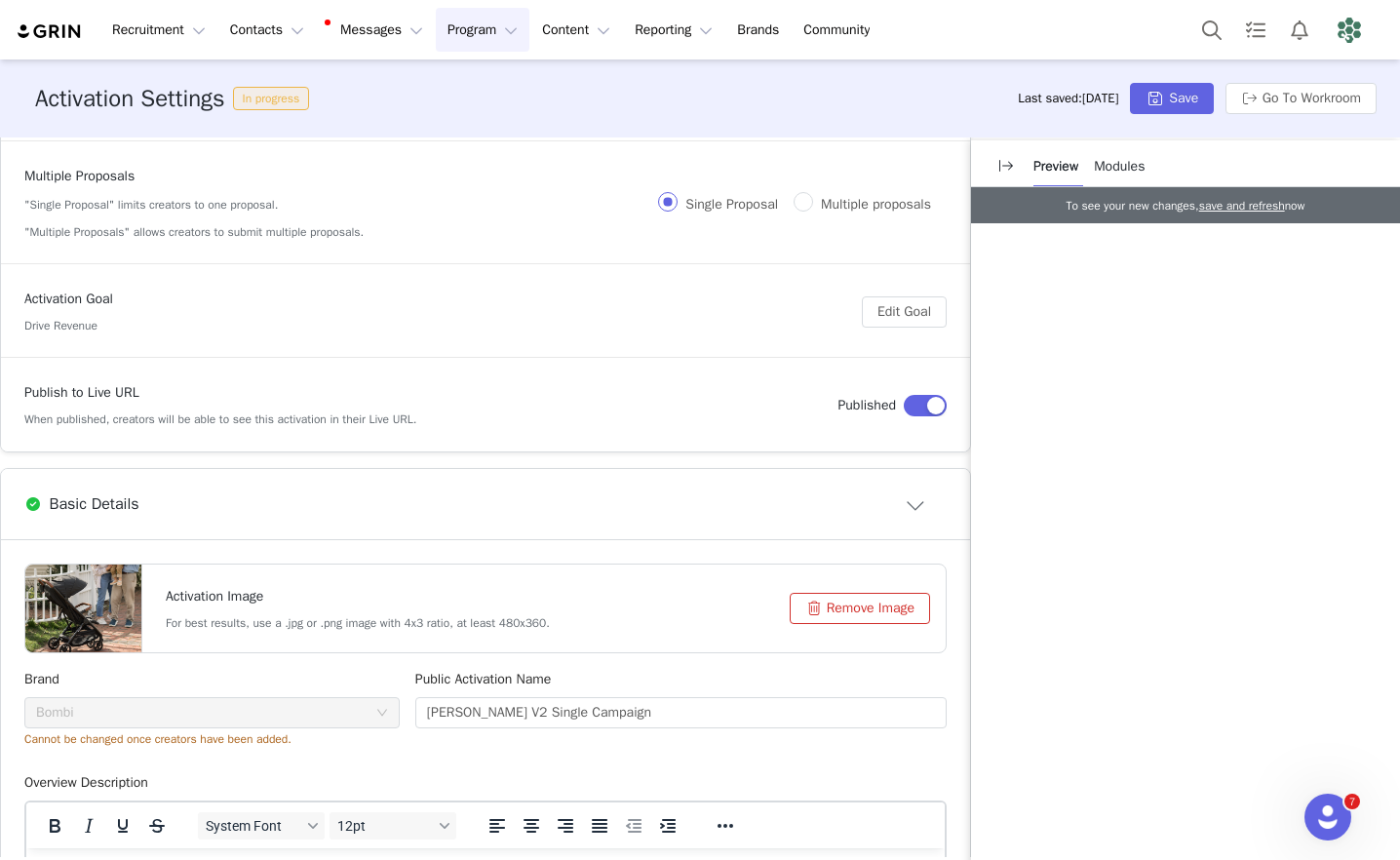scroll, scrollTop: 0, scrollLeft: 0, axis: both 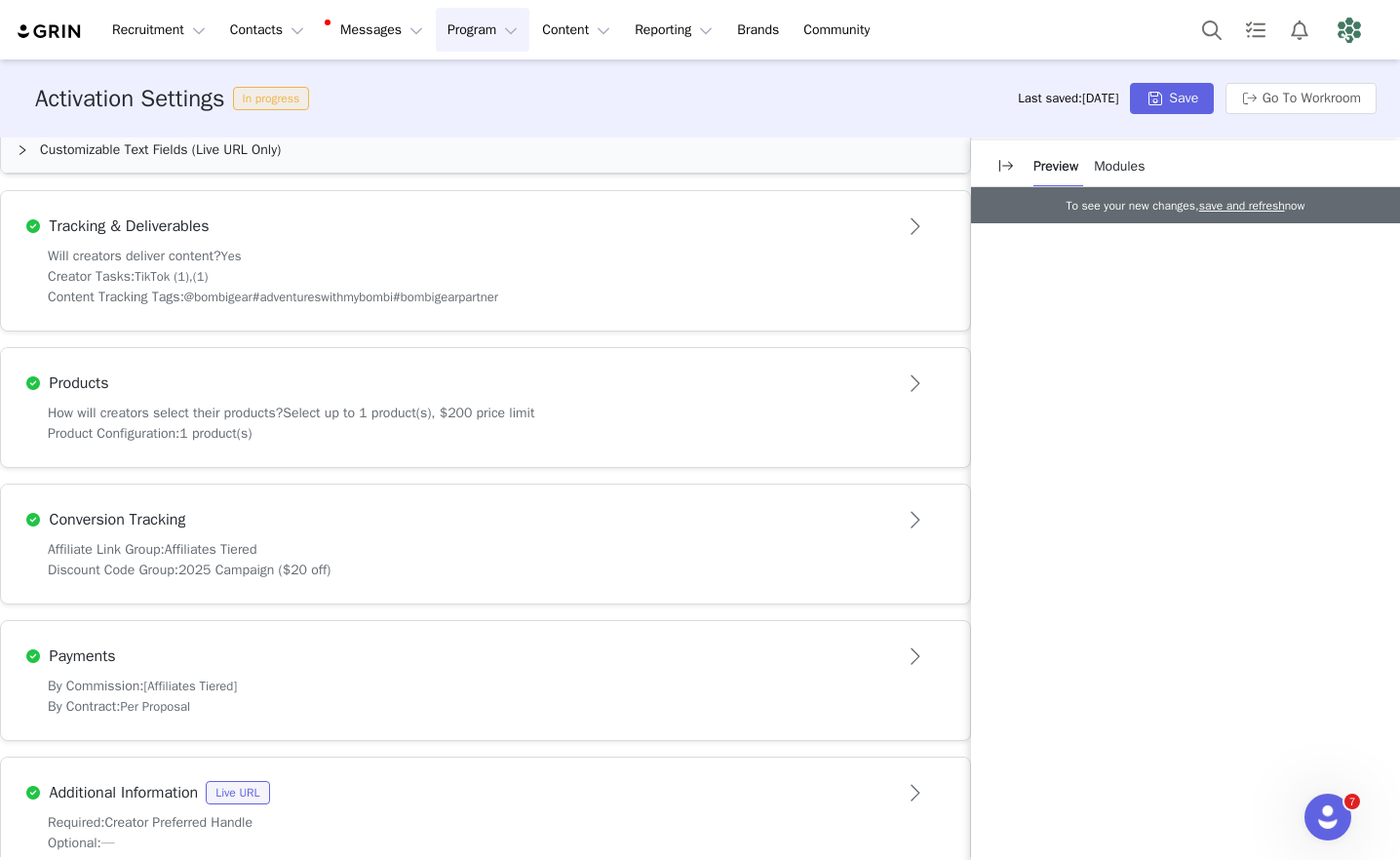 click on "Product Configuration: 1 product(s)" at bounding box center (486, 433) 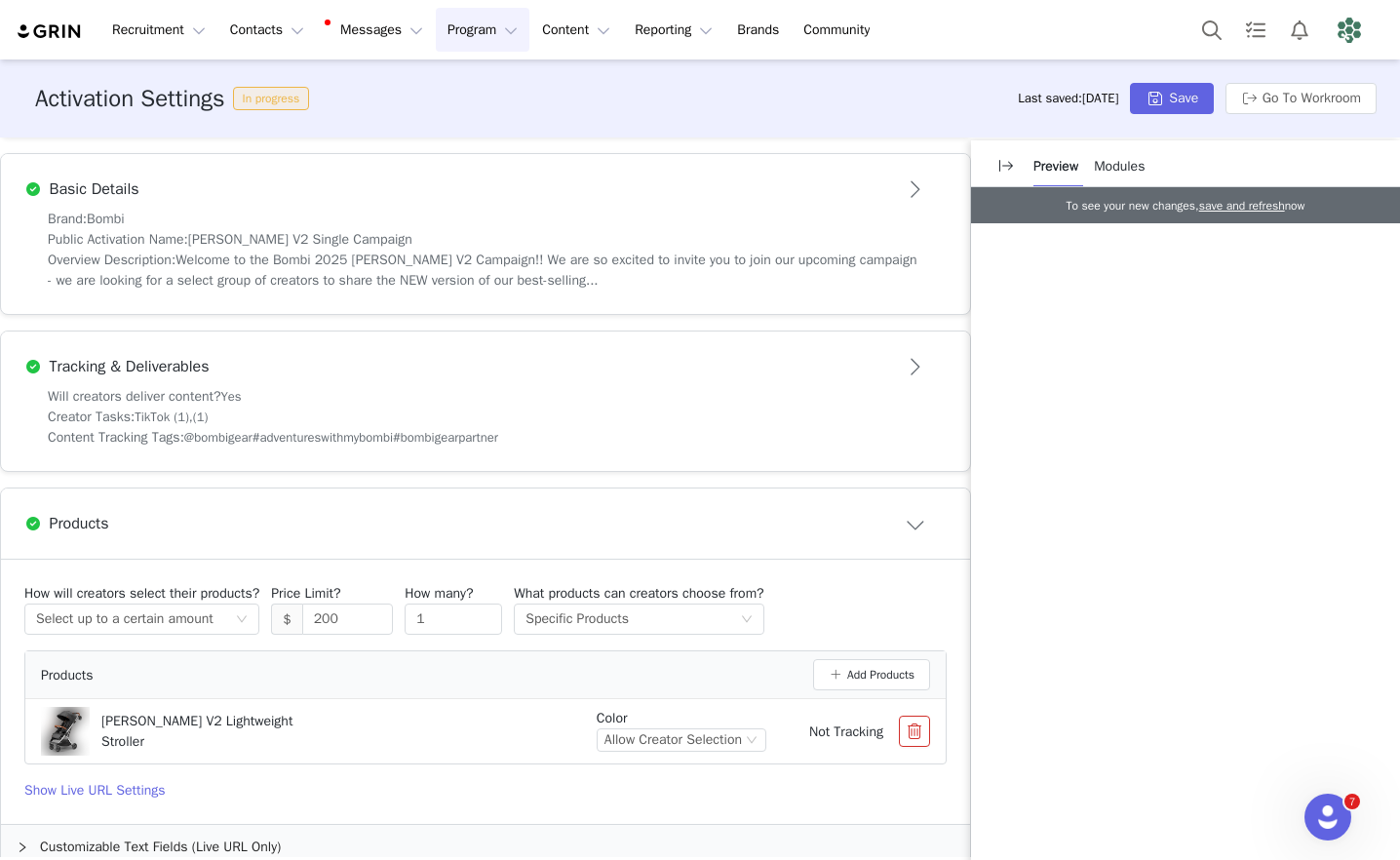 scroll, scrollTop: 449, scrollLeft: 0, axis: vertical 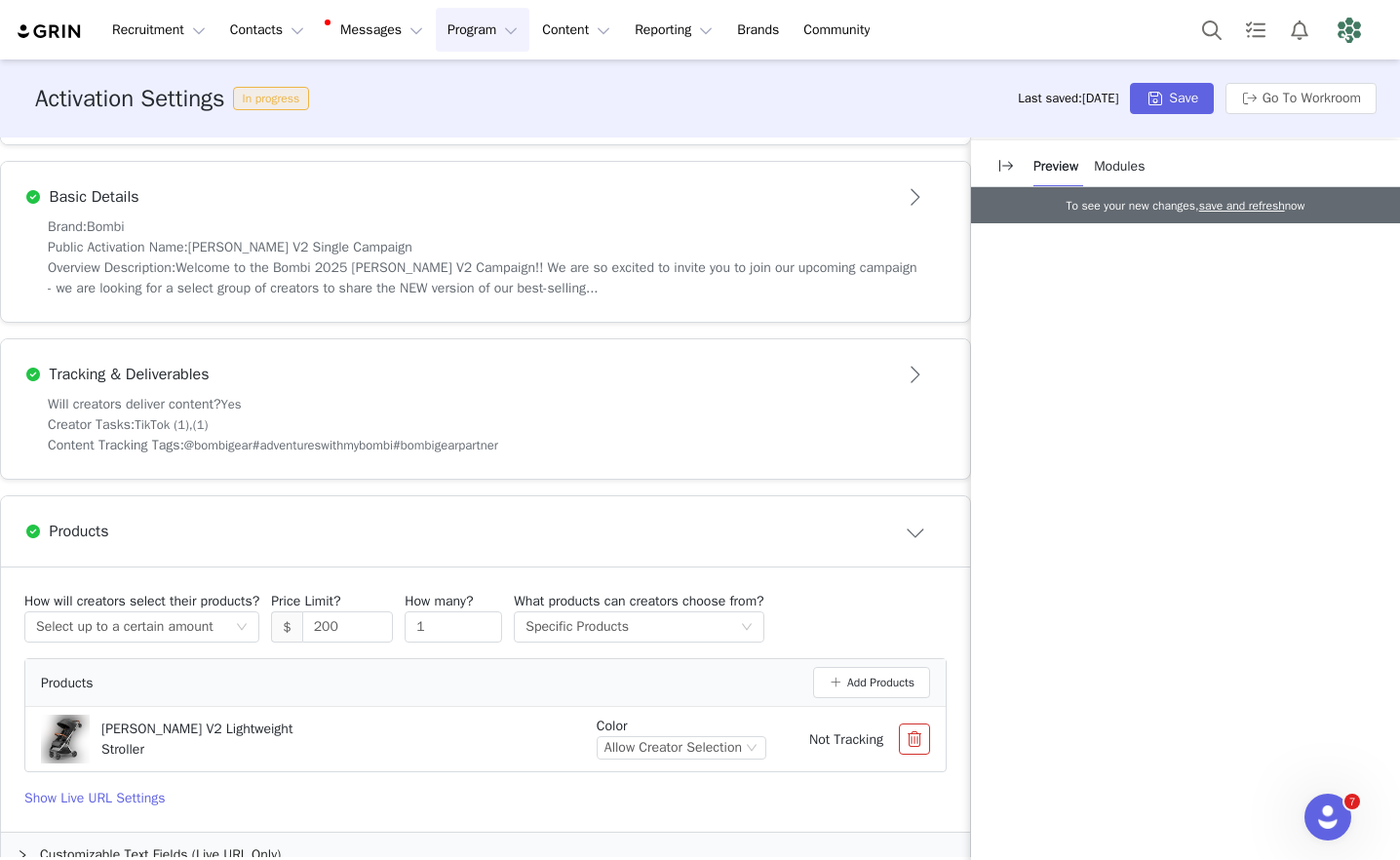 click on "Tracking & Deliverables" at bounding box center (486, 367) 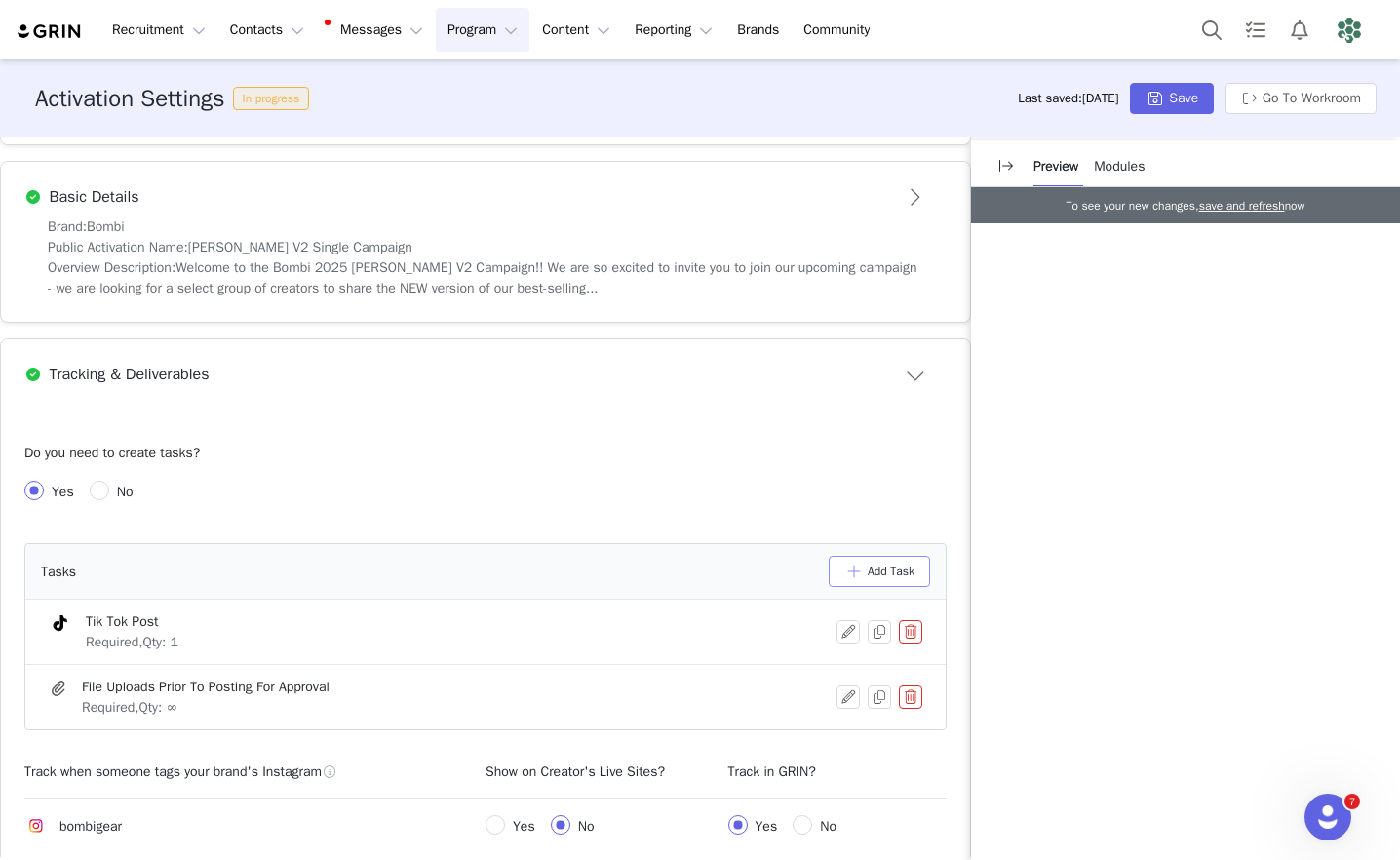 click on "Add Task" at bounding box center (879, 571) 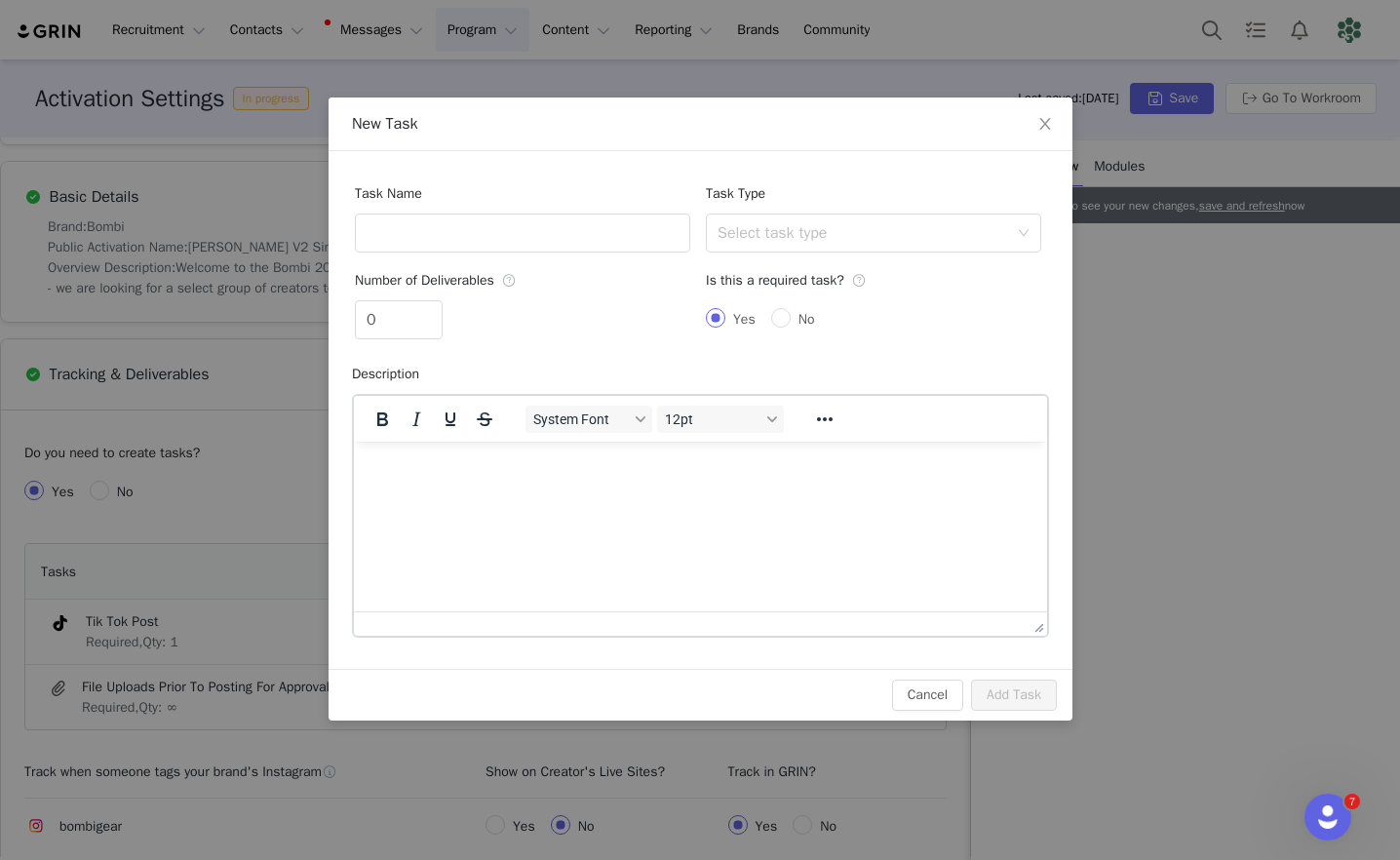 scroll, scrollTop: 0, scrollLeft: 0, axis: both 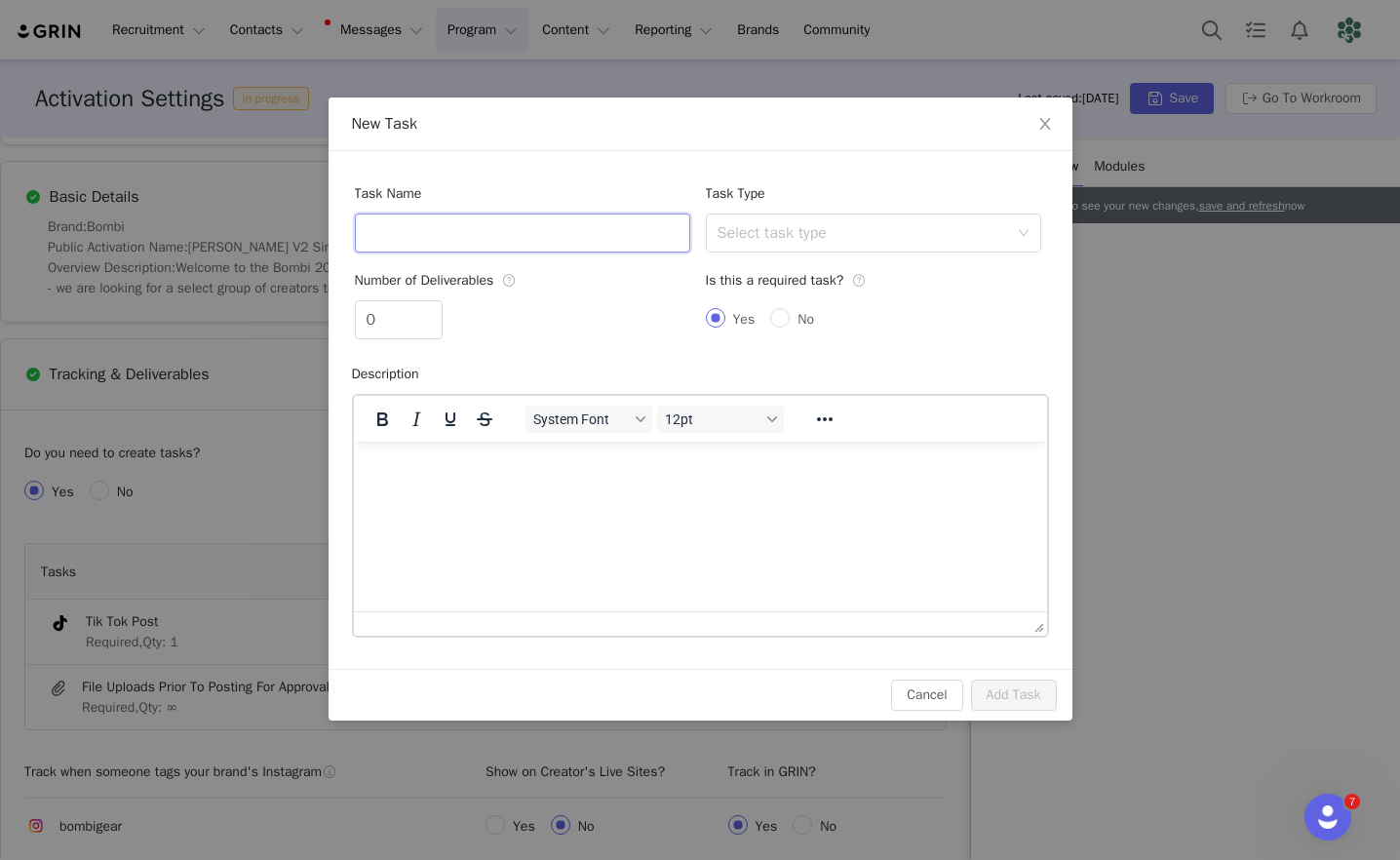 click at bounding box center [523, 233] 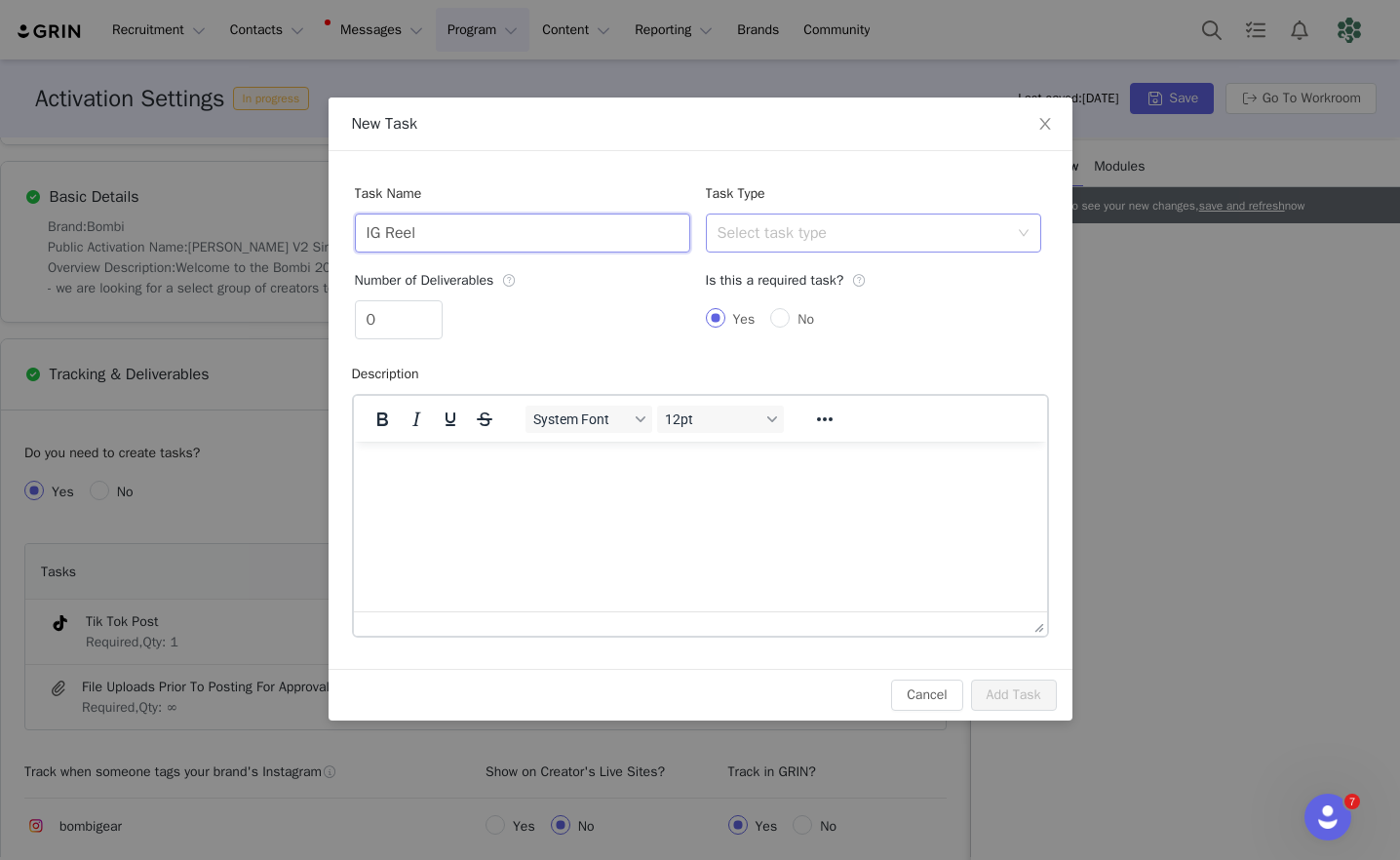 click on "Select task type" at bounding box center (863, 233) 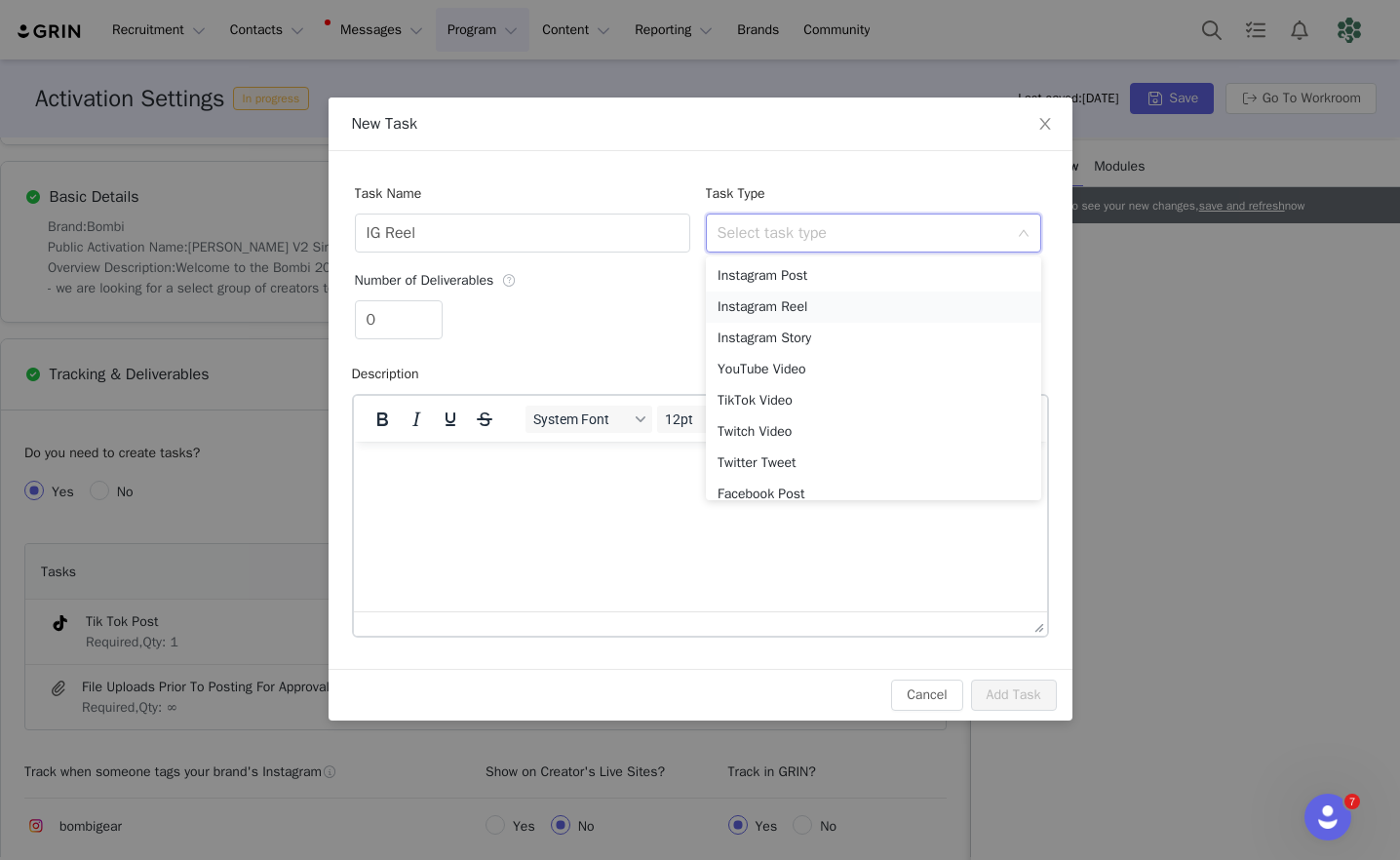 click on "Instagram Reel" at bounding box center (874, 307) 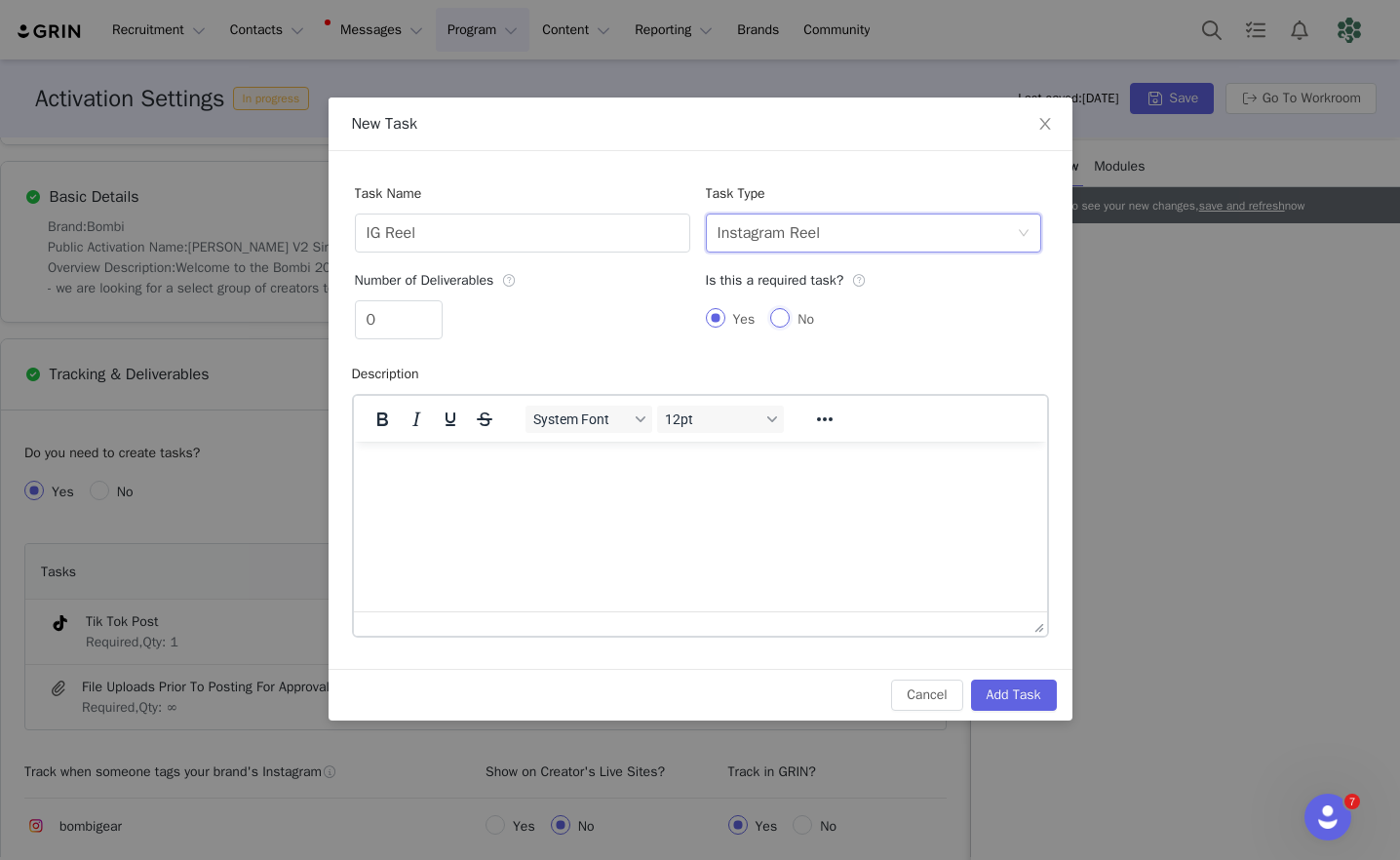 click on "No" at bounding box center [780, 318] 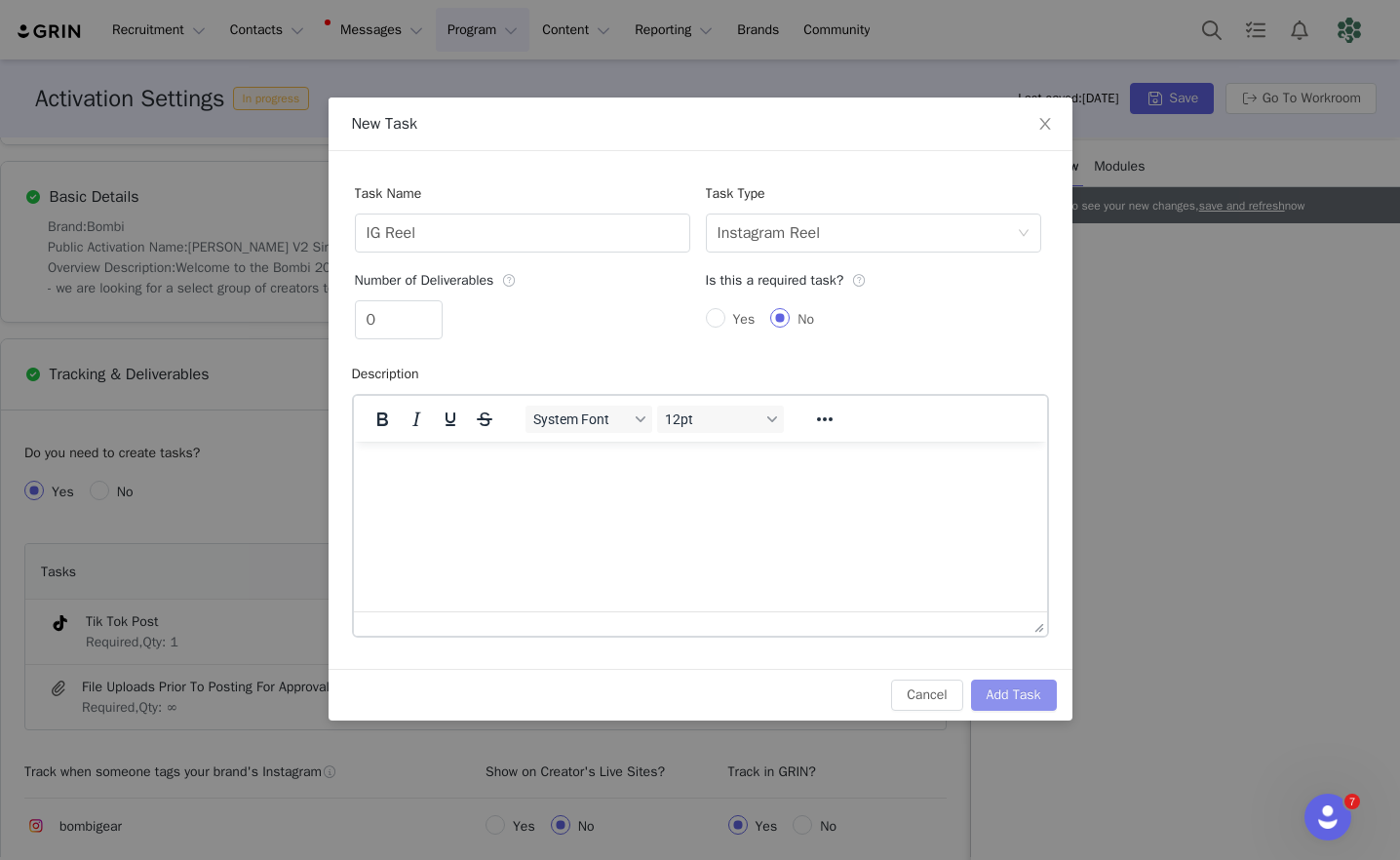 click on "Add Task" at bounding box center [1014, 695] 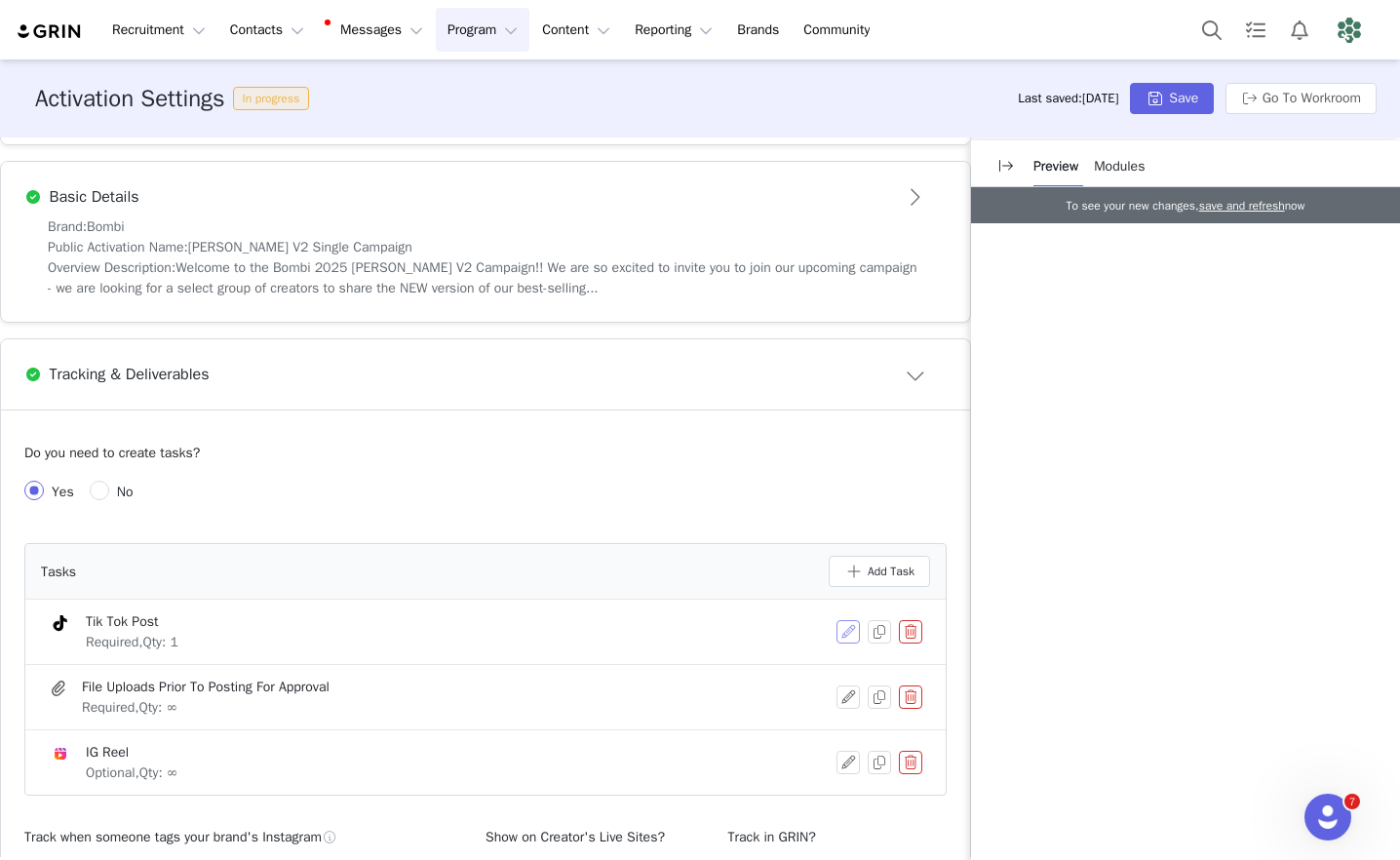 click at bounding box center [848, 632] 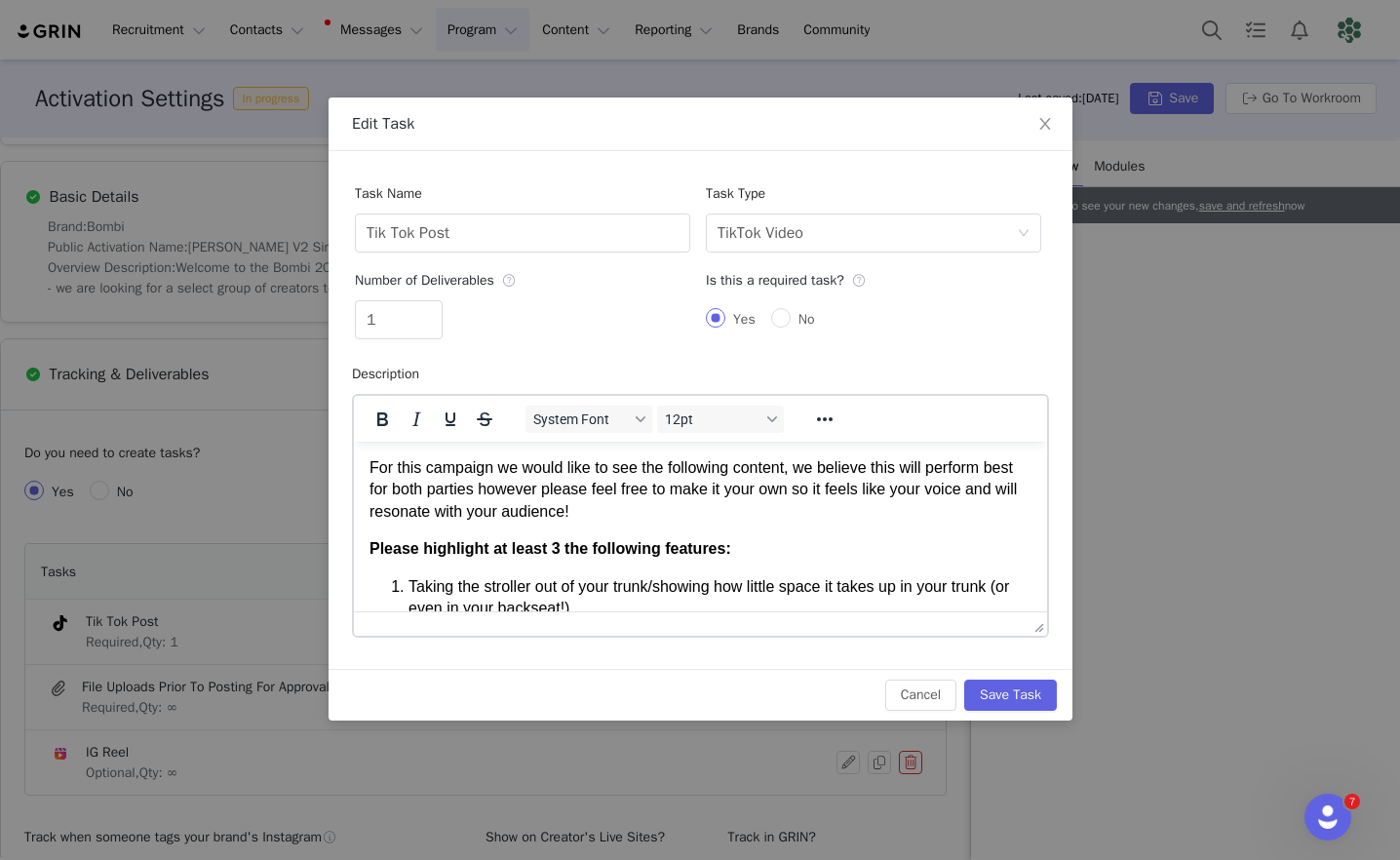 scroll, scrollTop: 0, scrollLeft: 0, axis: both 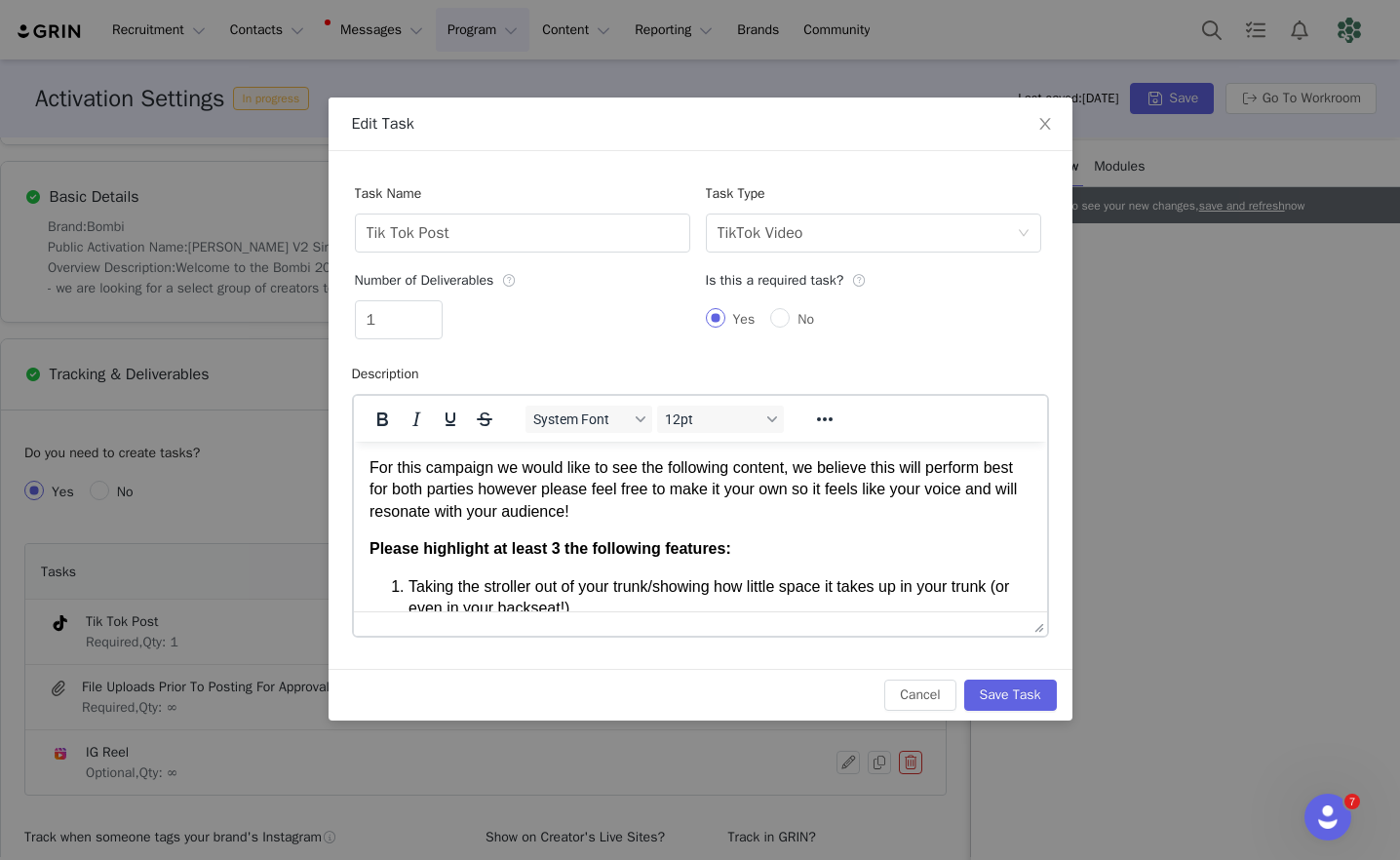 click on "No" at bounding box center (805, 319) 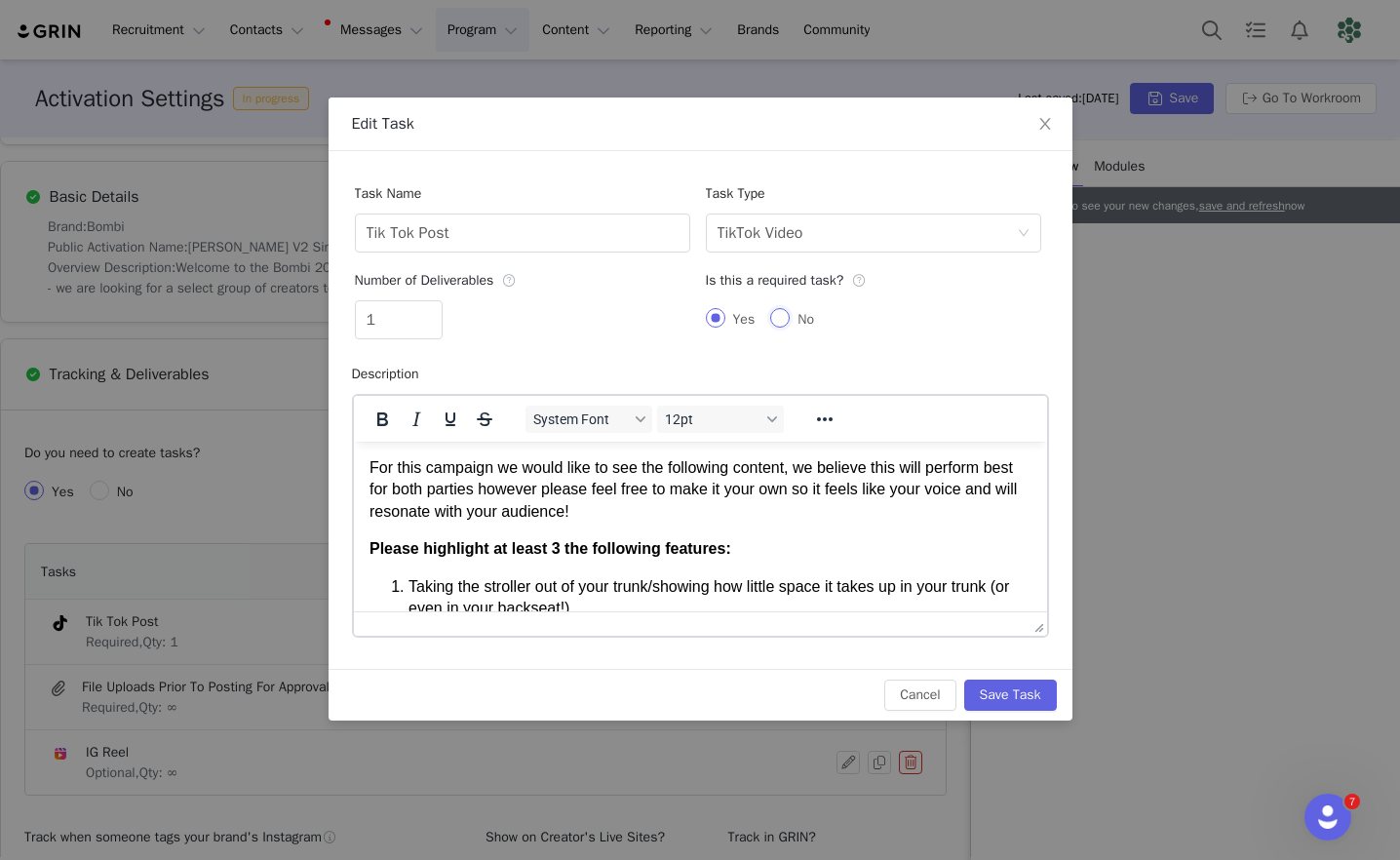 click on "No" at bounding box center [780, 318] 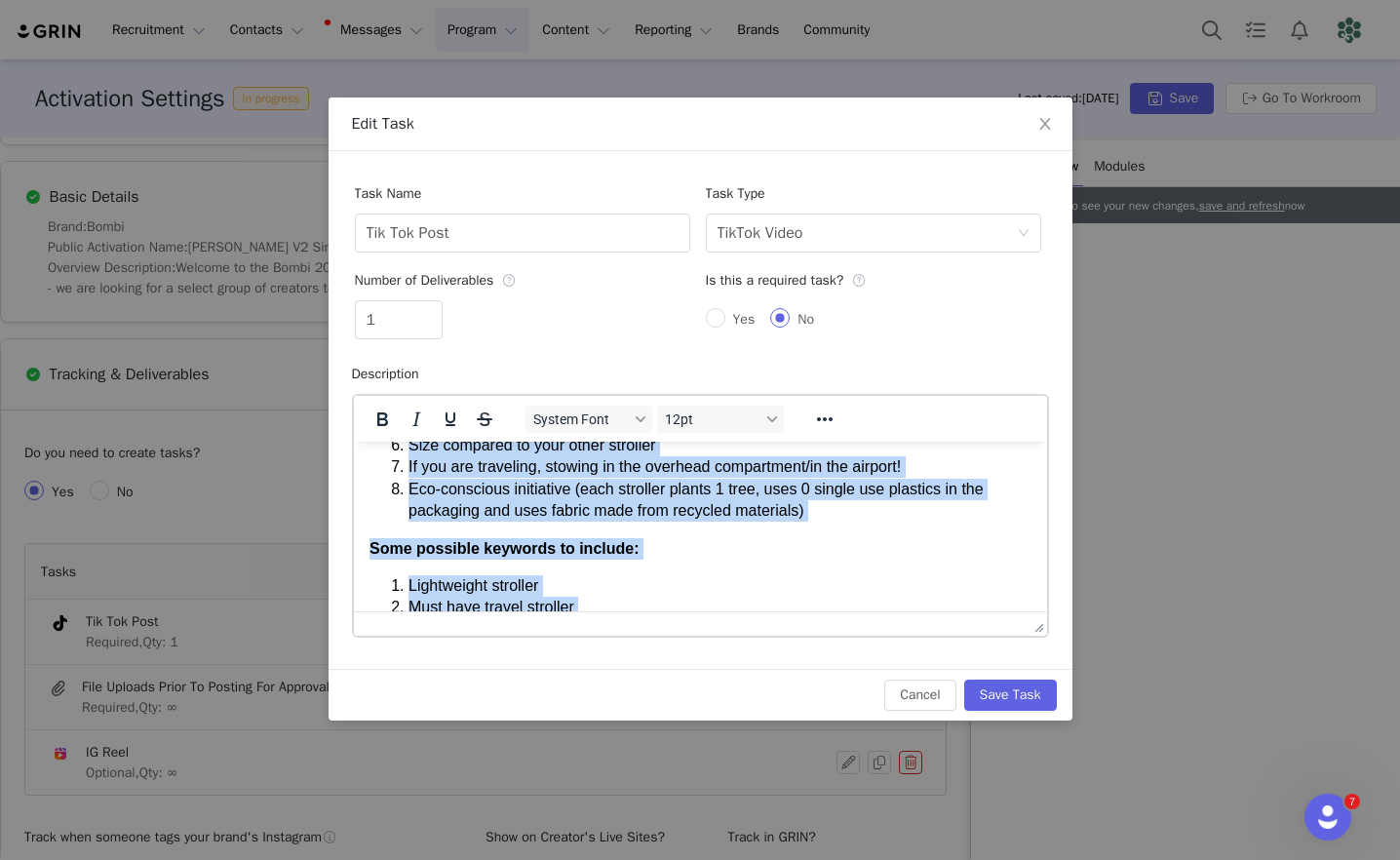 scroll, scrollTop: 529, scrollLeft: 0, axis: vertical 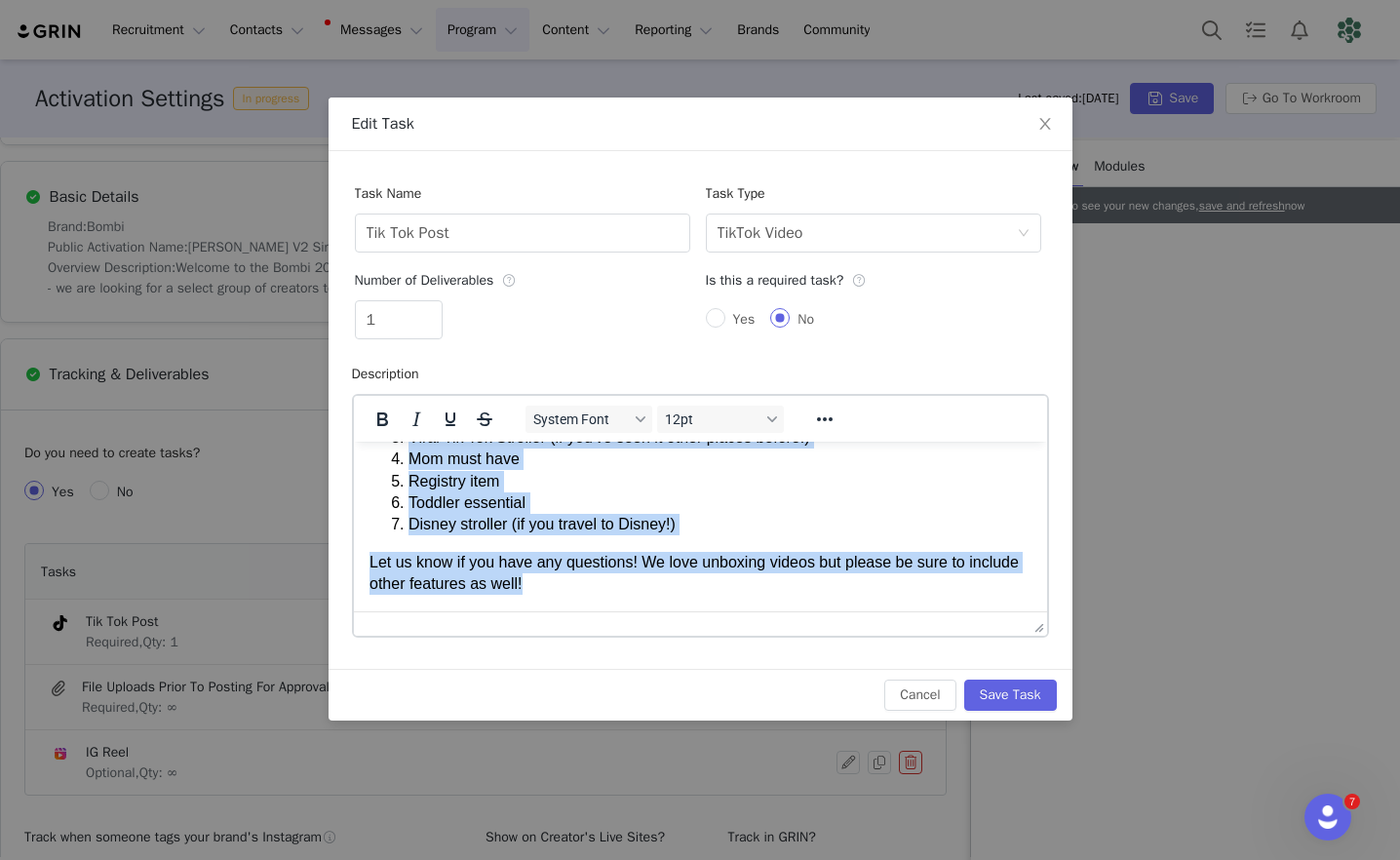 drag, startPoint x: 369, startPoint y: 468, endPoint x: 598, endPoint y: 592, distance: 260.41697 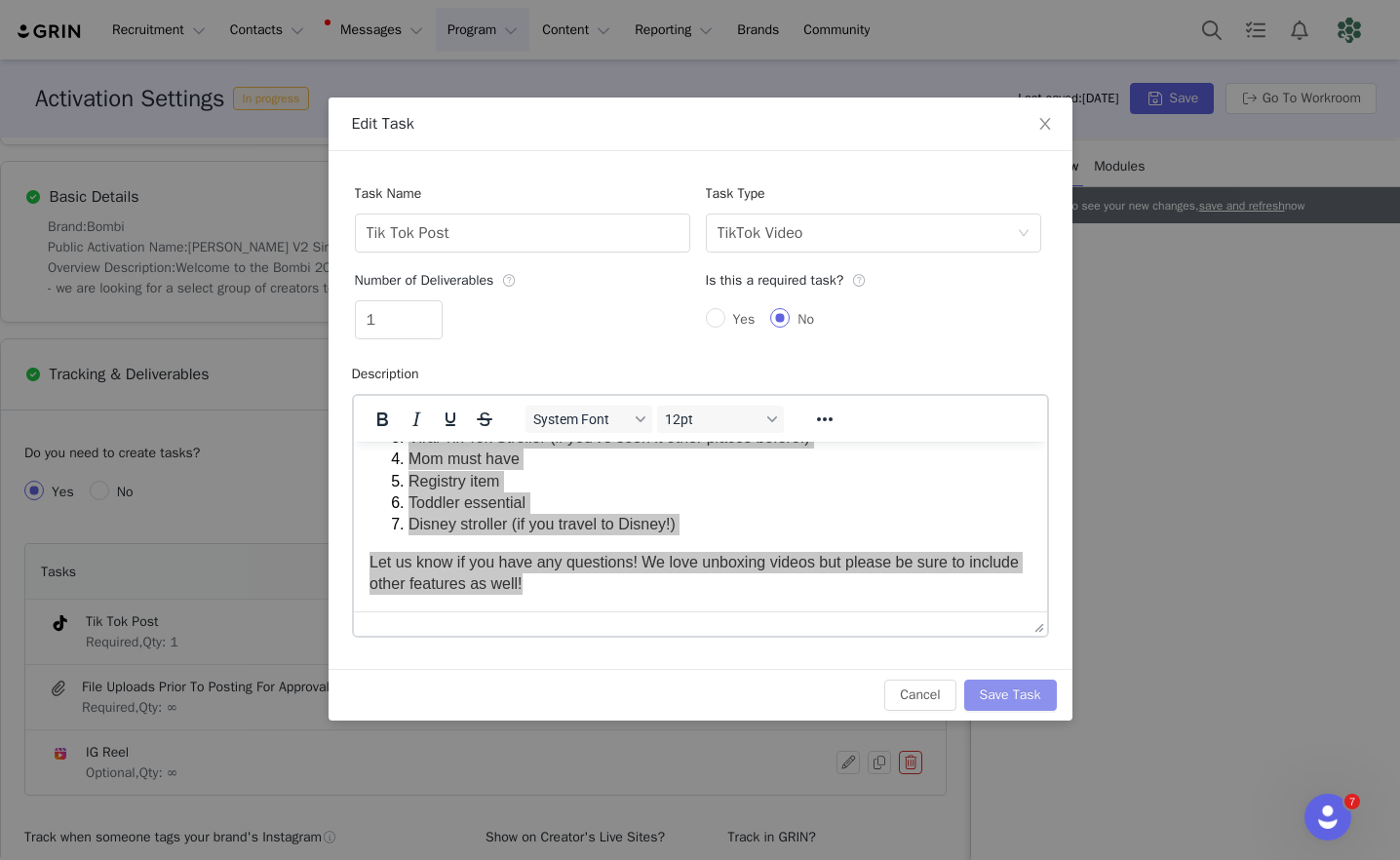 click on "Save Task" at bounding box center [1010, 695] 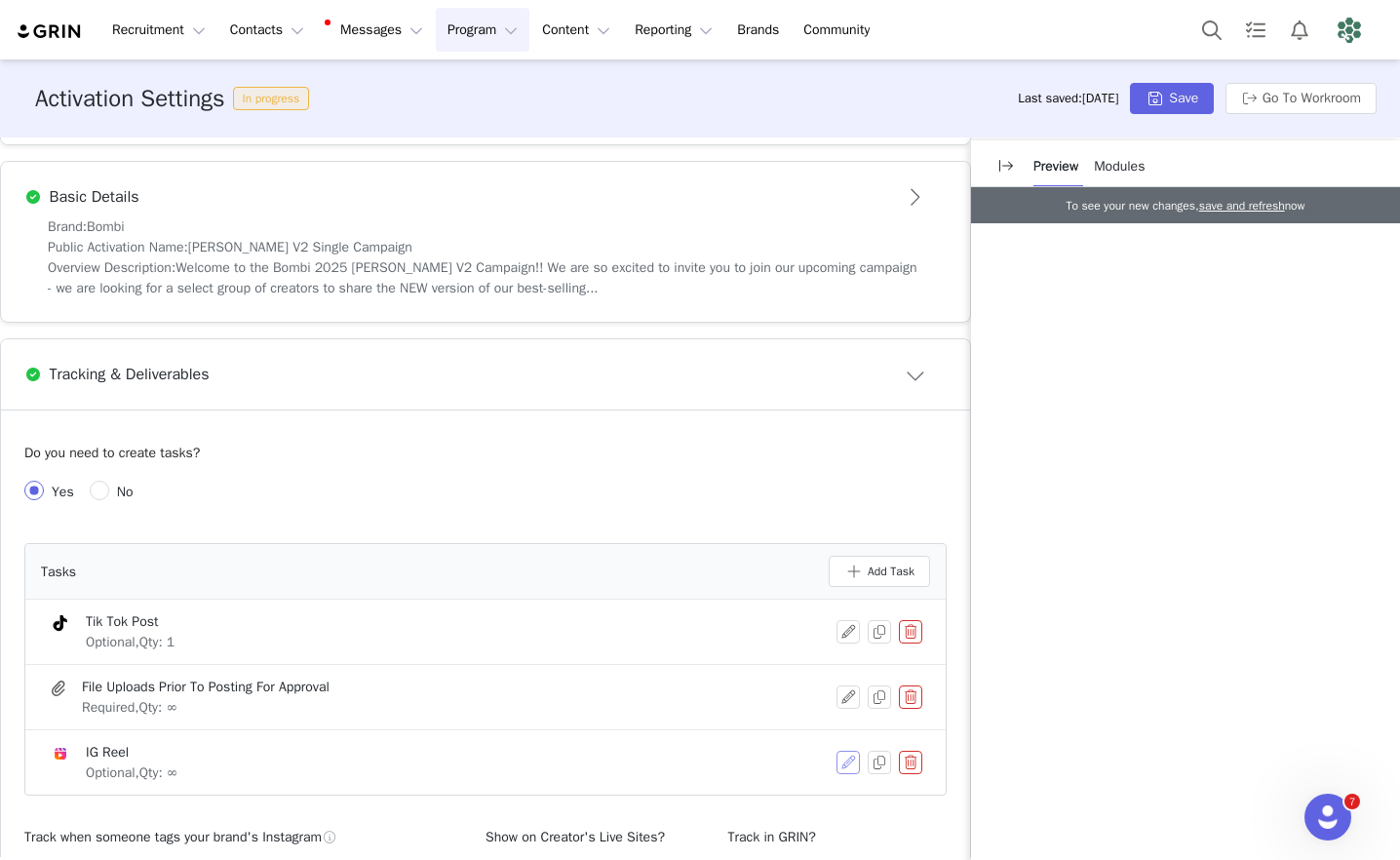 click at bounding box center [848, 762] 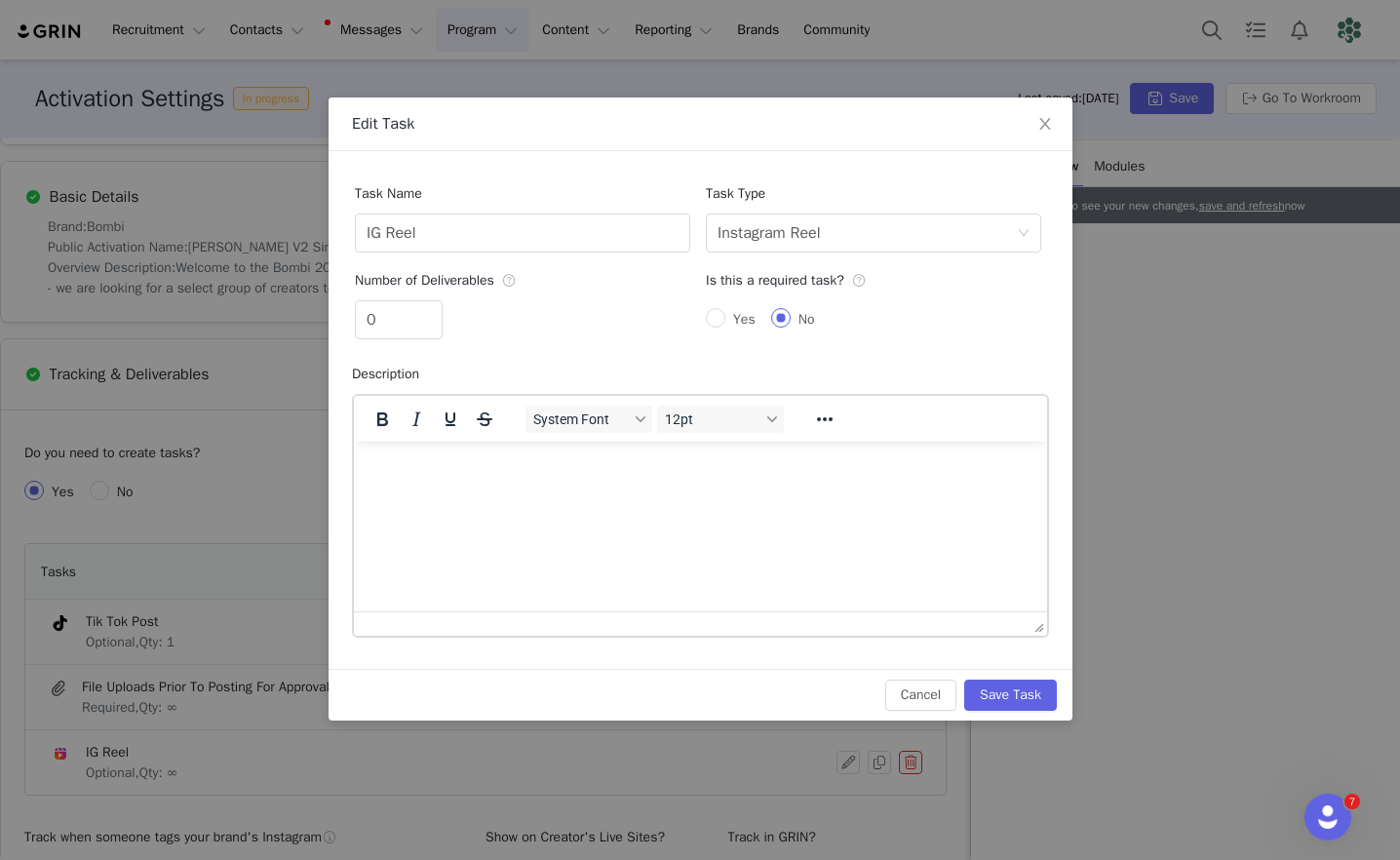 scroll, scrollTop: 0, scrollLeft: 0, axis: both 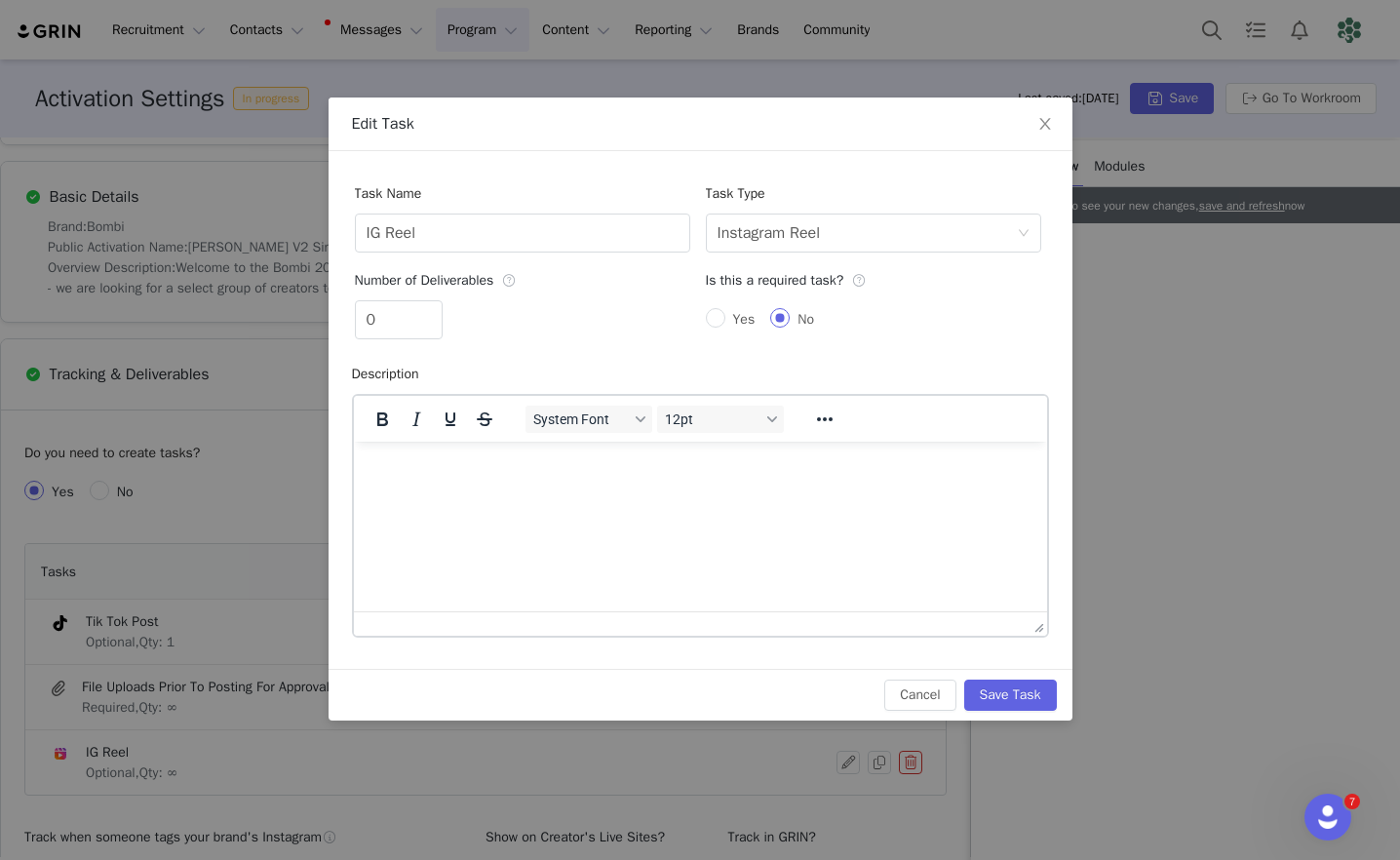 click at bounding box center [699, 468] 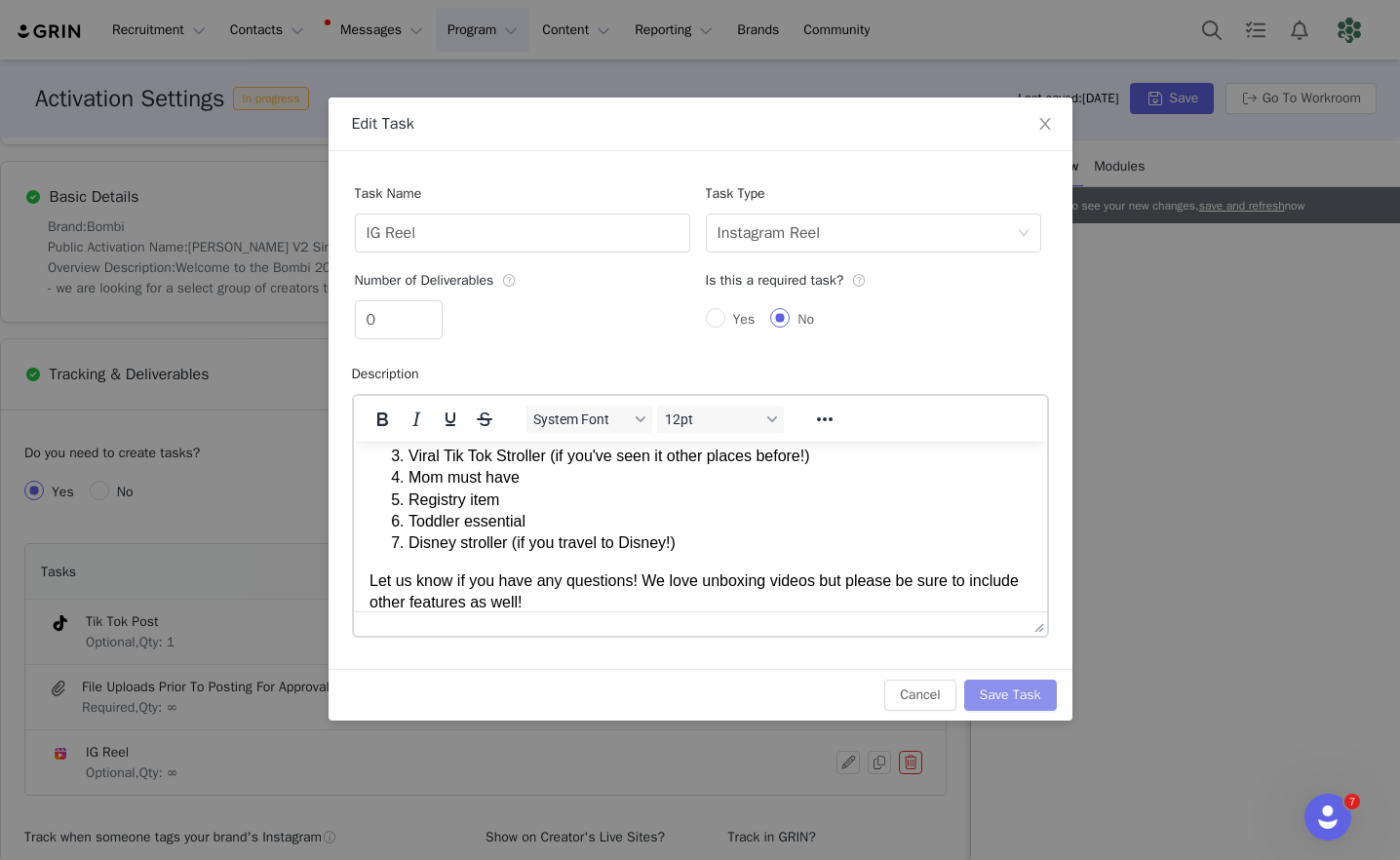 click on "Save Task" at bounding box center [1010, 695] 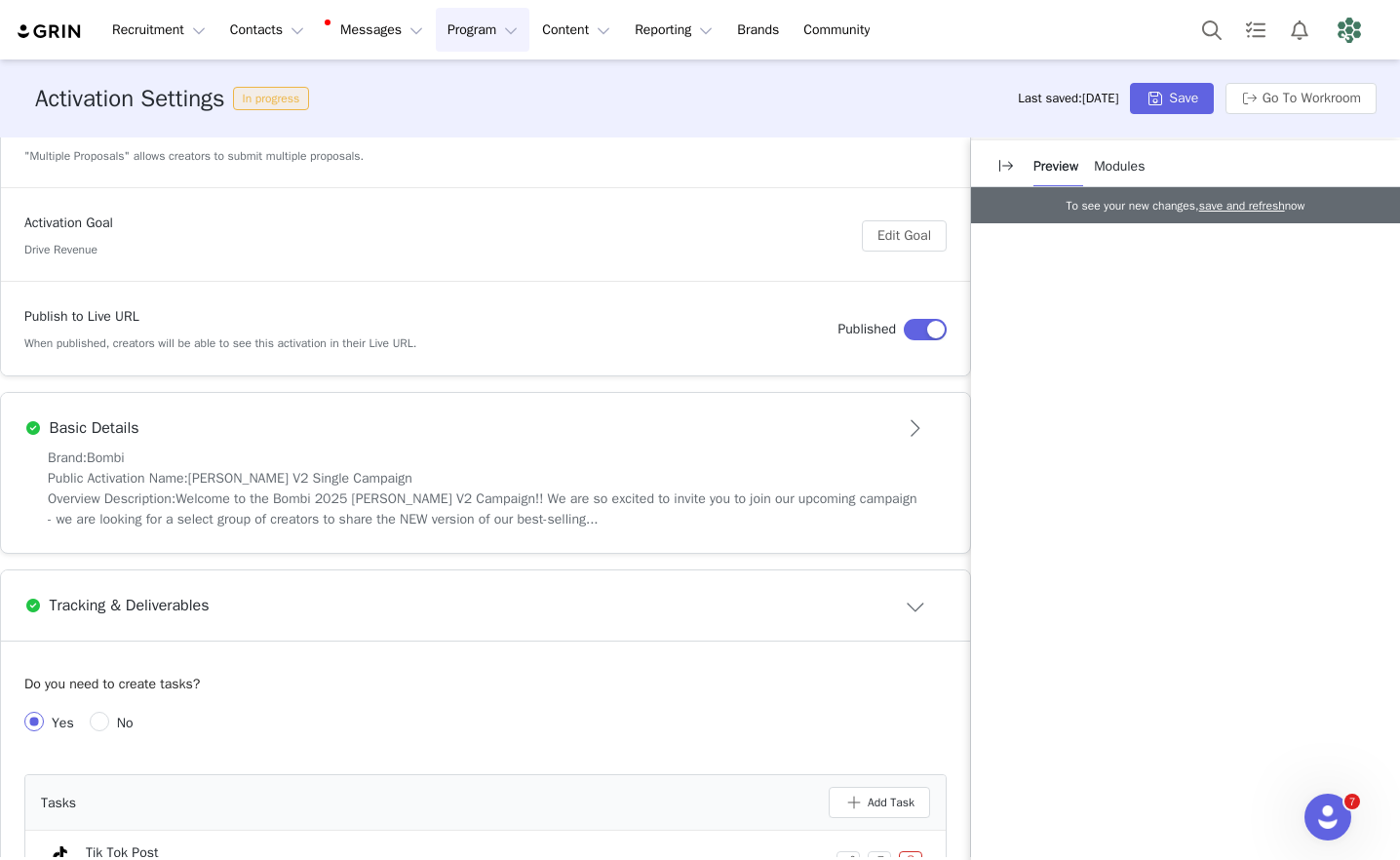 scroll, scrollTop: 202, scrollLeft: 0, axis: vertical 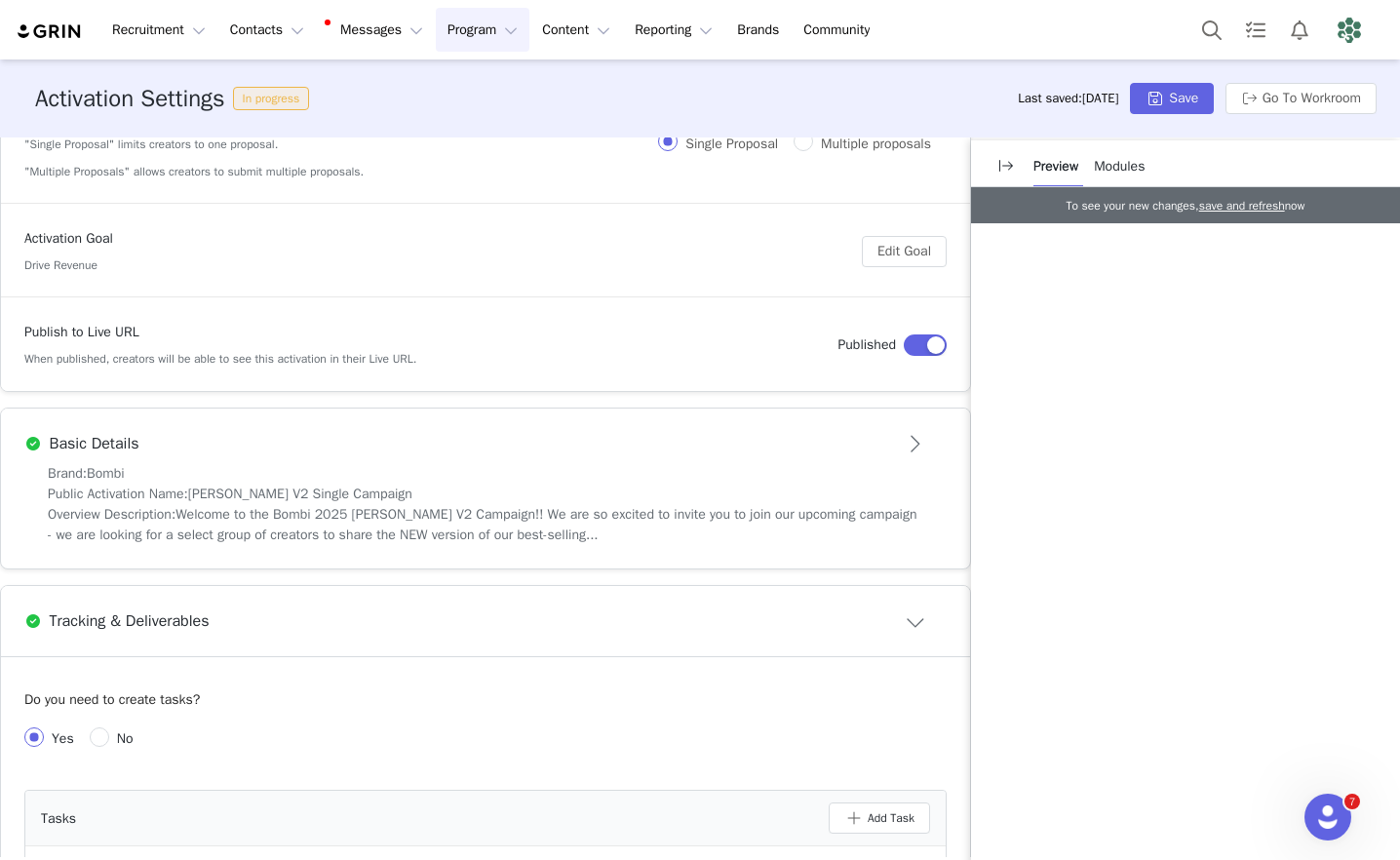 click on "Brand: Bombi" at bounding box center [486, 473] 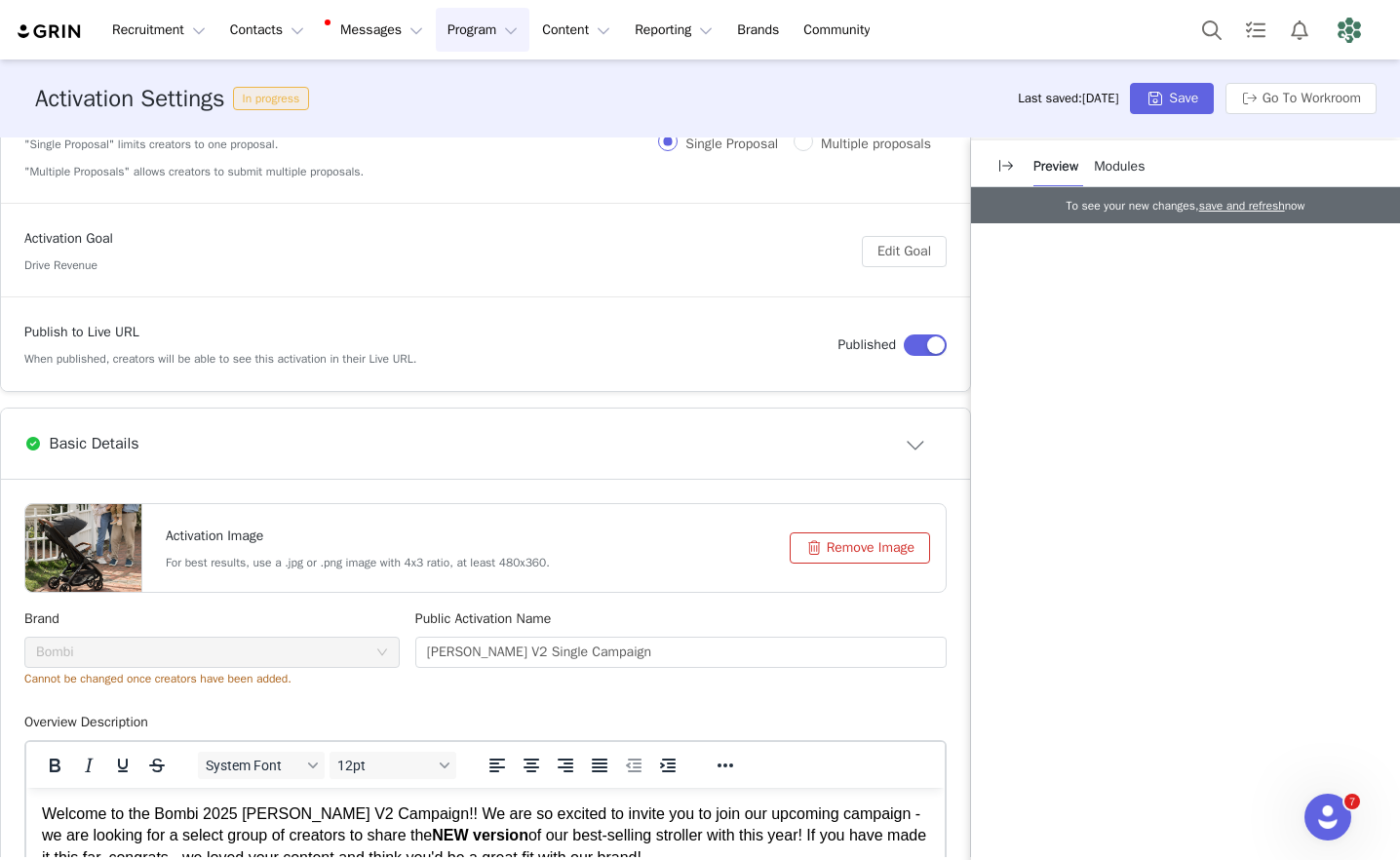 scroll, scrollTop: 0, scrollLeft: 0, axis: both 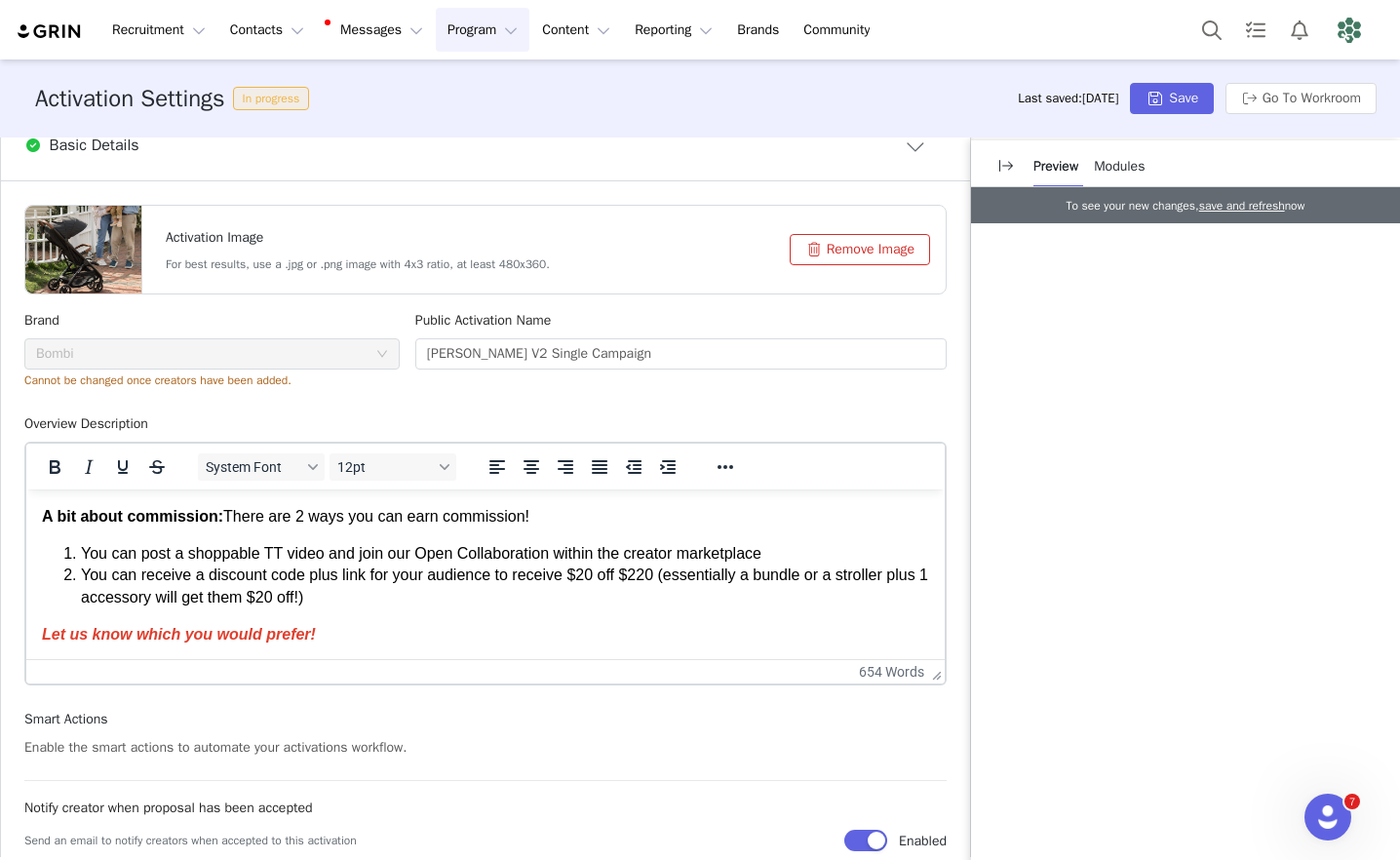 click on "You can receive a discount code plus link for your audience to receive $20 off $220 (essentially a bundle or a stroller plus 1 accessory will get them $20 off!)" at bounding box center (505, 586) 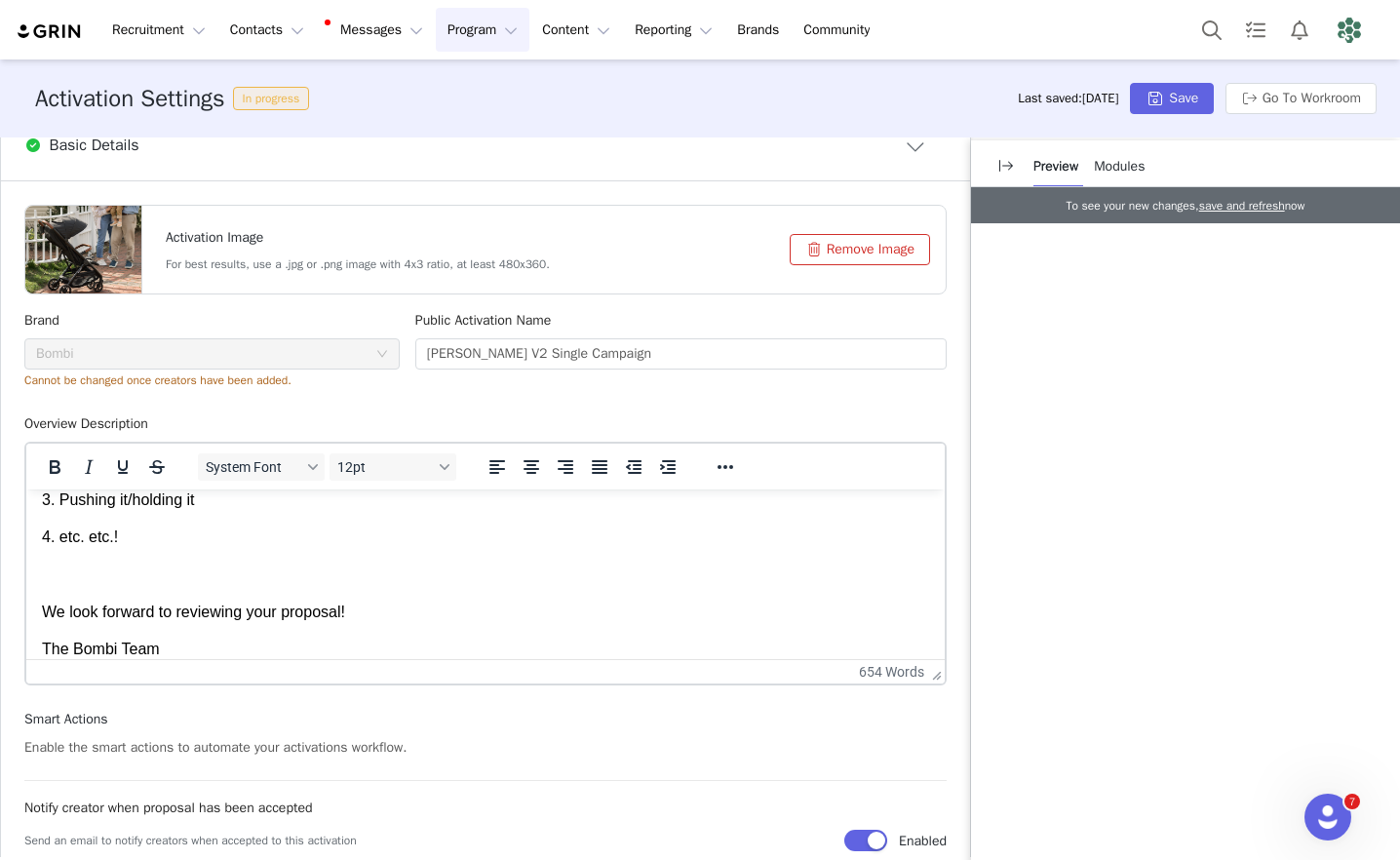 scroll, scrollTop: 1066, scrollLeft: 0, axis: vertical 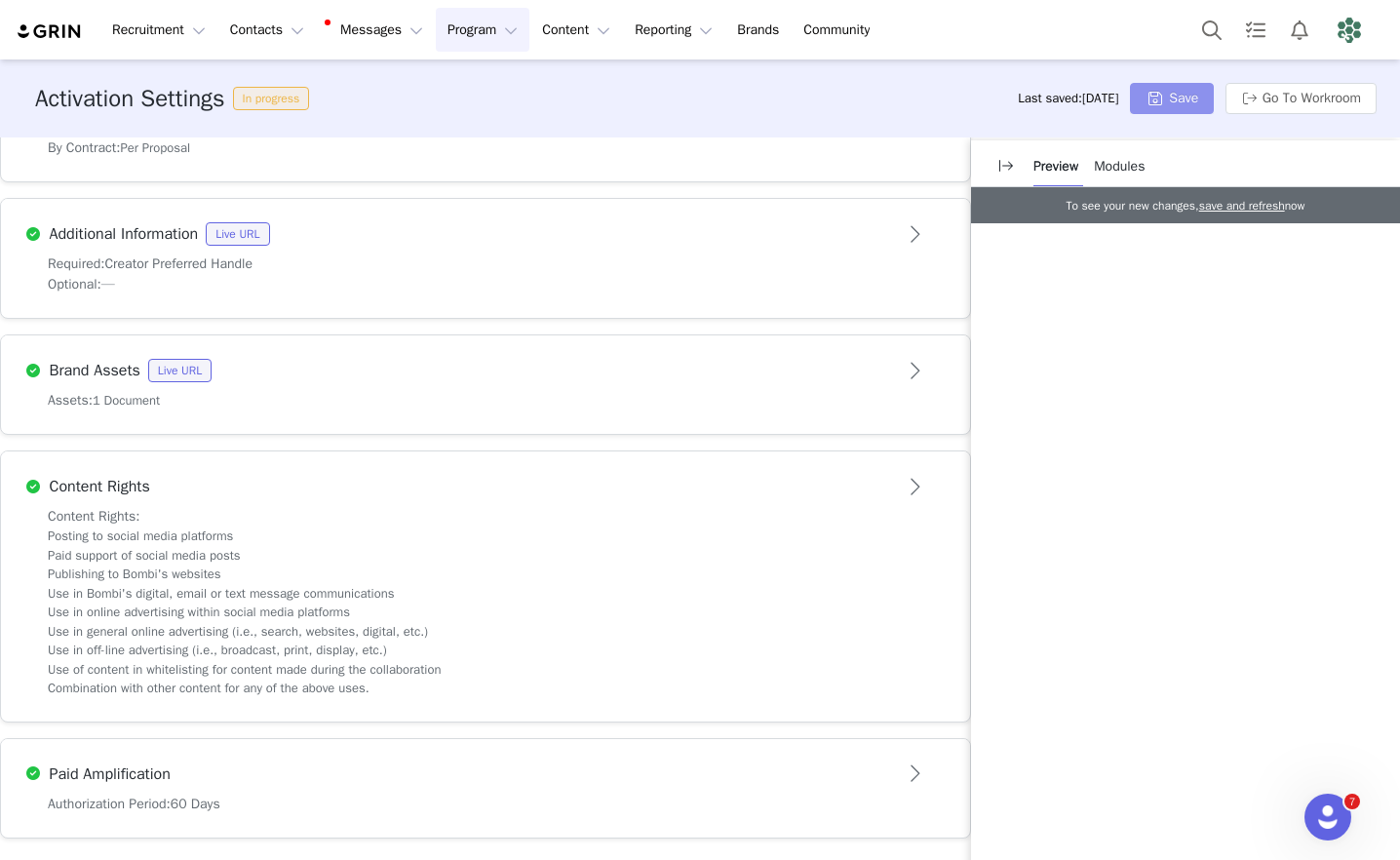 click on "Save" at bounding box center (1172, 98) 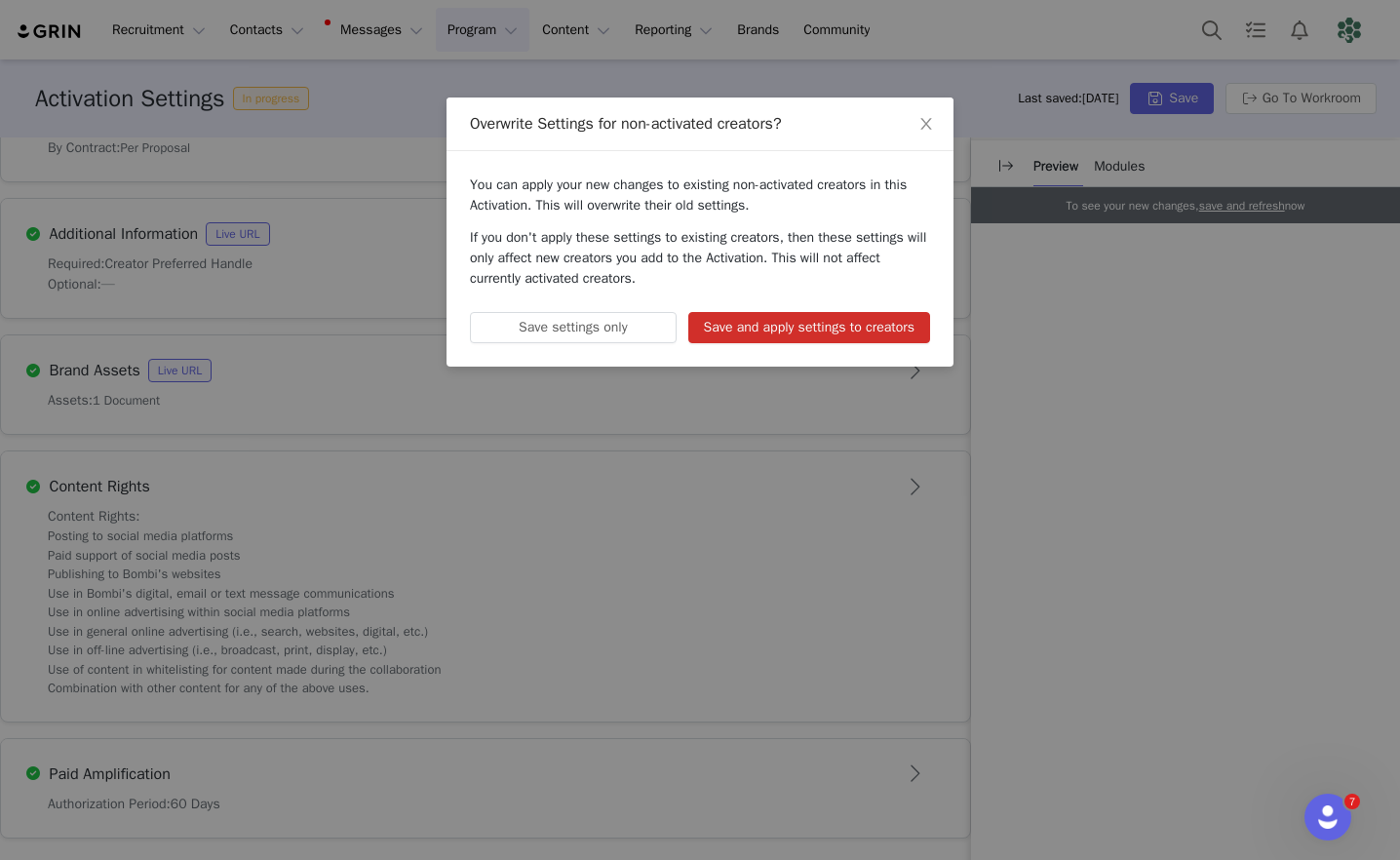 click on "Save and apply settings to creators" at bounding box center [809, 328] 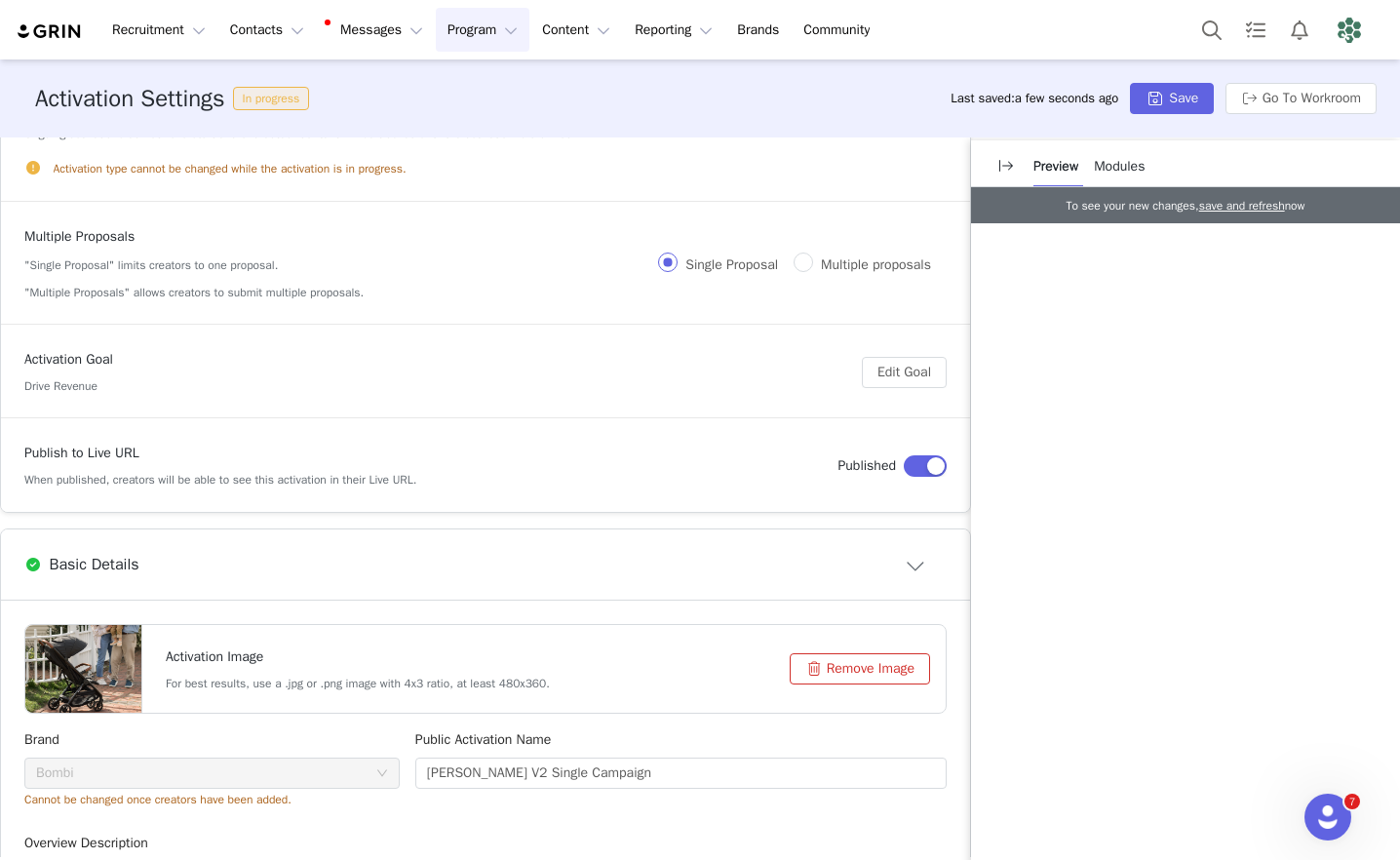 scroll, scrollTop: 0, scrollLeft: 0, axis: both 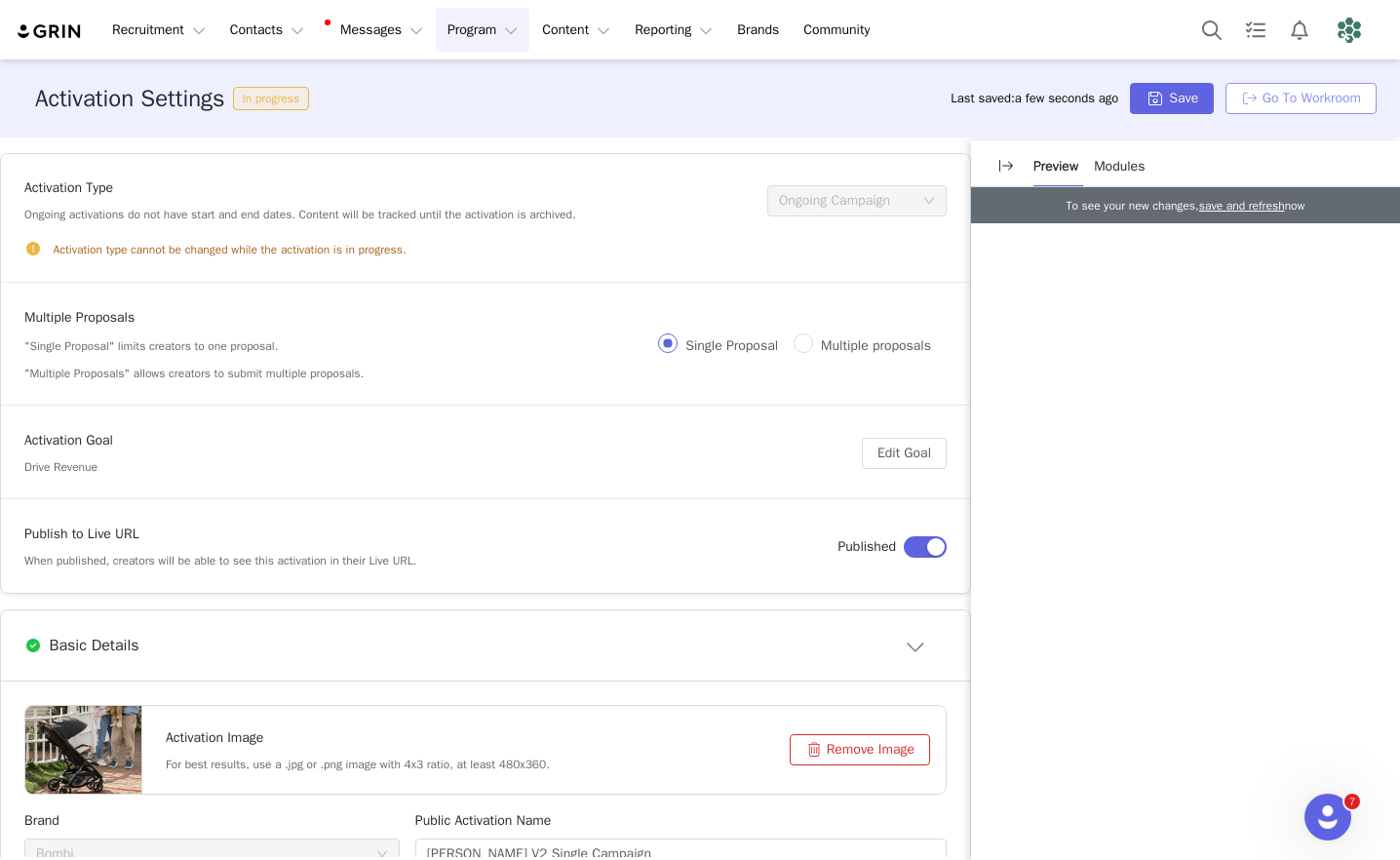 click on "Go To Workroom" at bounding box center [1301, 98] 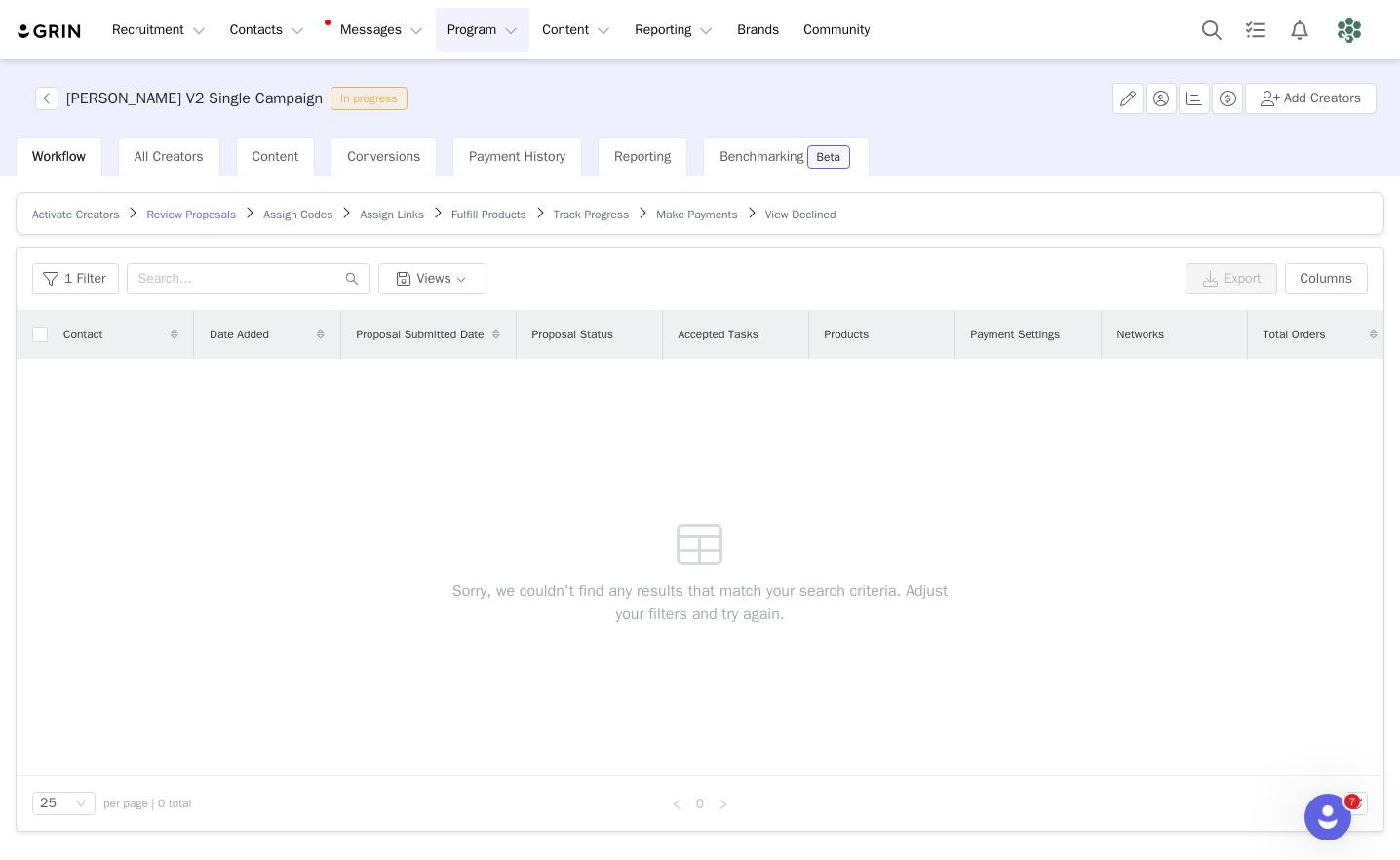 click on "Activate Creators Review Proposals Assign Codes Assign Links Fulfill Products Track Progress Make Payments View Declined" at bounding box center (700, 214) 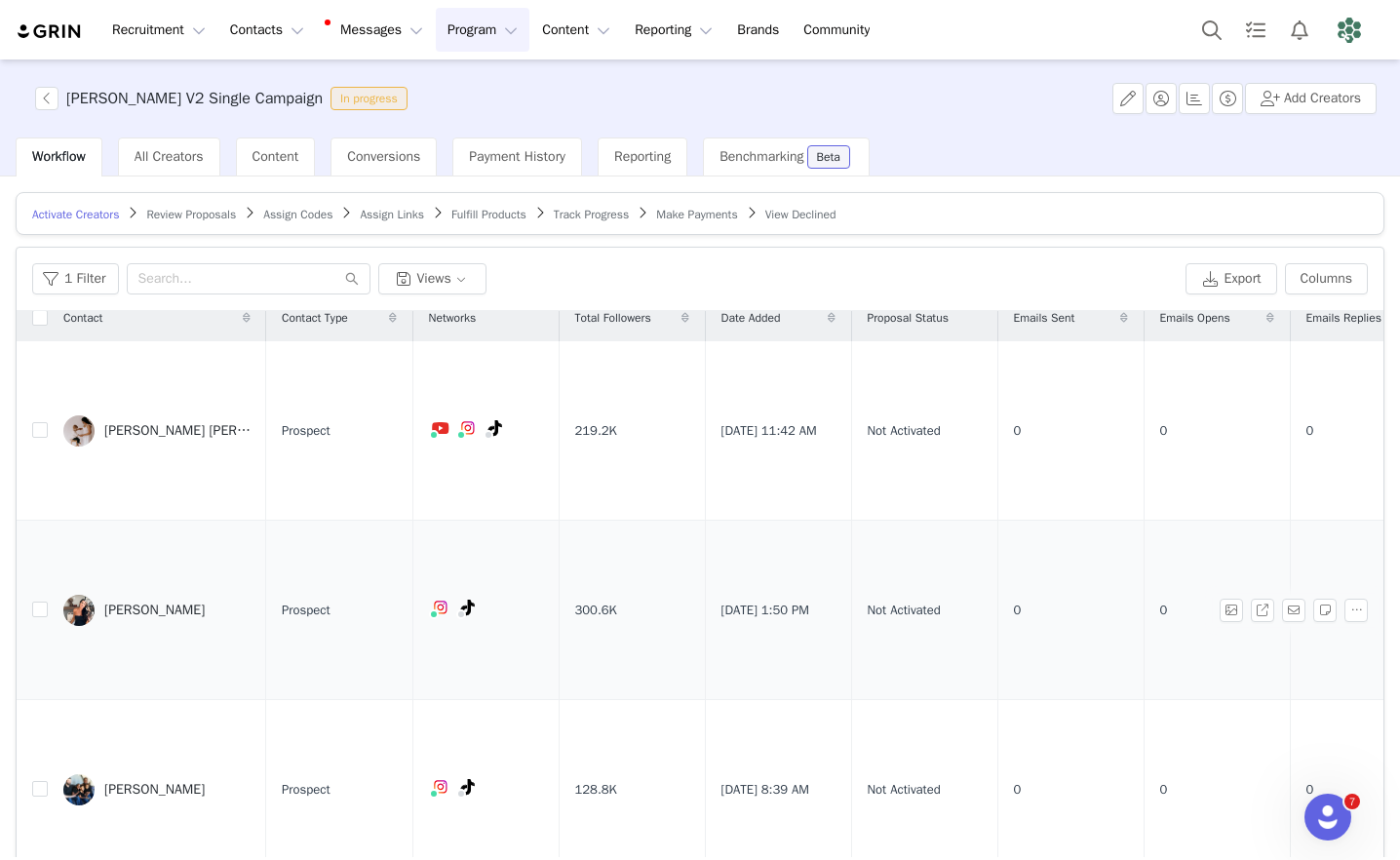 scroll, scrollTop: 24, scrollLeft: 0, axis: vertical 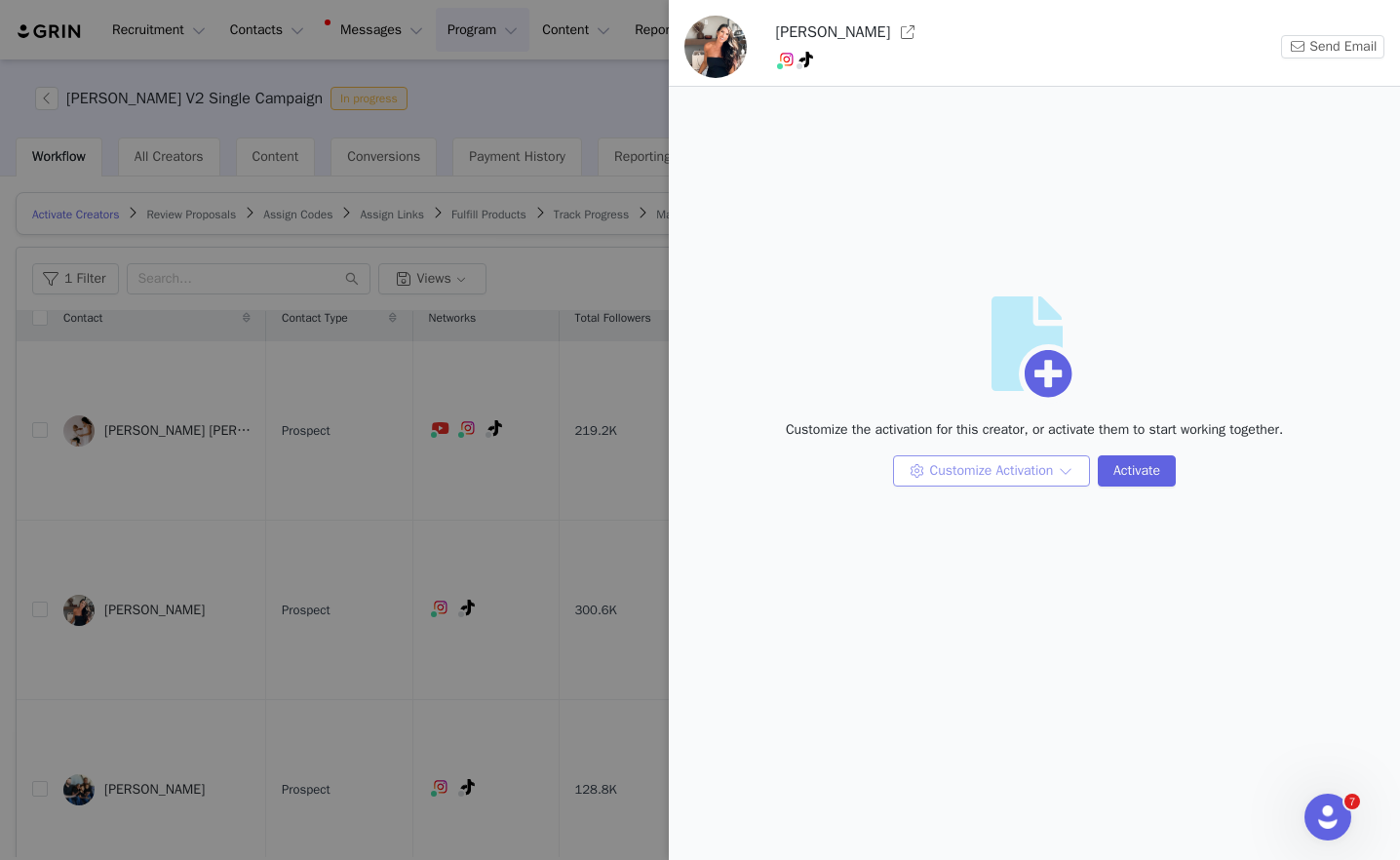 click on "Customize Activation" at bounding box center [992, 471] 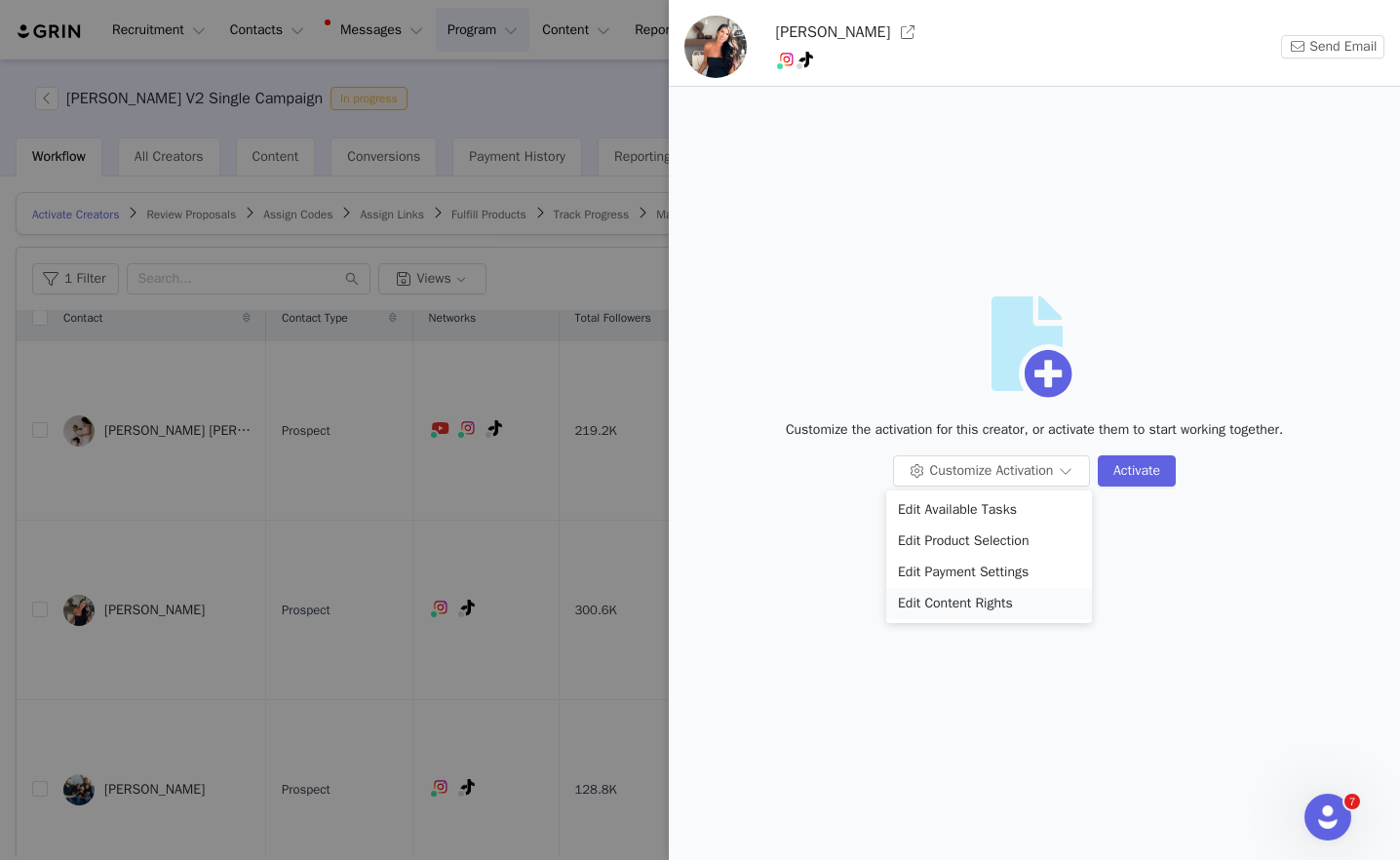 click on "Edit Content Rights" at bounding box center (989, 604) 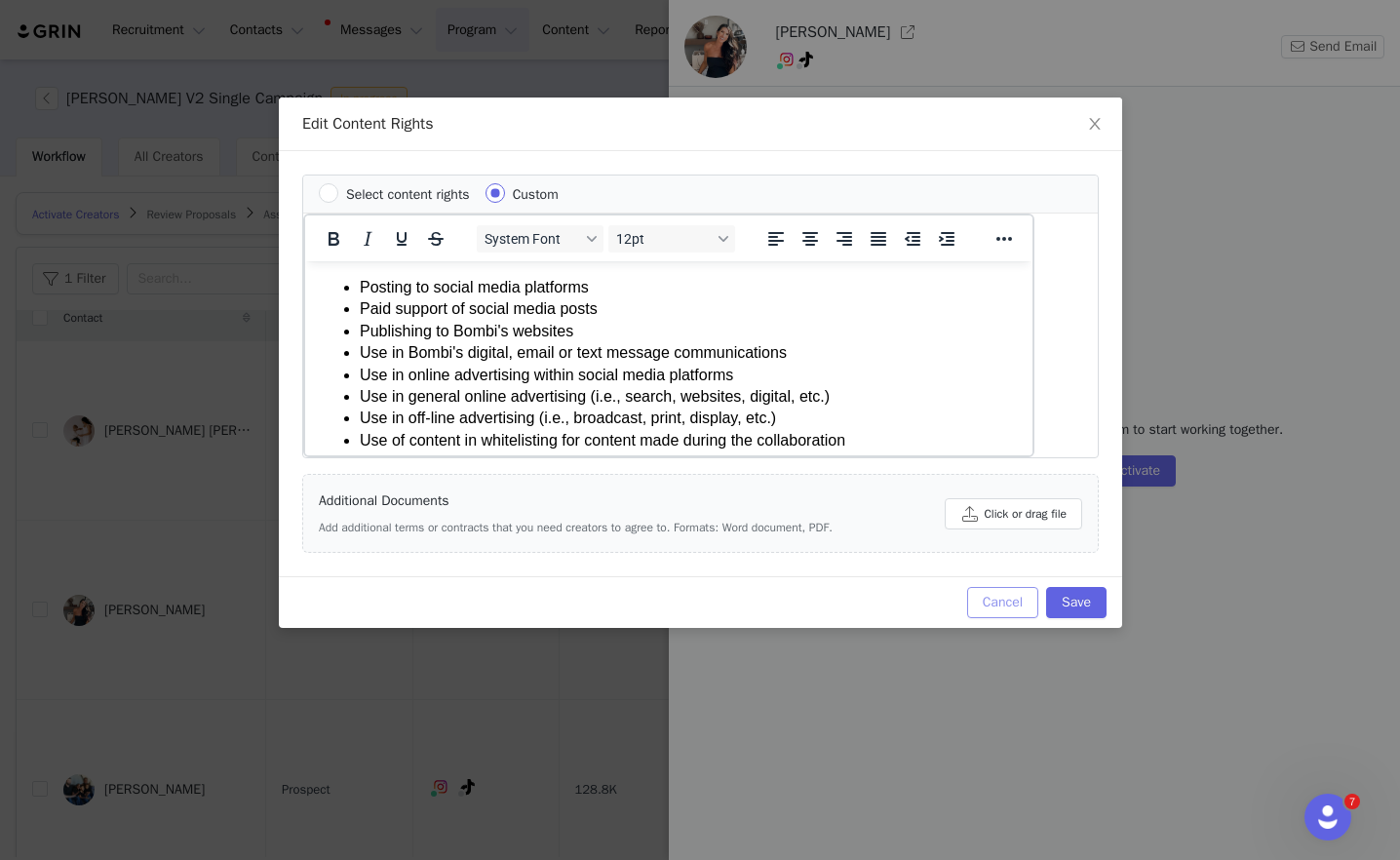 scroll, scrollTop: 0, scrollLeft: 0, axis: both 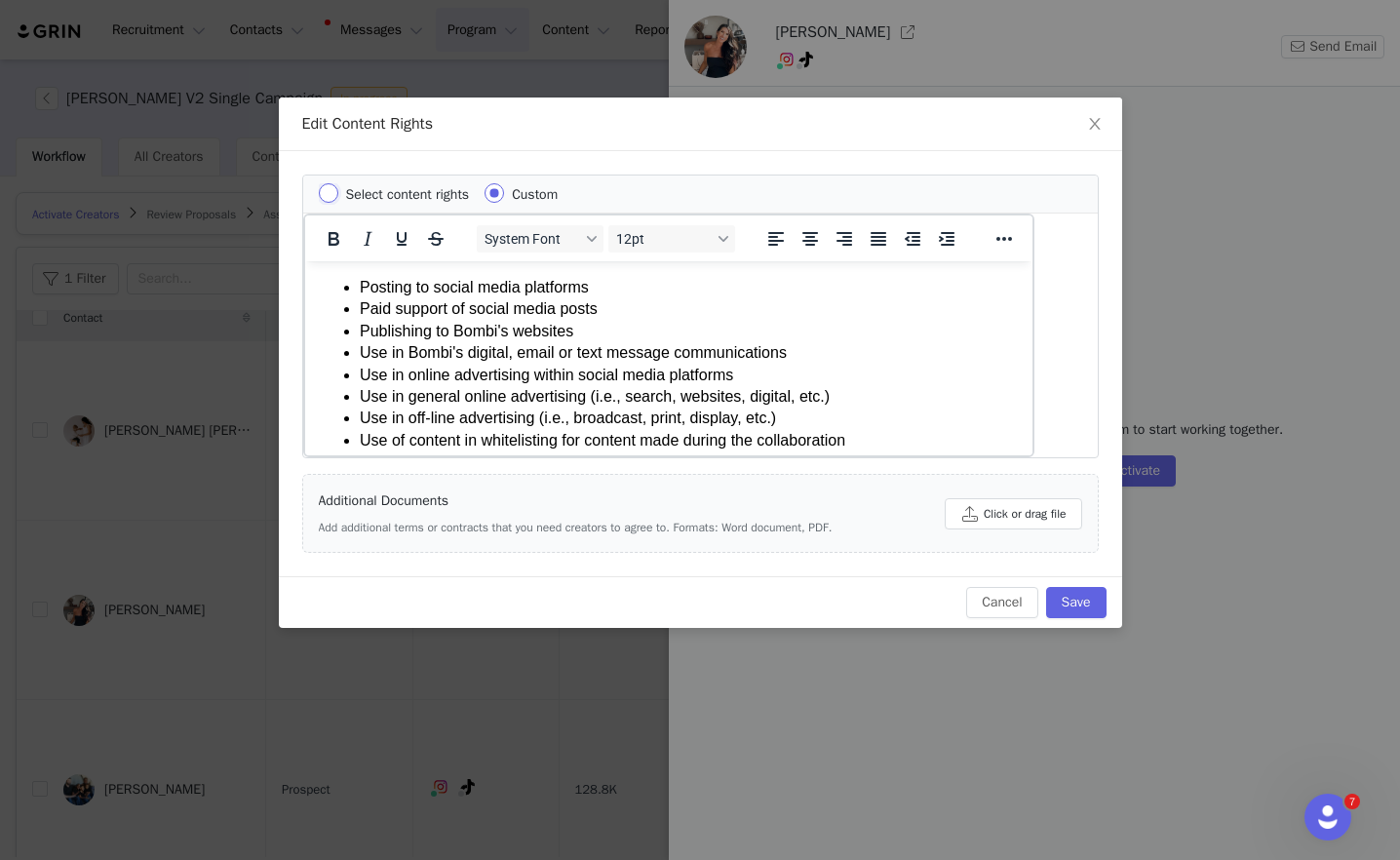 click on "Select content rights" at bounding box center [329, 193] 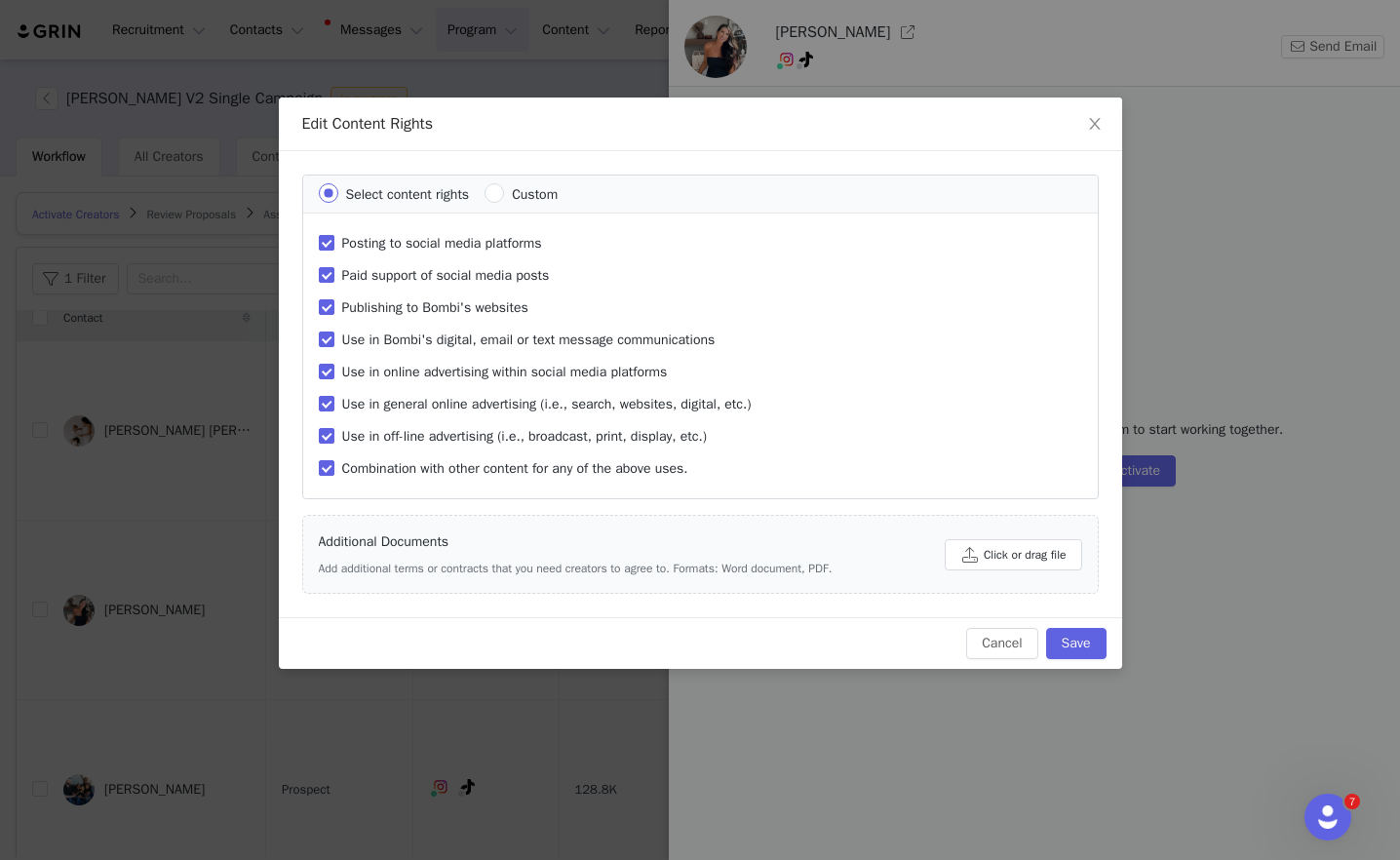 click on "Posting to social media platforms" at bounding box center [327, 243] 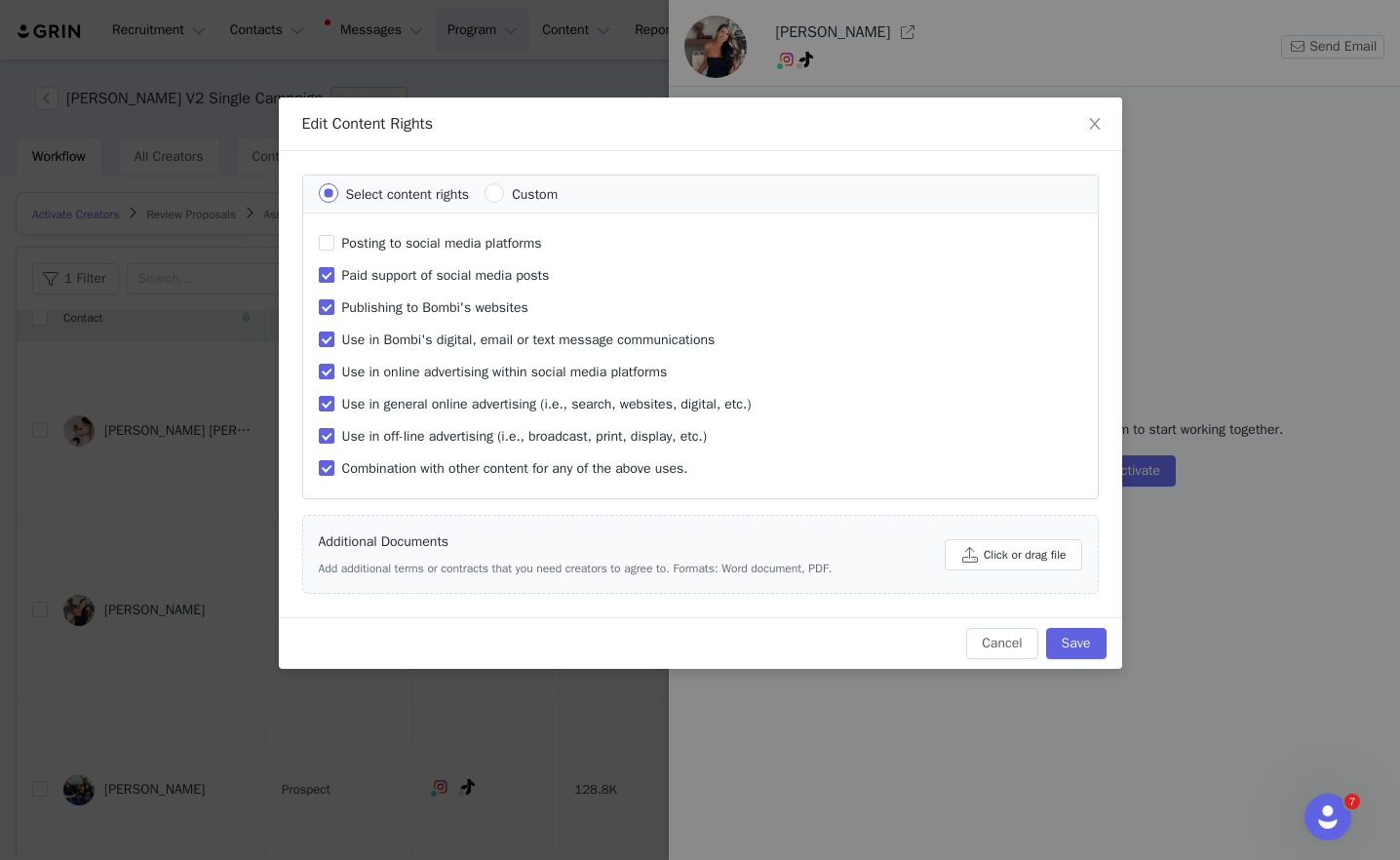 click on "Paid support of social media posts" at bounding box center (327, 275) 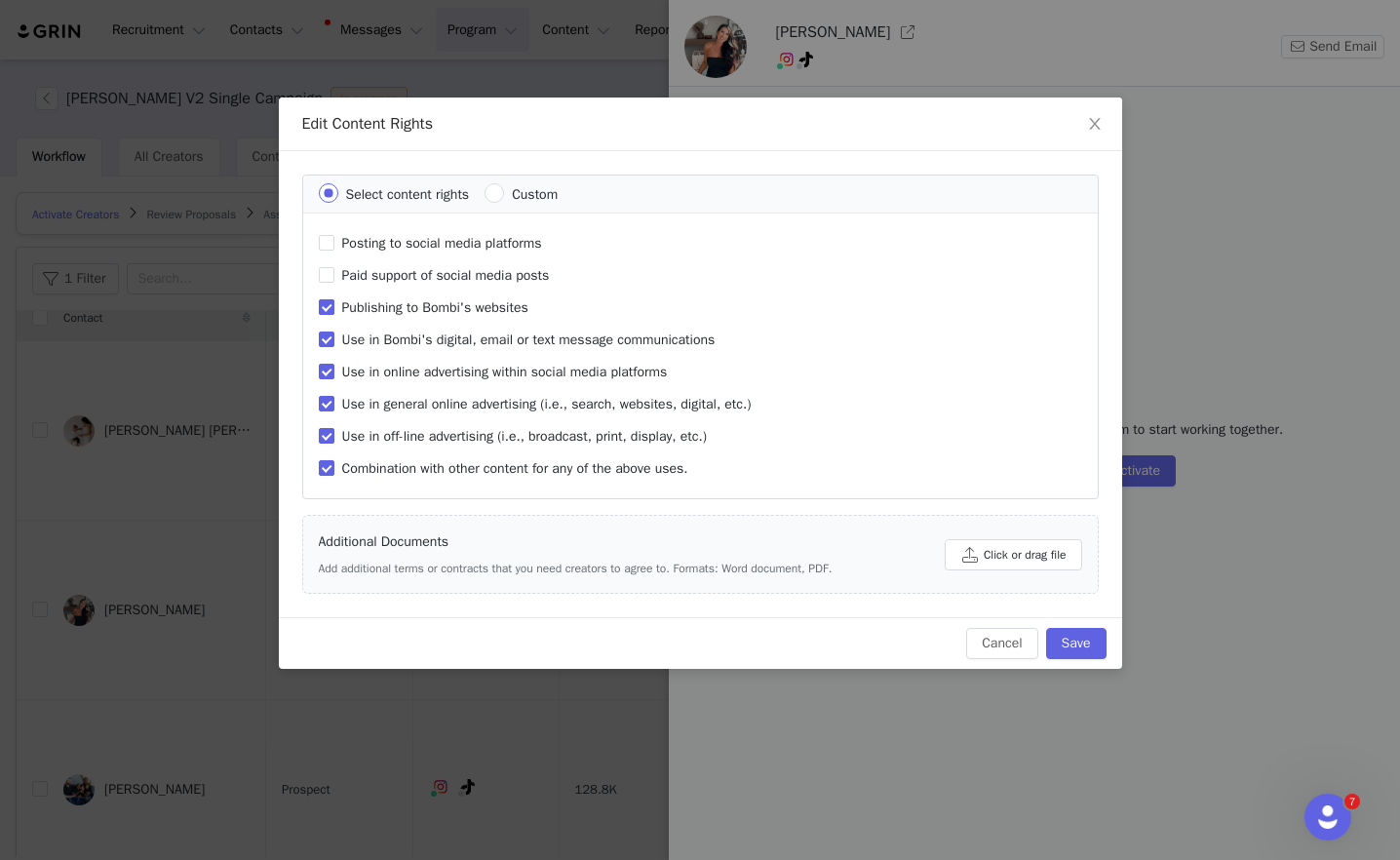 click on "Publishing to Bombi's websites" at bounding box center (327, 307) 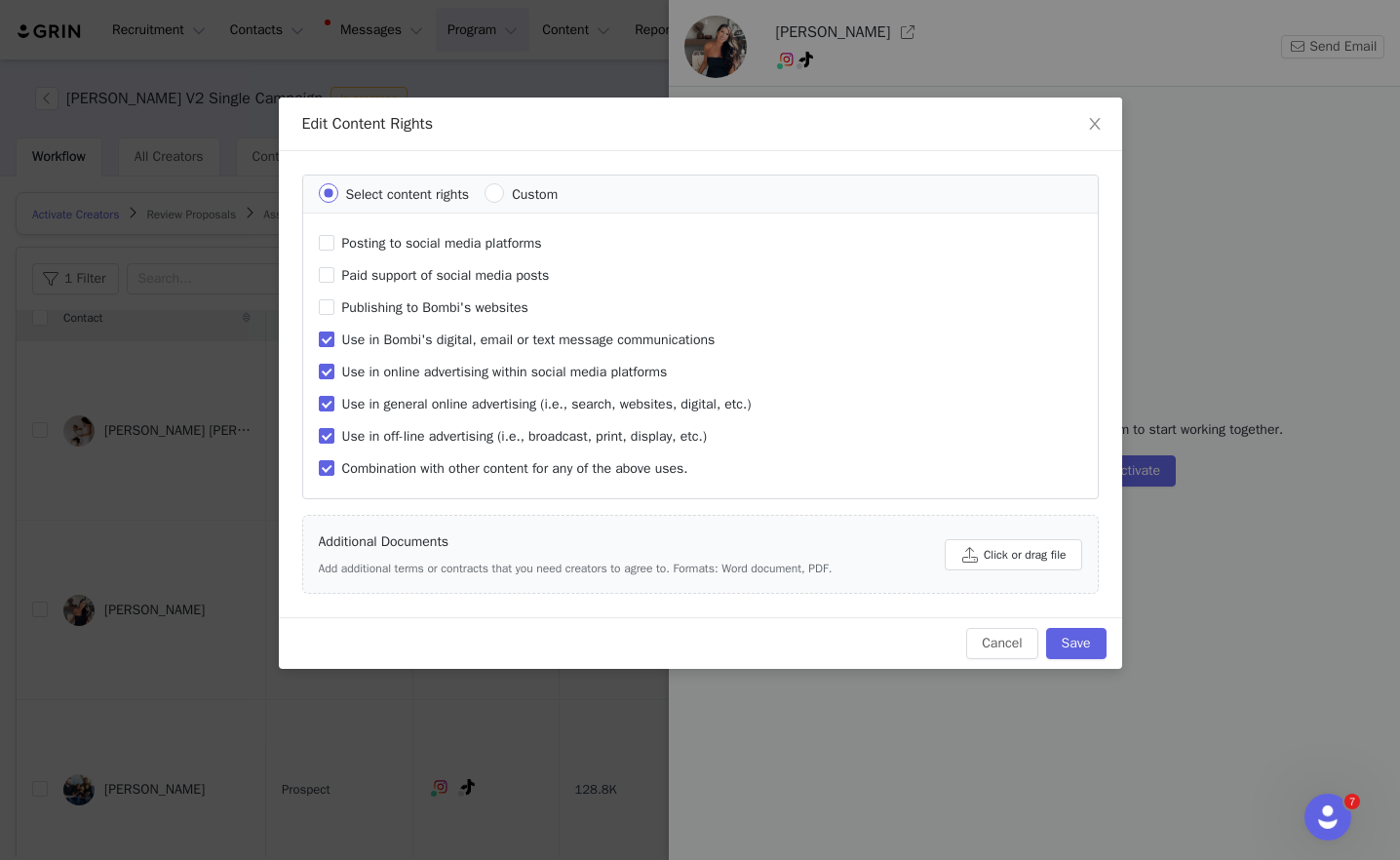 click on "Use in Bombi's digital, email or text message communications" at bounding box center (327, 339) 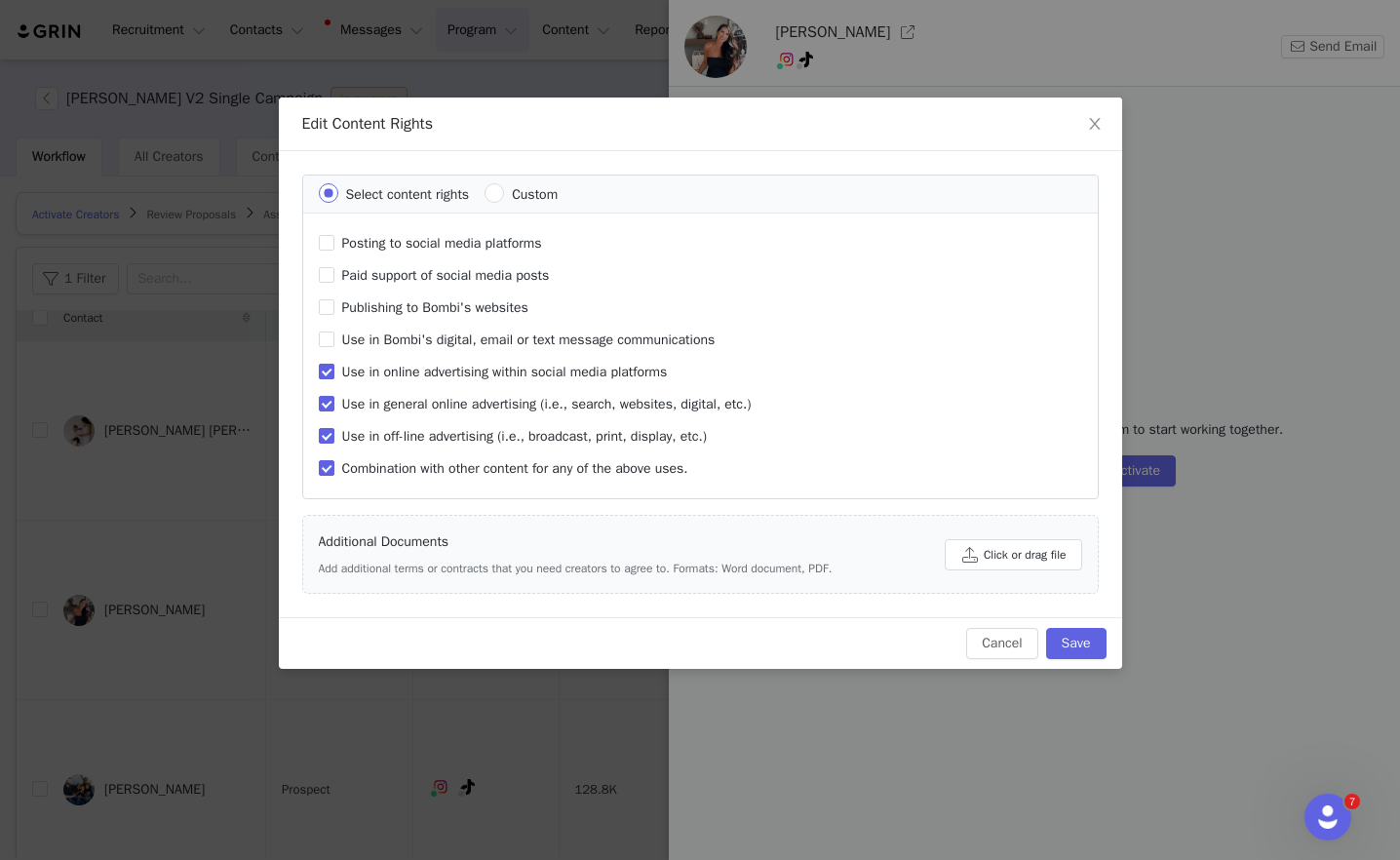 click on "Use in online advertising within social media platforms" at bounding box center [327, 371] 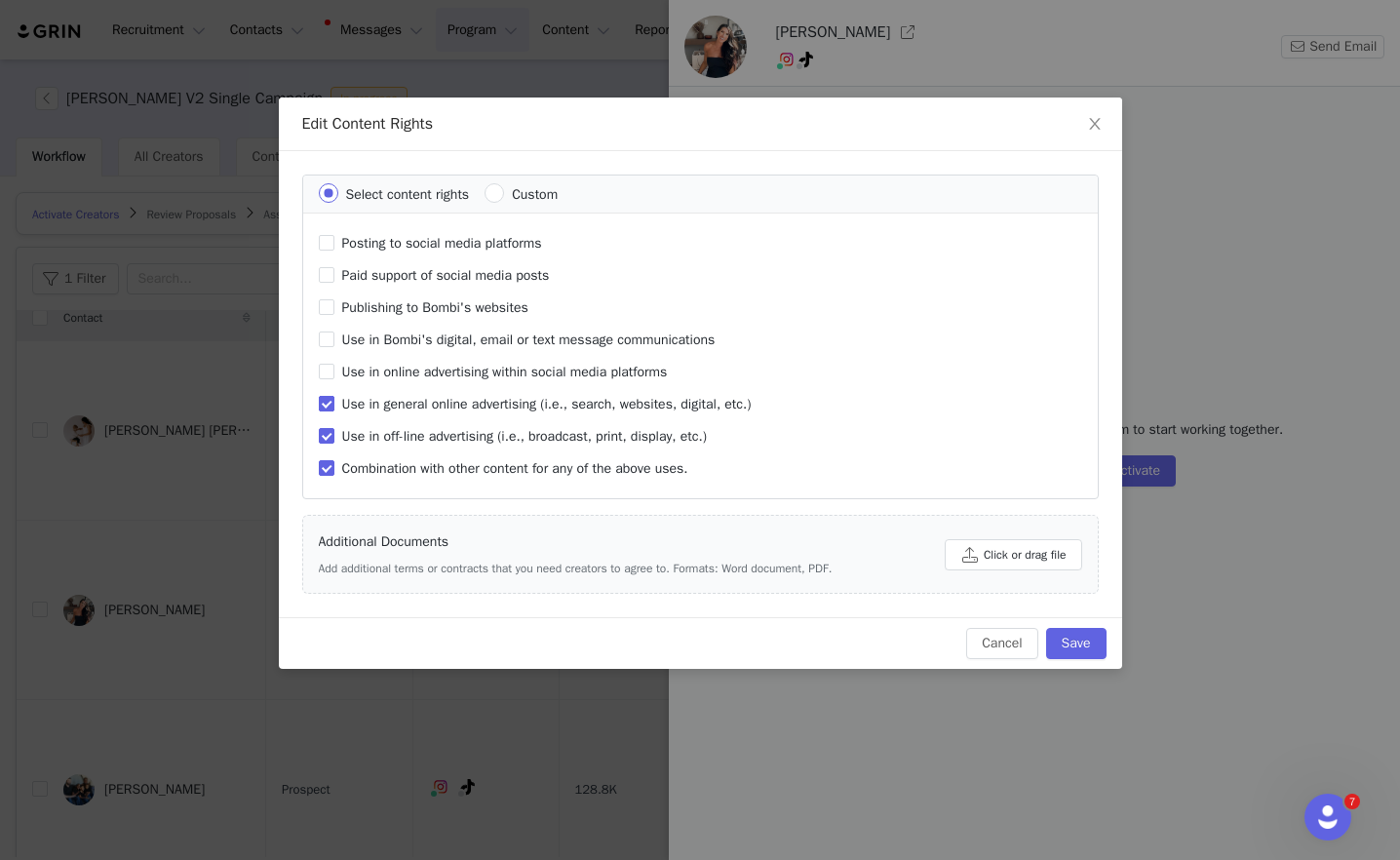 click on "Use in general online advertising (i.e., search, websites, digital, etc.)" at bounding box center [327, 404] 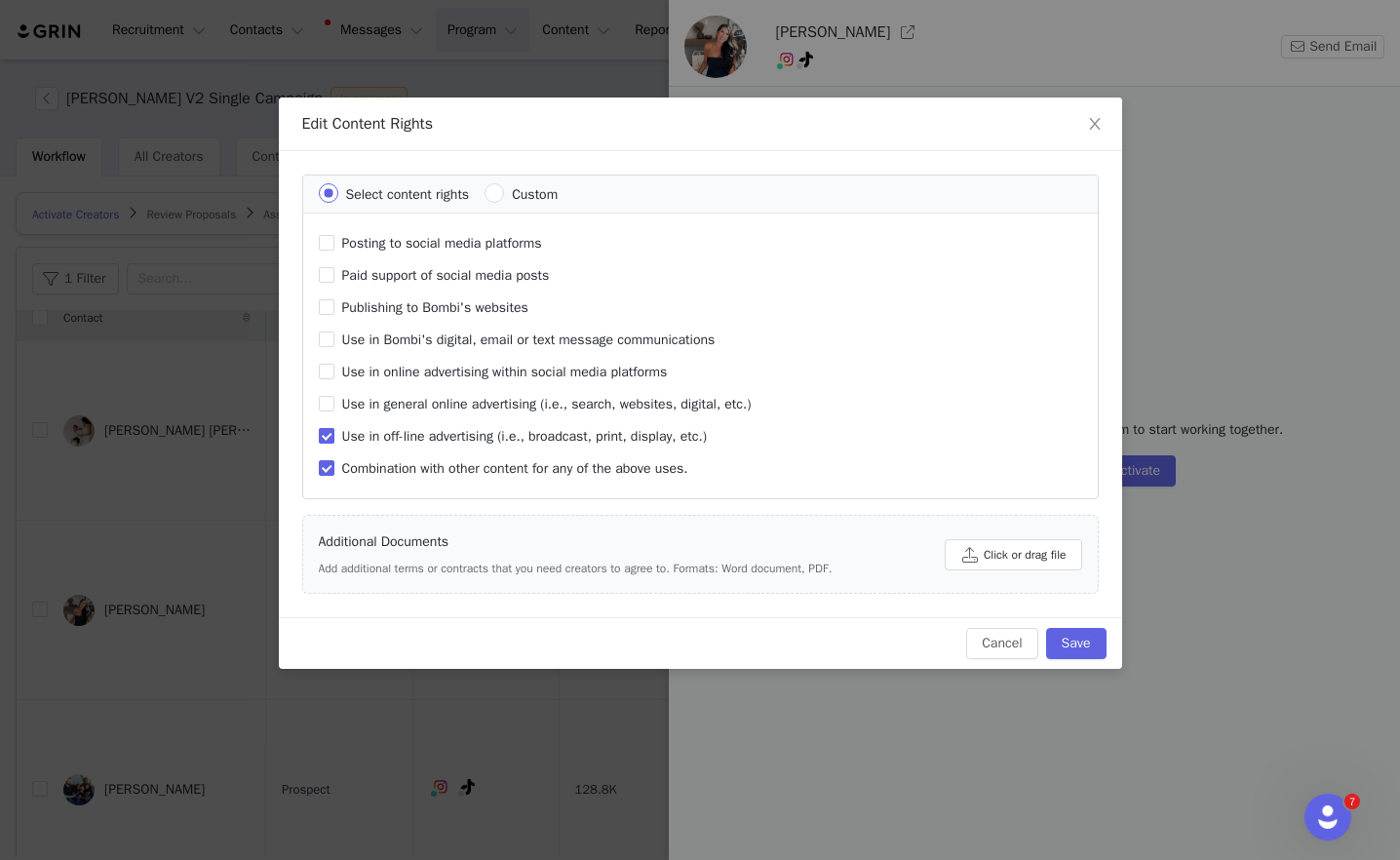 click on "Use in off-line advertising (i.e., broadcast, print, display, etc.)" at bounding box center [327, 436] 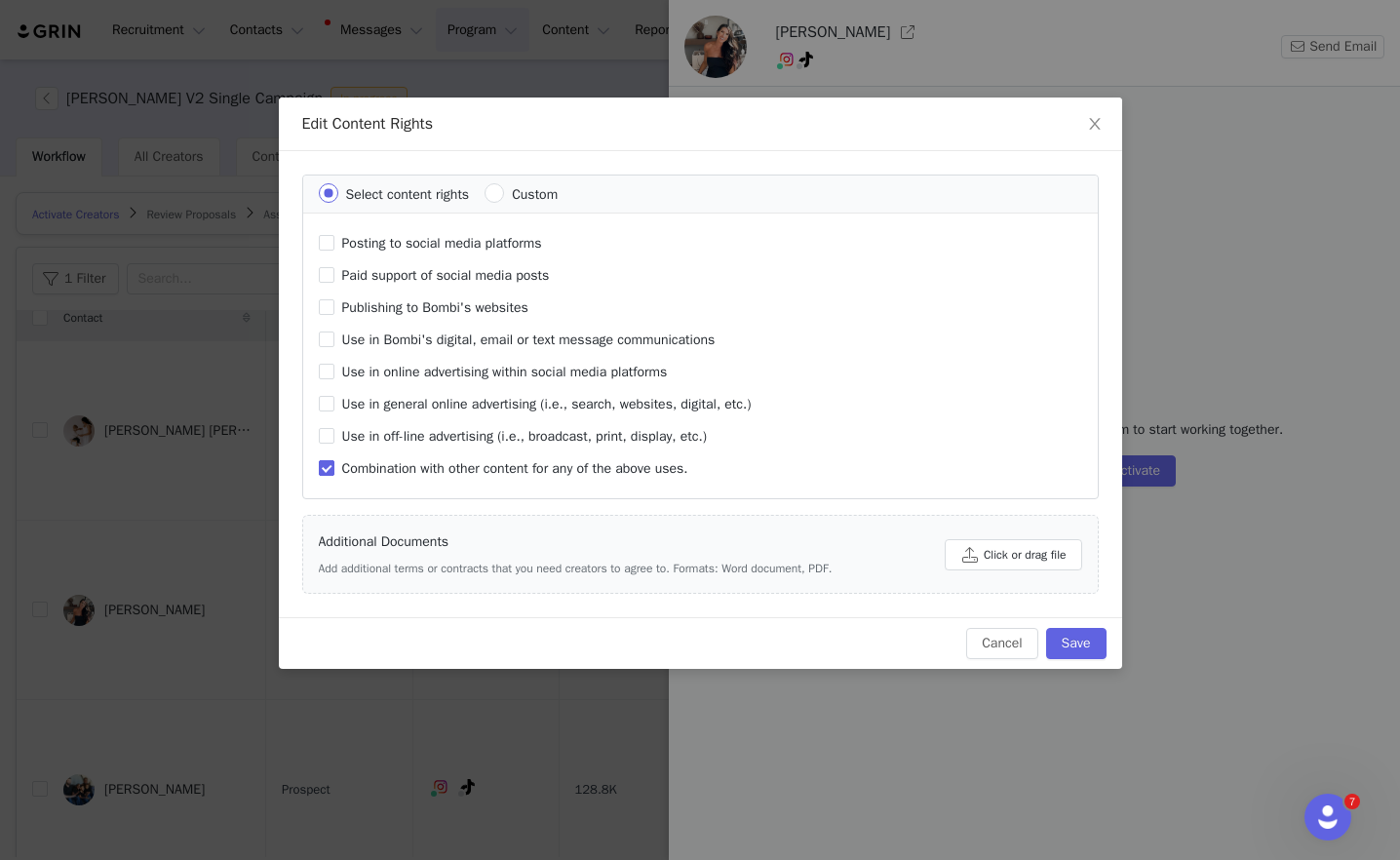 click on "Combination with other content for any of the above uses." at bounding box center (327, 468) 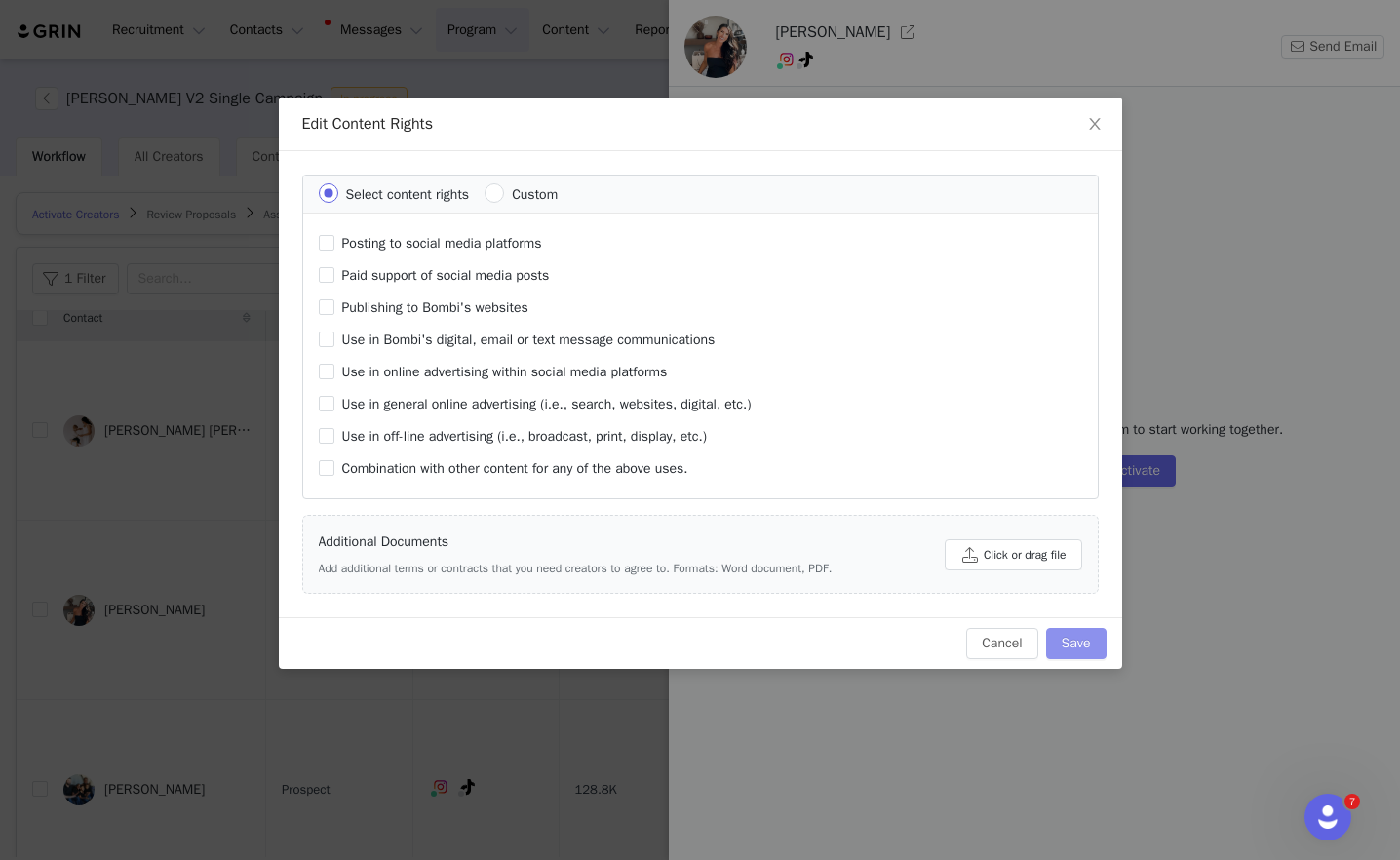 click on "Save" at bounding box center [1076, 644] 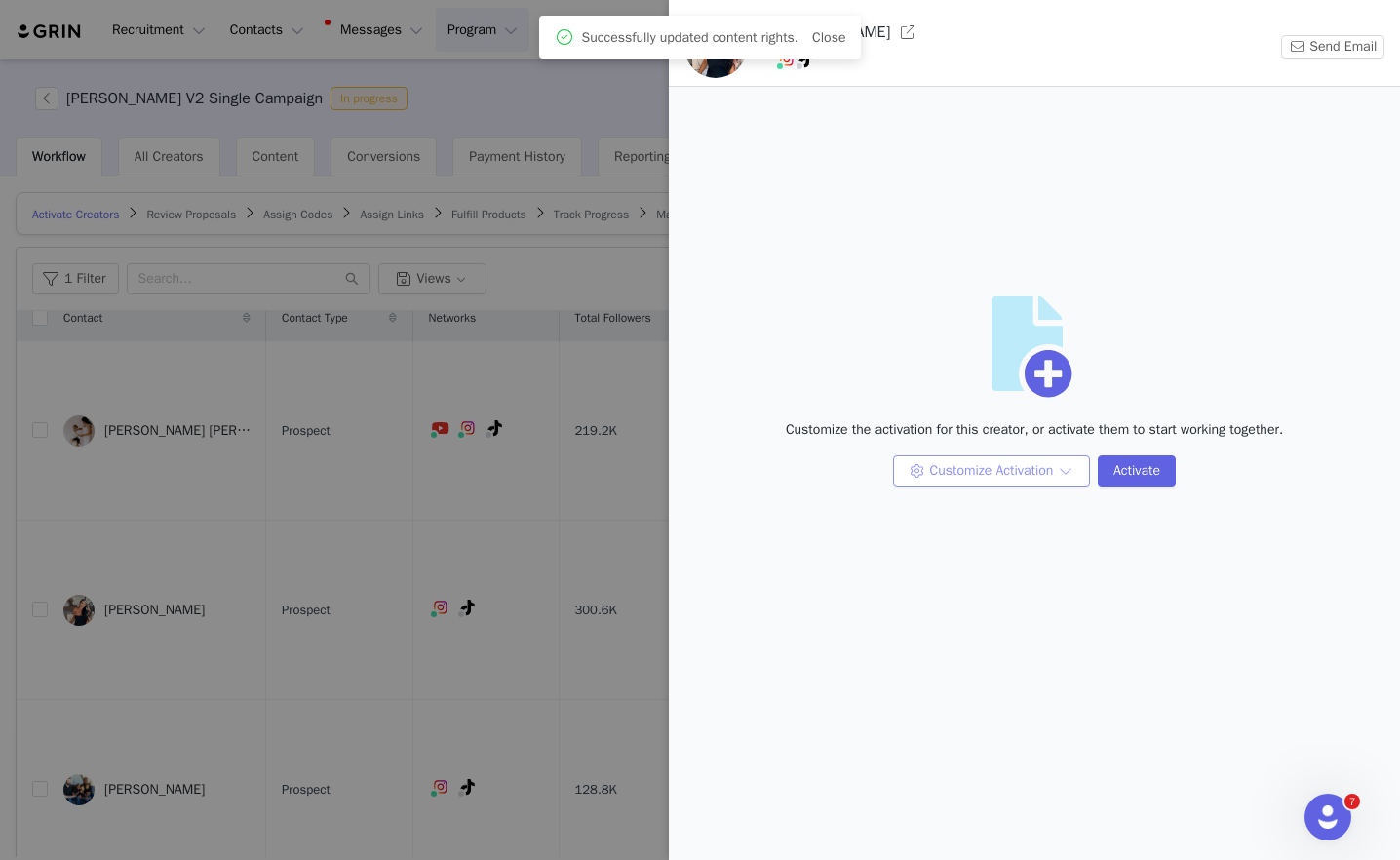 click on "Customize Activation" at bounding box center (992, 471) 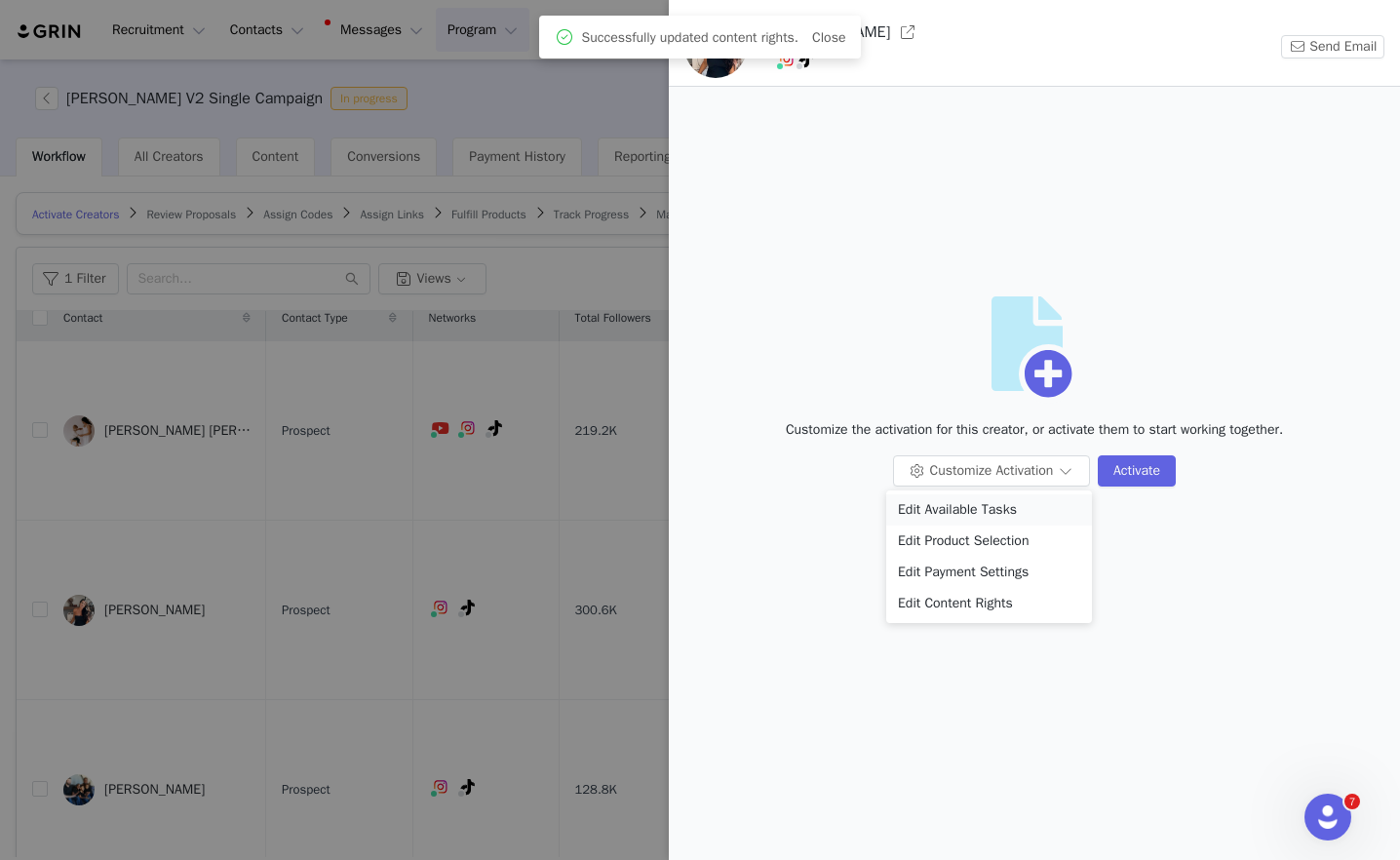 click on "Edit Available Tasks" at bounding box center (989, 510) 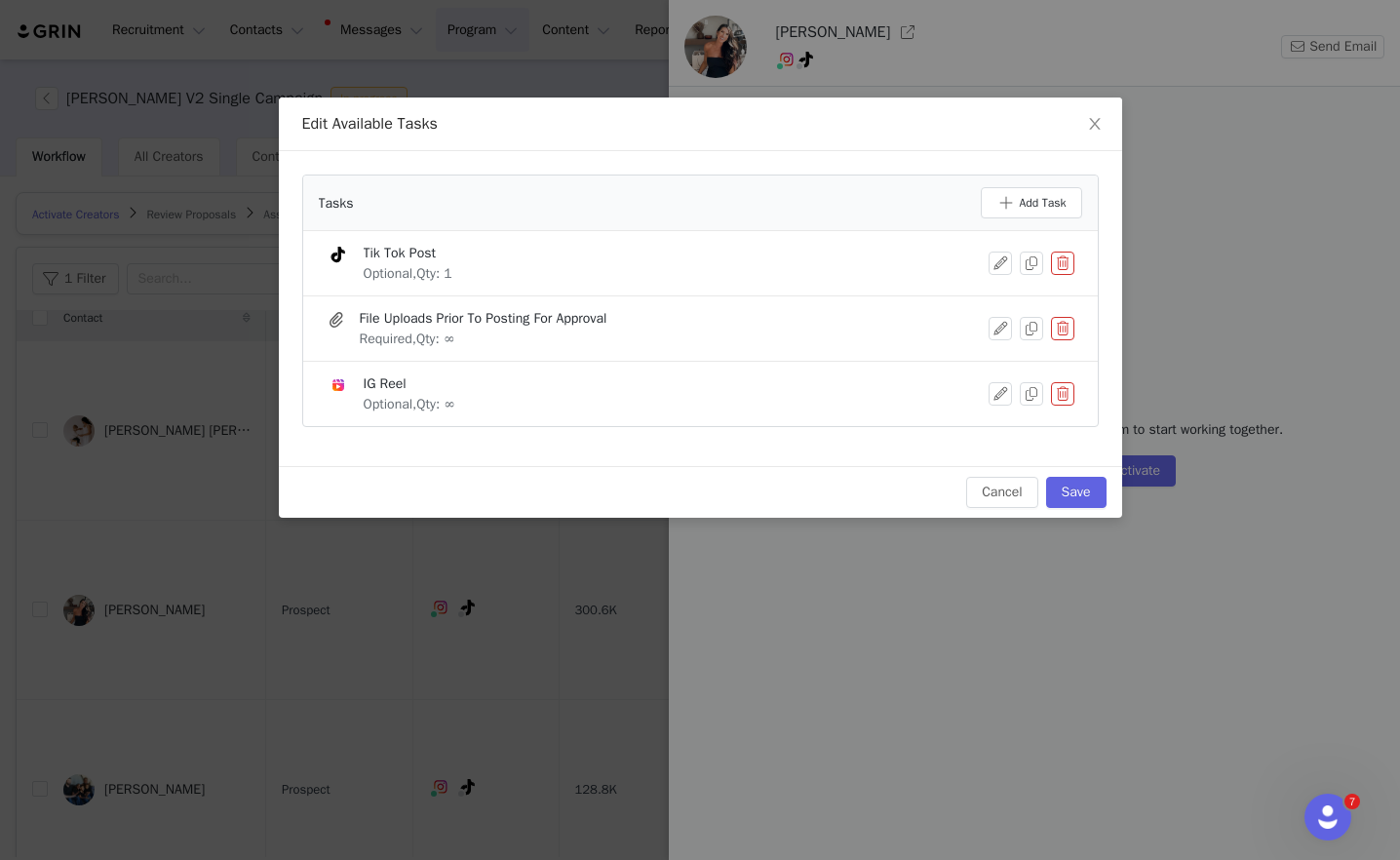 click at bounding box center [1063, 263] 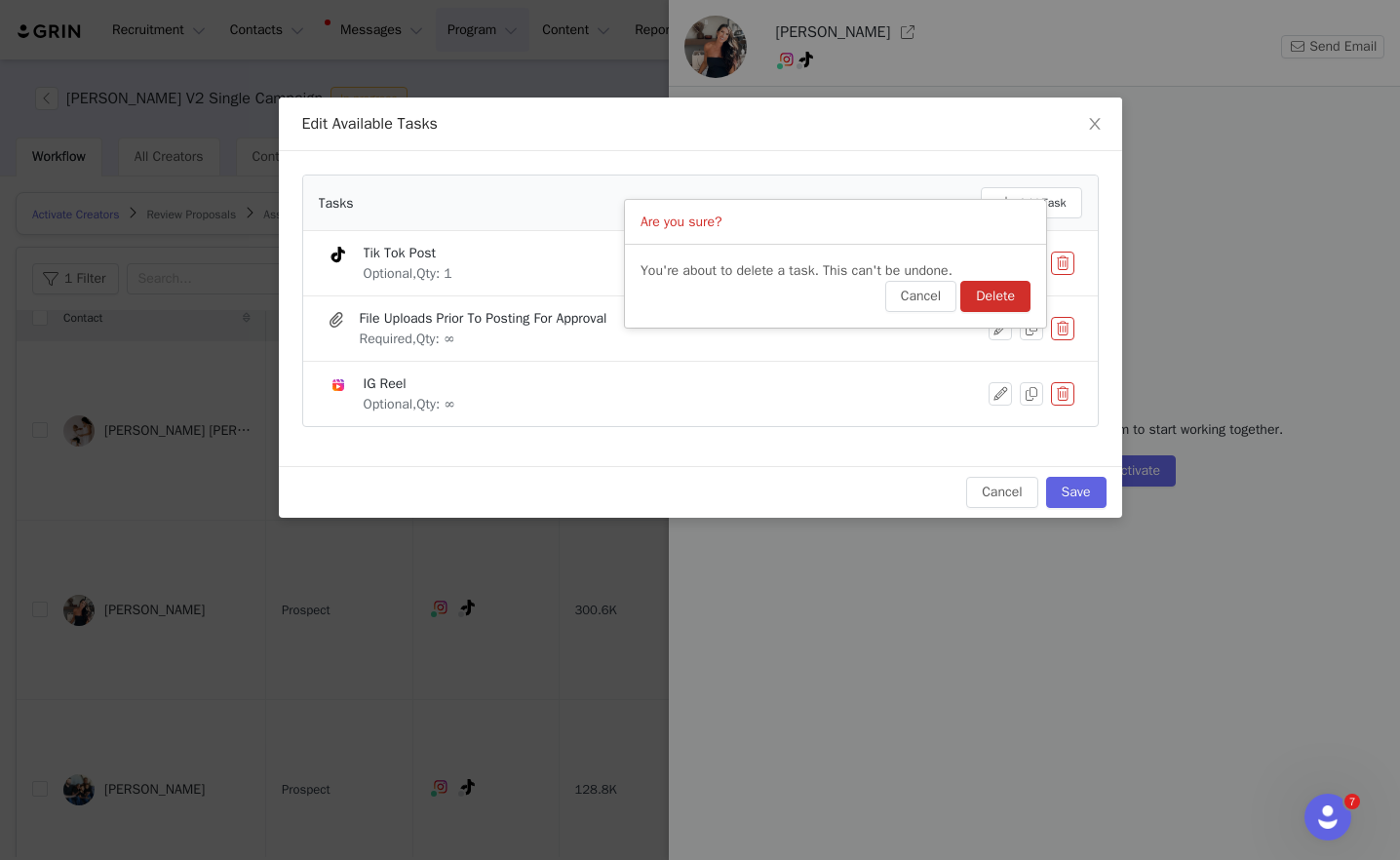 click on "Delete" at bounding box center (995, 296) 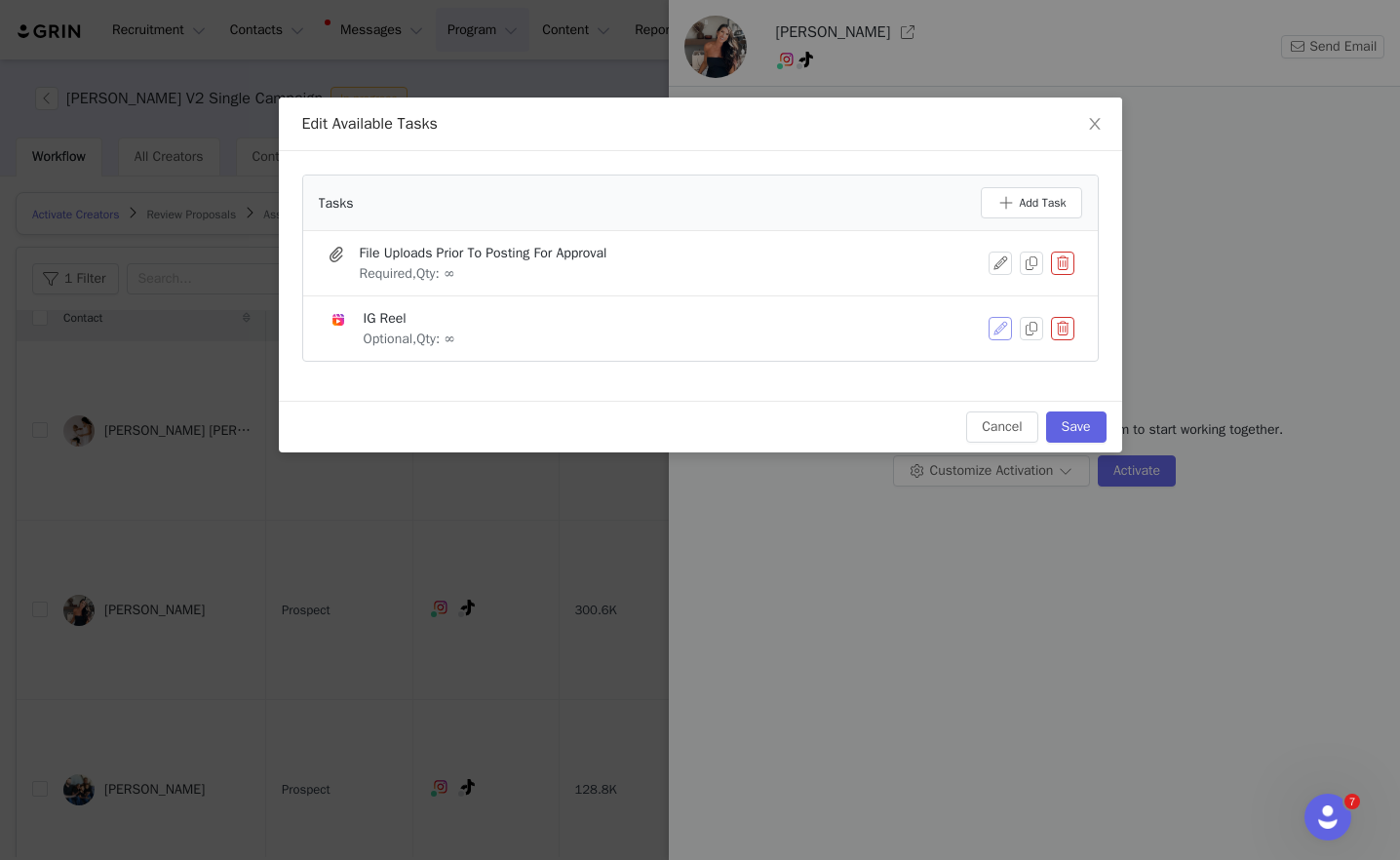 click at bounding box center [1000, 329] 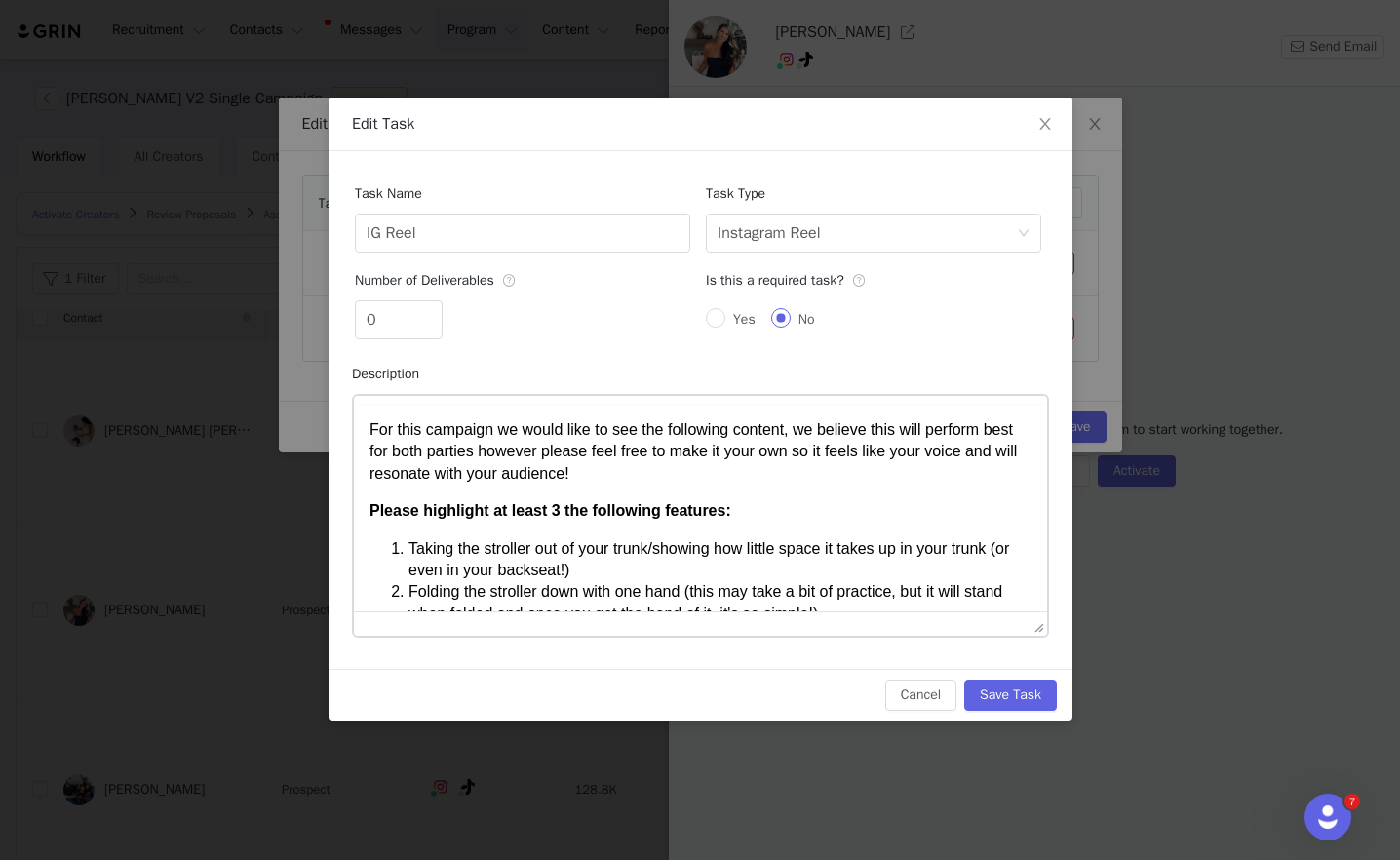 scroll, scrollTop: 0, scrollLeft: 0, axis: both 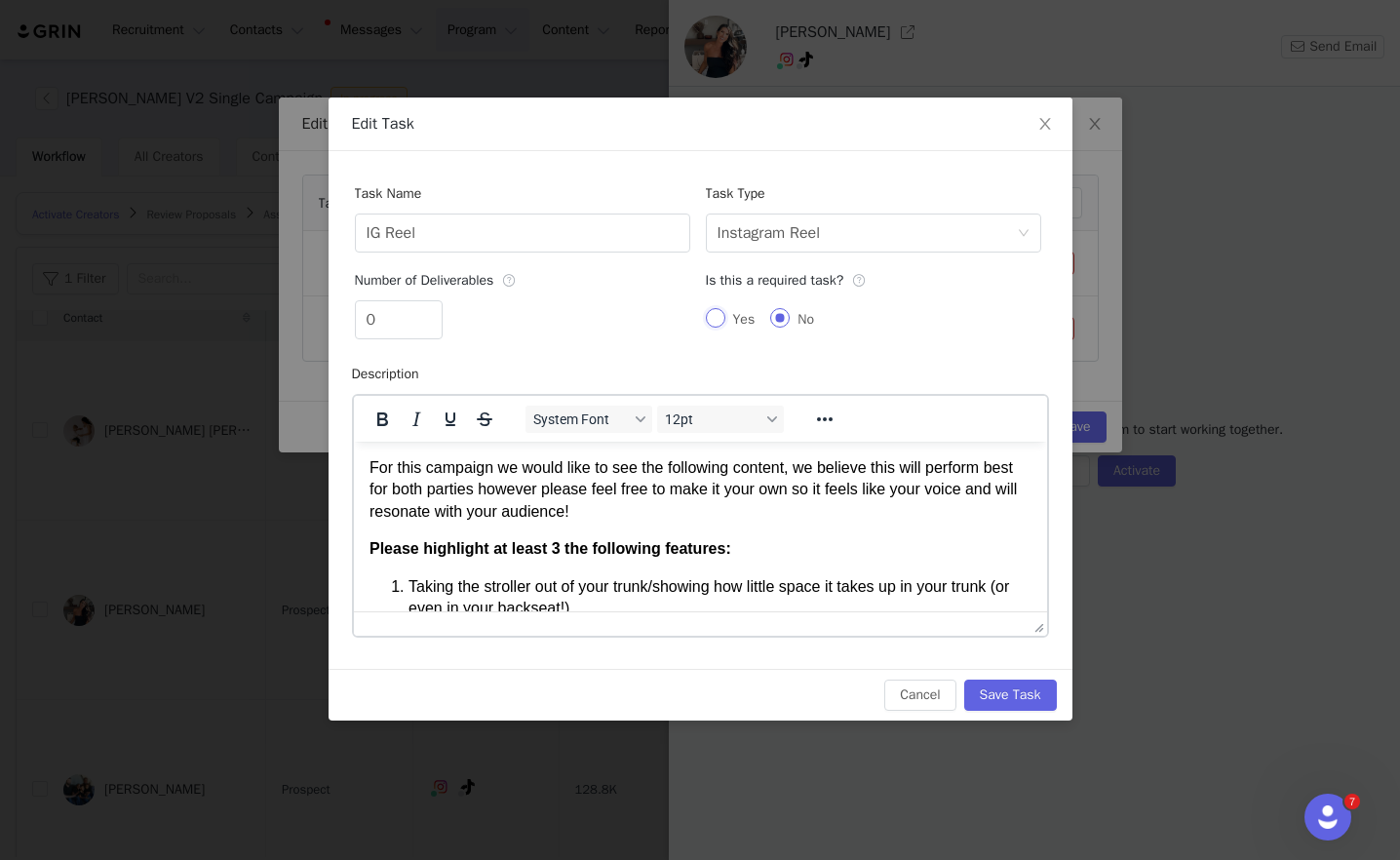 click on "Yes" at bounding box center [716, 318] 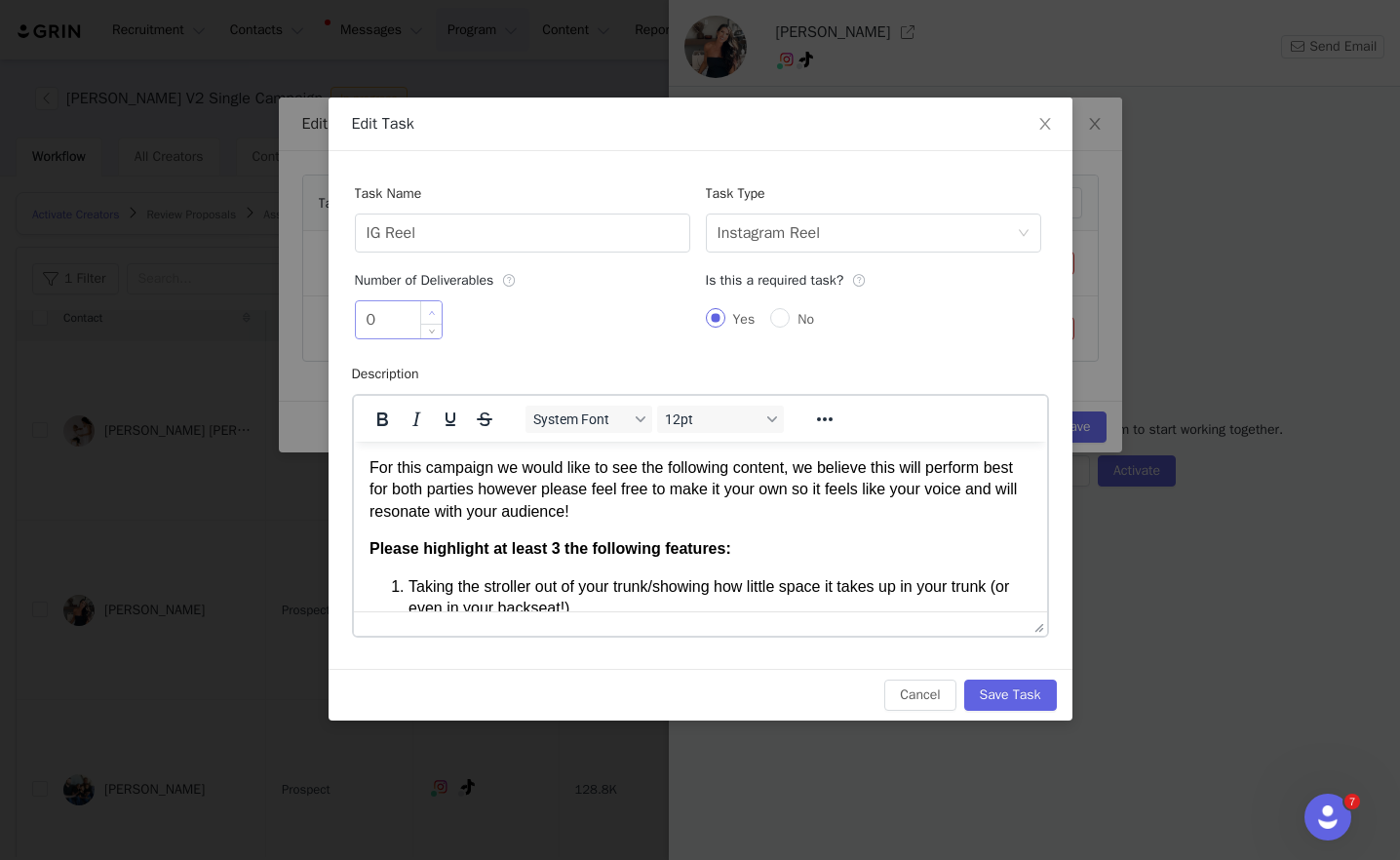 type on "1" 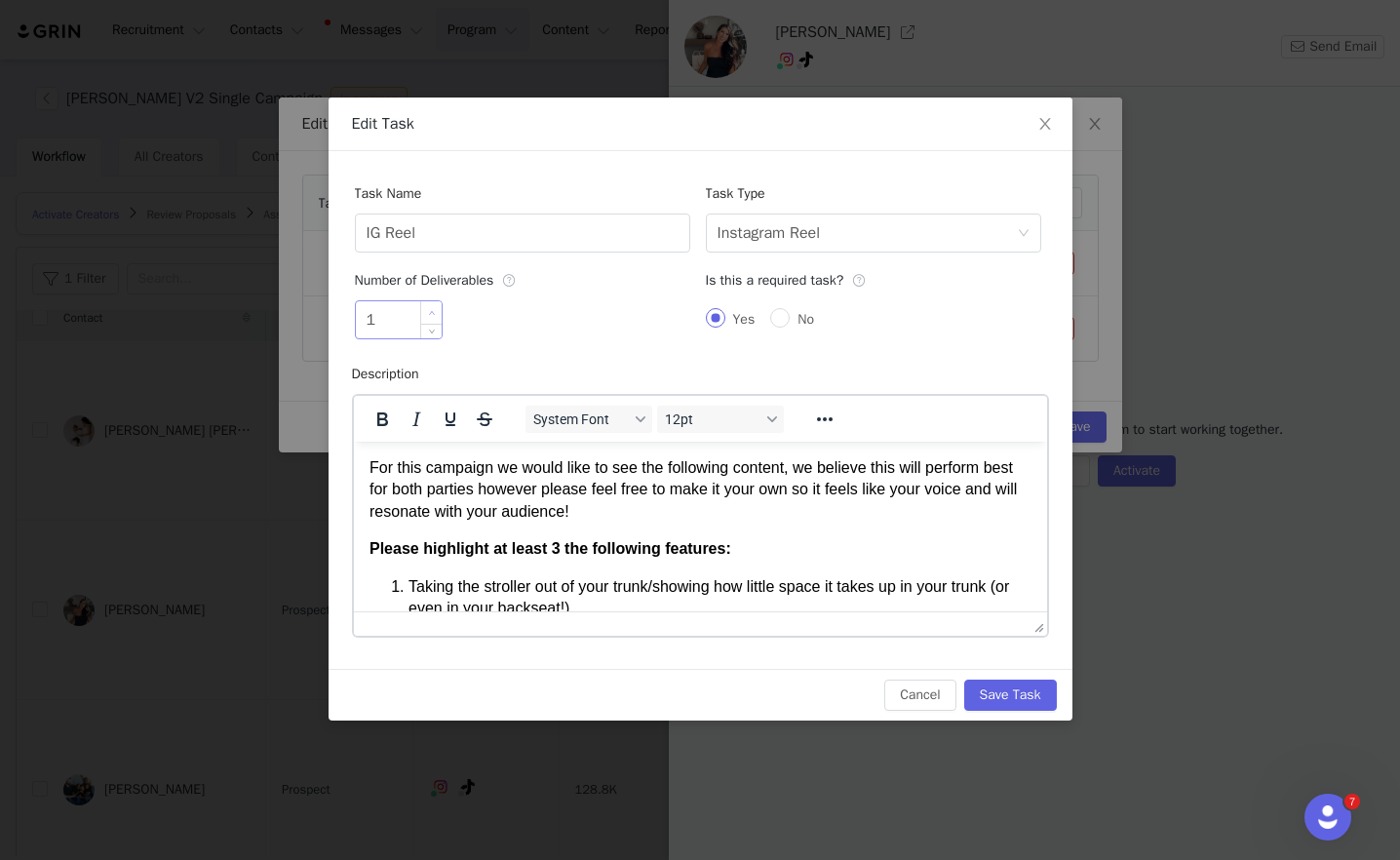 click 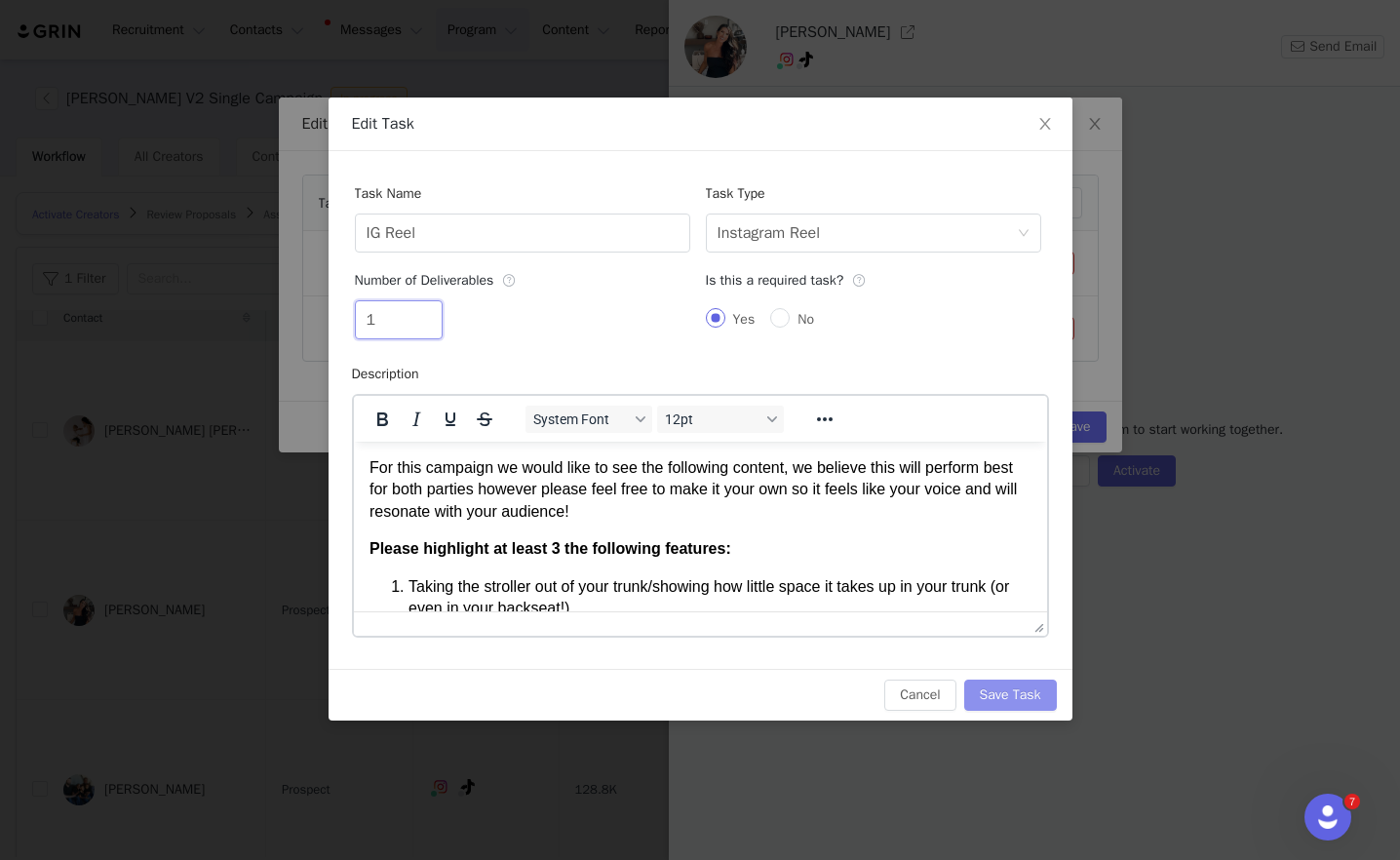 click on "Save Task" at bounding box center (1010, 695) 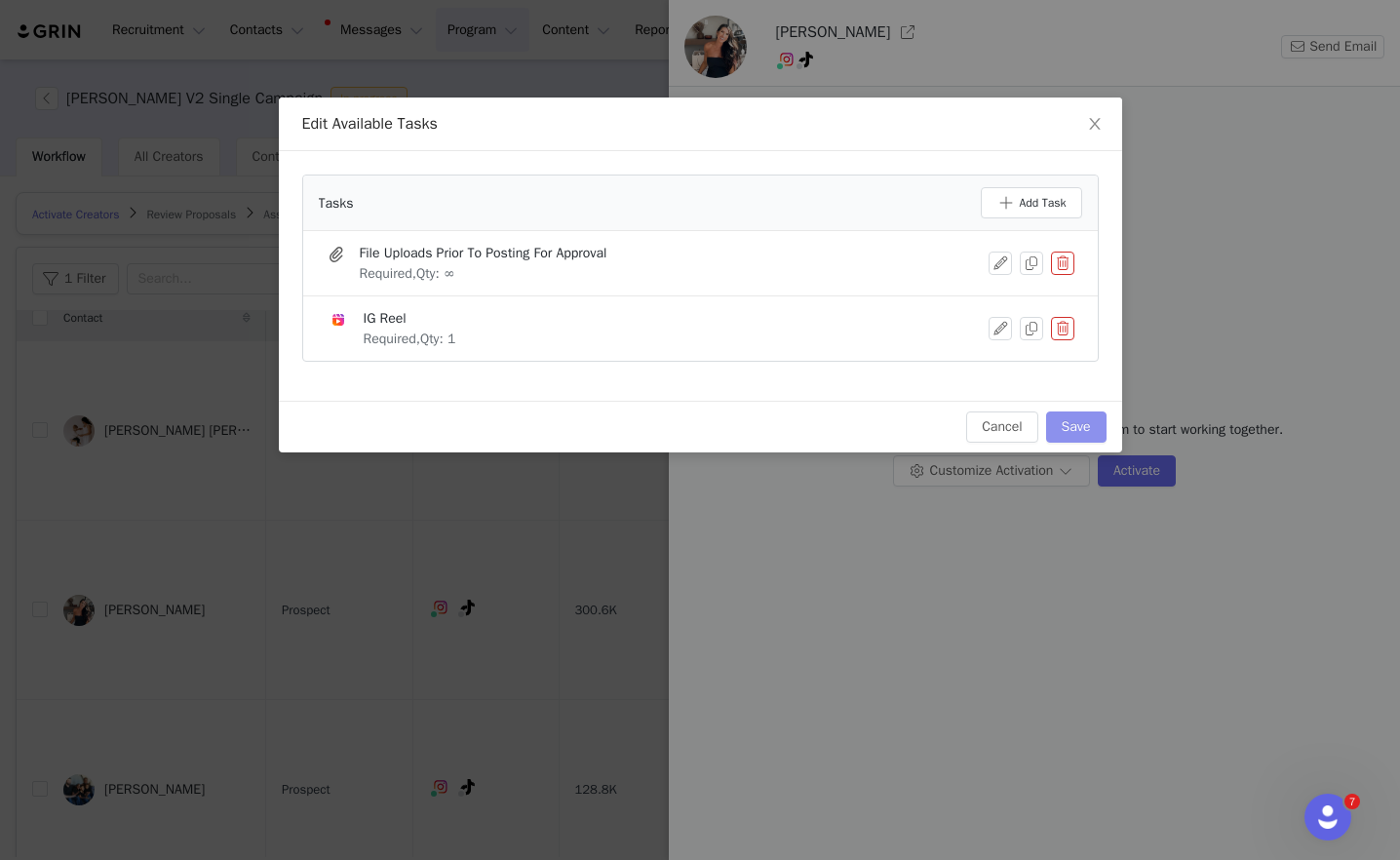 click on "Save" at bounding box center (1076, 427) 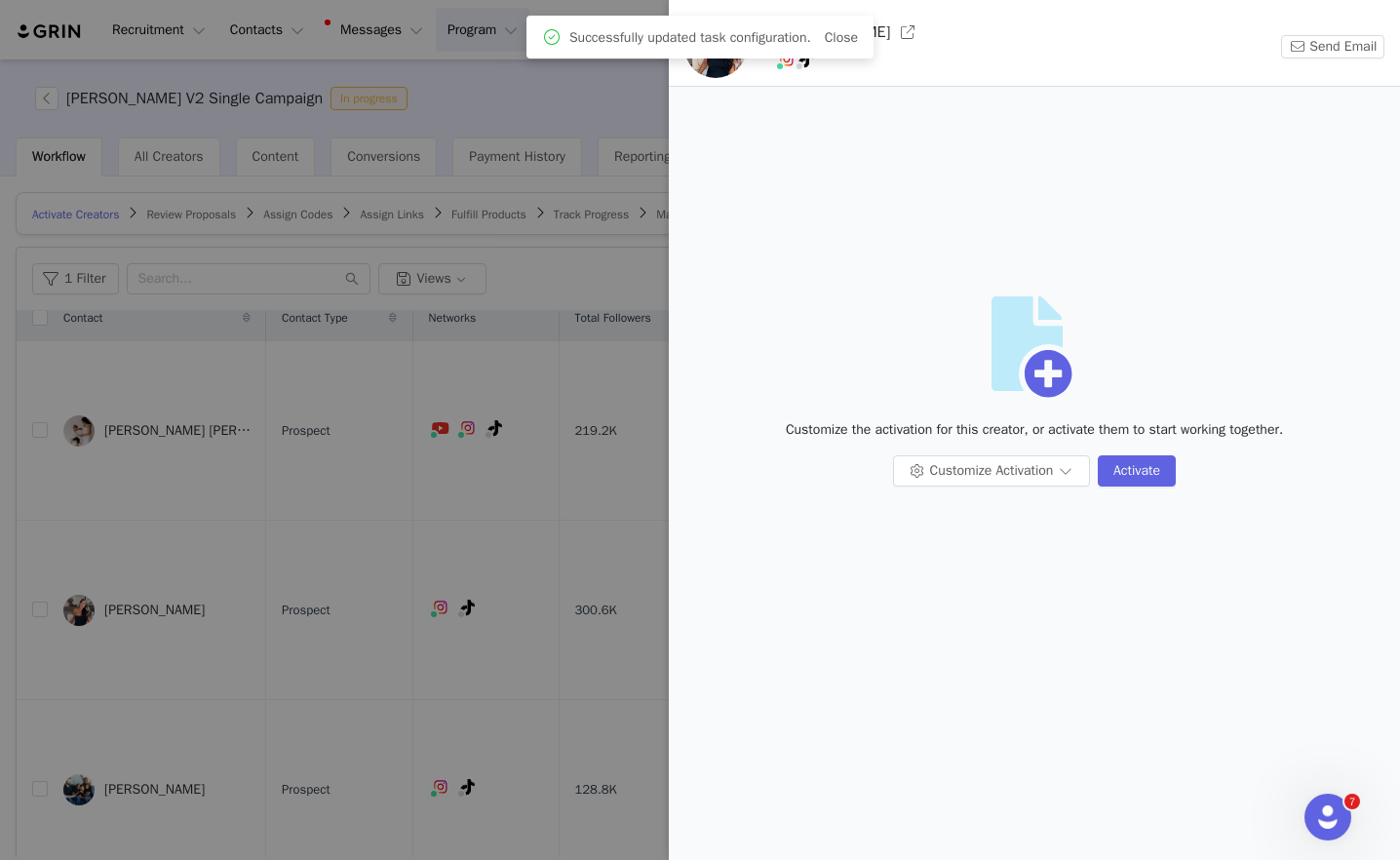 scroll, scrollTop: 0, scrollLeft: 0, axis: both 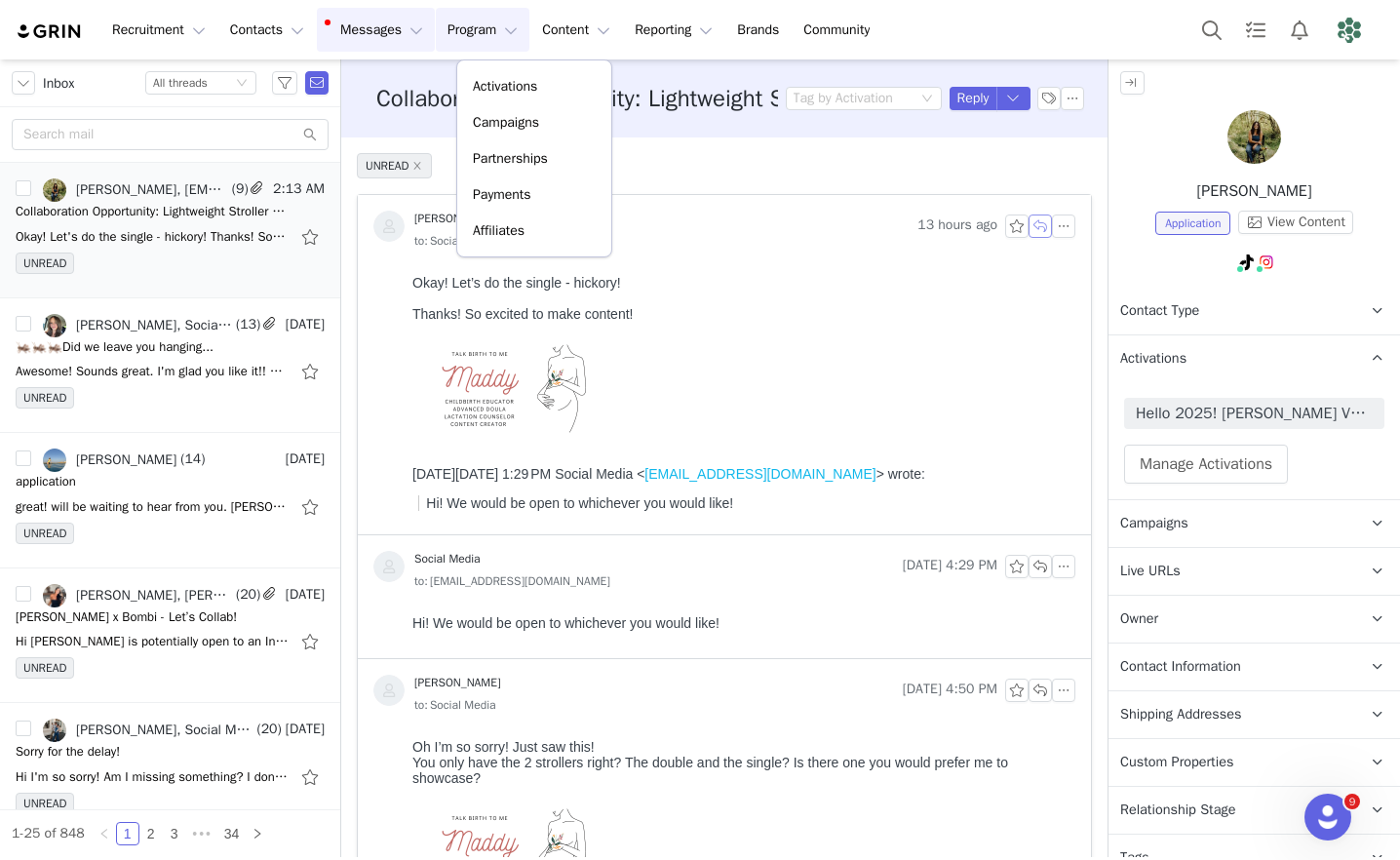 click at bounding box center (1040, 226) 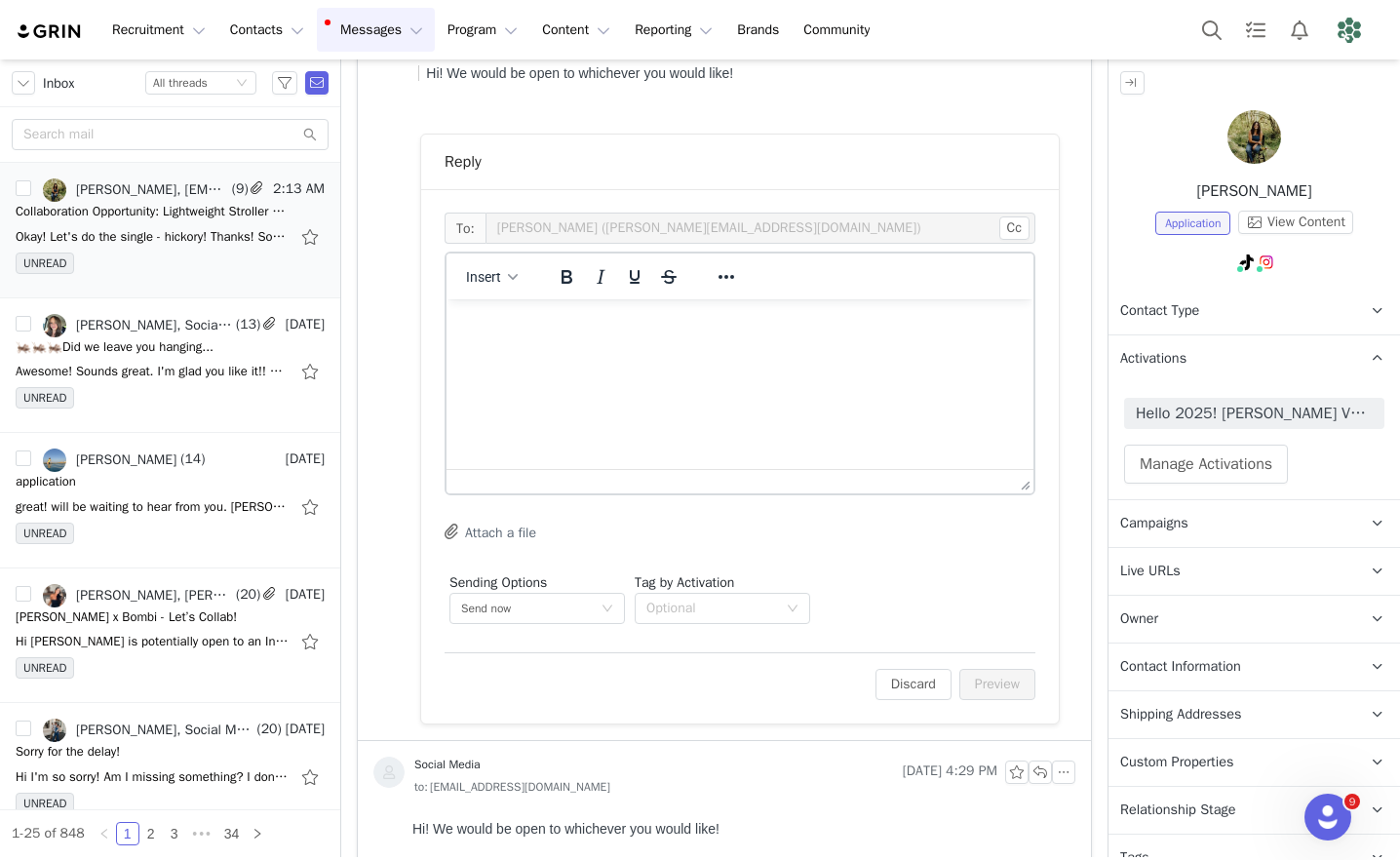 scroll, scrollTop: 432, scrollLeft: 0, axis: vertical 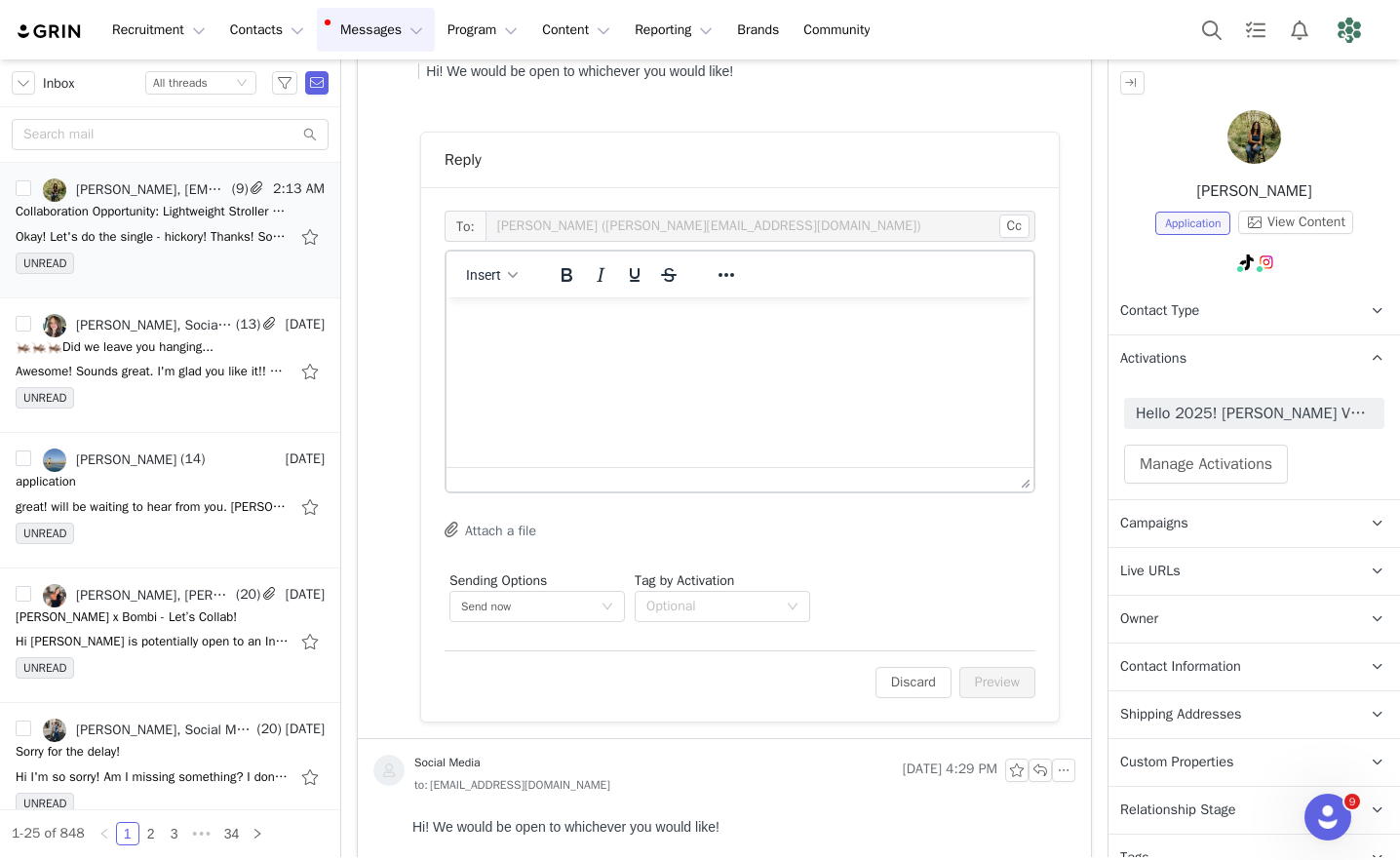 click at bounding box center (740, 324) 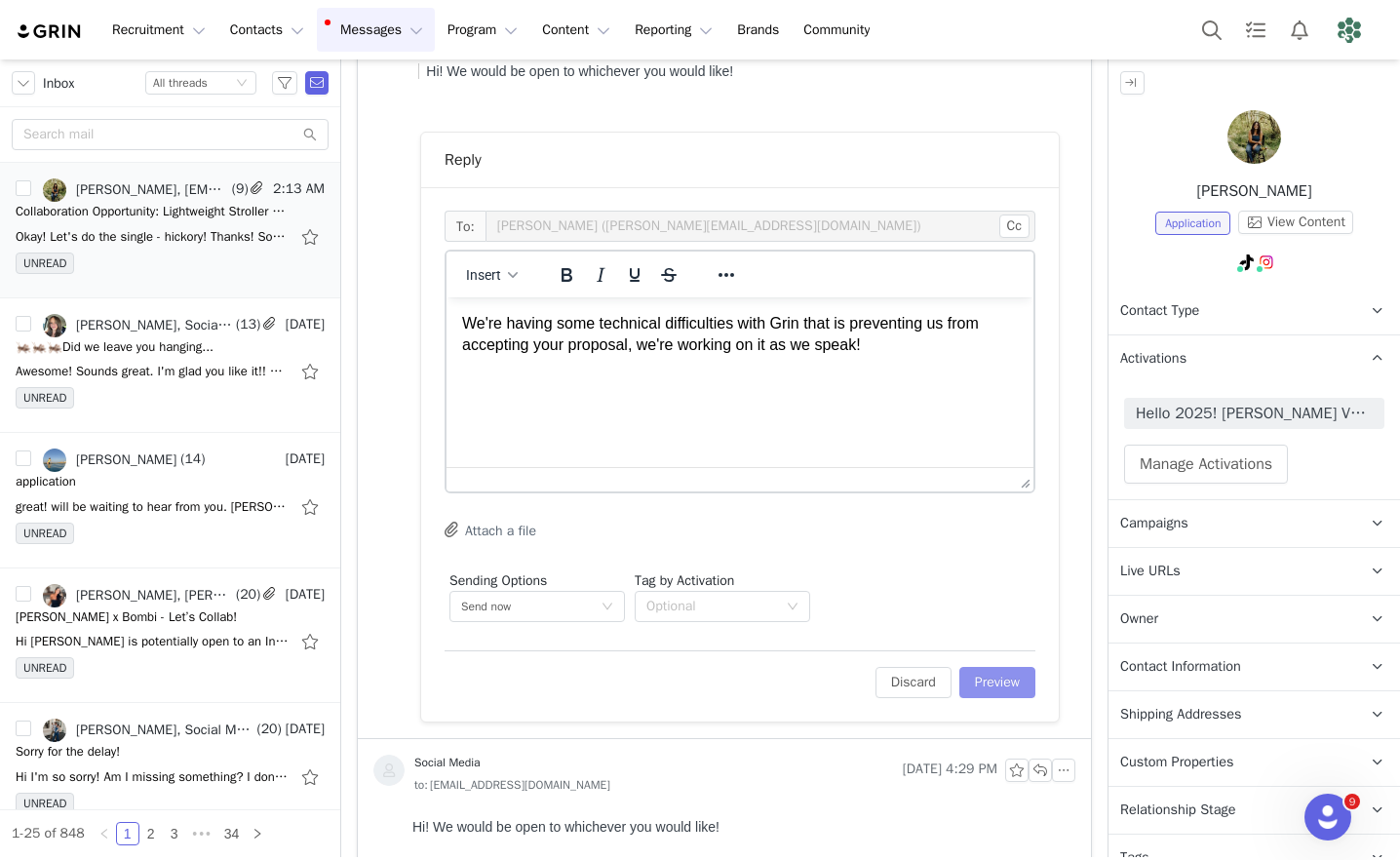 click on "Preview" at bounding box center (997, 683) 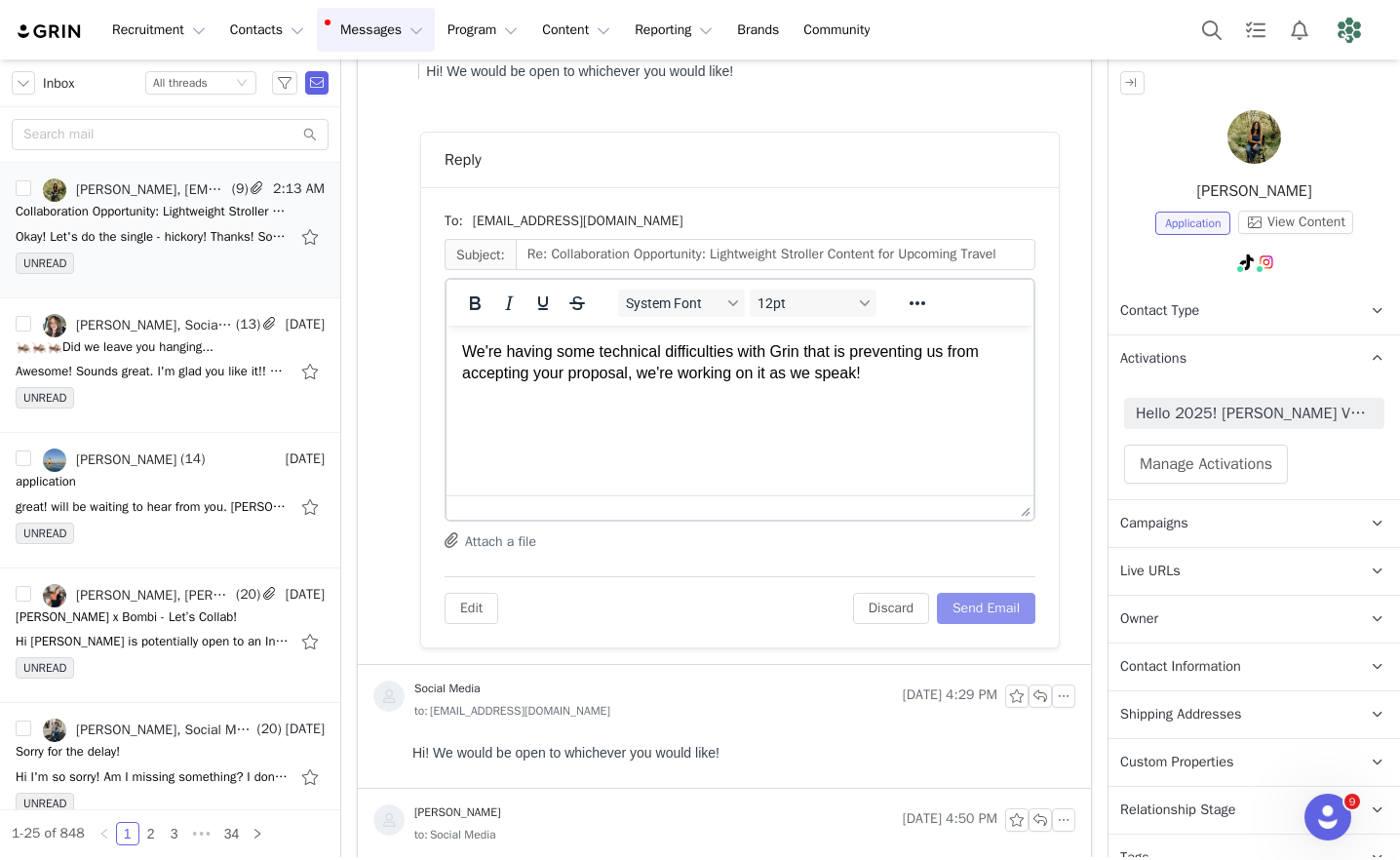 scroll, scrollTop: 0, scrollLeft: 0, axis: both 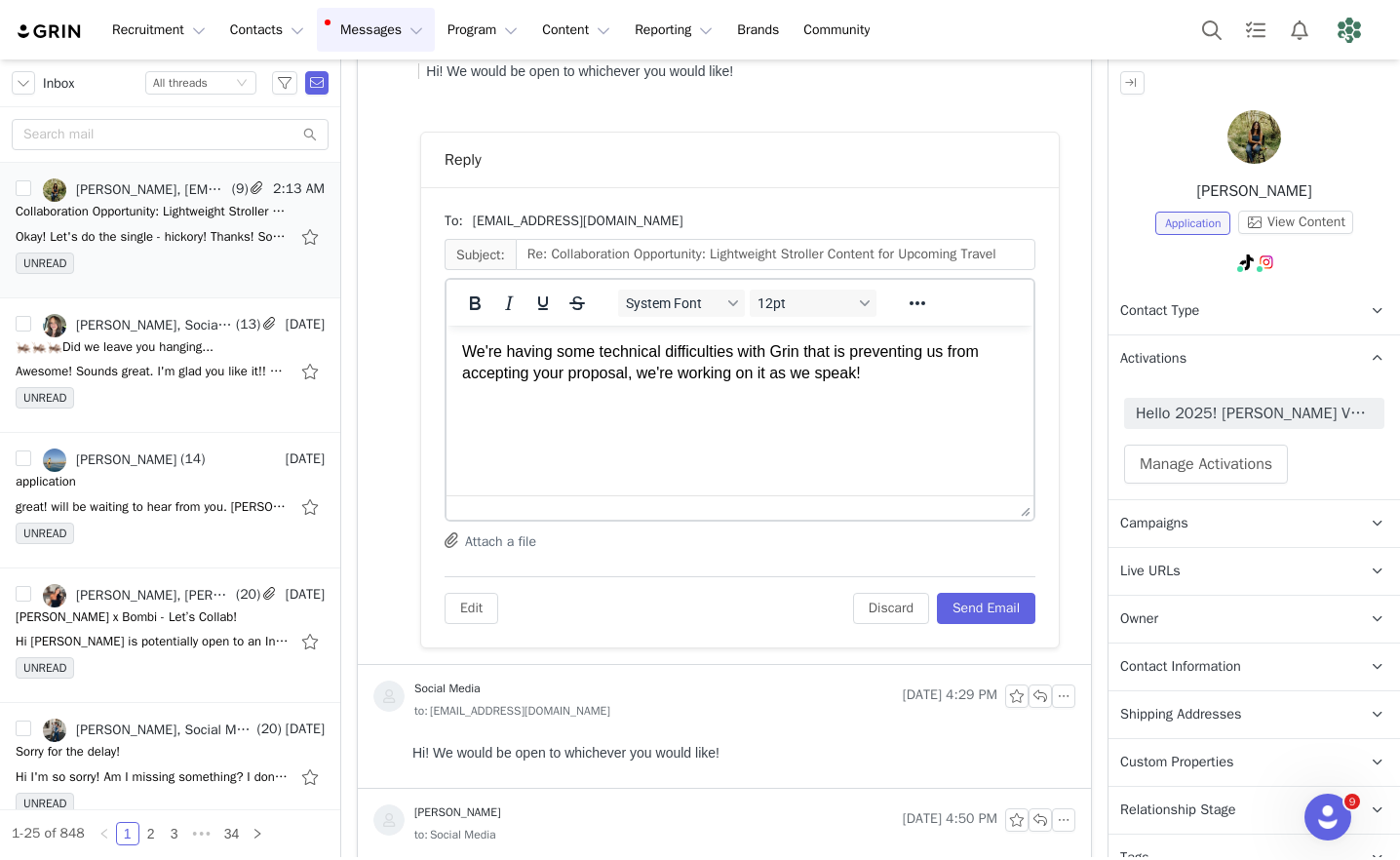 click on "To: maddy@talkbirthtome.org     Subject: Re: Collaboration Opportunity: Lightweight Stroller Content for Upcoming Travel     System Font 12pt To open the popup, press Shift+Enter To open the popup, press Shift+Enter To open the popup, press Shift+Enter To open the popup, press Shift+Enter Attach a file Edit     Discard Send Email" at bounding box center (740, 417) 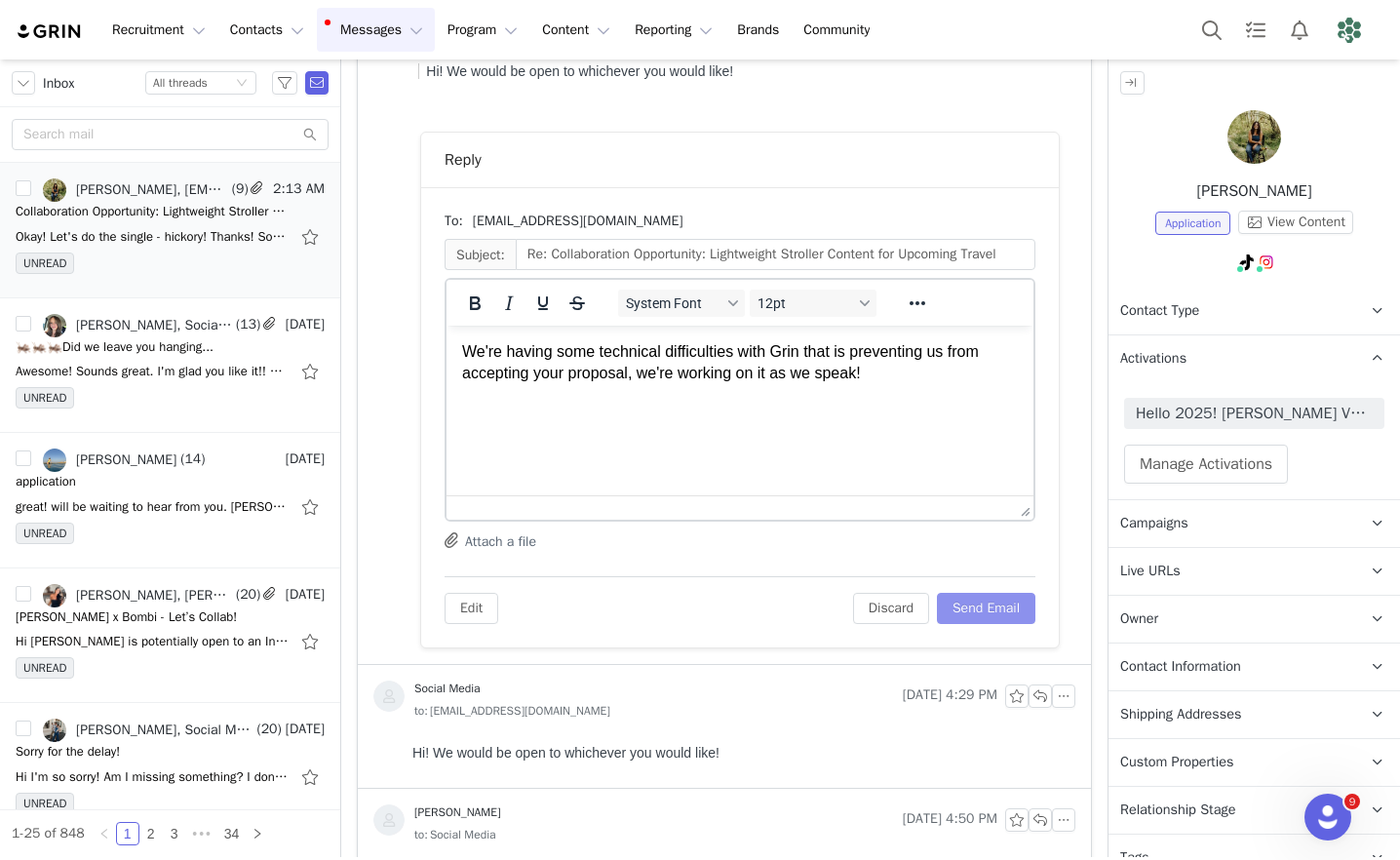 click on "Send Email" at bounding box center [986, 608] 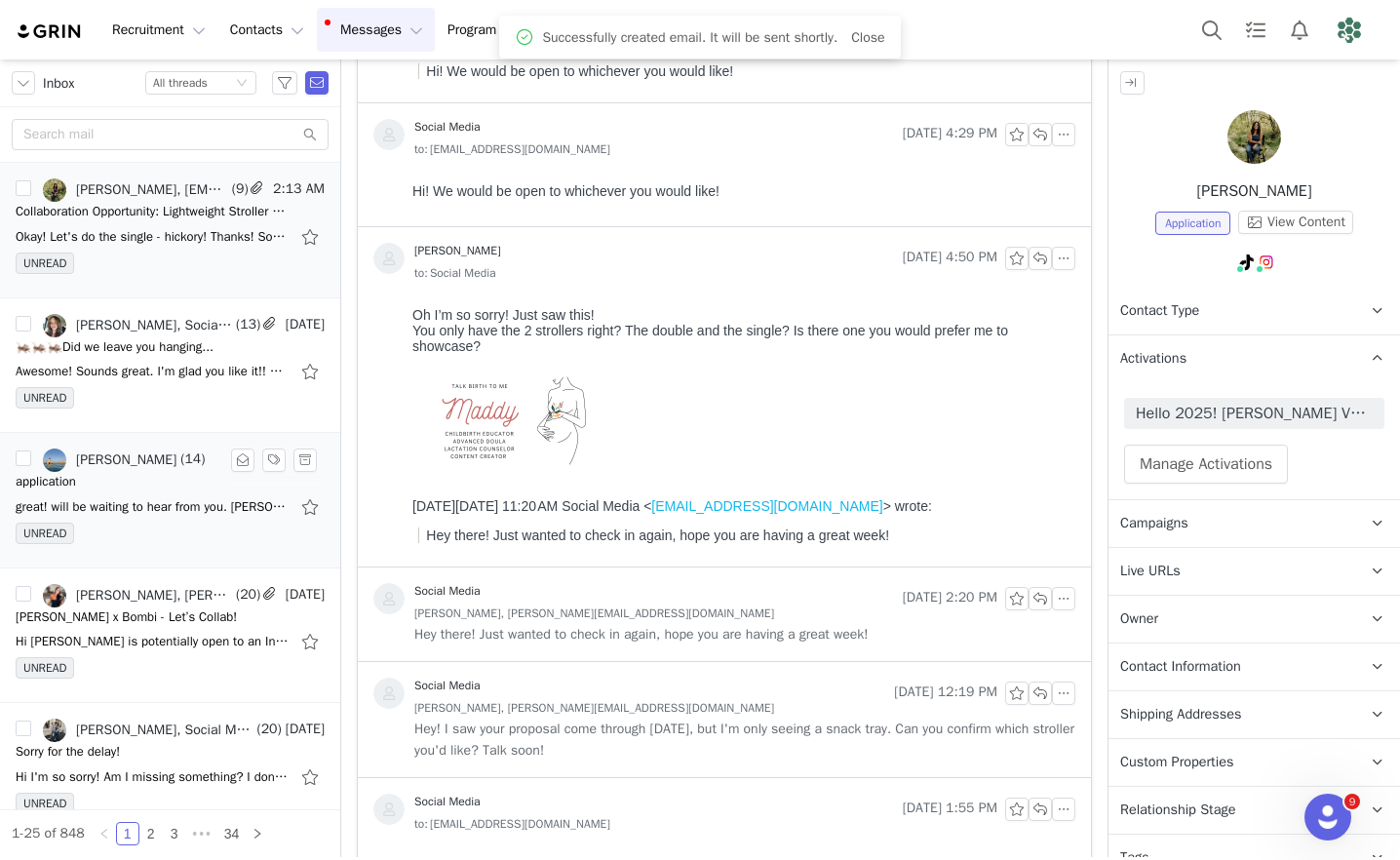 click on "UNREAD" at bounding box center [170, 537] 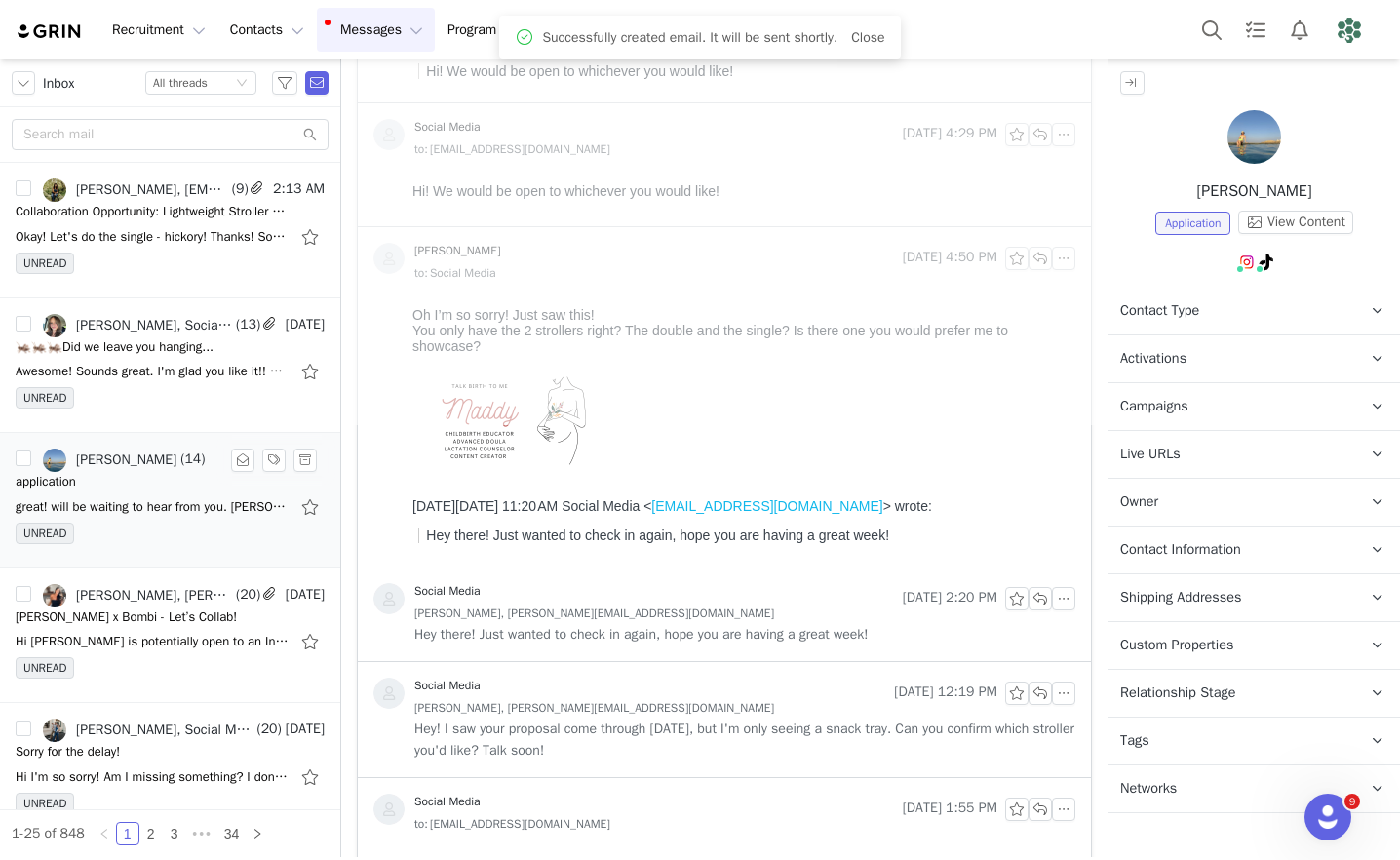 scroll, scrollTop: 437, scrollLeft: 0, axis: vertical 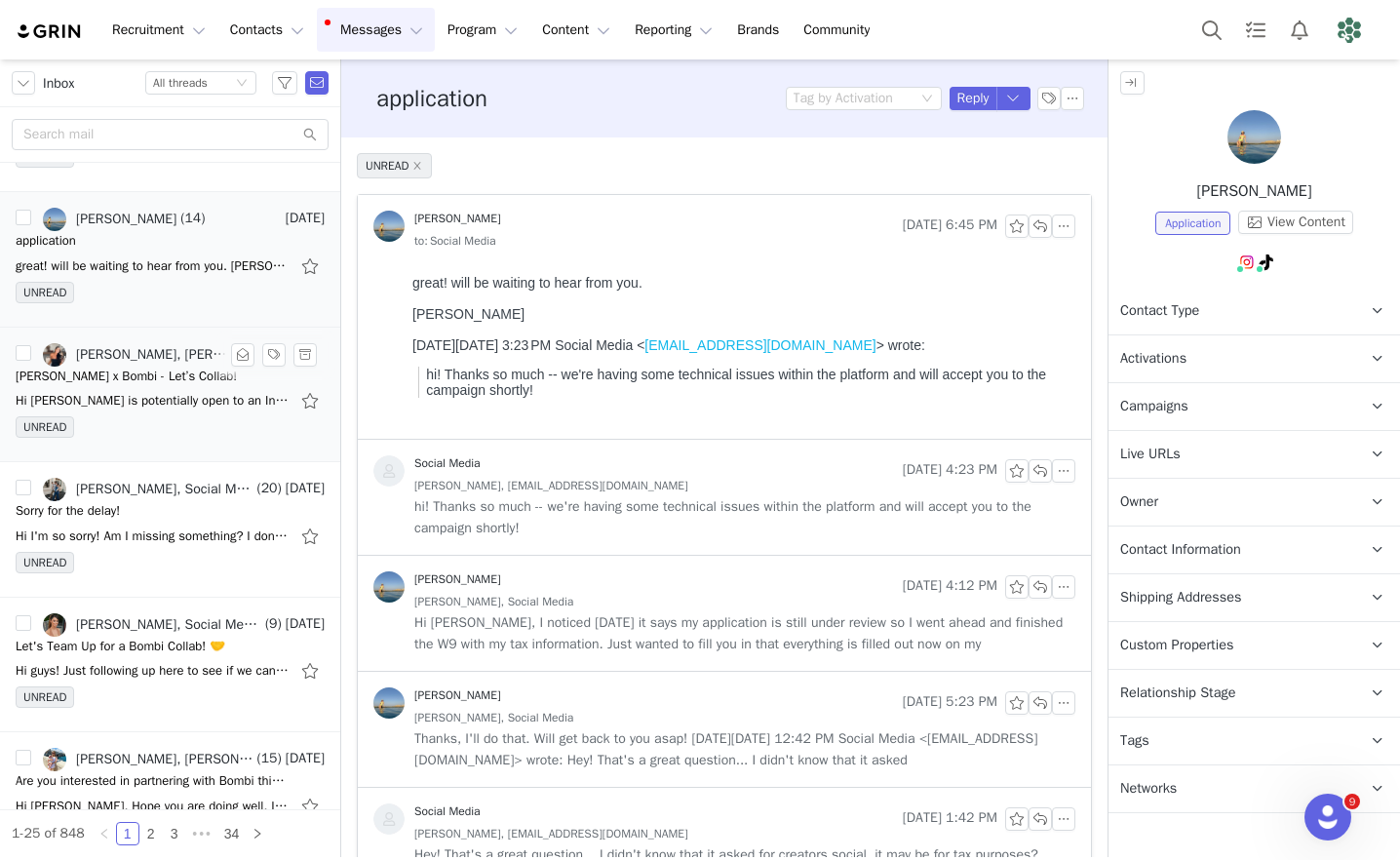 click on "Hi Kelsey, Nicole is potentially open to an Instagram Reel if she is able to link it via LTK and use the DM to shop feature. Would that be possible? Also, could we see a brief with requirements before" at bounding box center [152, 401] 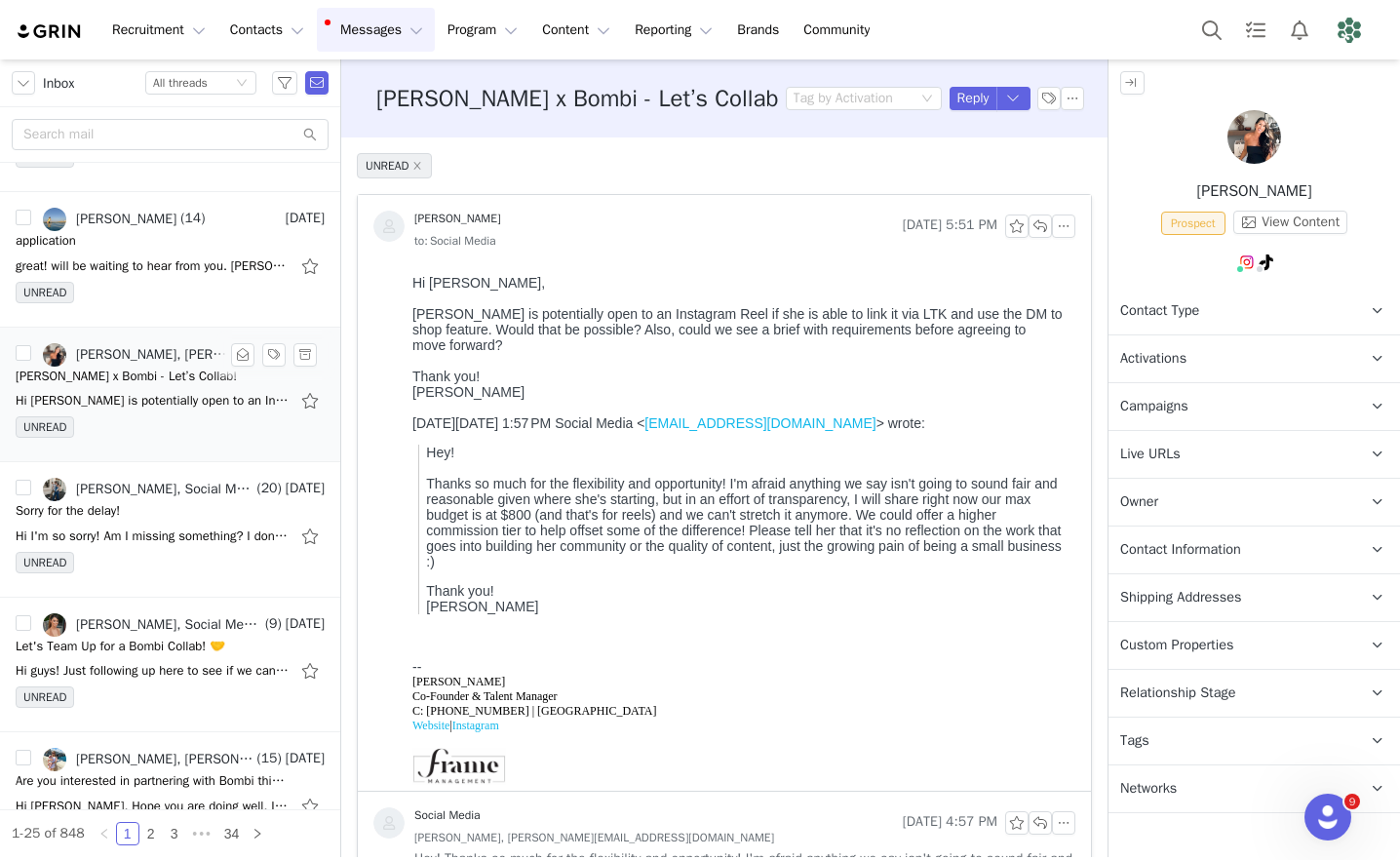 scroll, scrollTop: 0, scrollLeft: 0, axis: both 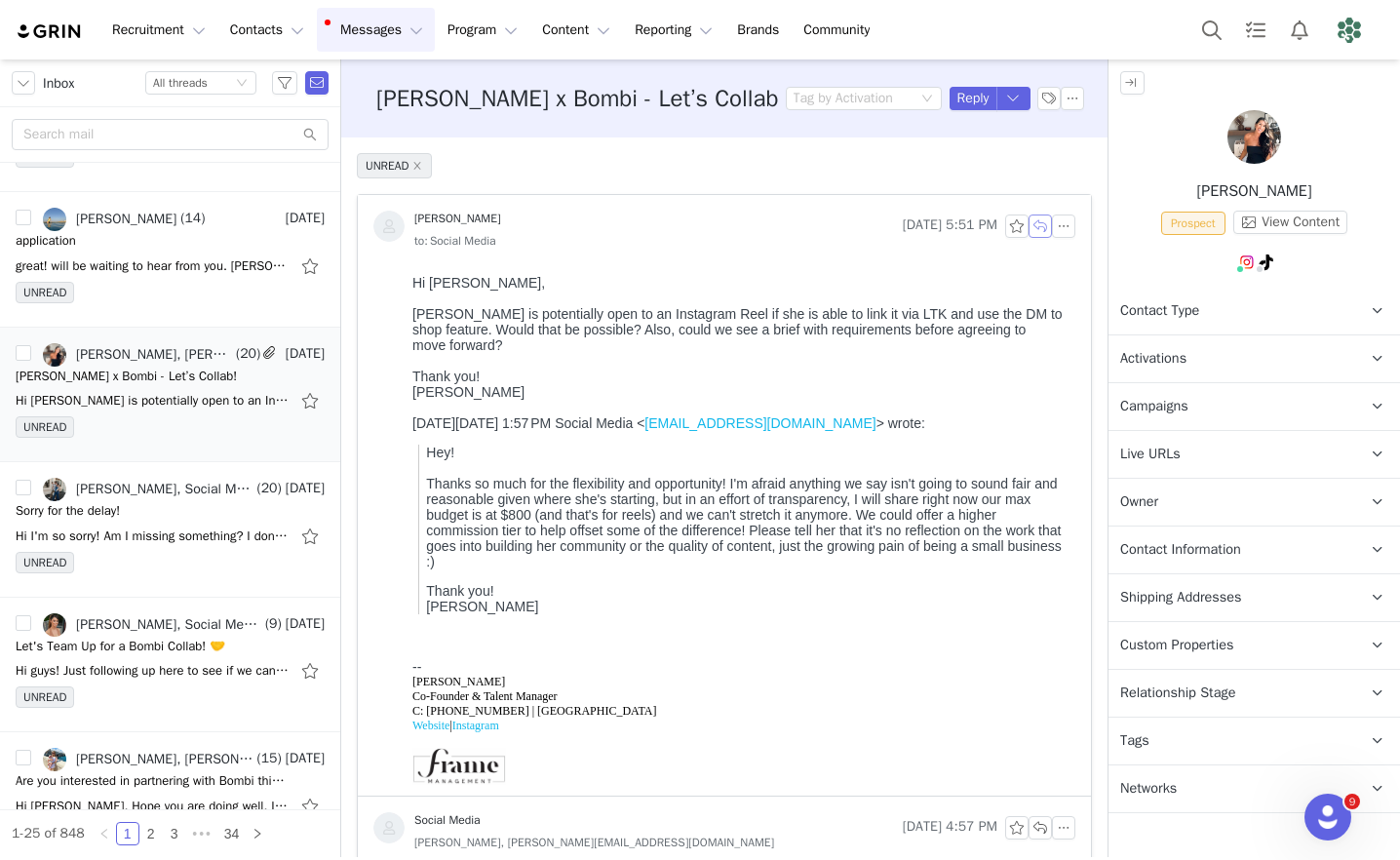 click at bounding box center [1040, 226] 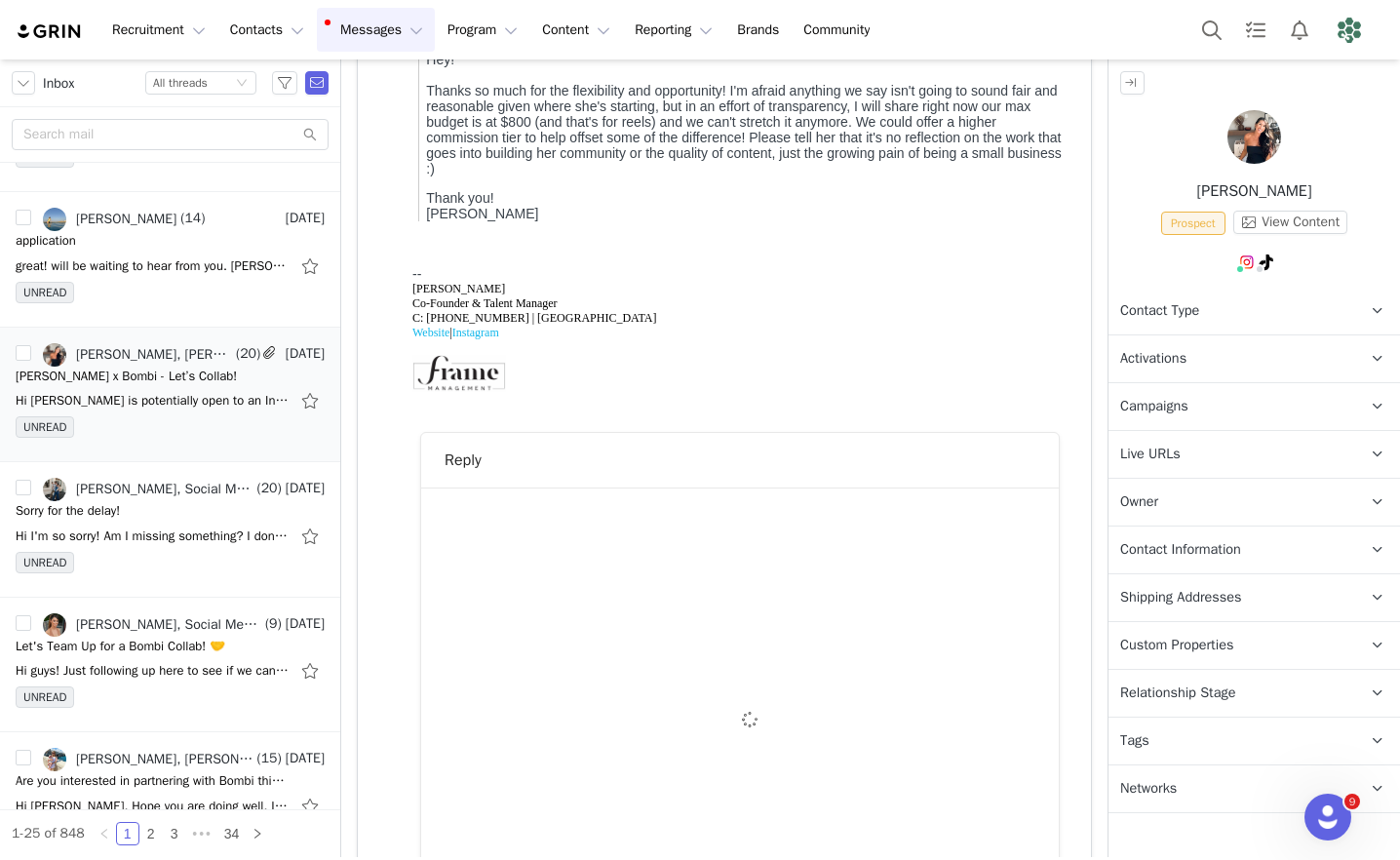 scroll, scrollTop: 693, scrollLeft: 0, axis: vertical 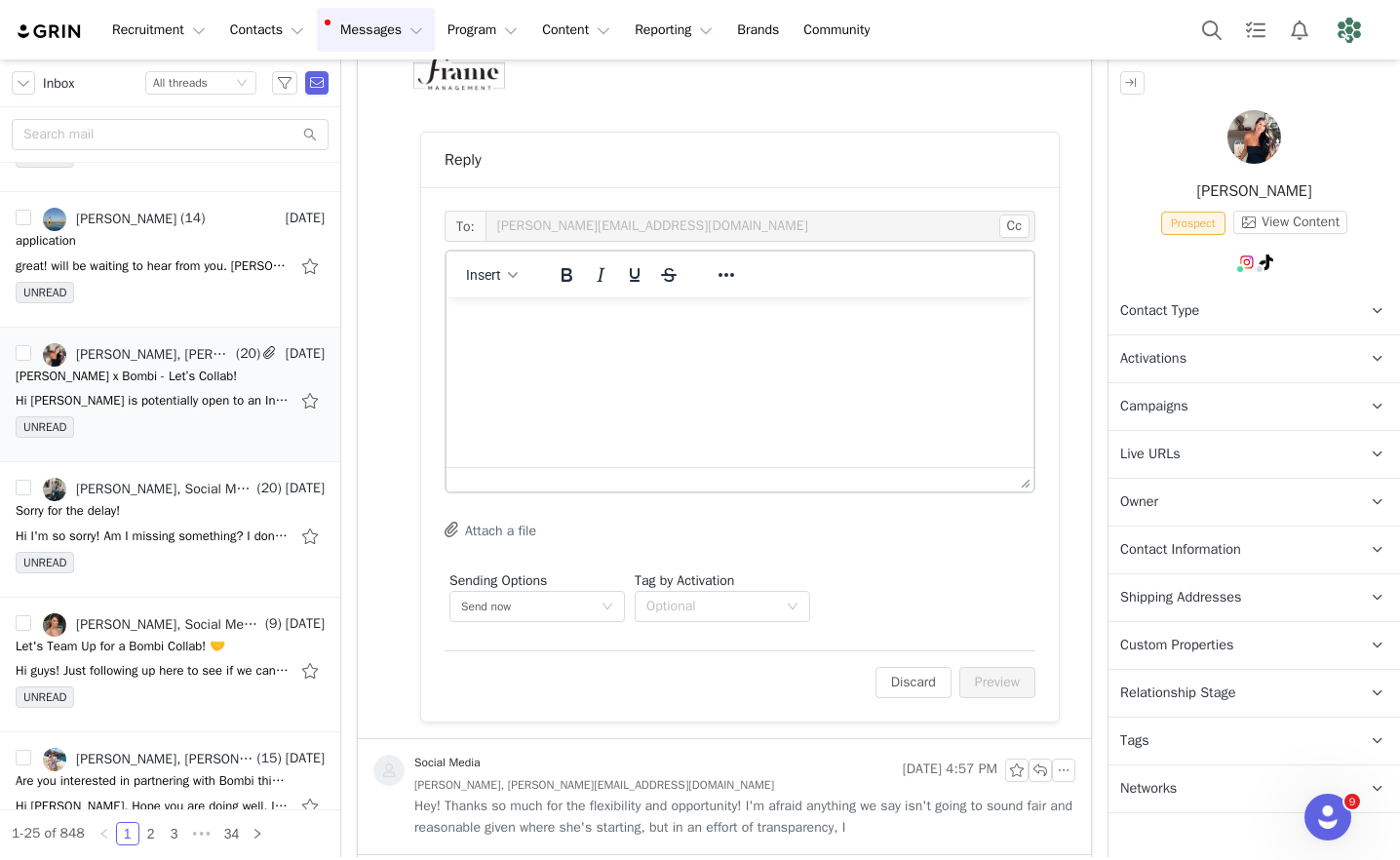 click at bounding box center [740, 324] 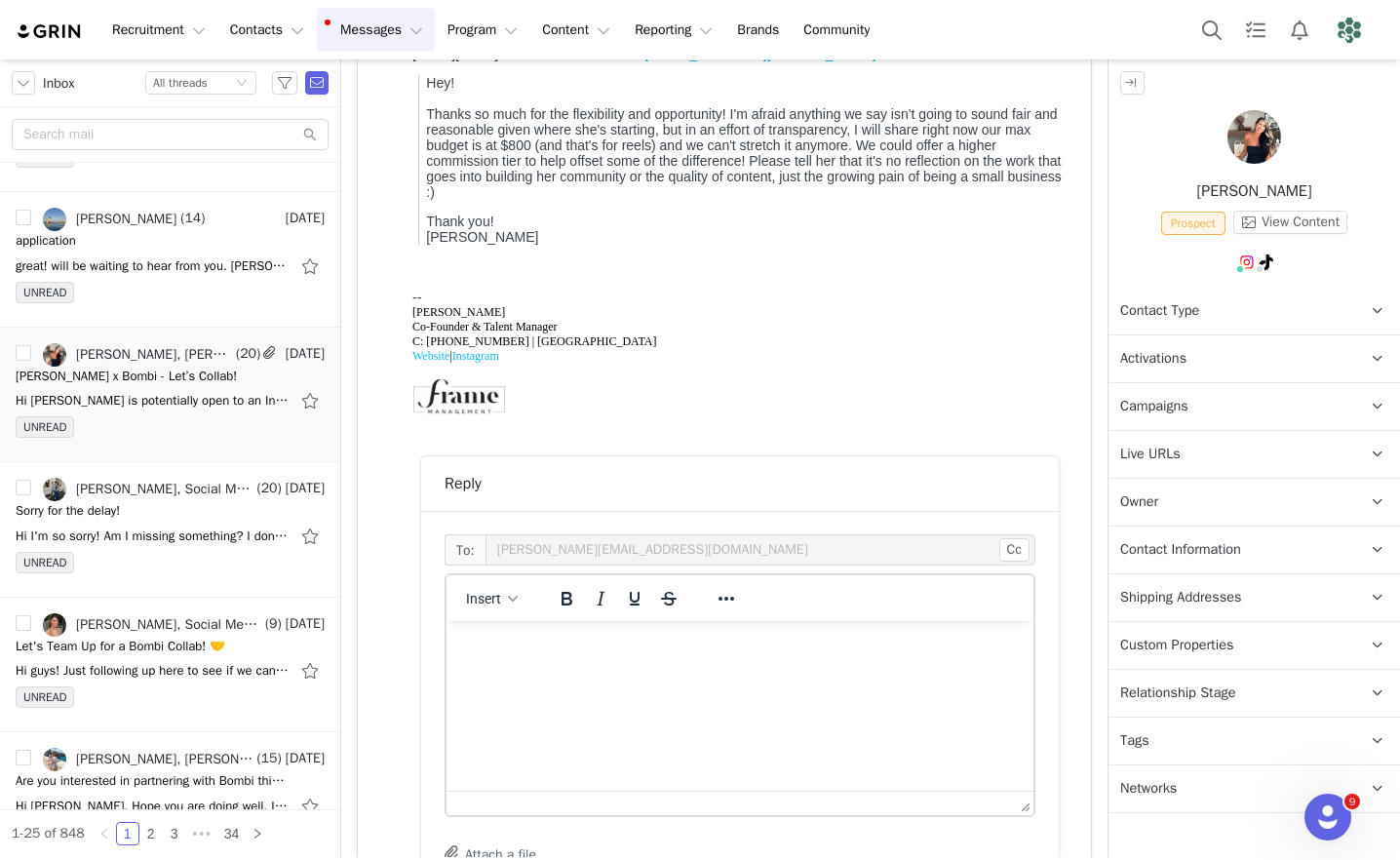 scroll, scrollTop: 390, scrollLeft: 0, axis: vertical 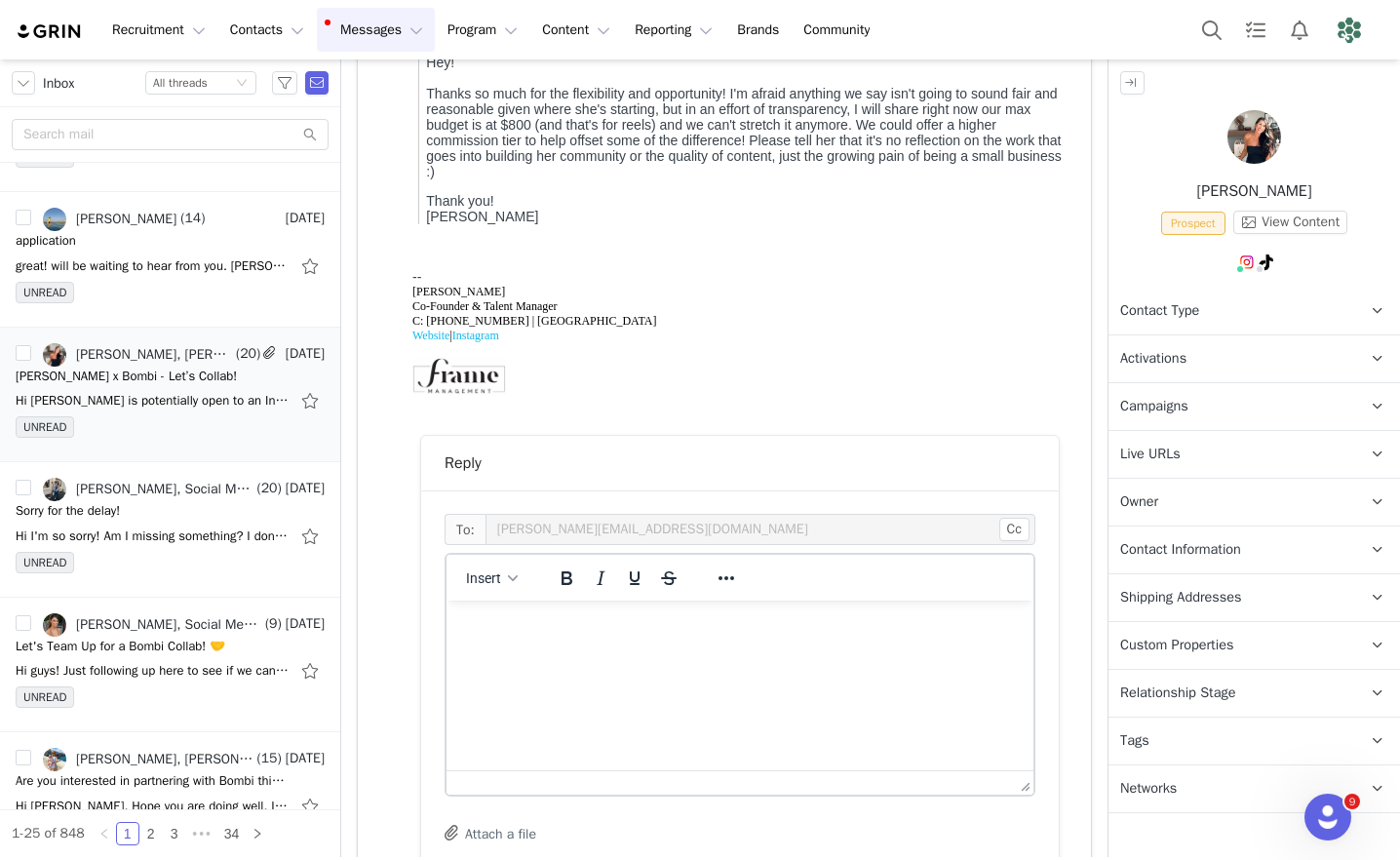 click at bounding box center (740, 627) 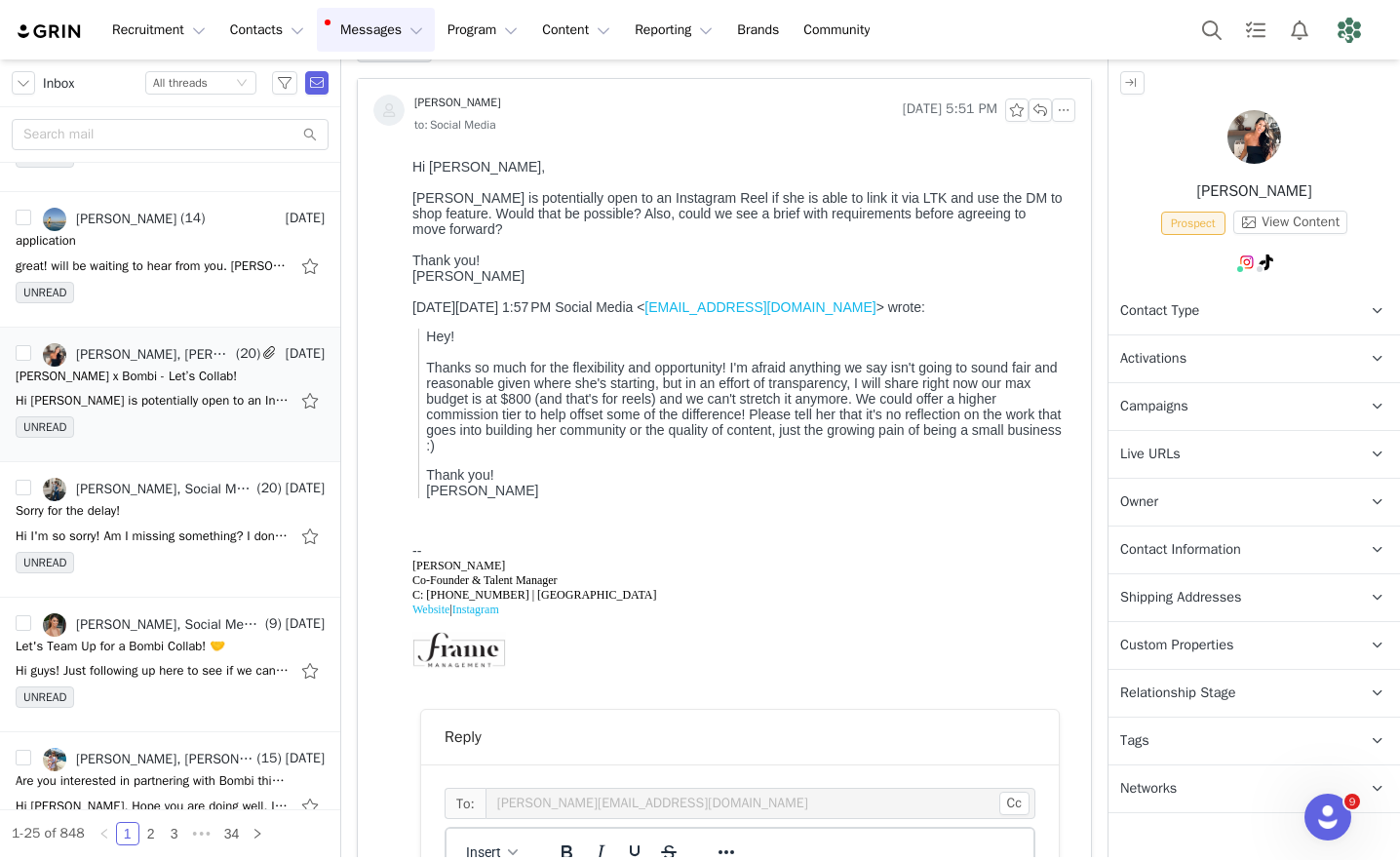 scroll, scrollTop: 87, scrollLeft: 0, axis: vertical 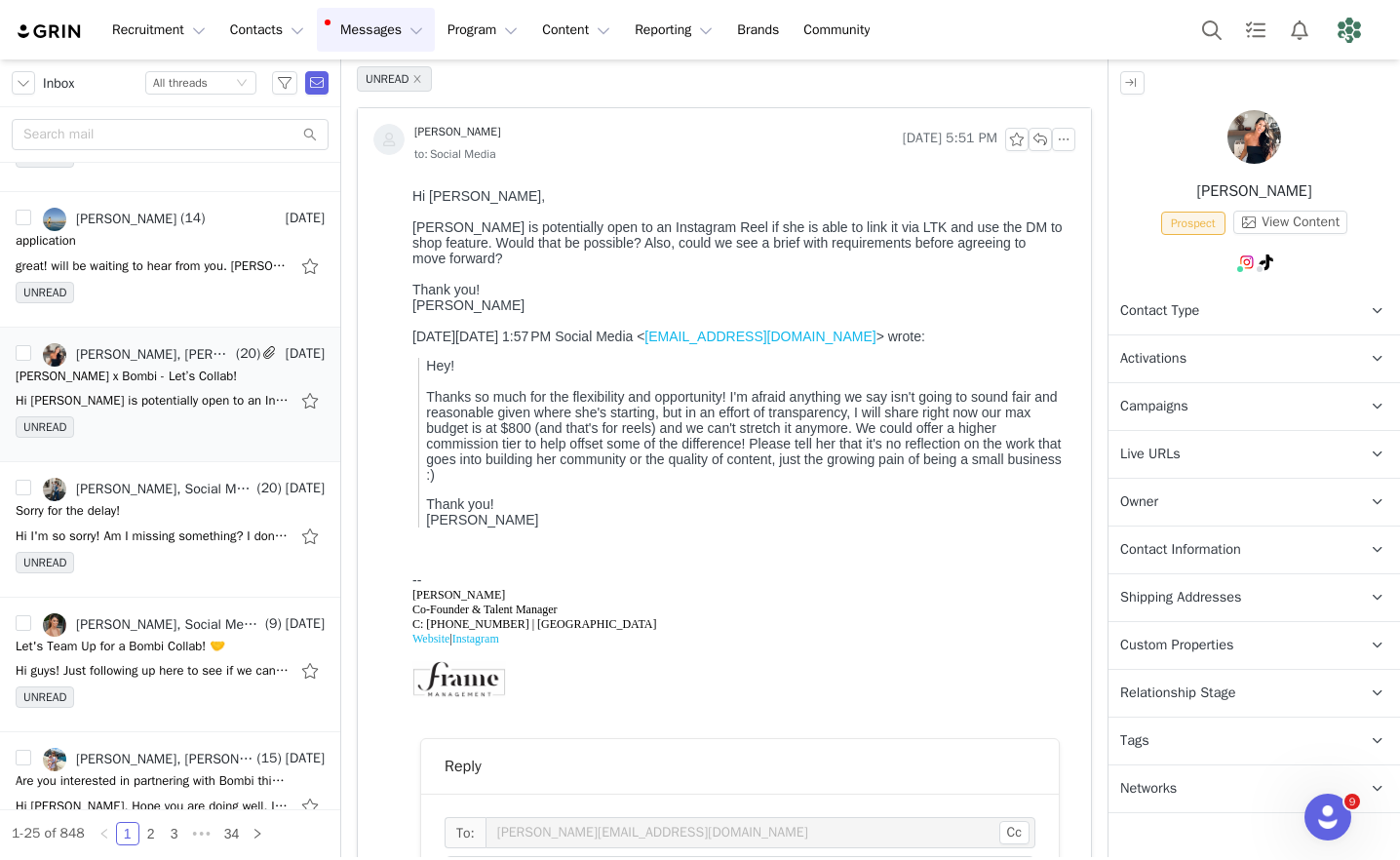 click on "Activations" at bounding box center [1153, 359] 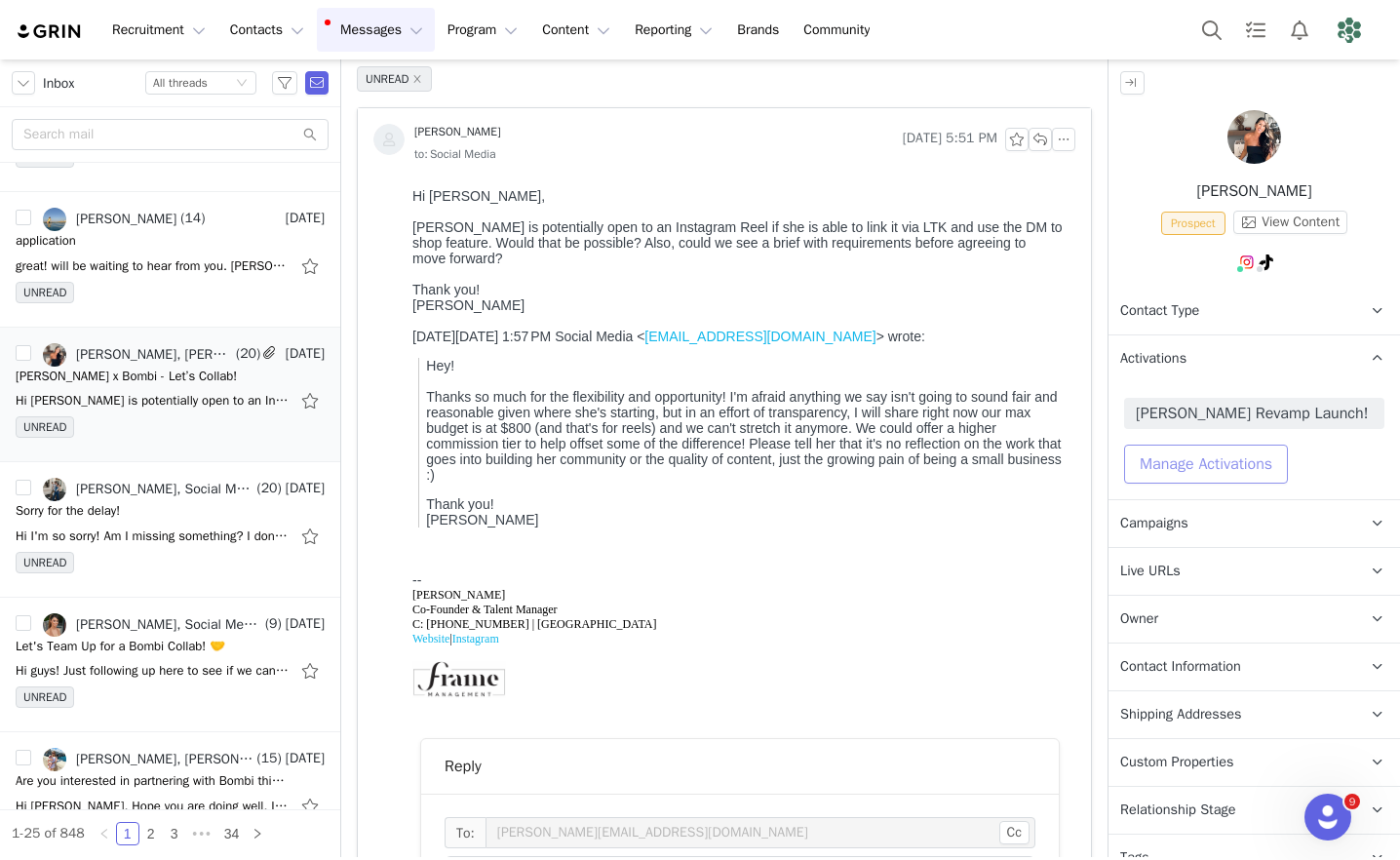 click on "Manage Activations" at bounding box center [1206, 464] 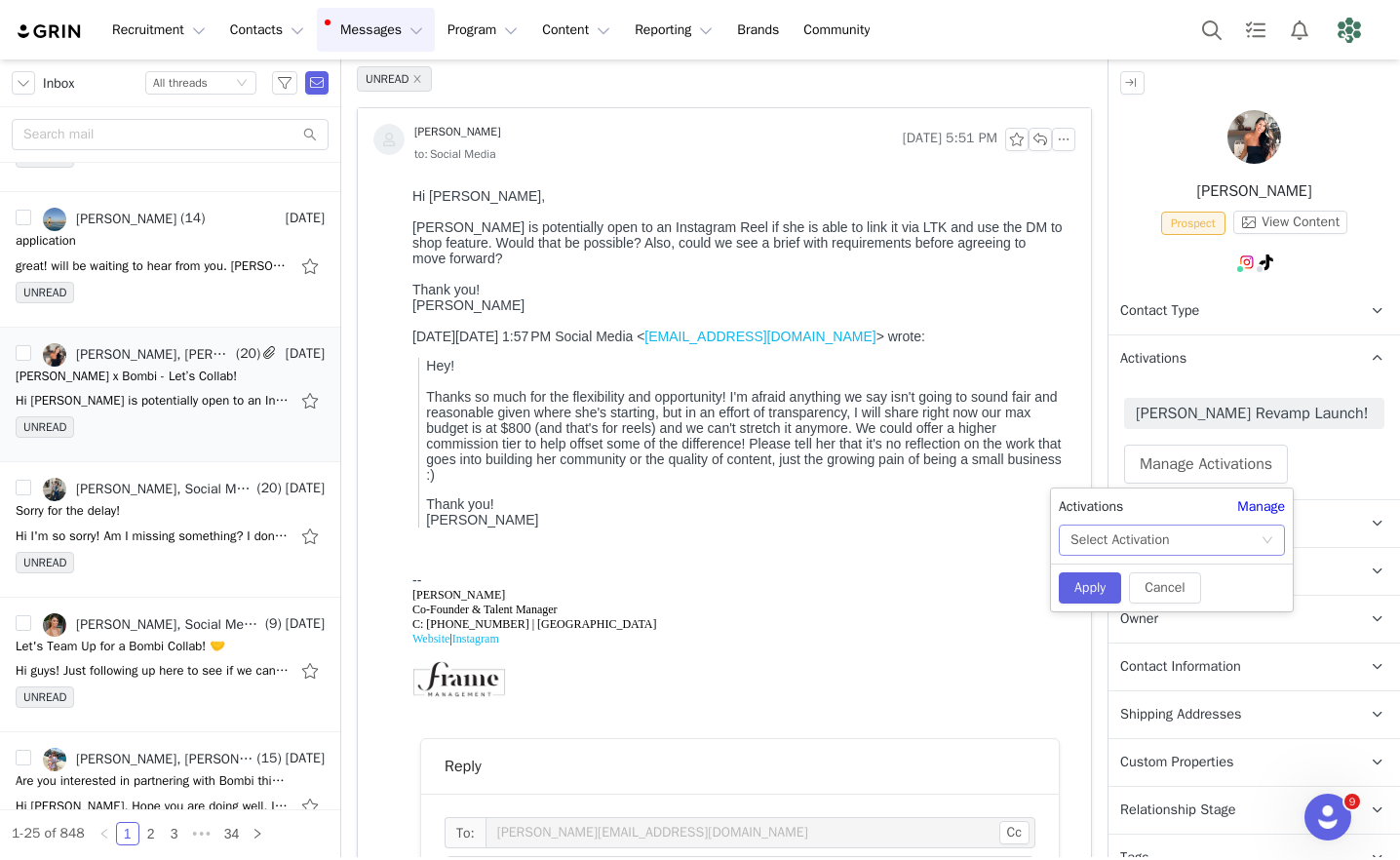 click on "Select Activation" at bounding box center [1165, 540] 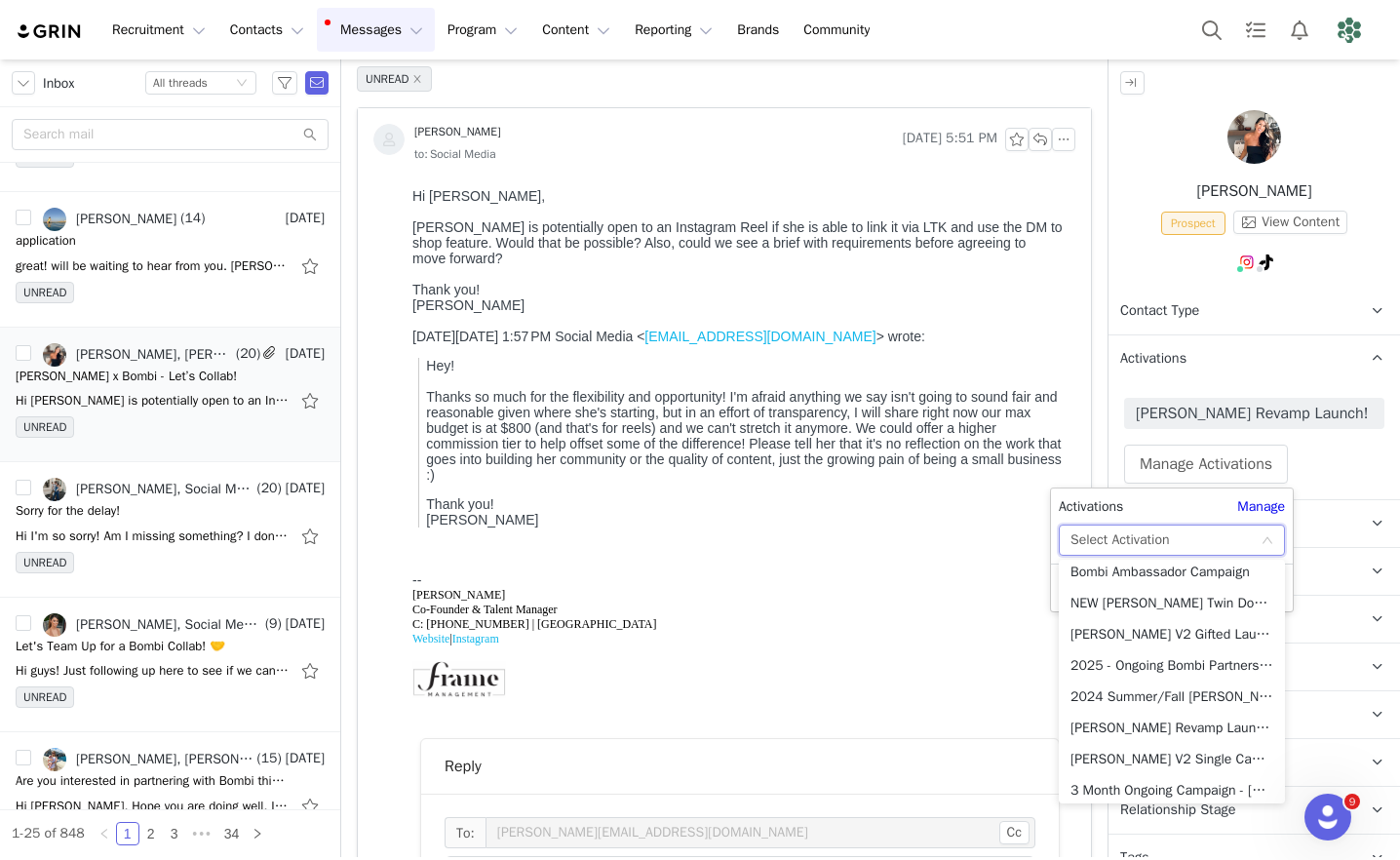 scroll, scrollTop: 107, scrollLeft: 0, axis: vertical 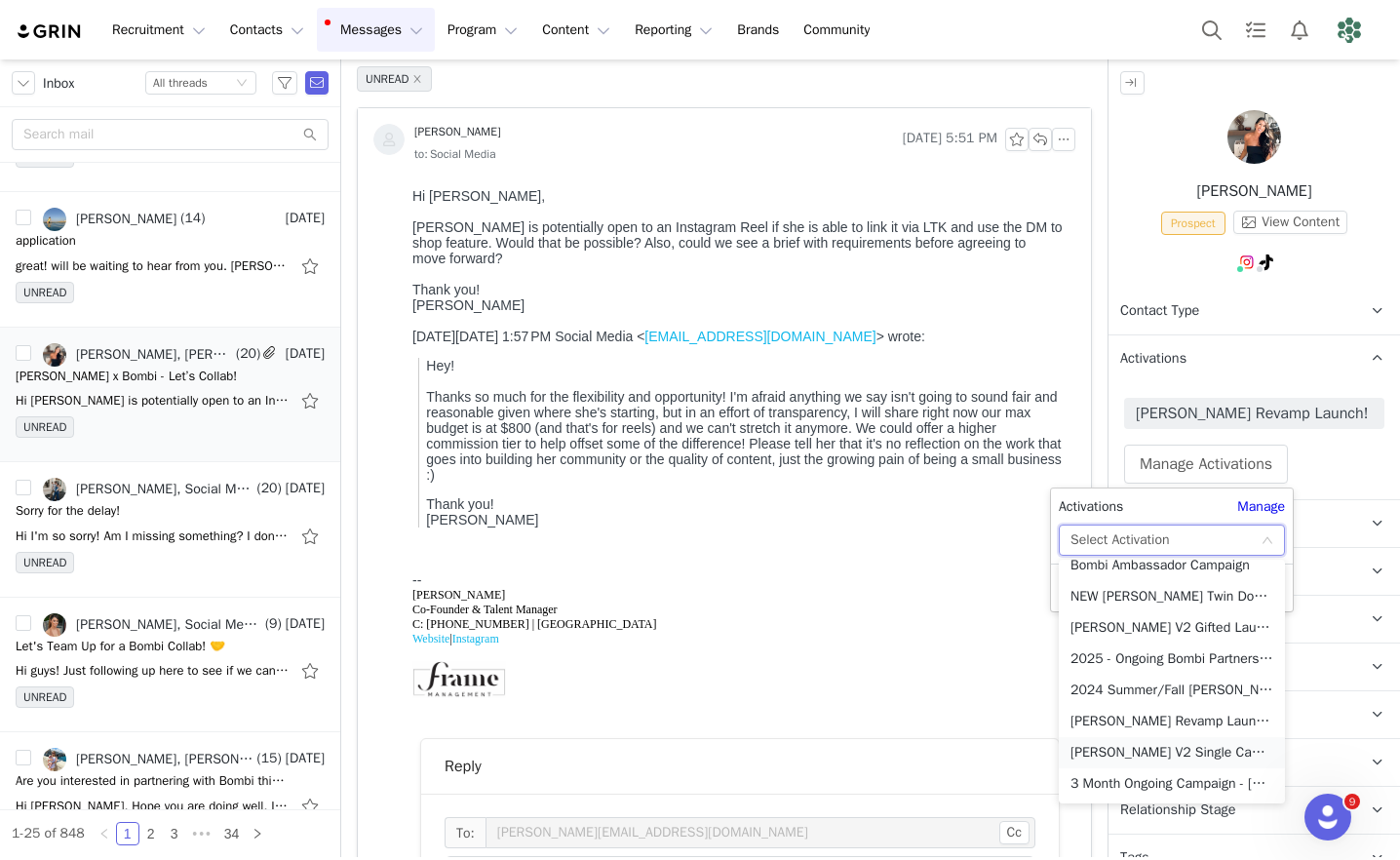 click on "[PERSON_NAME] V2 Single Campaign" at bounding box center [1172, 753] 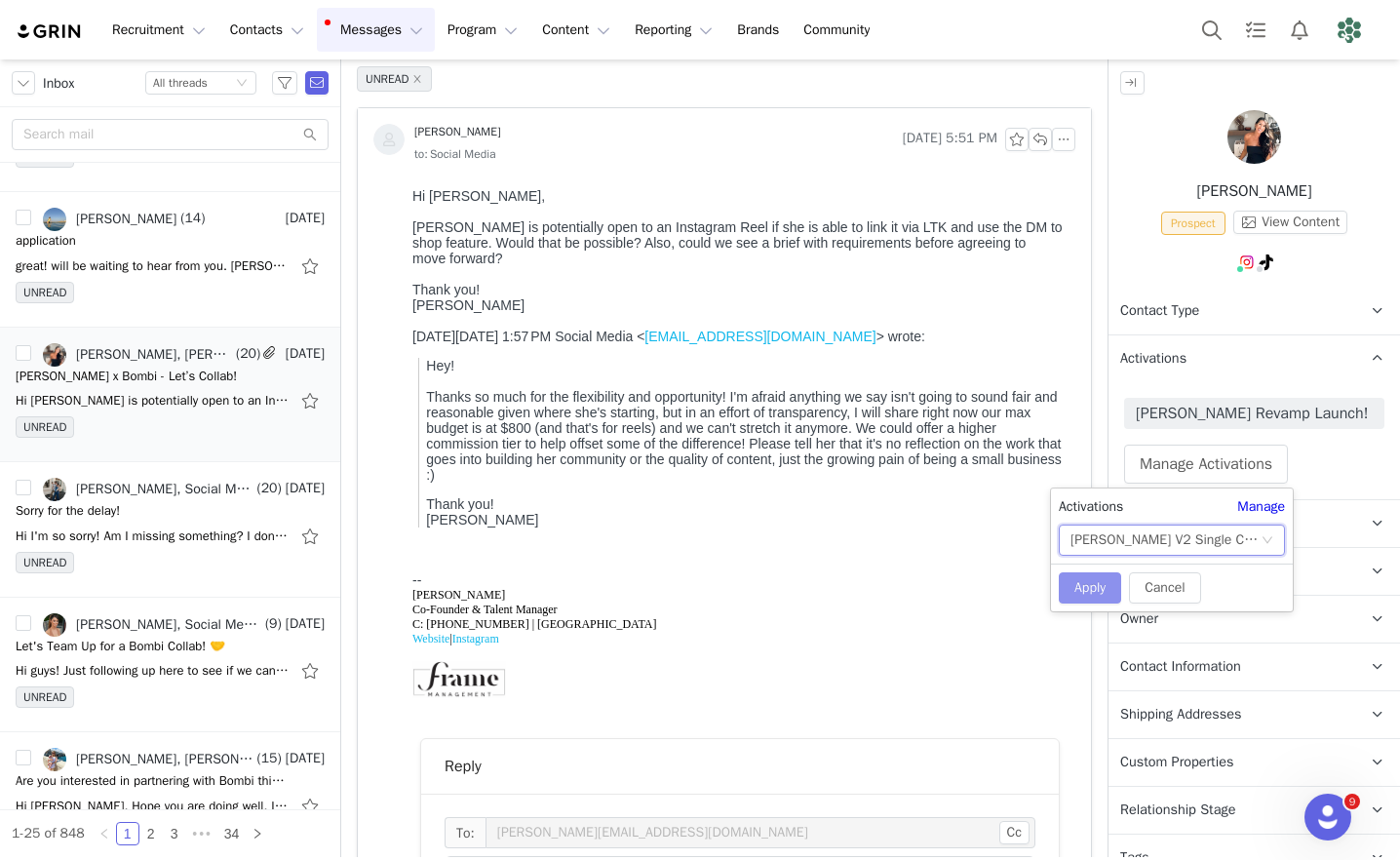 click on "Apply" at bounding box center [1090, 588] 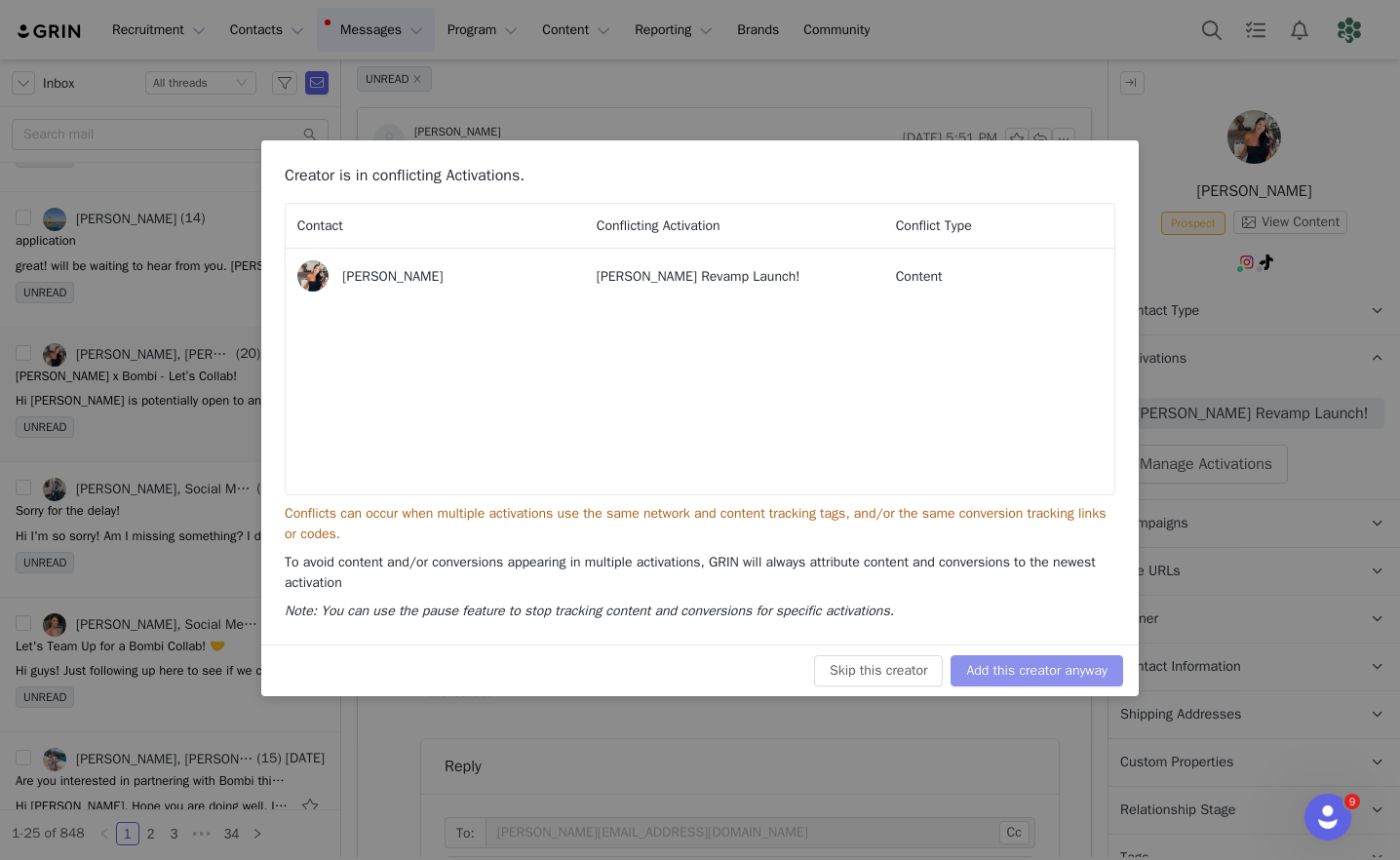 click on "Add this creator anyway" at bounding box center (1036, 671) 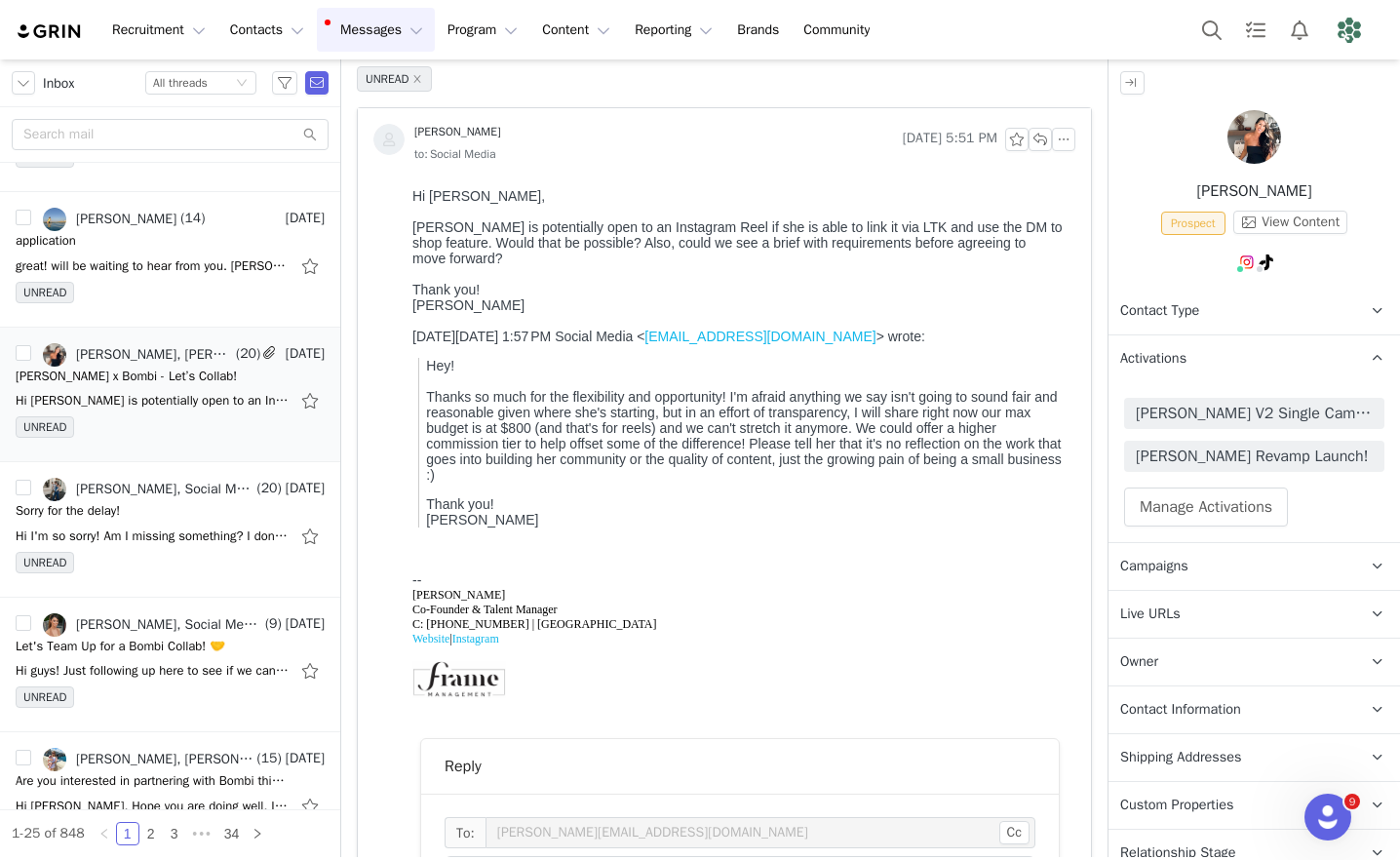 click at bounding box center (740, 274) 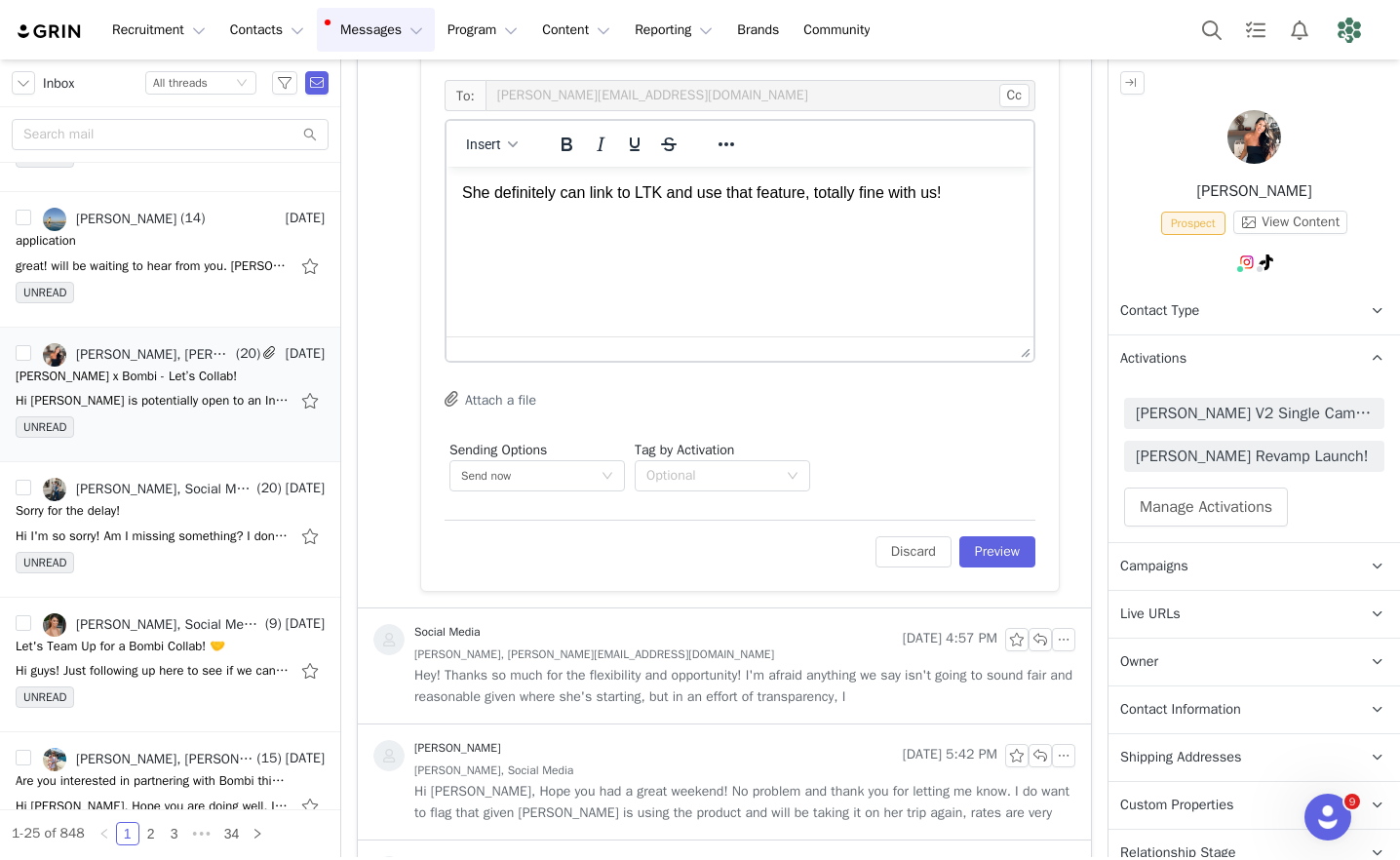 scroll, scrollTop: 560, scrollLeft: 0, axis: vertical 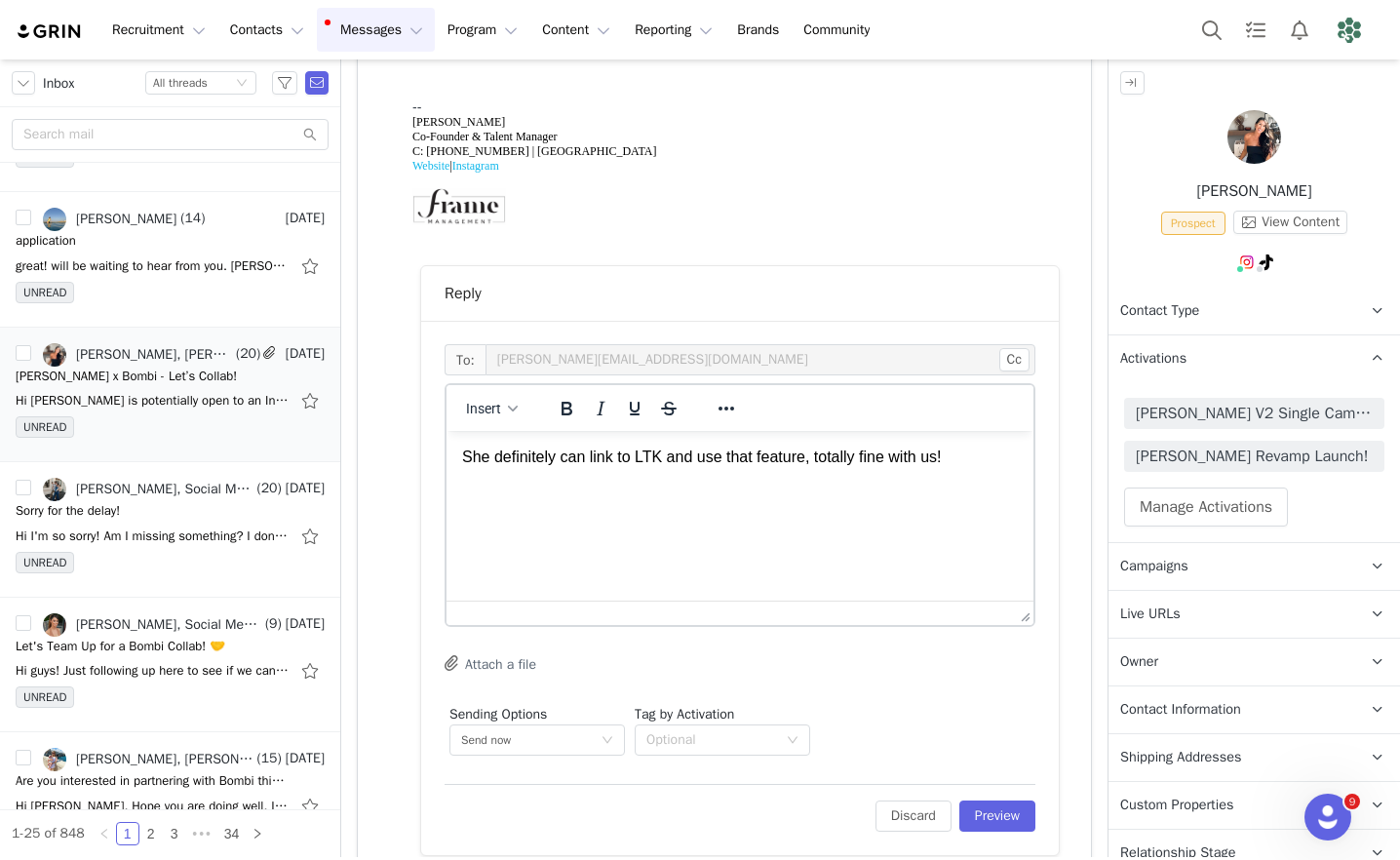 click on "She definitely can link to LTK and use that feature, totally fine with us!" at bounding box center [740, 457] 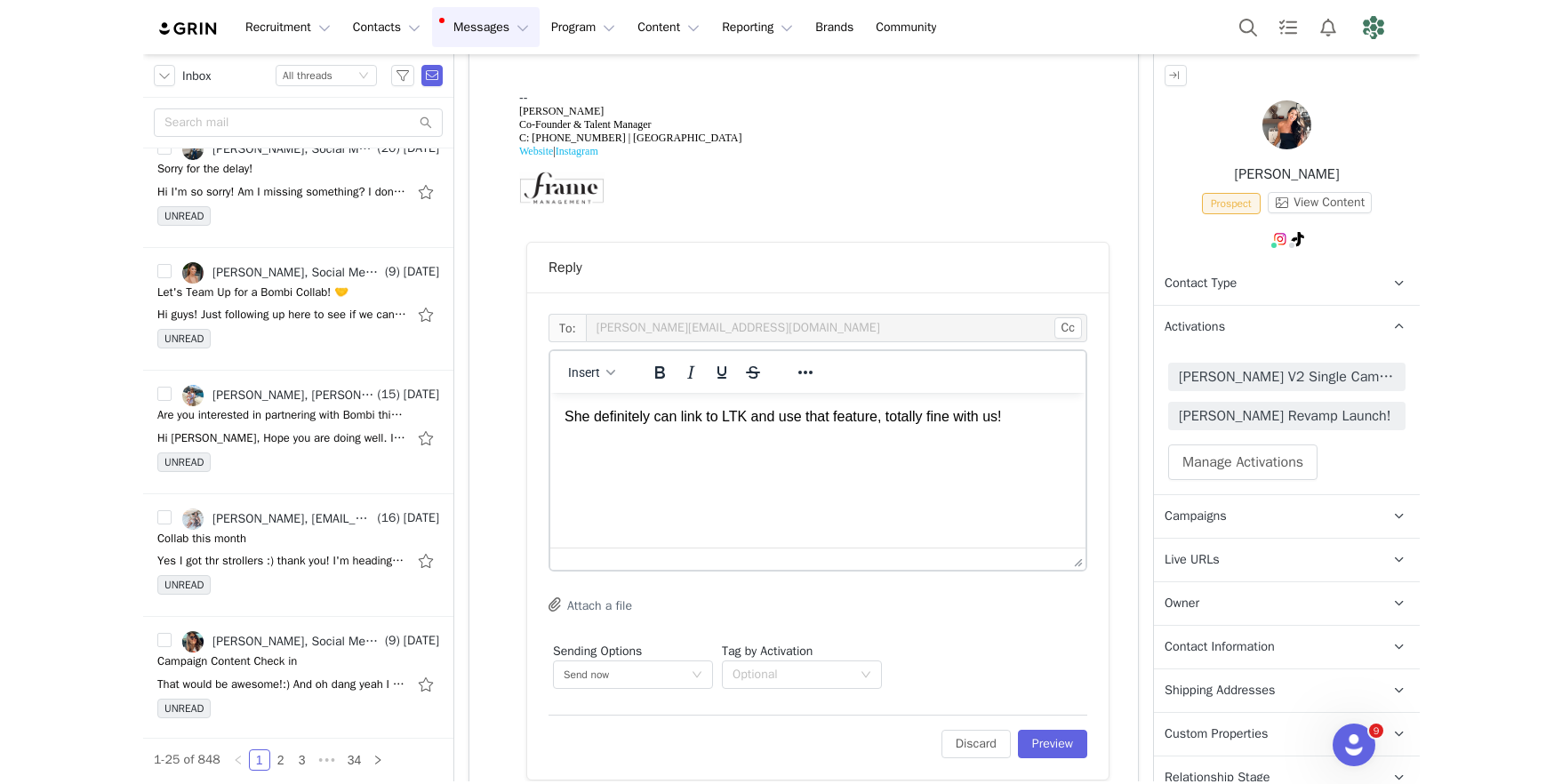 scroll, scrollTop: 0, scrollLeft: 0, axis: both 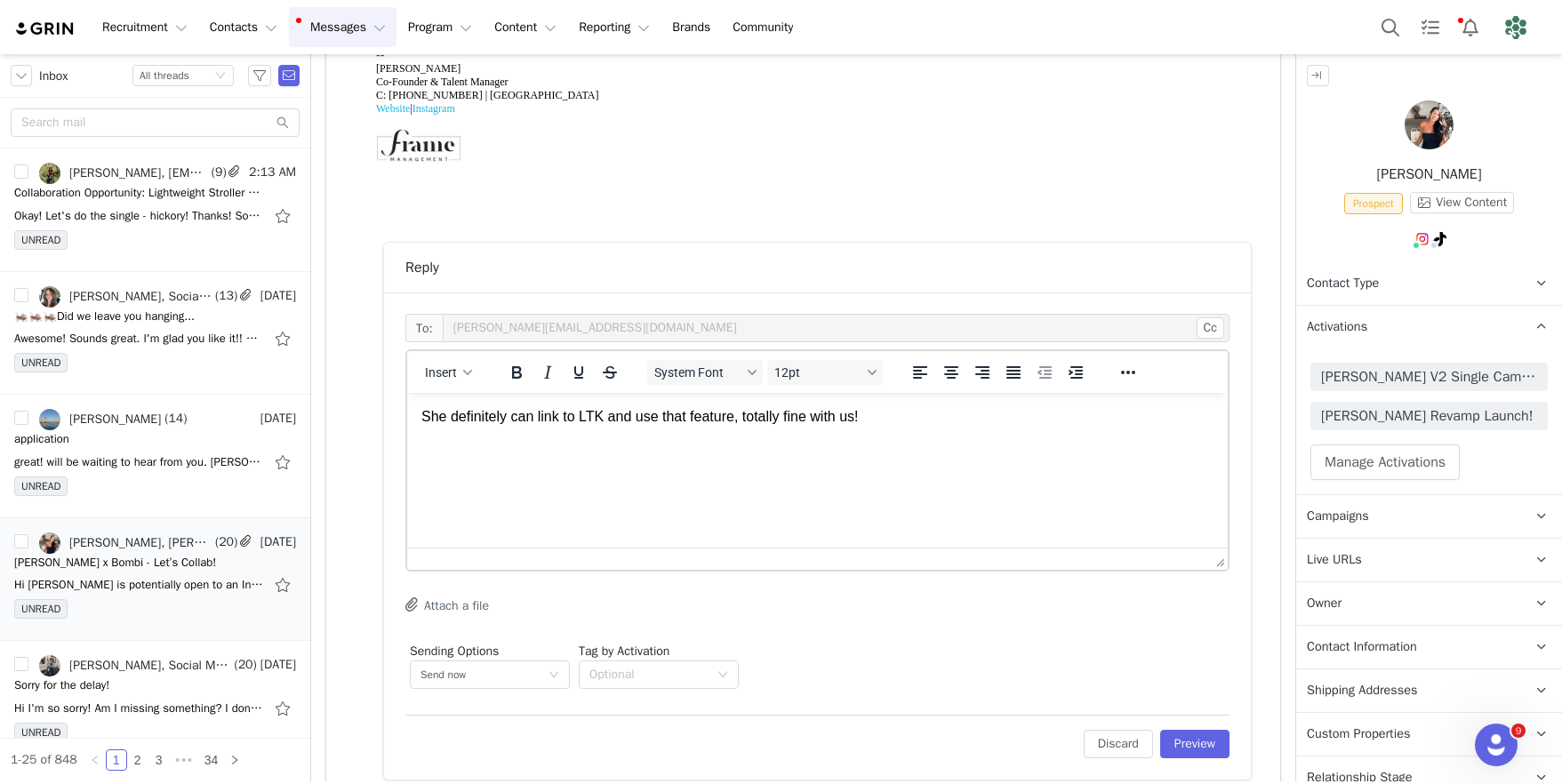 click on "She definitely can link to LTK and use that feature, totally fine with us!" at bounding box center [817, 434] 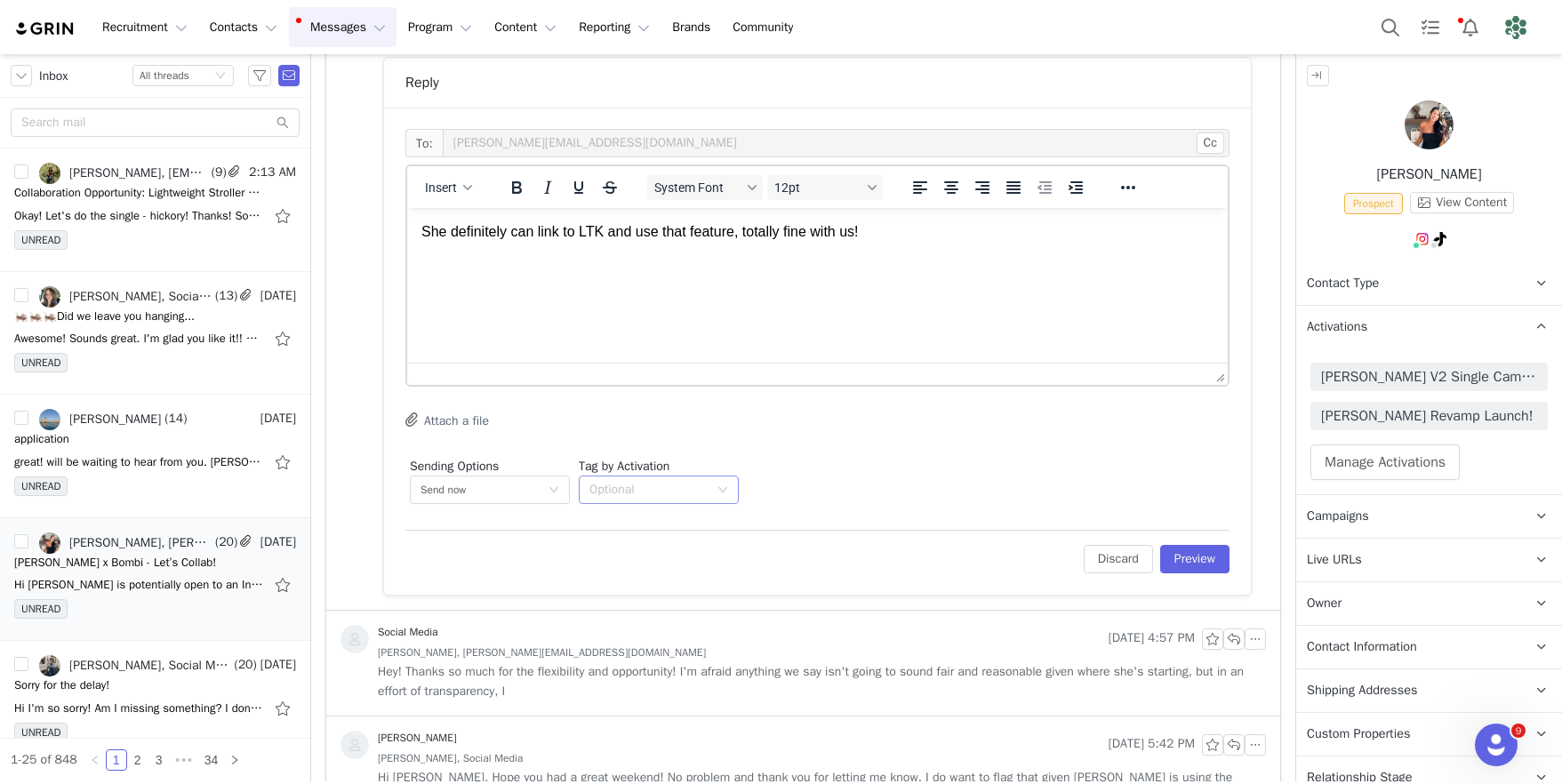 scroll, scrollTop: 700, scrollLeft: 0, axis: vertical 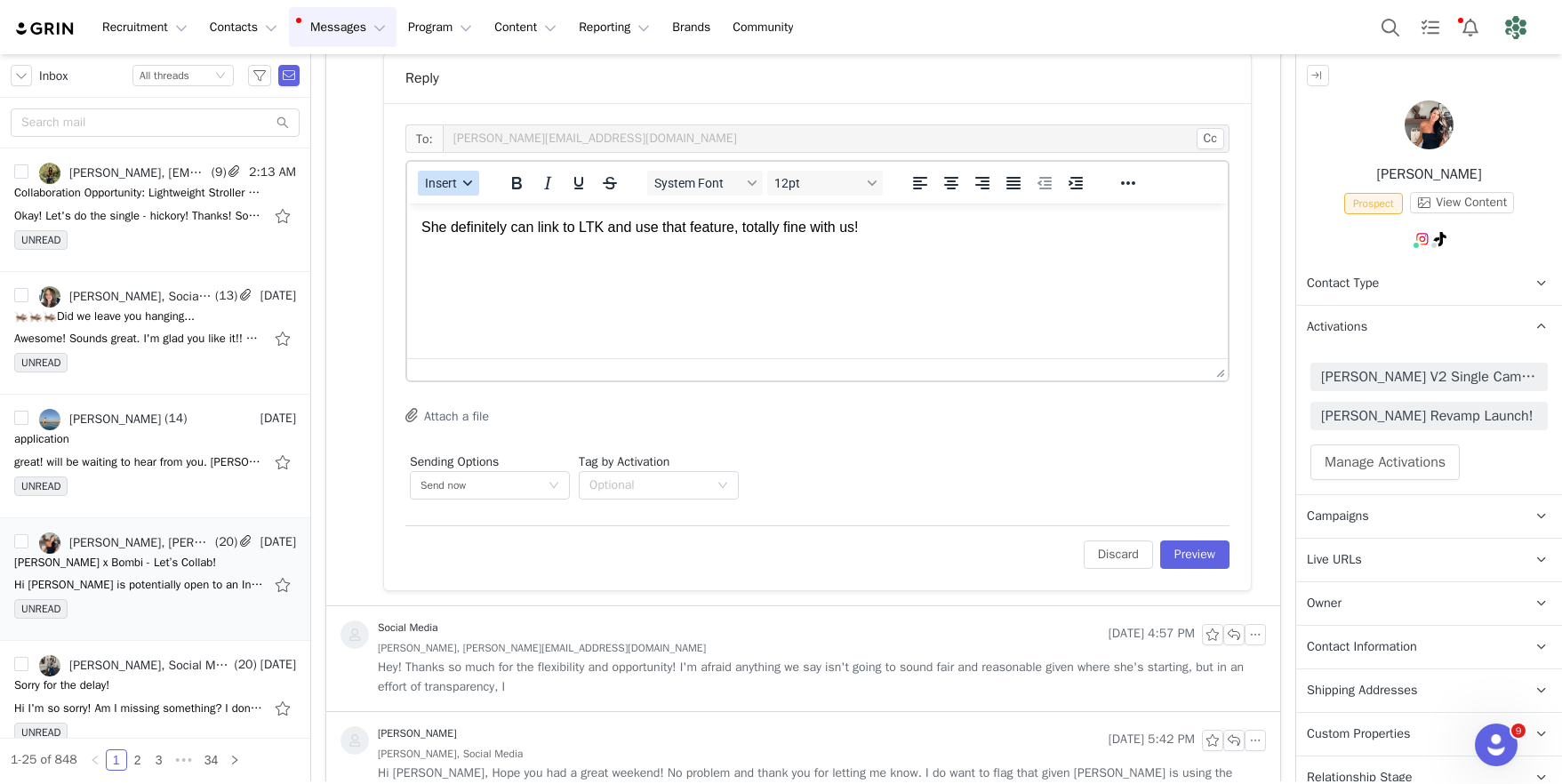click on "Insert" at bounding box center [448, 183] 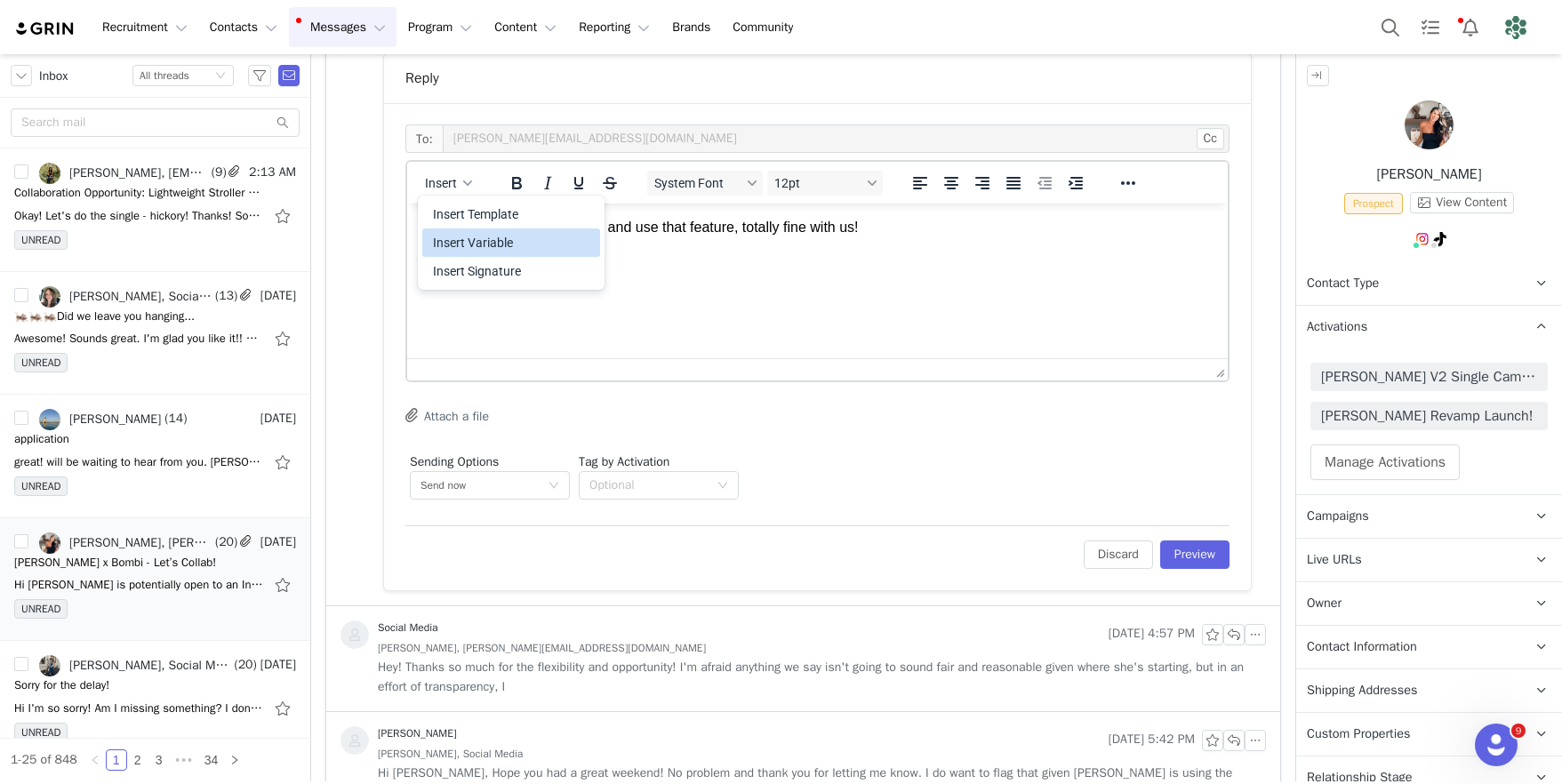 click on "Insert Variable" at bounding box center (513, 243) 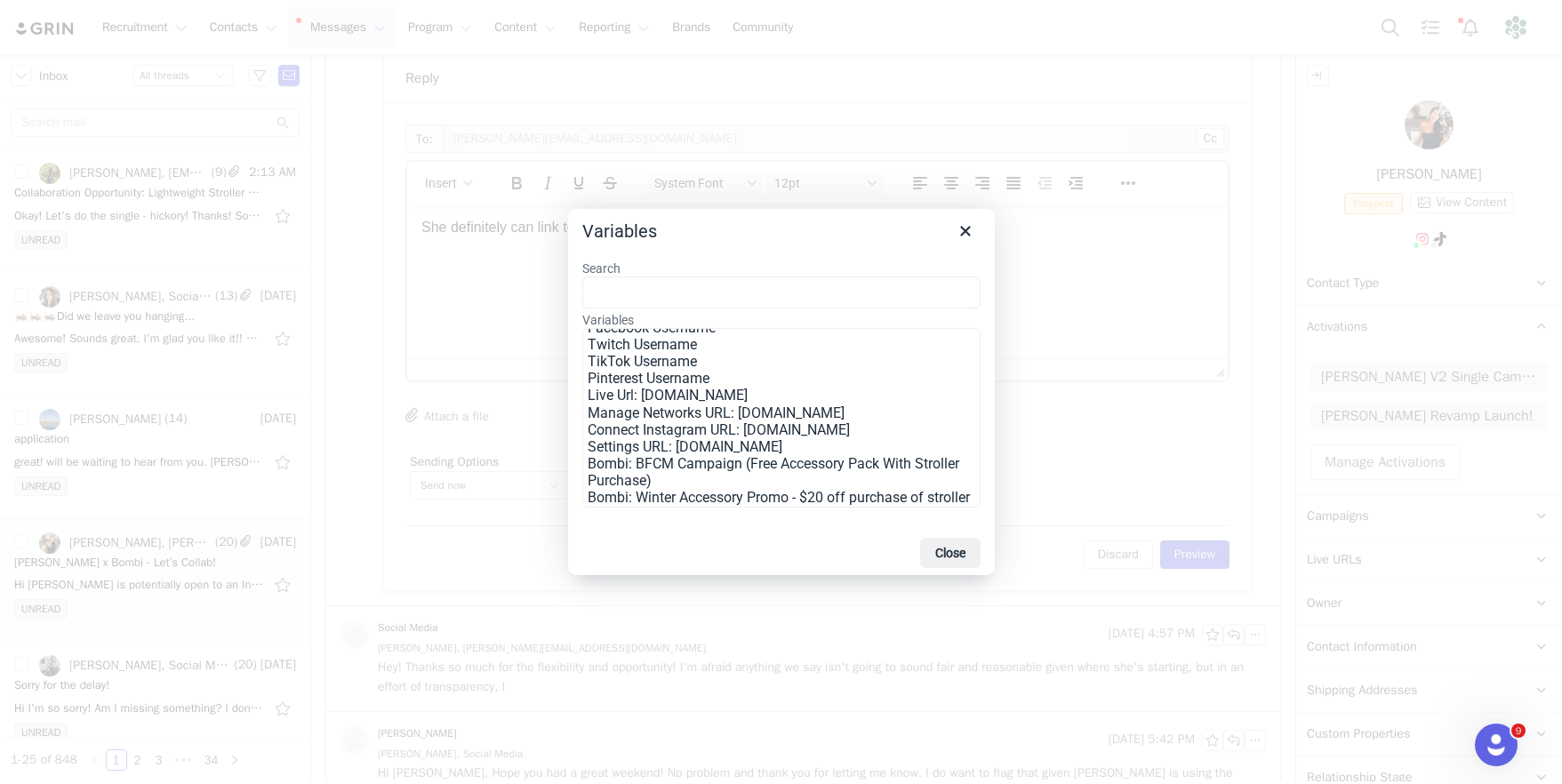 scroll, scrollTop: 331, scrollLeft: 0, axis: vertical 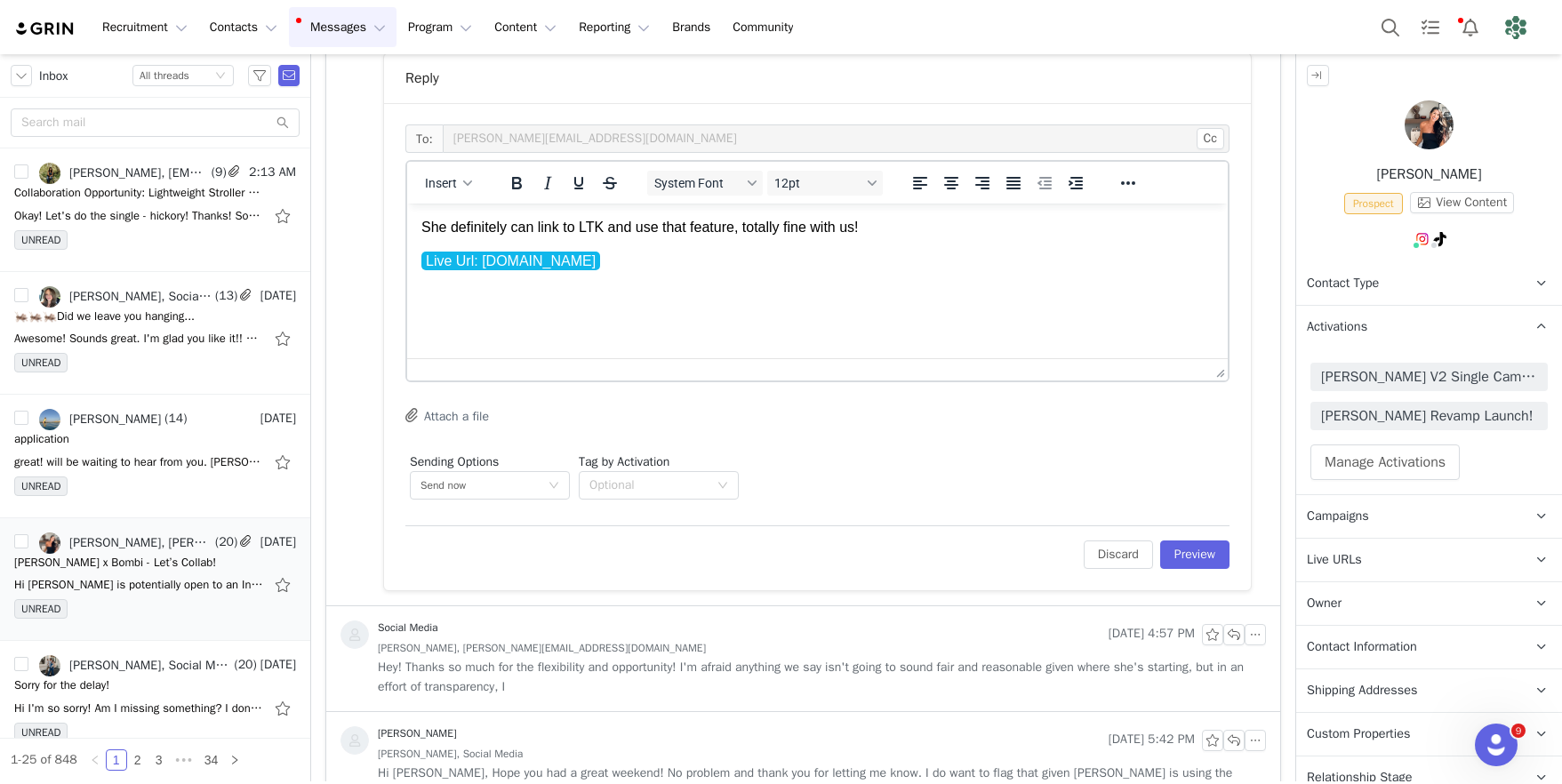 click on "She definitely can link to LTK and use that feature, totally fine with us!" at bounding box center (817, 228) 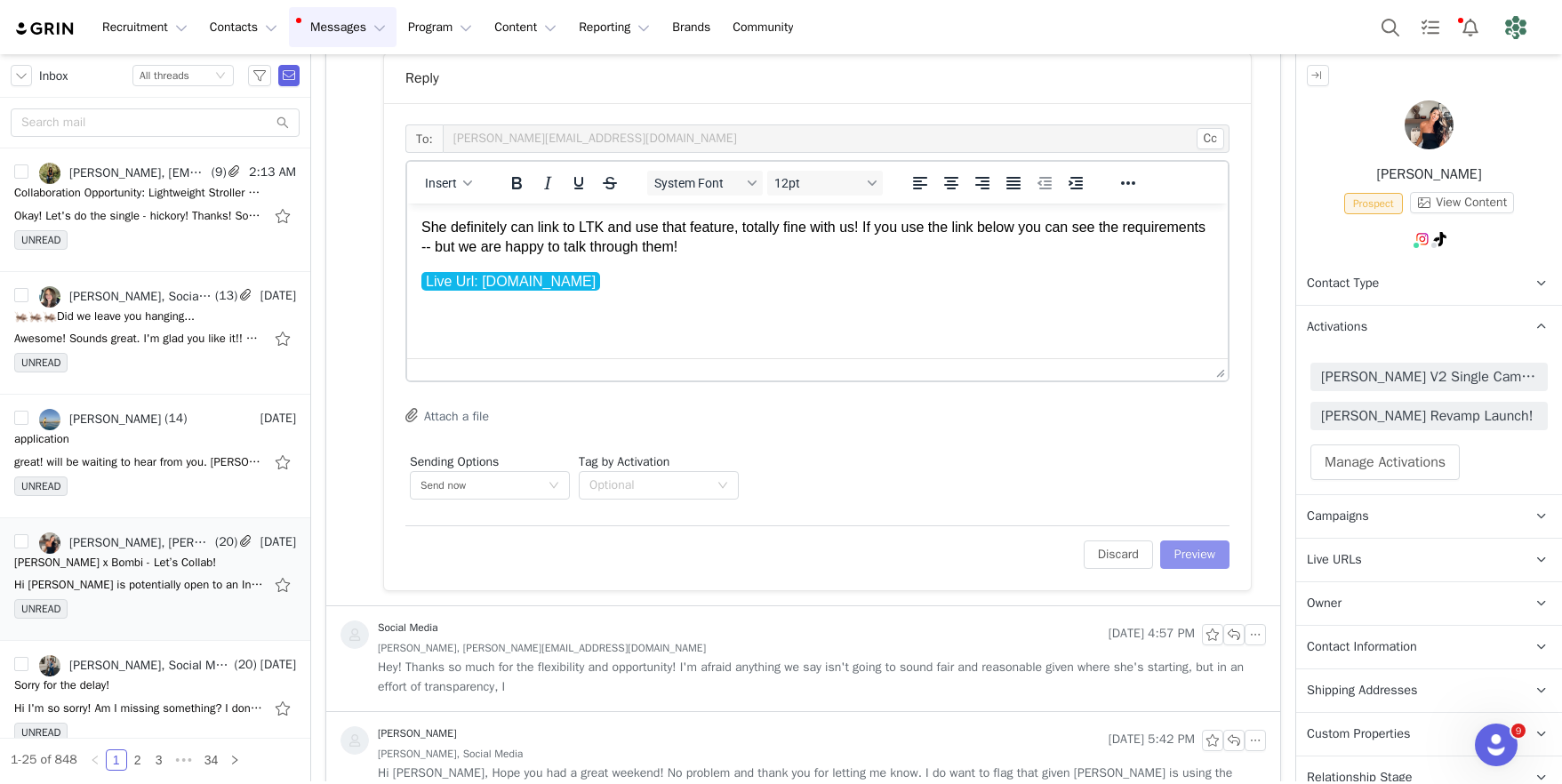 click on "Preview" at bounding box center (1195, 555) 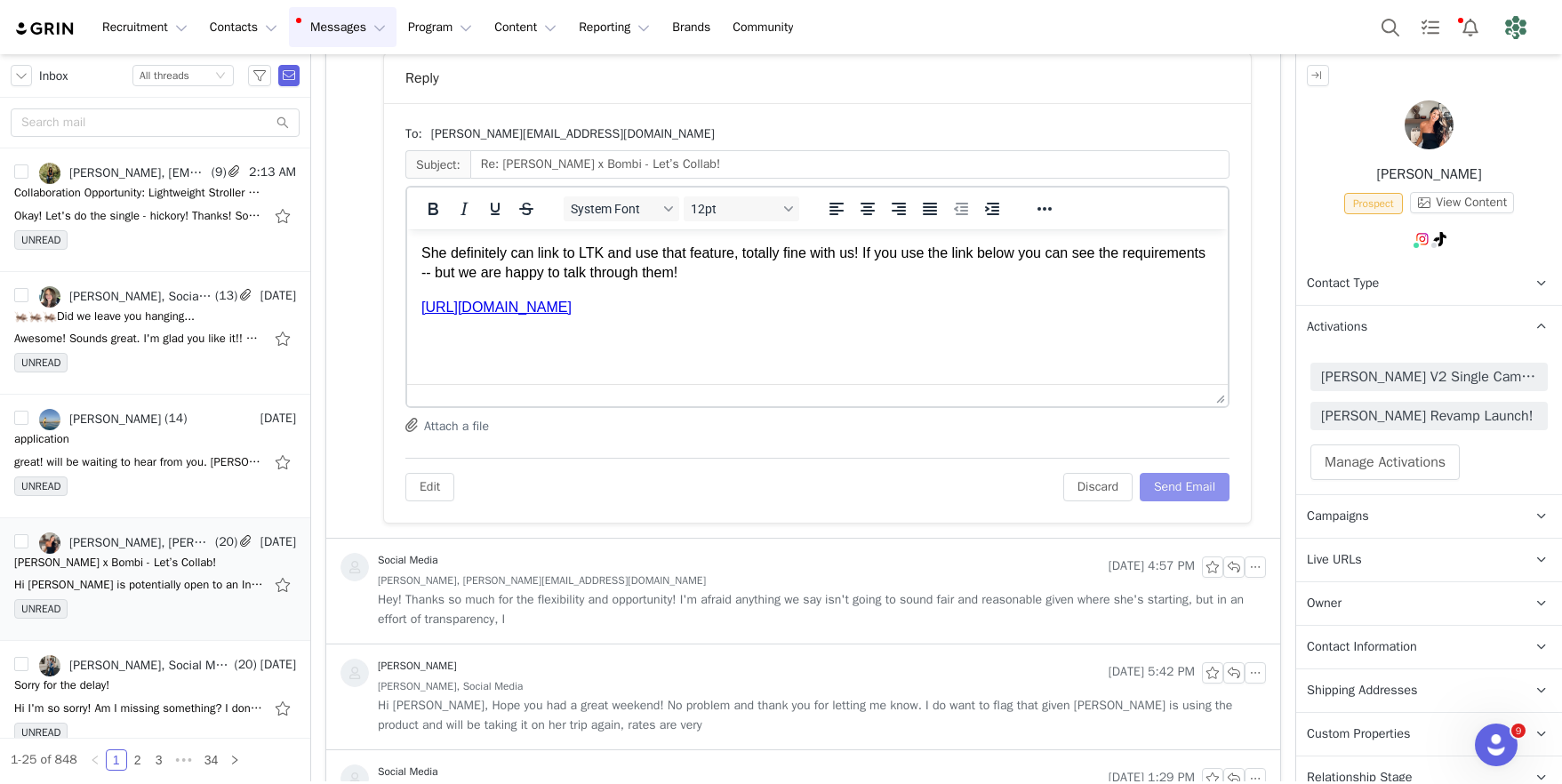 scroll, scrollTop: 0, scrollLeft: 0, axis: both 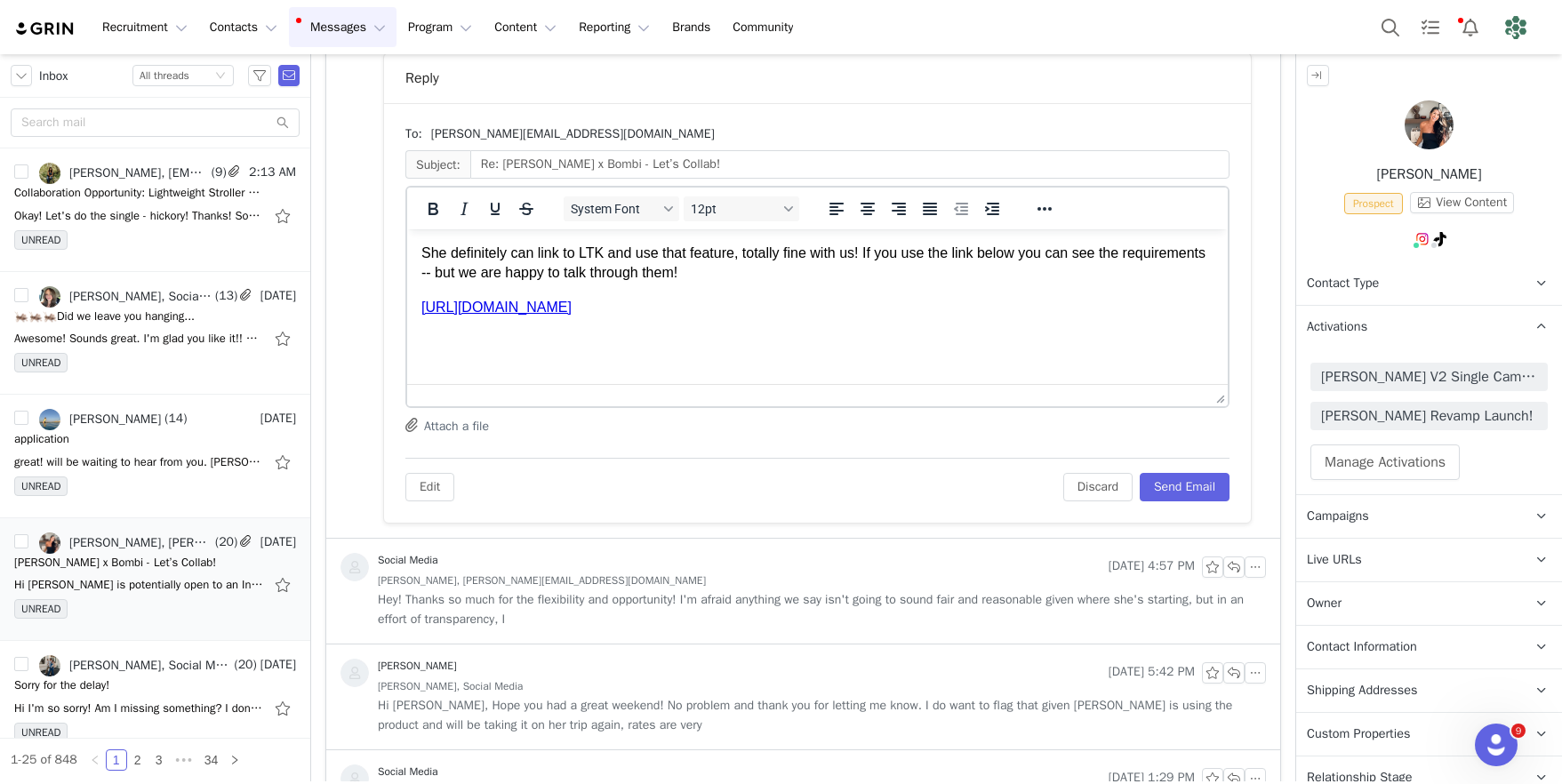 click on "She definitely can link to LTK and use that feature, totally fine with us! If you use the link below you can see the requirements -- but we are happy to talk through them!" at bounding box center (817, 263) 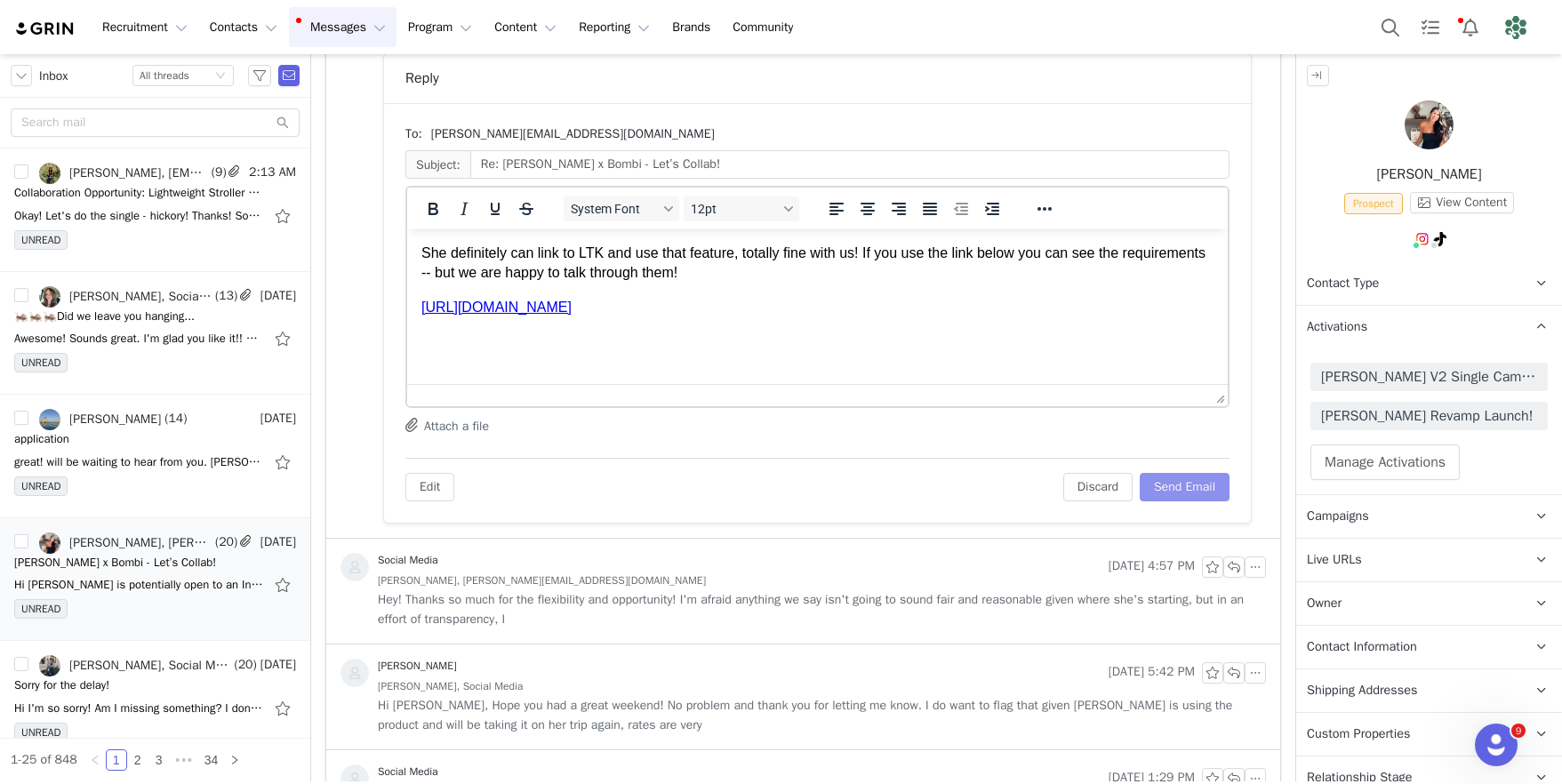 click on "Send Email" at bounding box center (1184, 487) 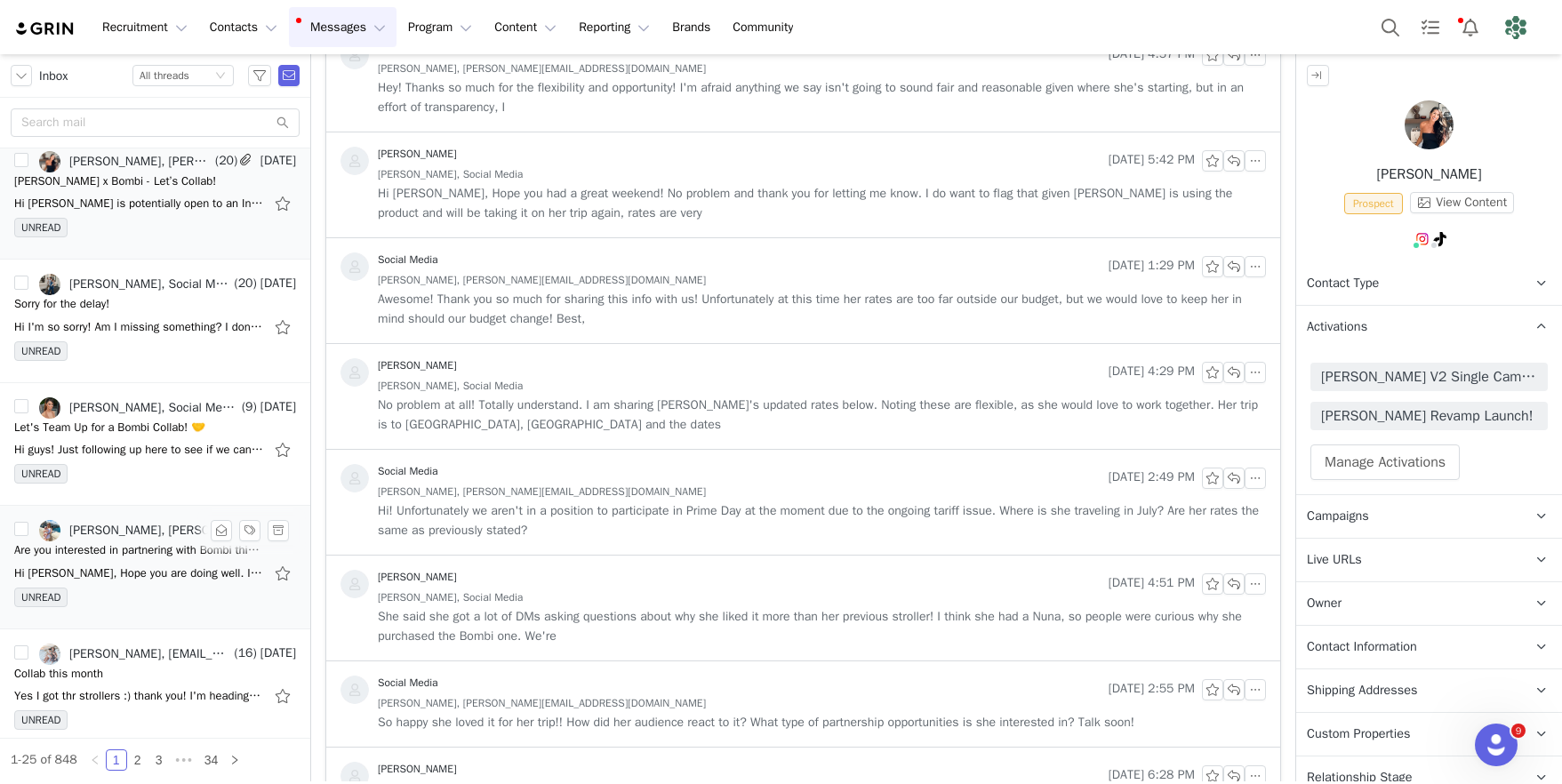 scroll, scrollTop: 402, scrollLeft: 0, axis: vertical 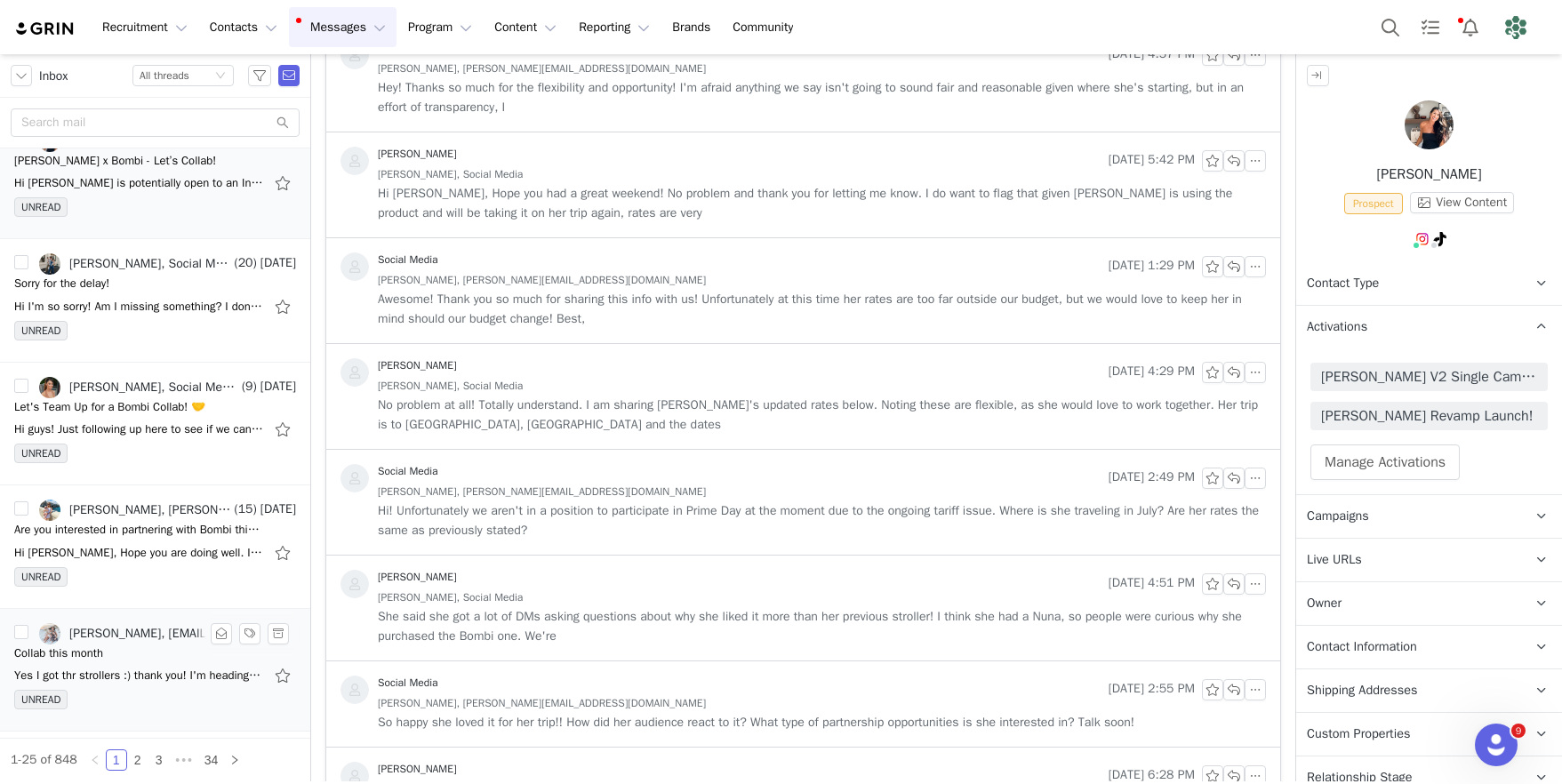 click on "Collab this month" at bounding box center [155, 653] 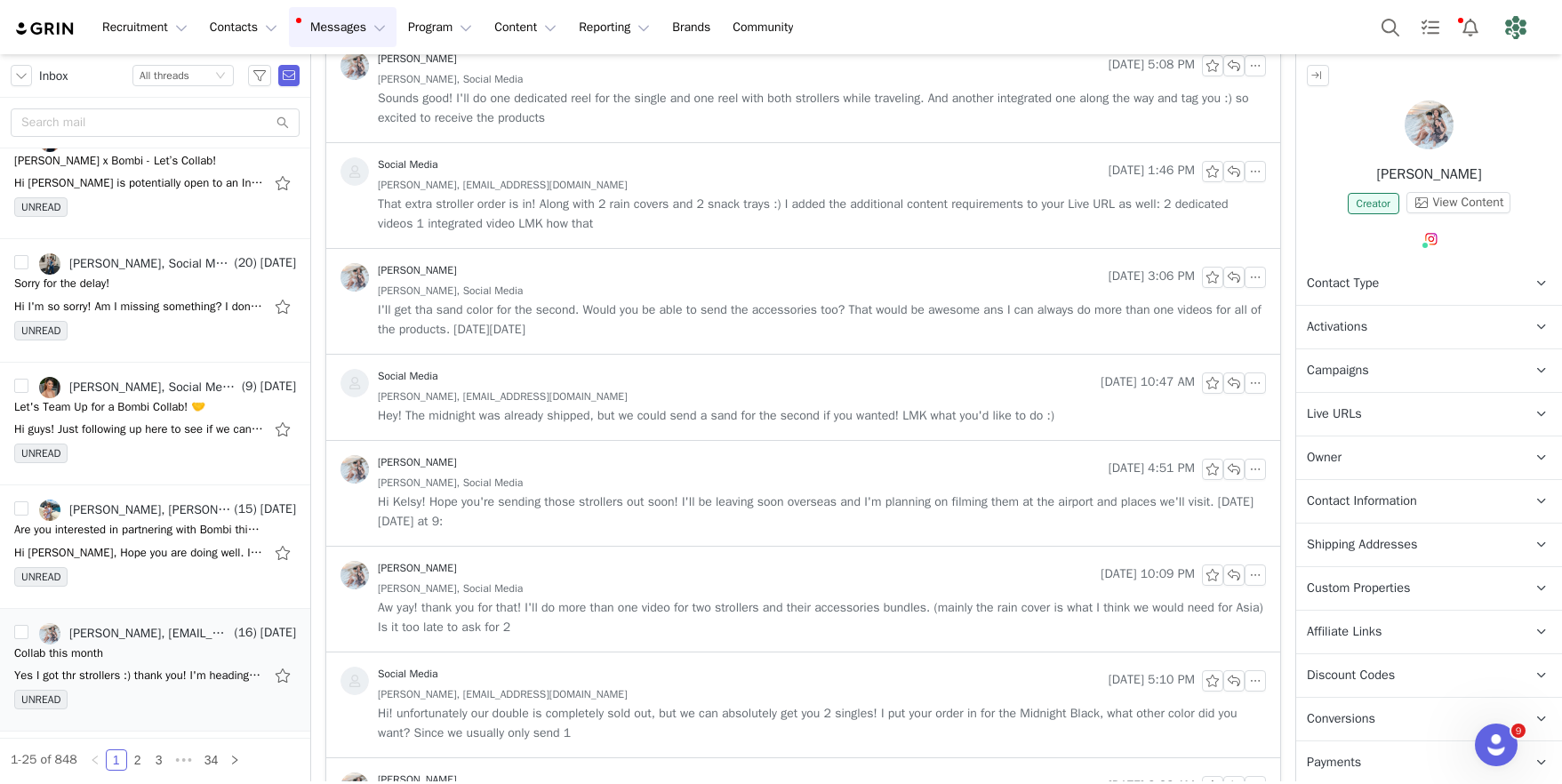 scroll, scrollTop: 4, scrollLeft: 0, axis: vertical 